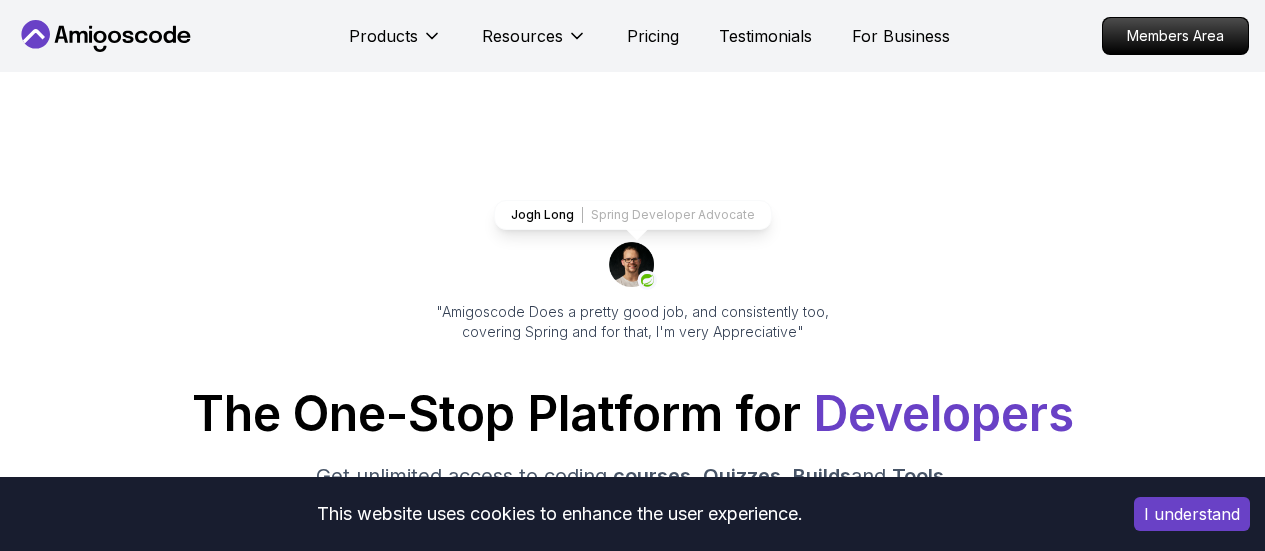 scroll, scrollTop: 0, scrollLeft: 0, axis: both 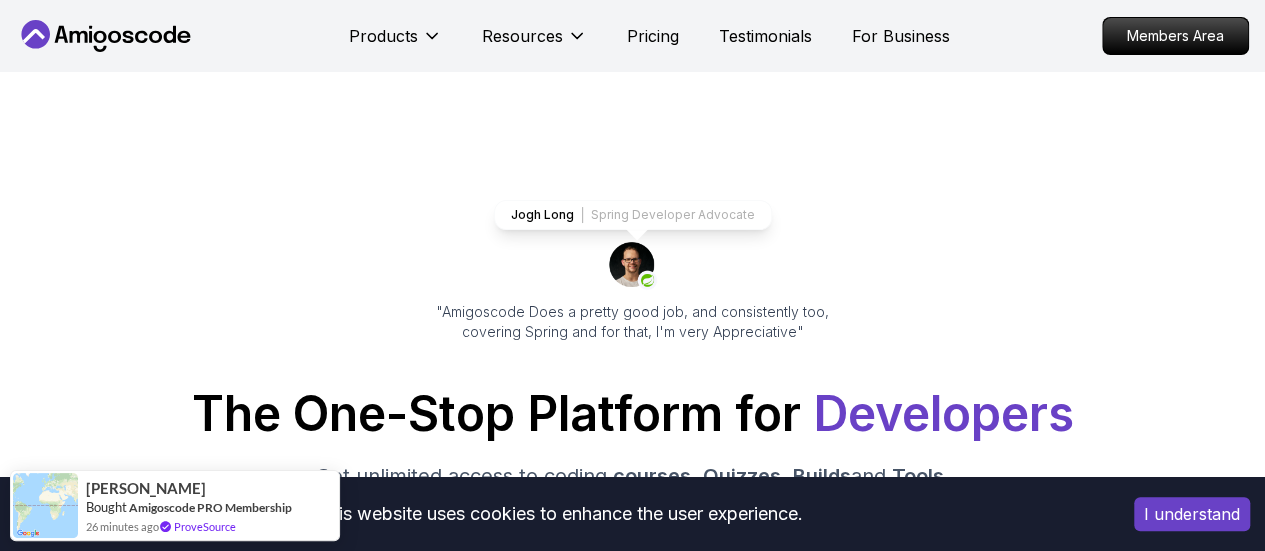 click on "This website uses cookies to enhance the user experience. I understand Products Resources Pricing Testimonials For Business Members Area Products Resources Pricing Testimonials For Business Members Area Jogh Long Spring Developer Advocate "Amigoscode Does a pretty good job, and consistently too, covering Spring and for that, I'm very Appreciative" The One-Stop Platform for   Developers Get unlimited access to coding   courses ,   Quizzes ,   Builds  and   Tools . Start your journey or level up your career with Amigoscode today! Start for Free https://amigoscode.com/dashboard OUR AMIGO STUDENTS WORK IN TOP COMPANIES Courses Builds Discover Amigoscode's Latest   Premium Courses! Get unlimited access to coding   courses ,   Quizzes ,   Builds  and   Tools . Start your journey or level up your career with Amigoscode today! Browse all  courses Advanced Spring Boot Pro Dive deep into Spring Boot with our advanced course, designed to take your skills from intermediate to expert level. NEW Spring Boot for Beginners" at bounding box center [632, 6278] 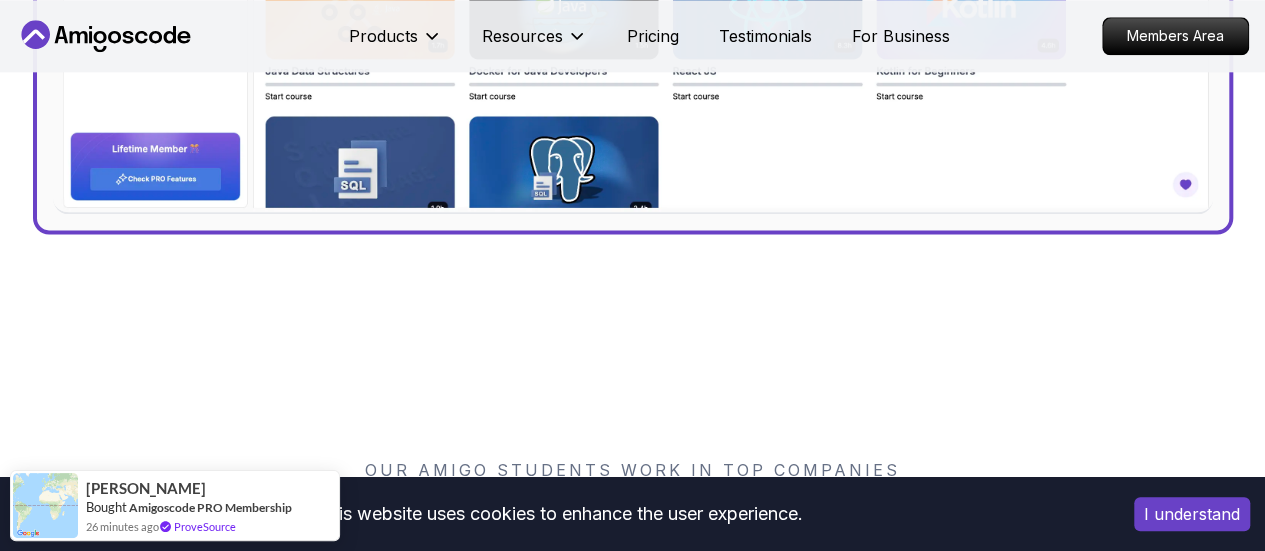 scroll, scrollTop: 1500, scrollLeft: 0, axis: vertical 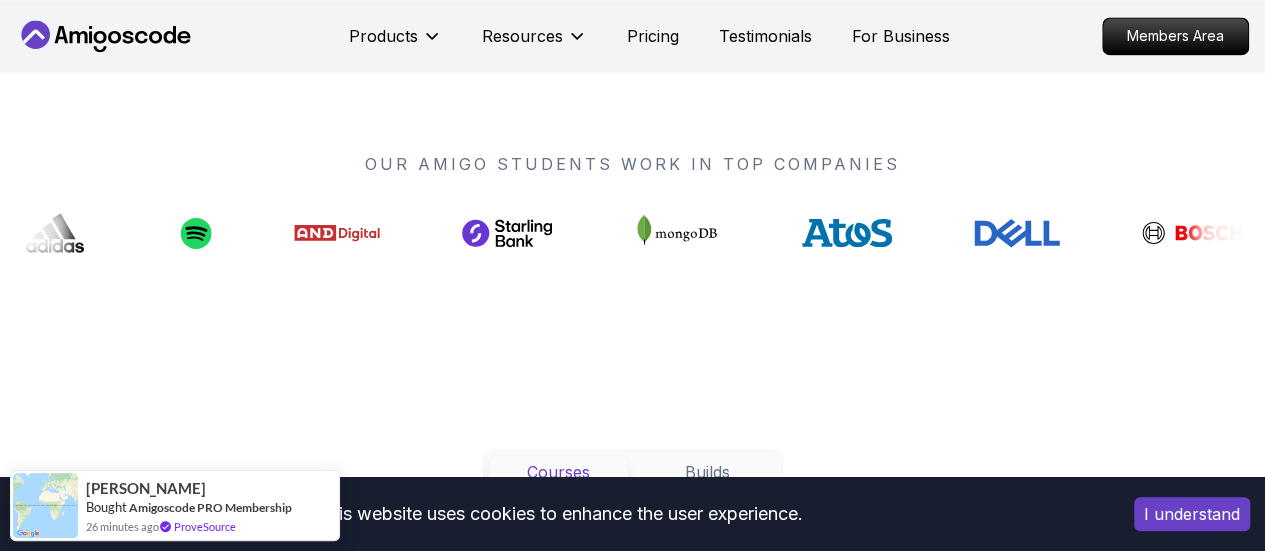 click on "I understand" at bounding box center (1192, 514) 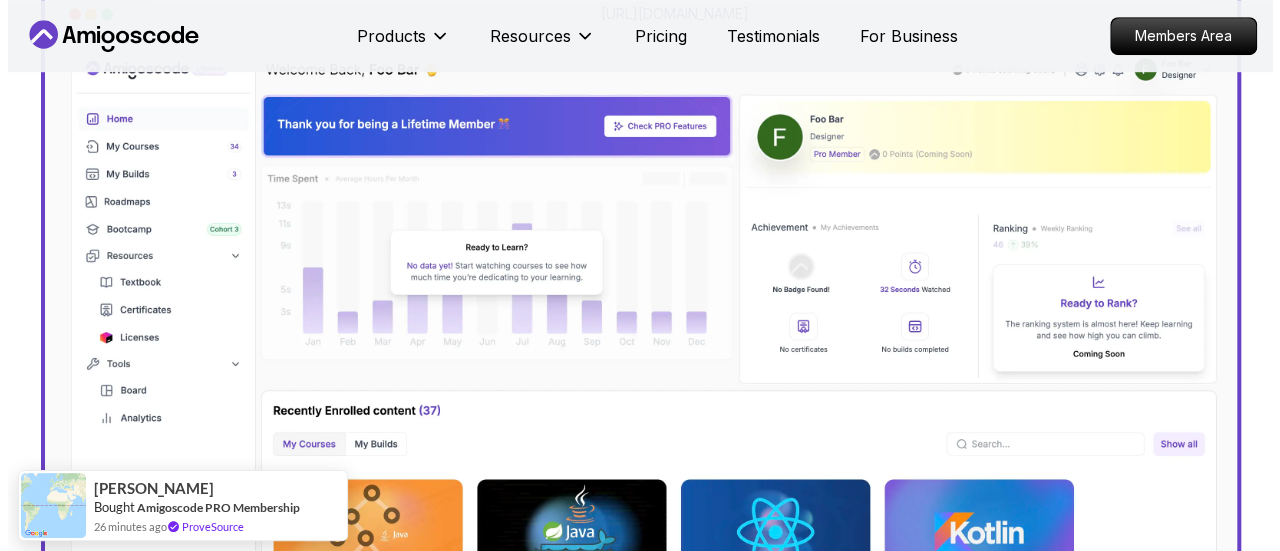 scroll, scrollTop: 0, scrollLeft: 0, axis: both 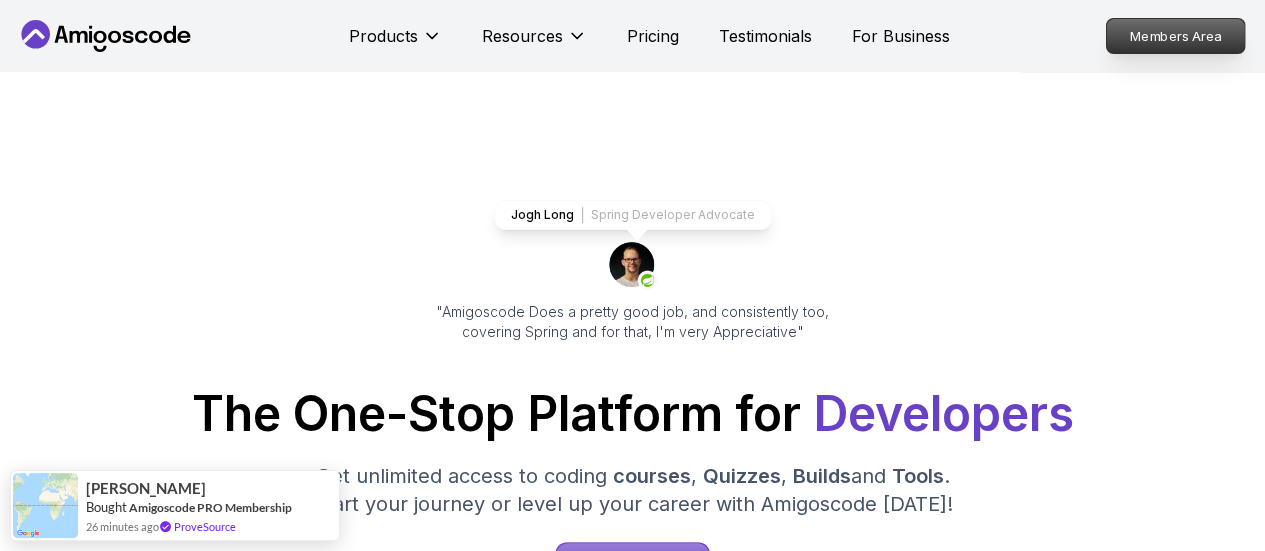 click on "Members Area" at bounding box center [1176, 36] 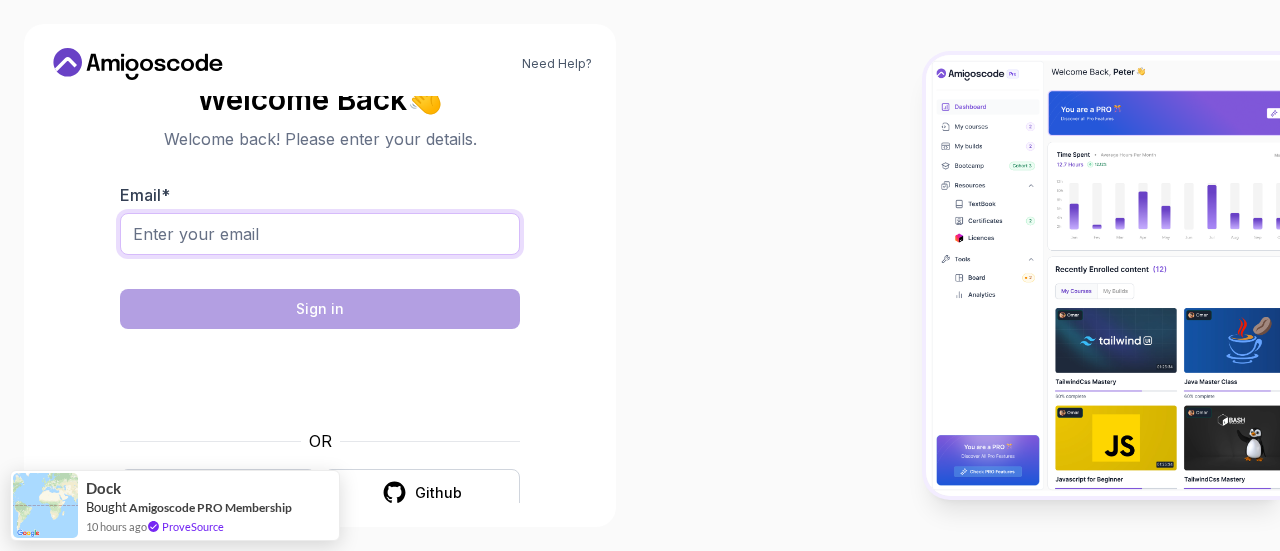 click on "Email *" at bounding box center (320, 234) 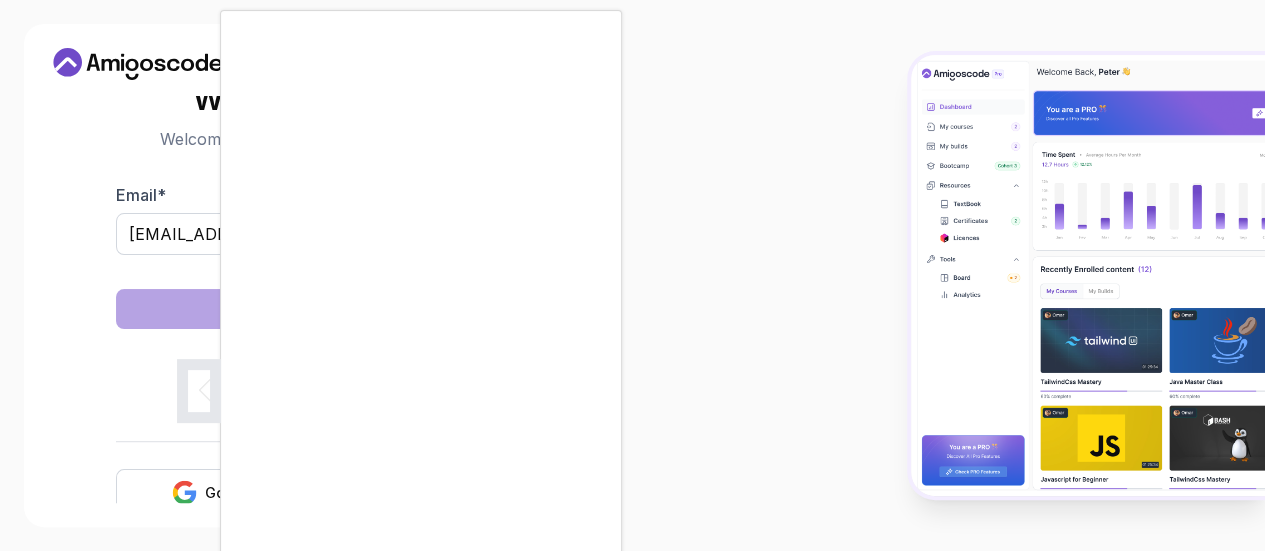 scroll, scrollTop: 60, scrollLeft: 0, axis: vertical 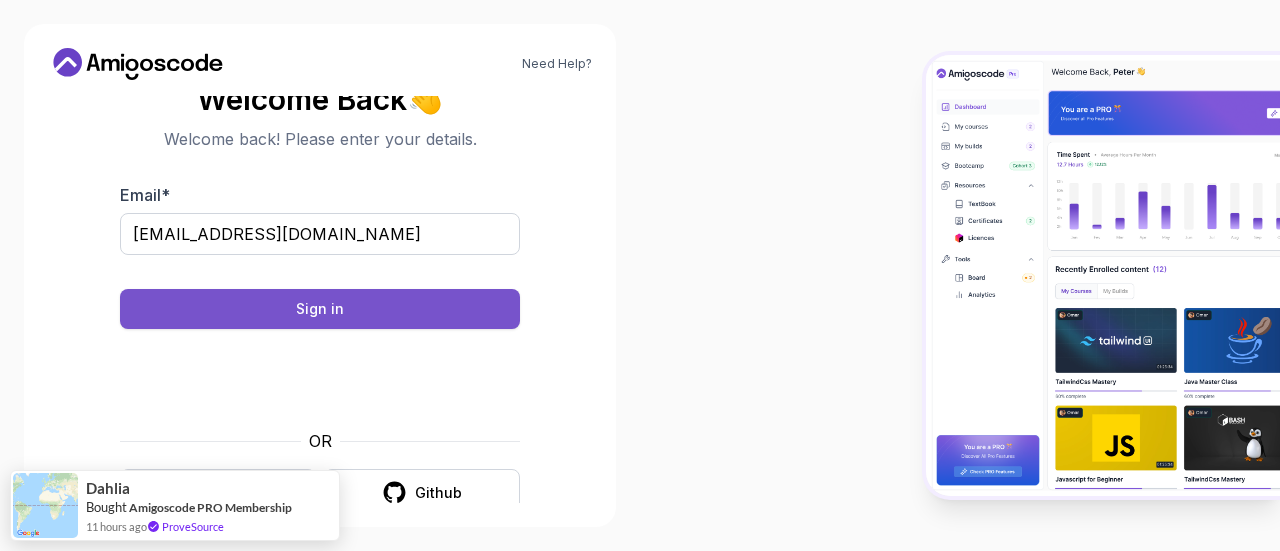 click on "Sign in" at bounding box center [320, 309] 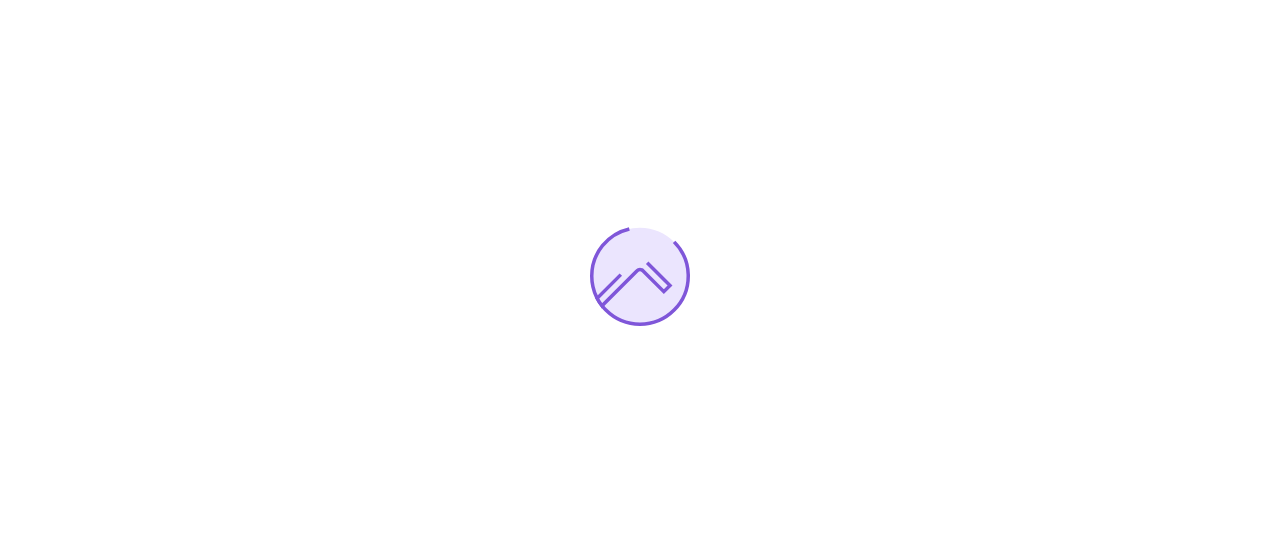 scroll, scrollTop: 0, scrollLeft: 0, axis: both 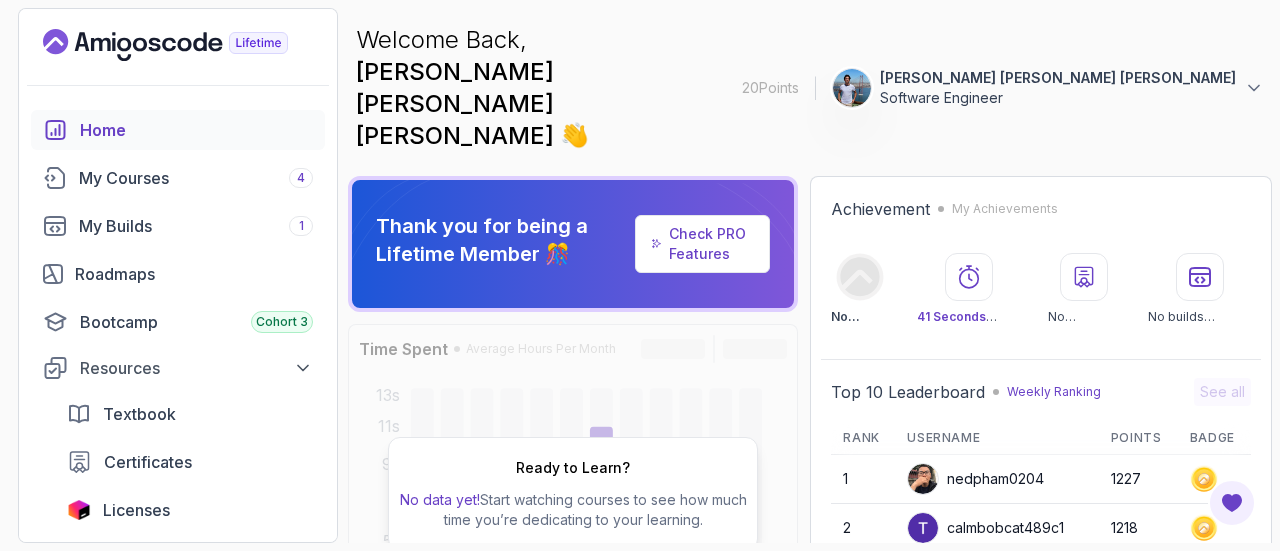 click on "20  Points [PERSON_NAME] [PERSON_NAME] [PERSON_NAME] Software Engineer Home My Courses 4 My Builds 1 Roadmaps Bootcamp Cohort 3 Resources Textbook Certificates Licenses Tools Board Analytics Feedback & Features Lifetime  Member 🎊 Check PRO Features" at bounding box center (178, 275) 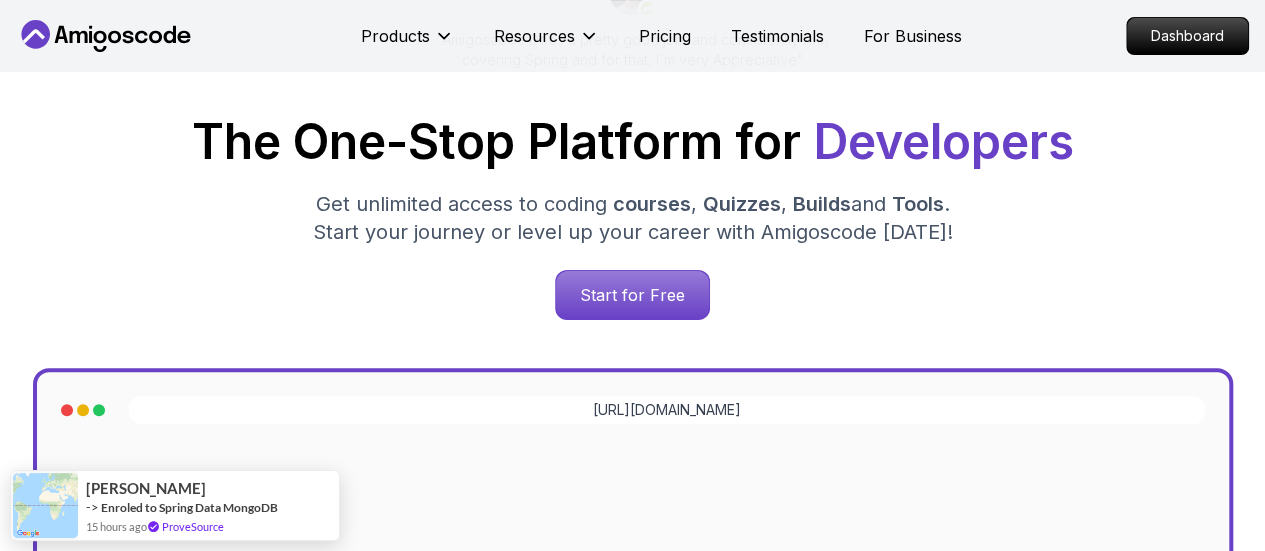 scroll, scrollTop: 0, scrollLeft: 0, axis: both 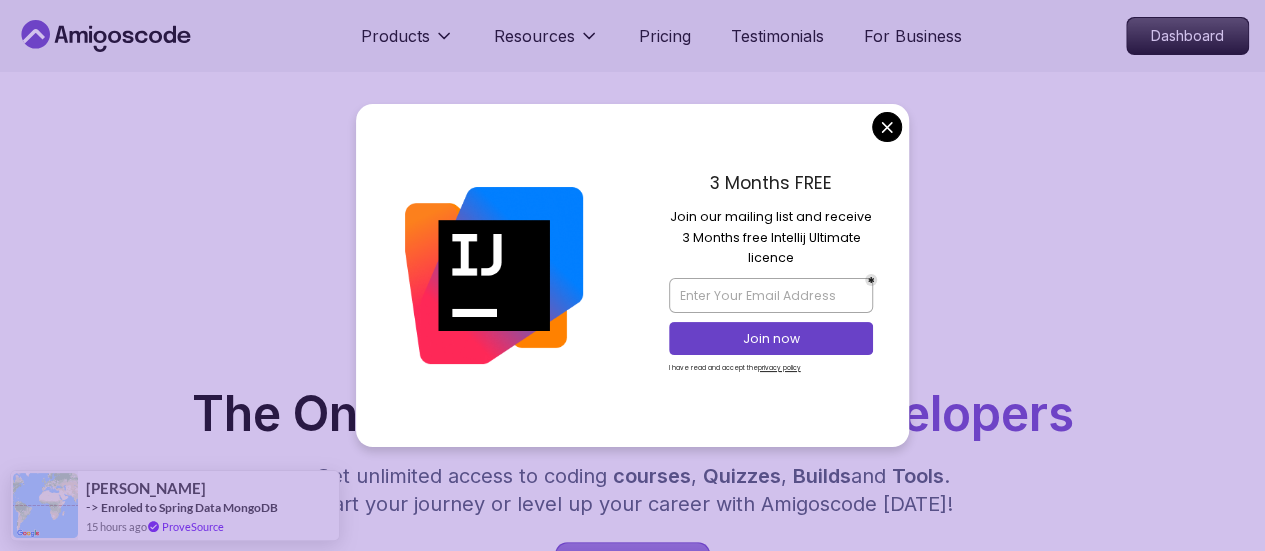 click on "3 Months FREE Join our mailing list and receive 3 Months free Intellij Ultimate licence Join now I have read and accept the  privacy policy" at bounding box center (771, 275) 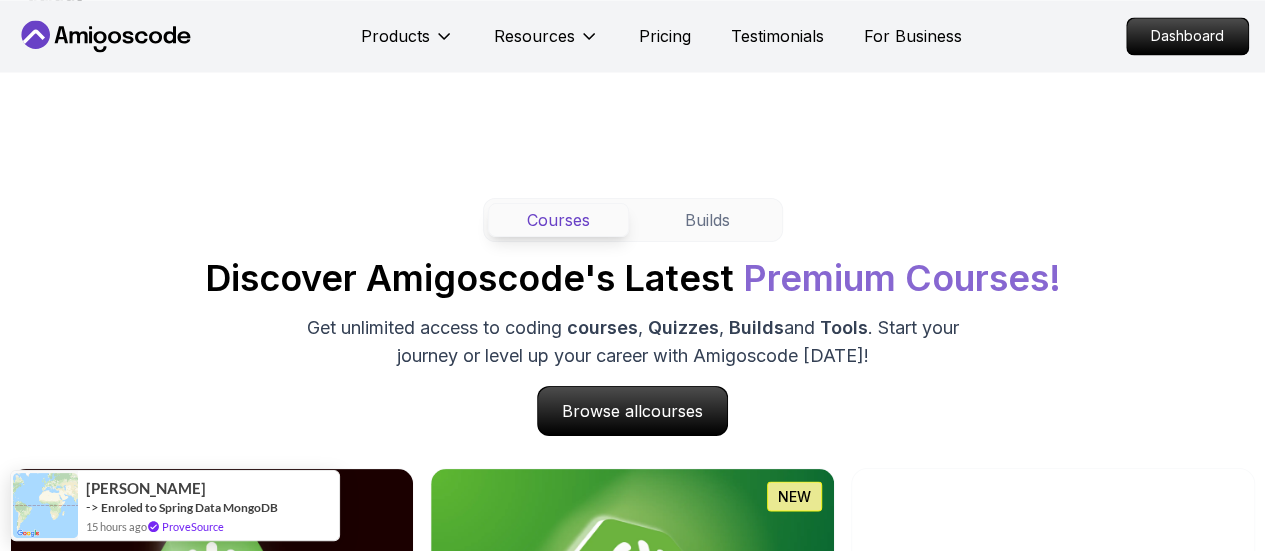 scroll, scrollTop: 1700, scrollLeft: 0, axis: vertical 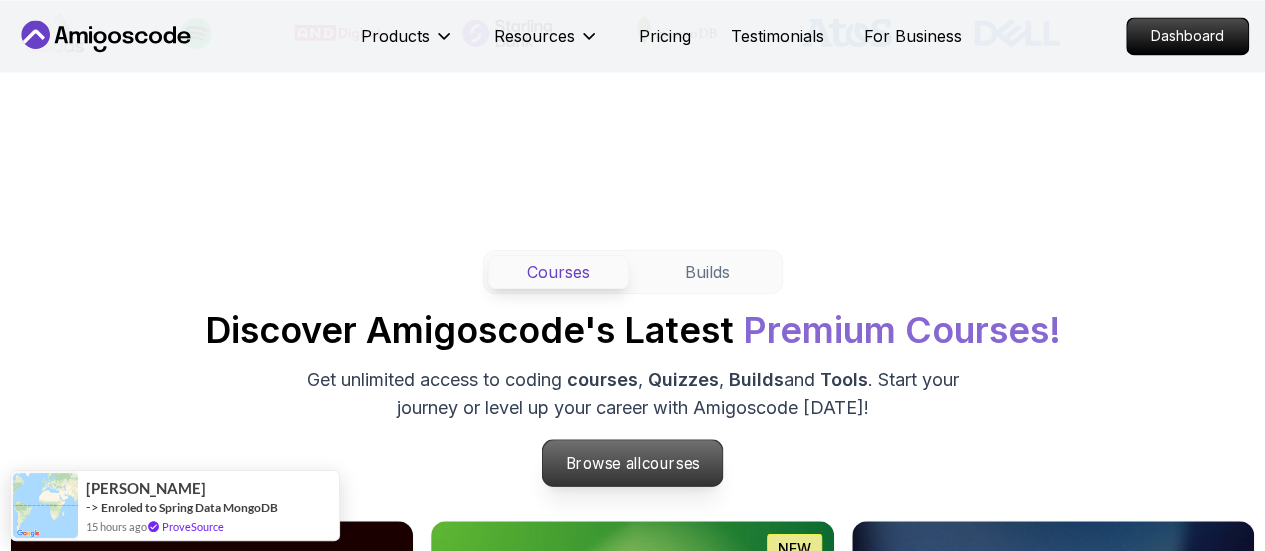 click on "Browse all  courses" at bounding box center (633, 463) 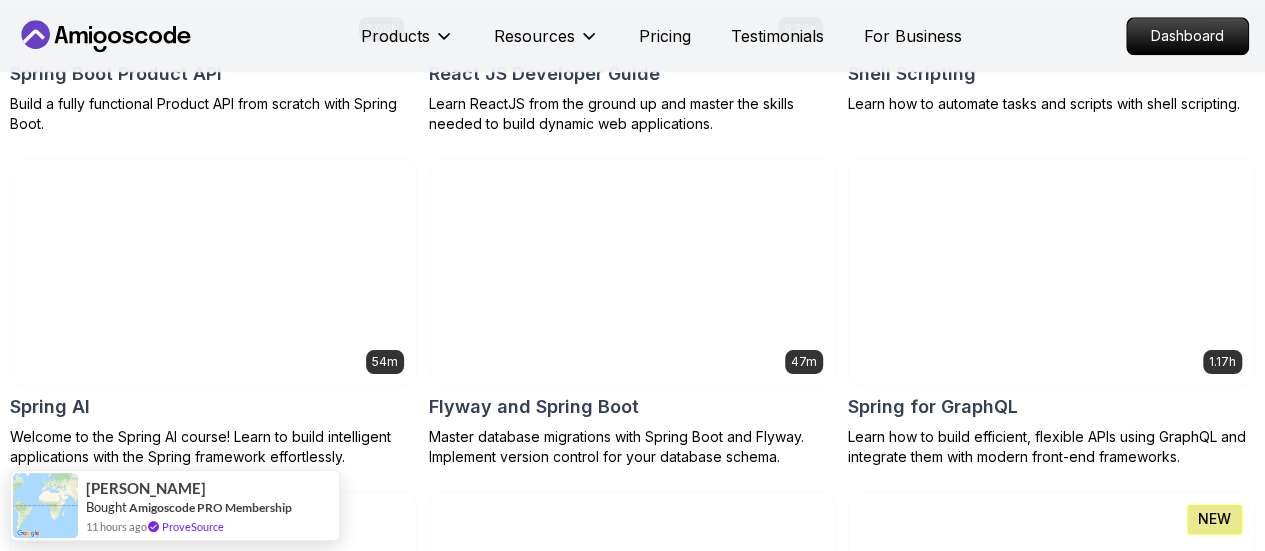 scroll, scrollTop: 5000, scrollLeft: 0, axis: vertical 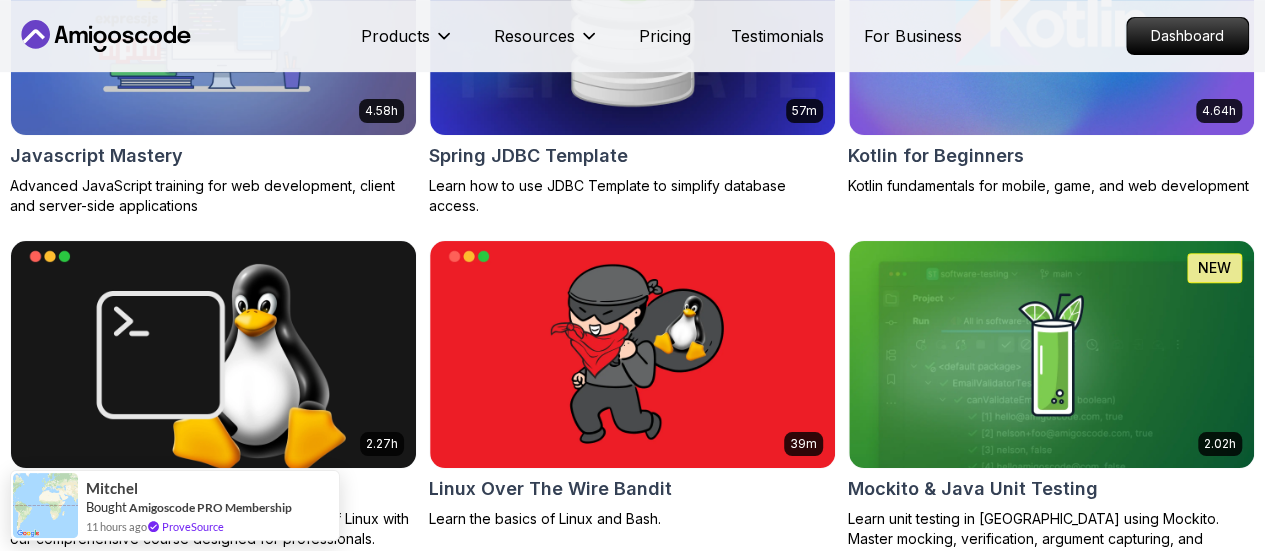 click on "Nelson Djalo Richard Abz" at bounding box center [0, 0] 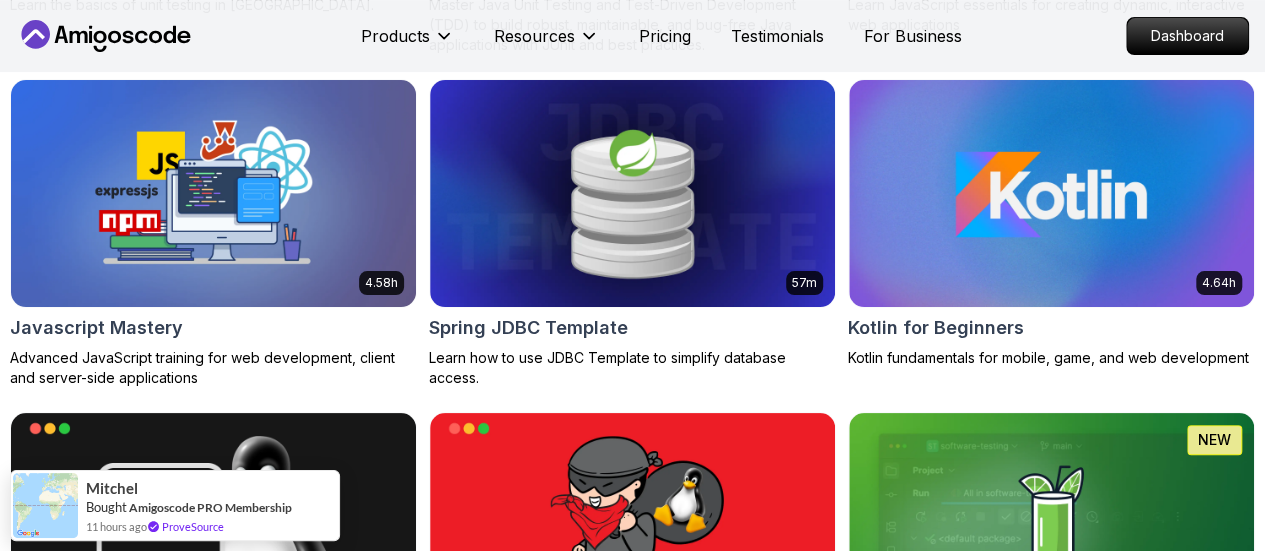 scroll, scrollTop: 3800, scrollLeft: 0, axis: vertical 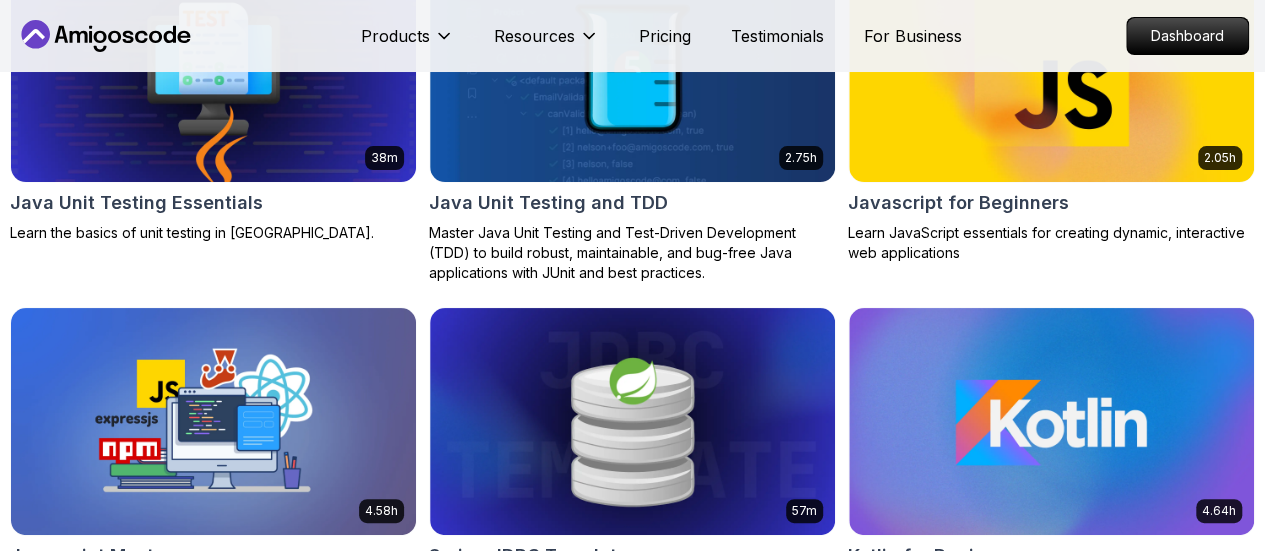 click 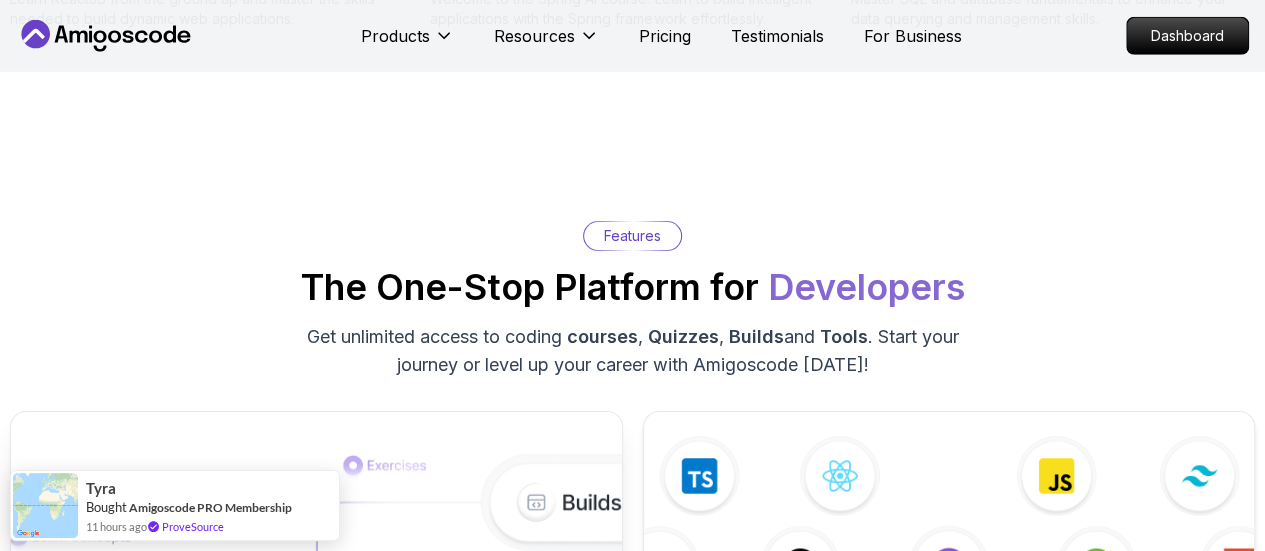 scroll, scrollTop: 2700, scrollLeft: 0, axis: vertical 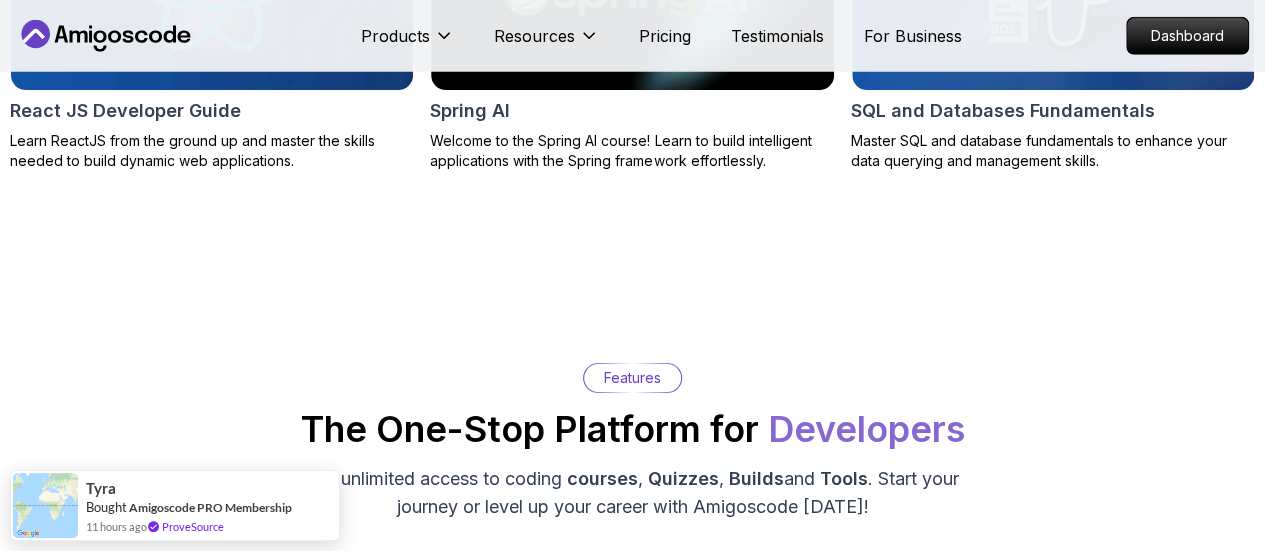click on "Features" at bounding box center (632, 378) 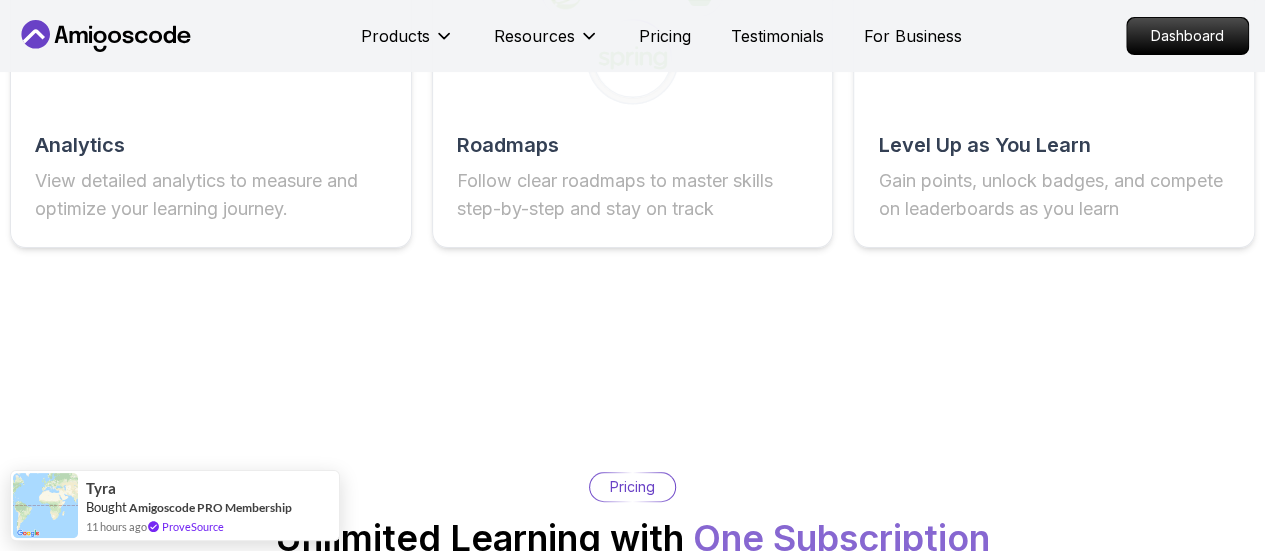 scroll, scrollTop: 3800, scrollLeft: 0, axis: vertical 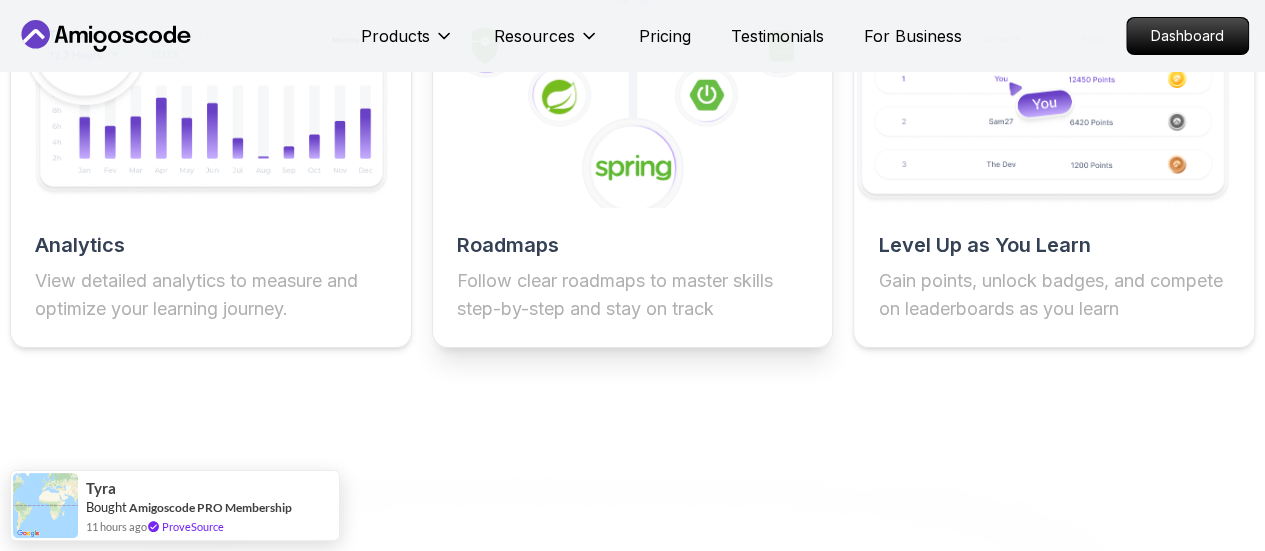 click 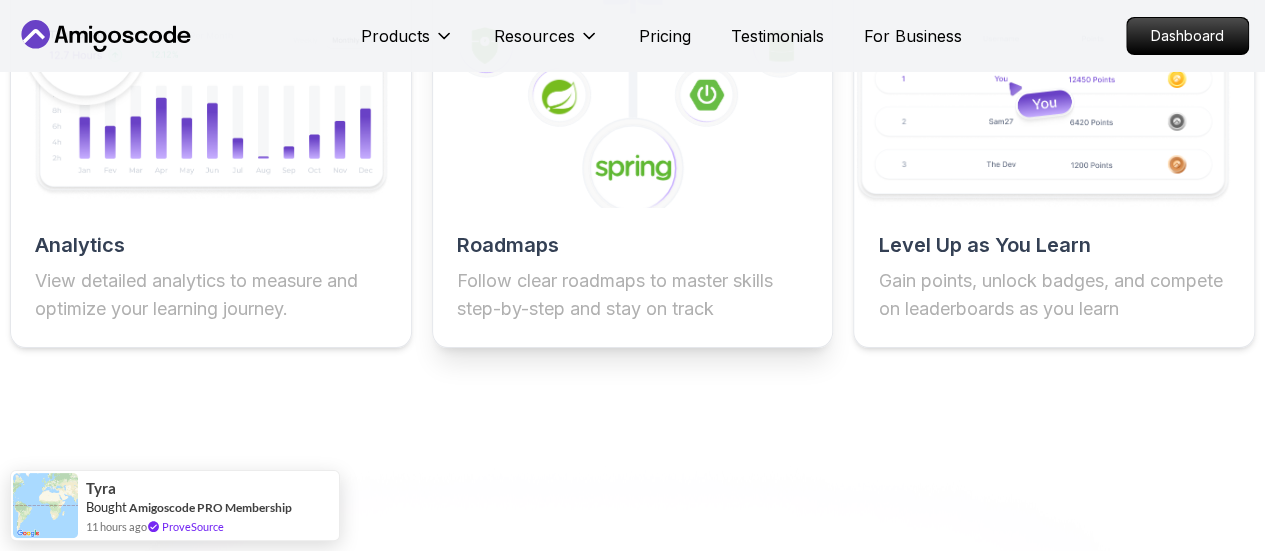 click 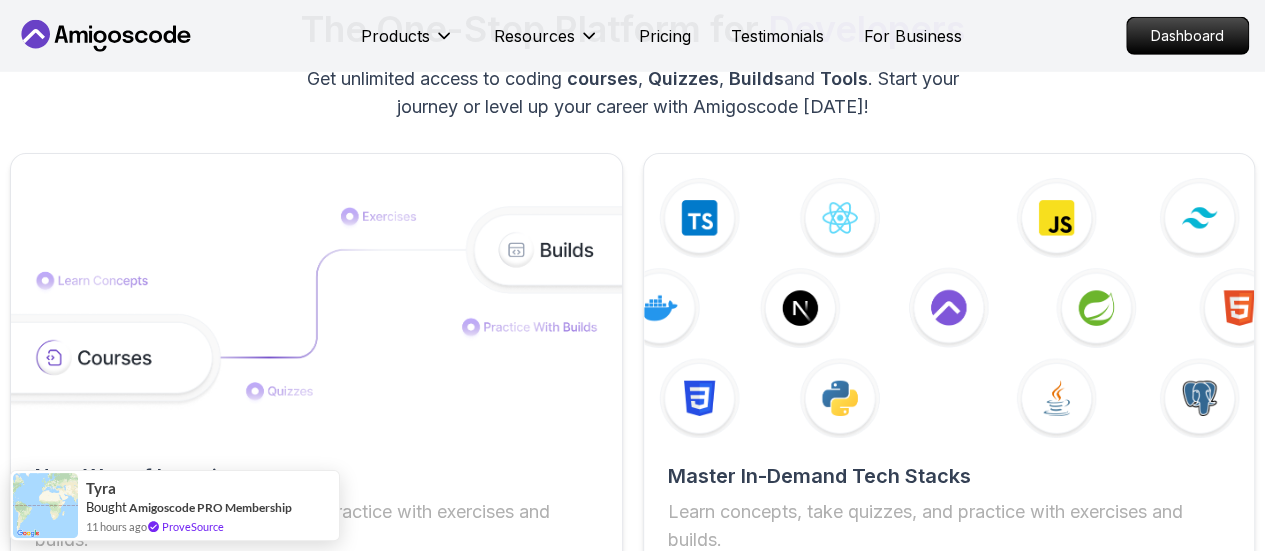 scroll, scrollTop: 2500, scrollLeft: 0, axis: vertical 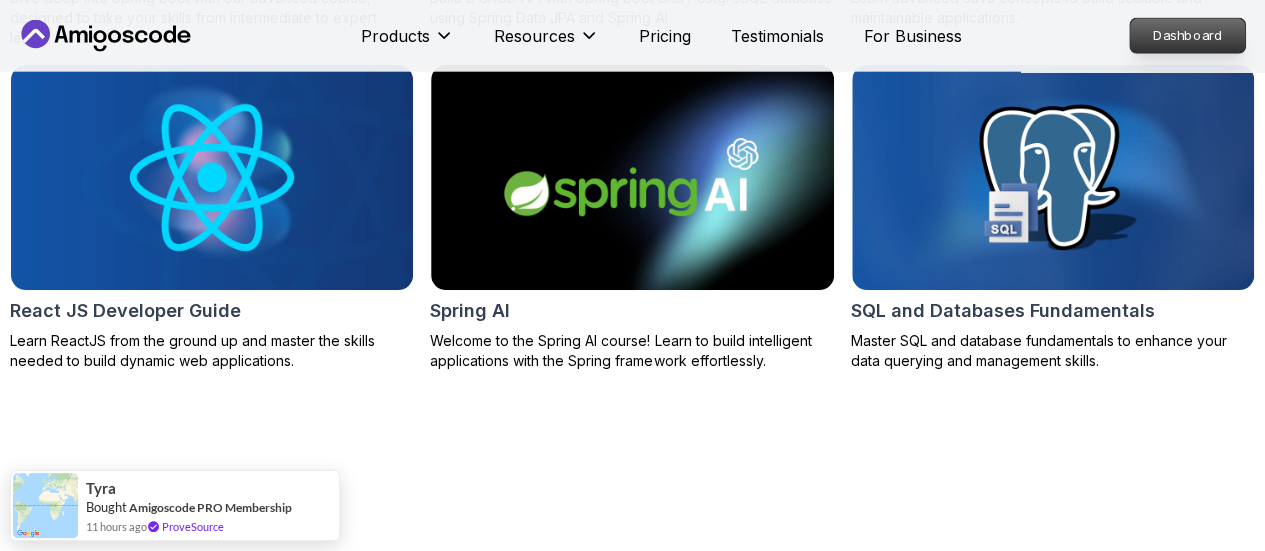 click on "Dashboard" at bounding box center [1187, 36] 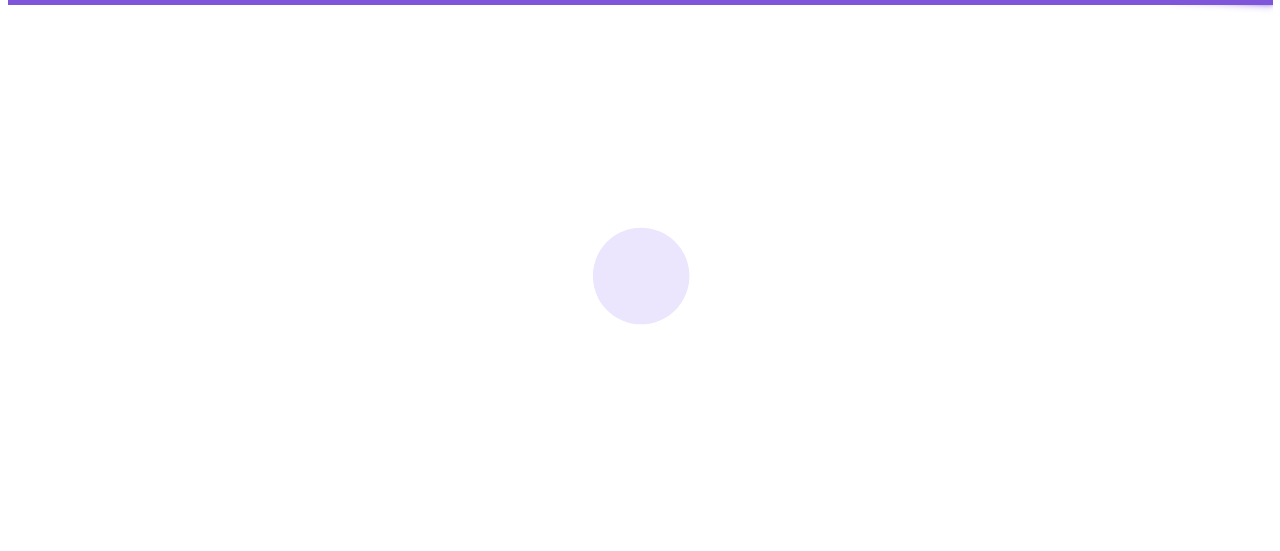 scroll, scrollTop: 0, scrollLeft: 0, axis: both 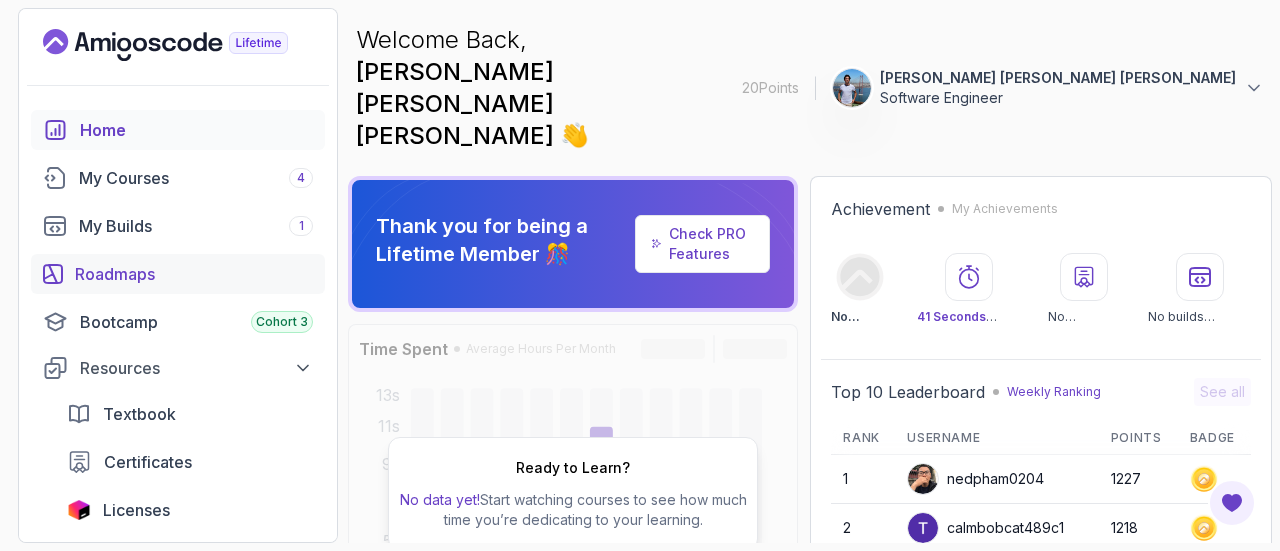 click on "Roadmaps" at bounding box center (194, 274) 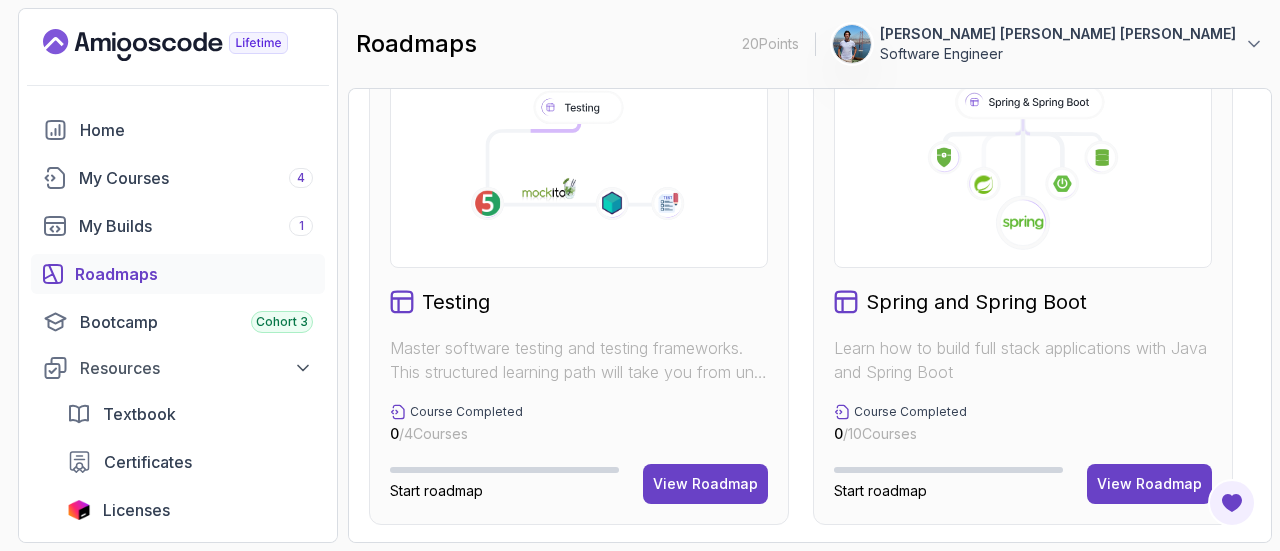 scroll, scrollTop: 966, scrollLeft: 0, axis: vertical 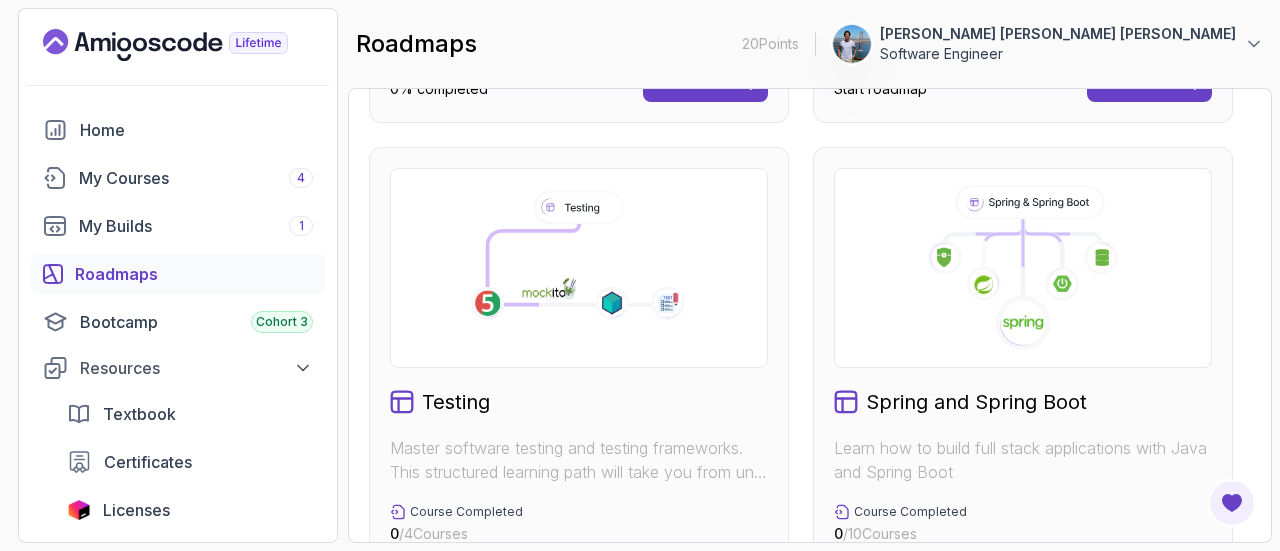 click on "Spring and Spring Boot Learn how to build full stack applications with Java and Spring Boot Course Completed 0 / 10  Courses Start roadmap View Roadmap" at bounding box center [1023, 386] 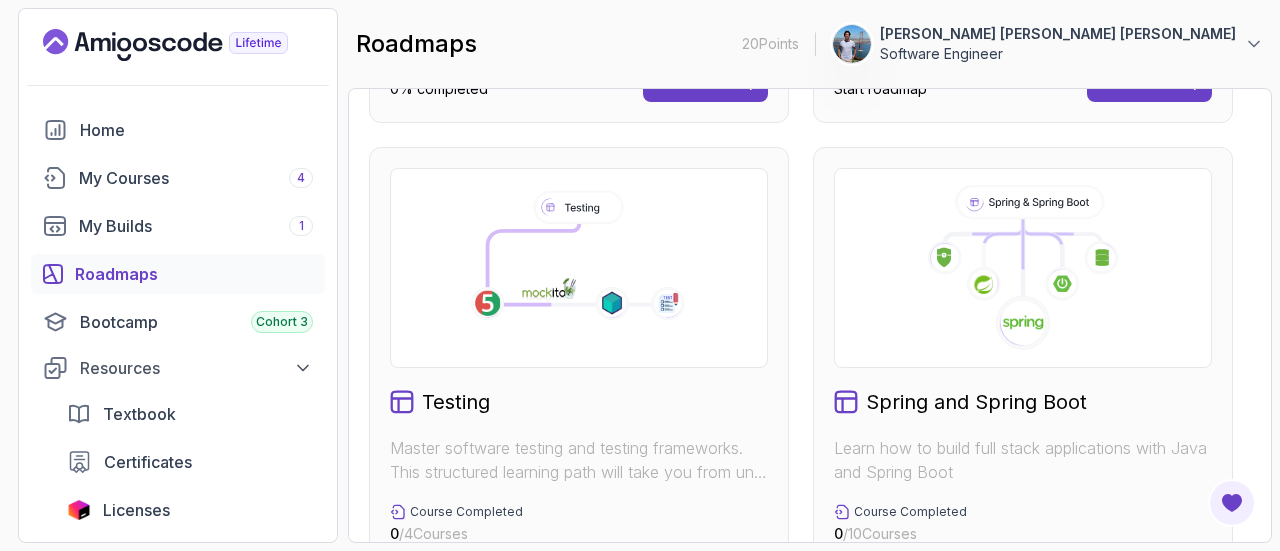 click on "Spring and Spring Boot" at bounding box center [976, 402] 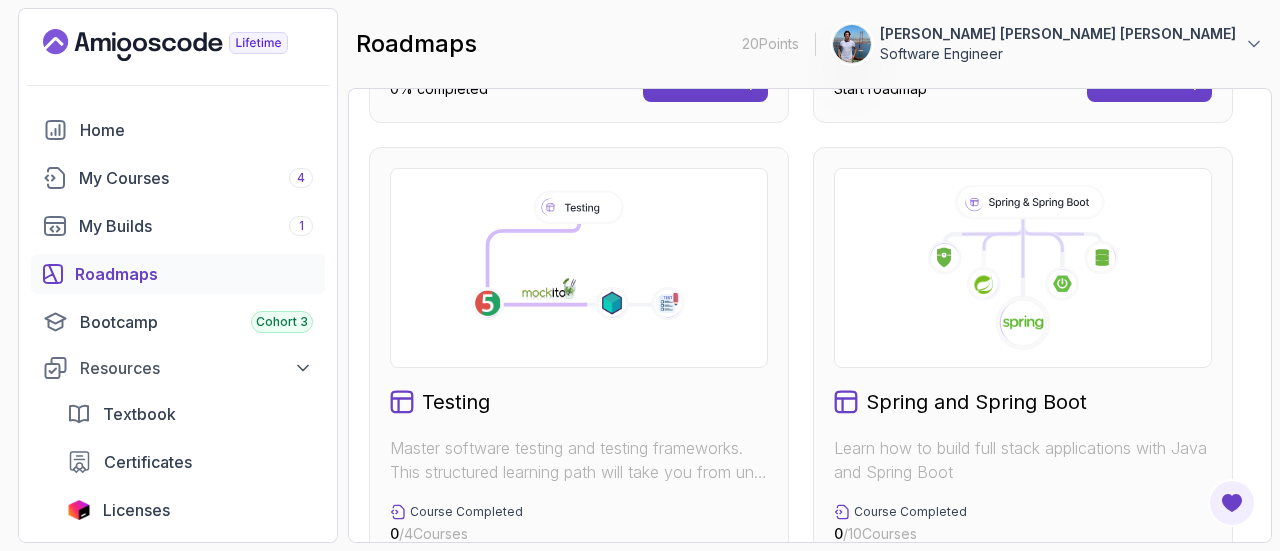 click on "Spring and Spring Boot Learn how to build full stack applications with Java and Spring Boot Course Completed 0 / 10  Courses Start roadmap View Roadmap" at bounding box center [1023, 386] 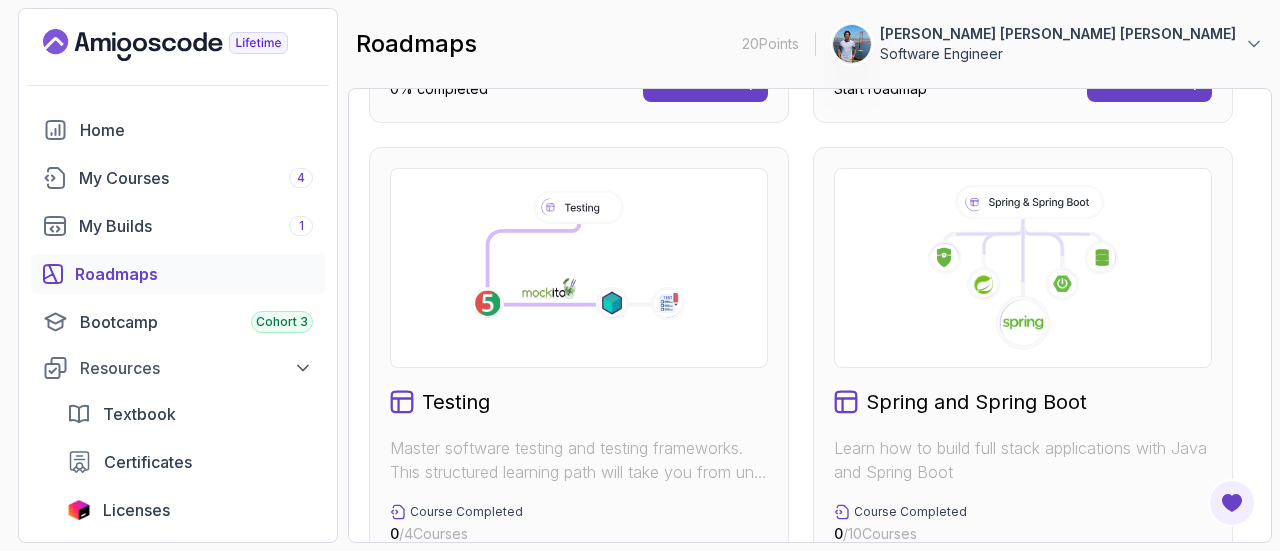 click 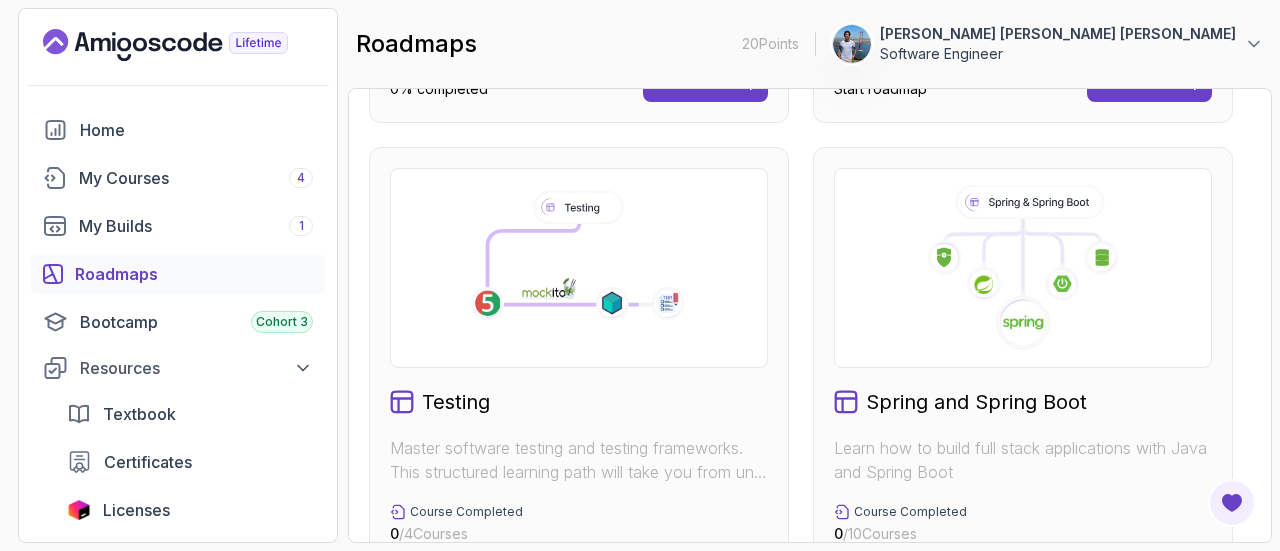 click 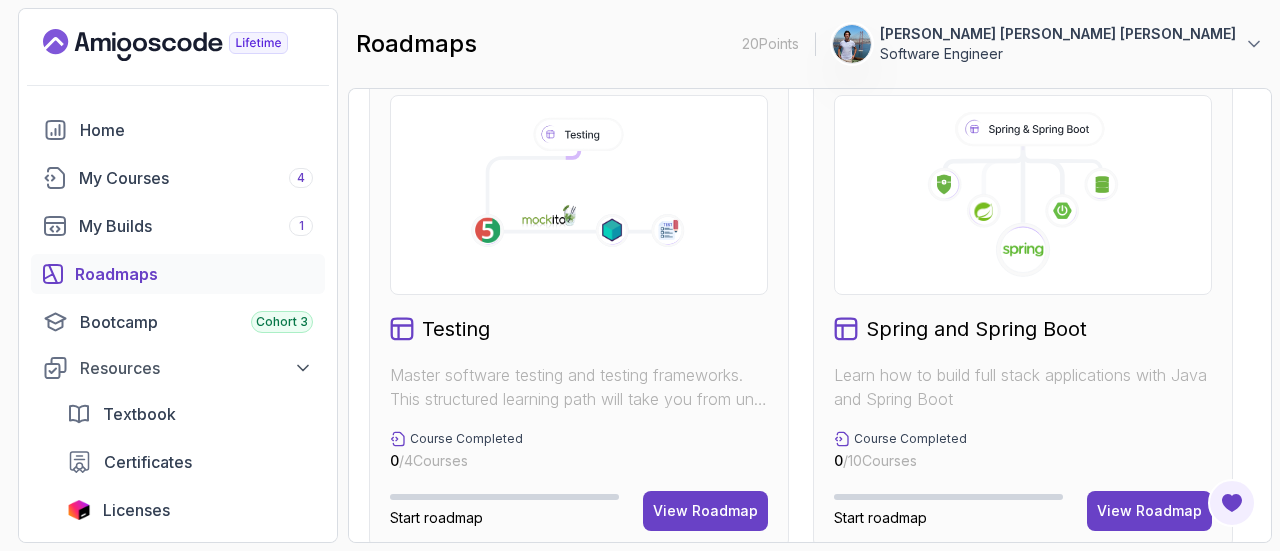 scroll, scrollTop: 1066, scrollLeft: 0, axis: vertical 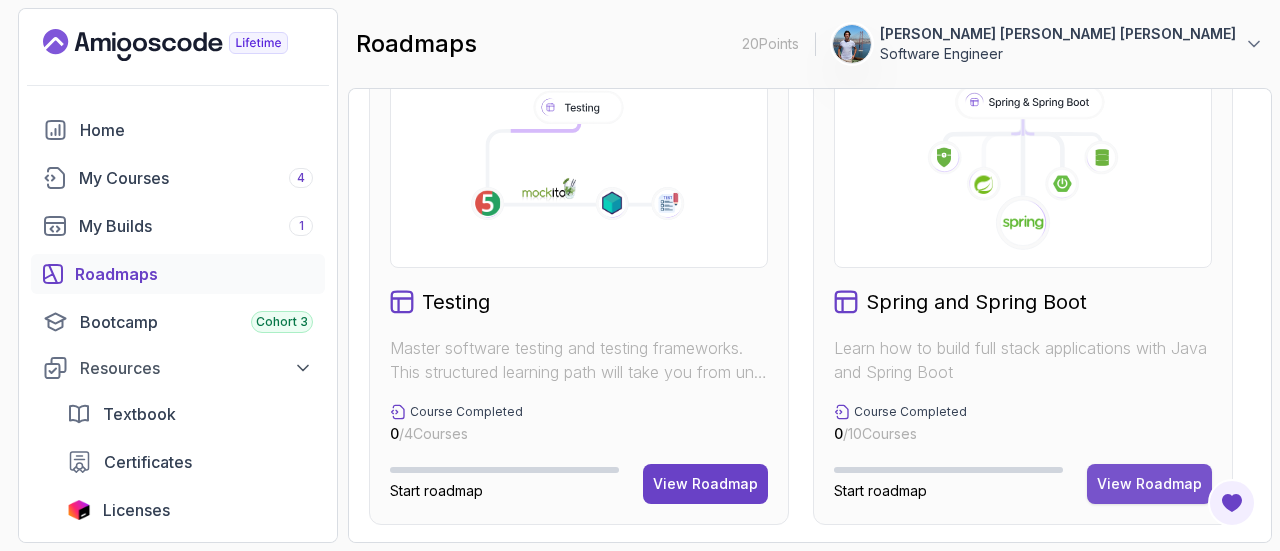 click on "View Roadmap" at bounding box center [1149, 484] 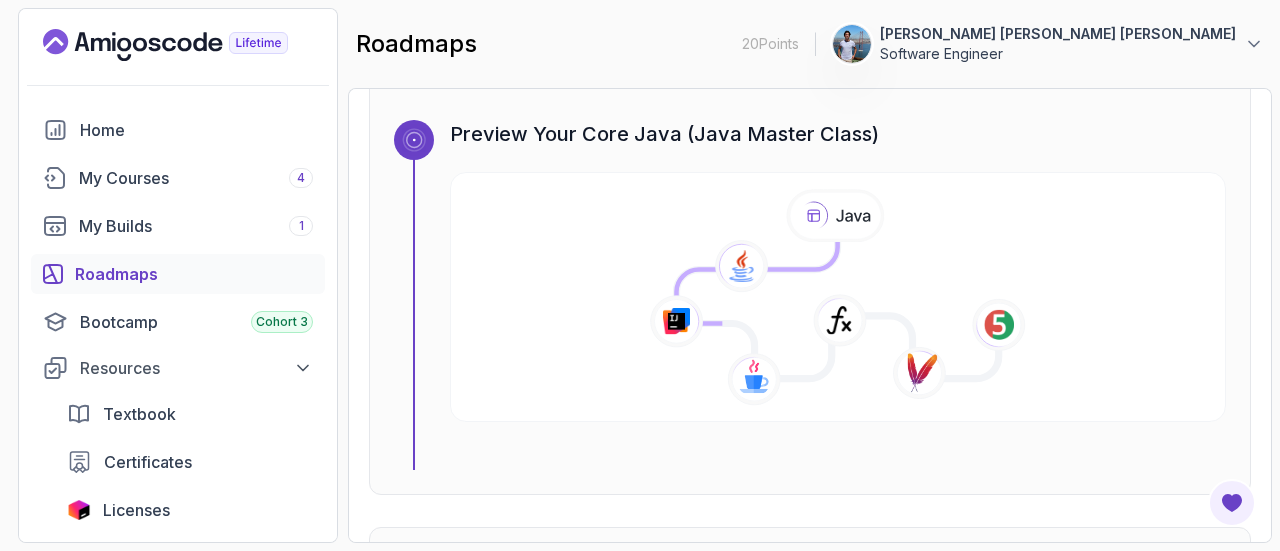 scroll, scrollTop: 0, scrollLeft: 0, axis: both 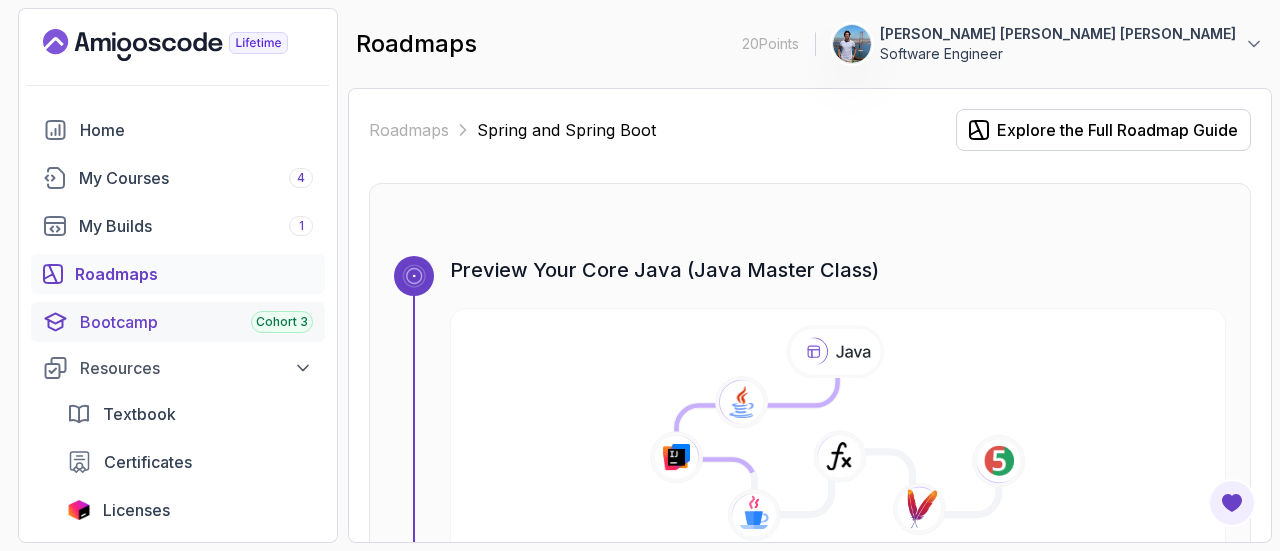 click on "Bootcamp Cohort 3" at bounding box center [196, 322] 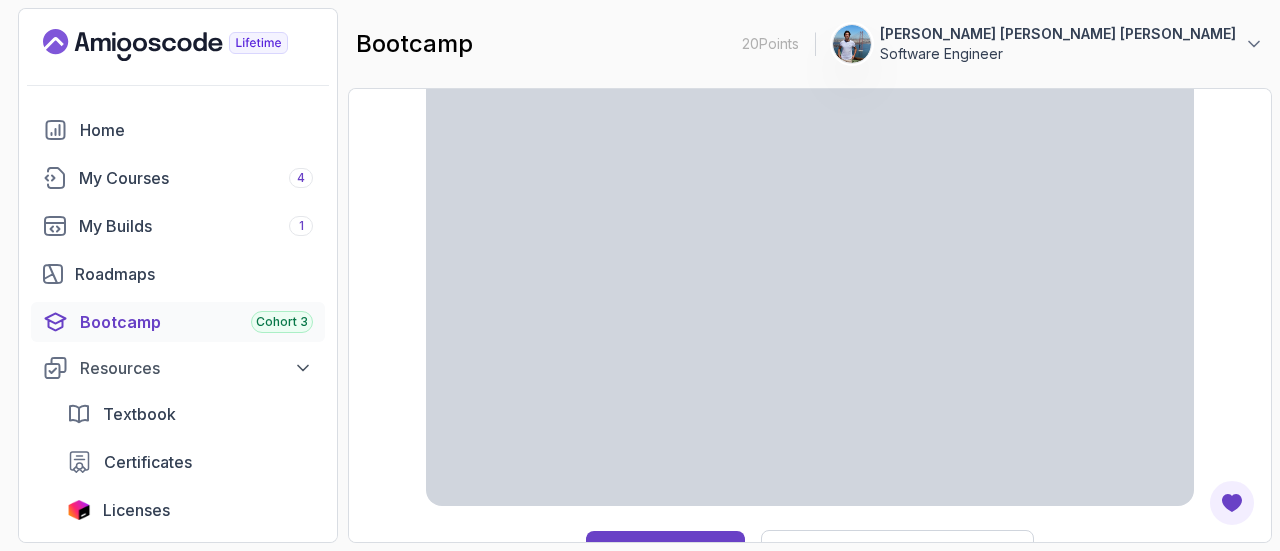 scroll, scrollTop: 90, scrollLeft: 0, axis: vertical 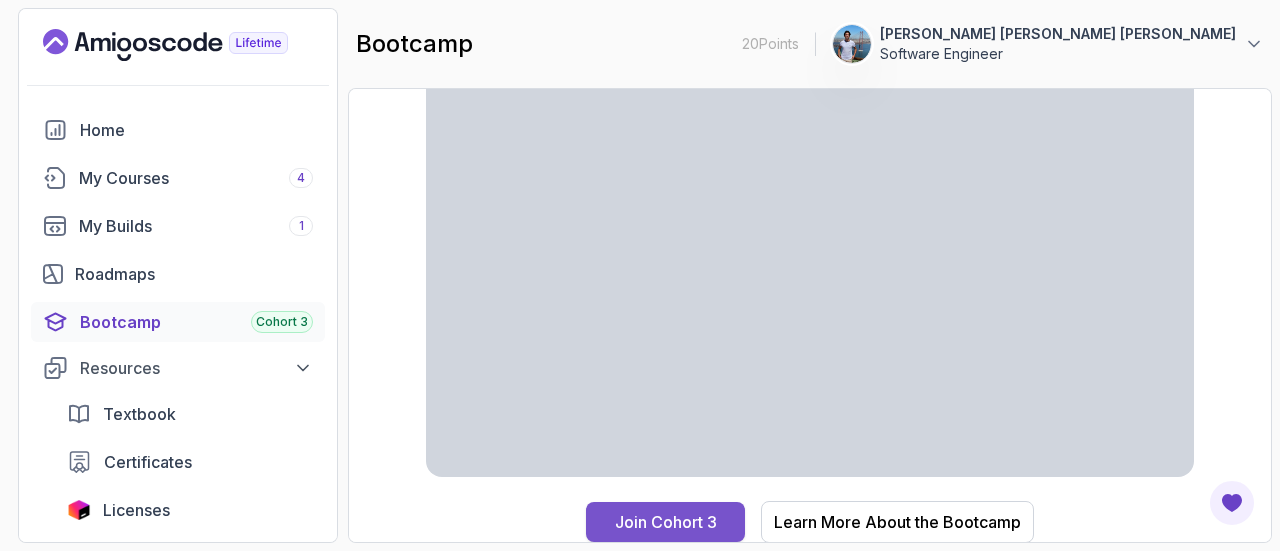 click on "Join Cohort 3" at bounding box center [666, 522] 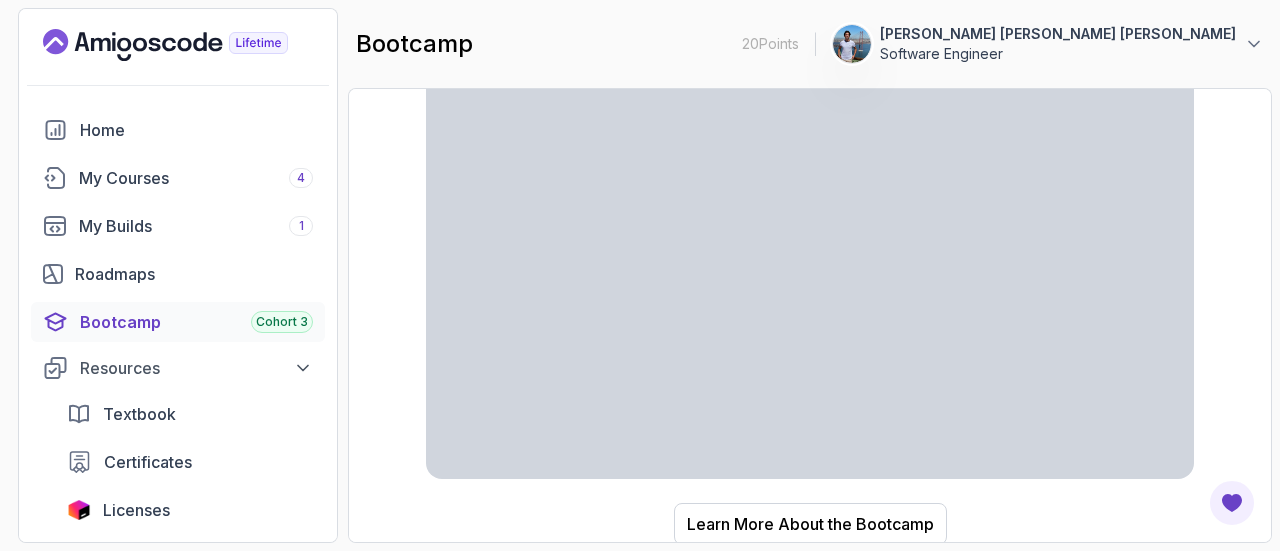 scroll, scrollTop: 116, scrollLeft: 0, axis: vertical 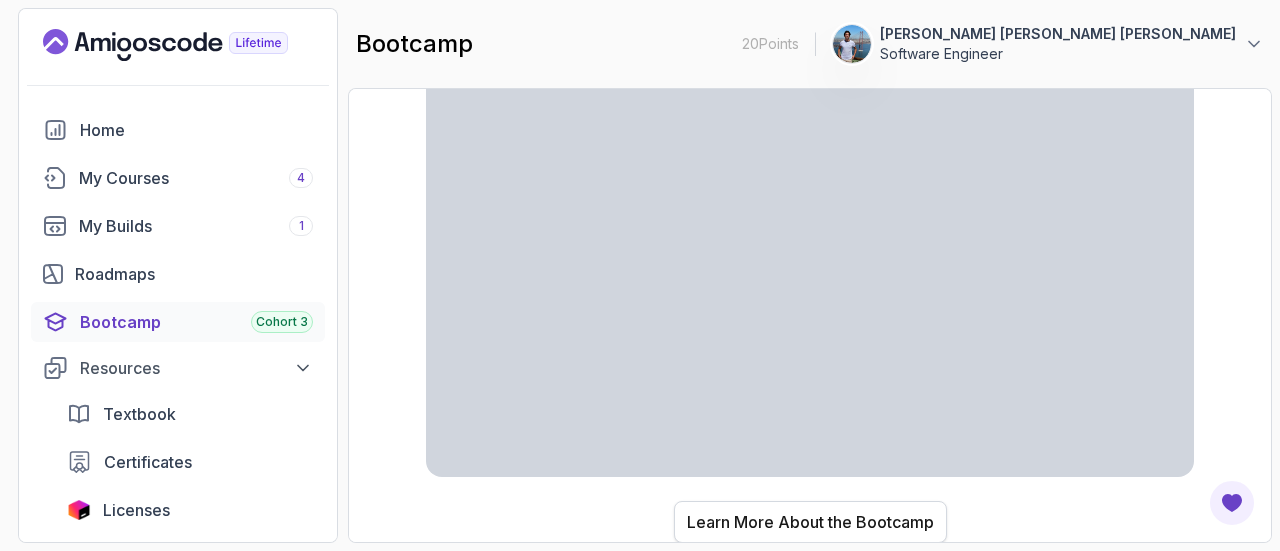 click on "Learn More About the Bootcamp" at bounding box center [810, 522] 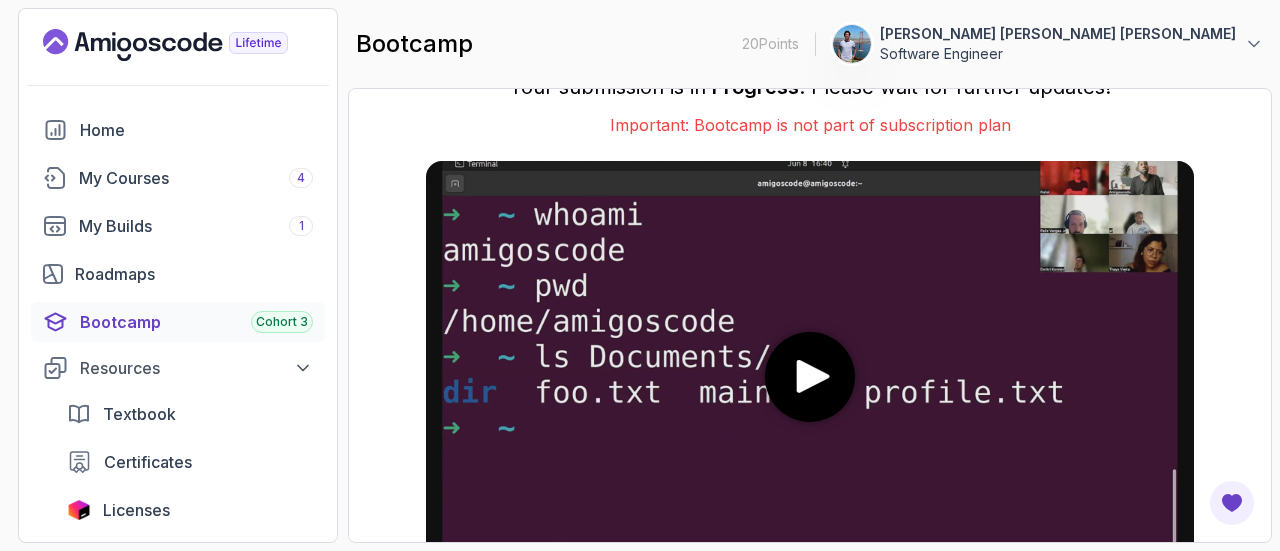 click on "Cohort 3" at bounding box center [282, 322] 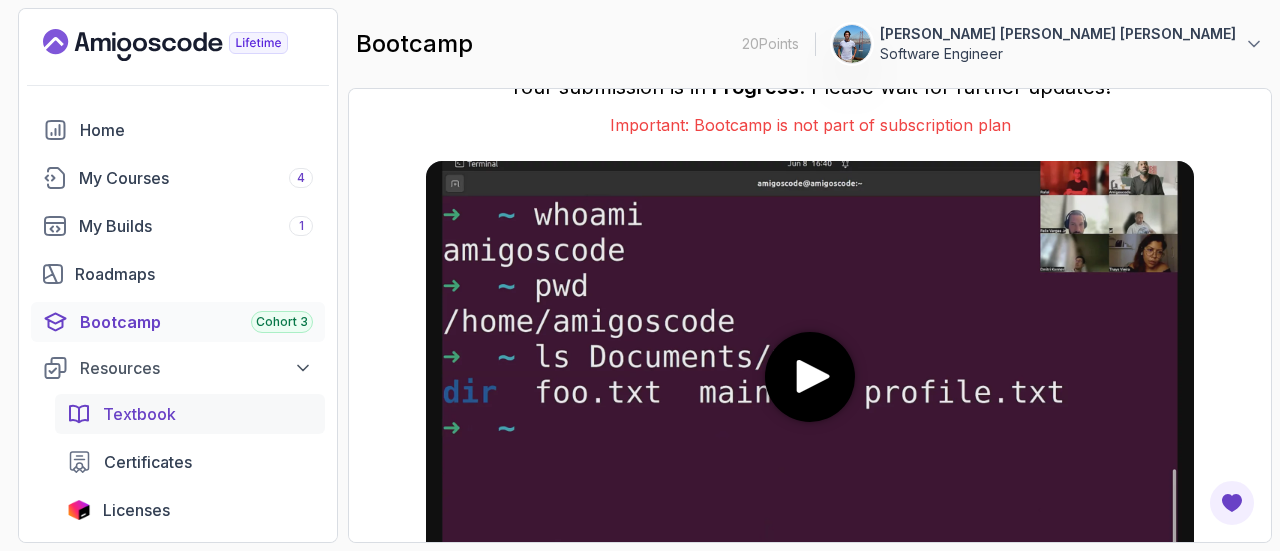 click on "Textbook" at bounding box center [190, 414] 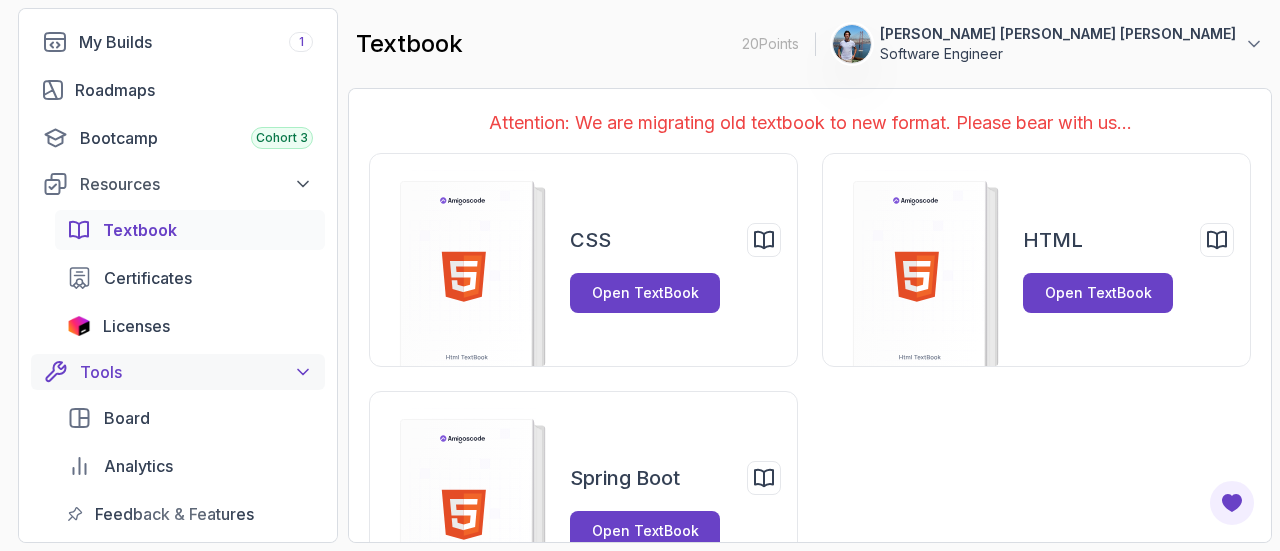 scroll, scrollTop: 200, scrollLeft: 0, axis: vertical 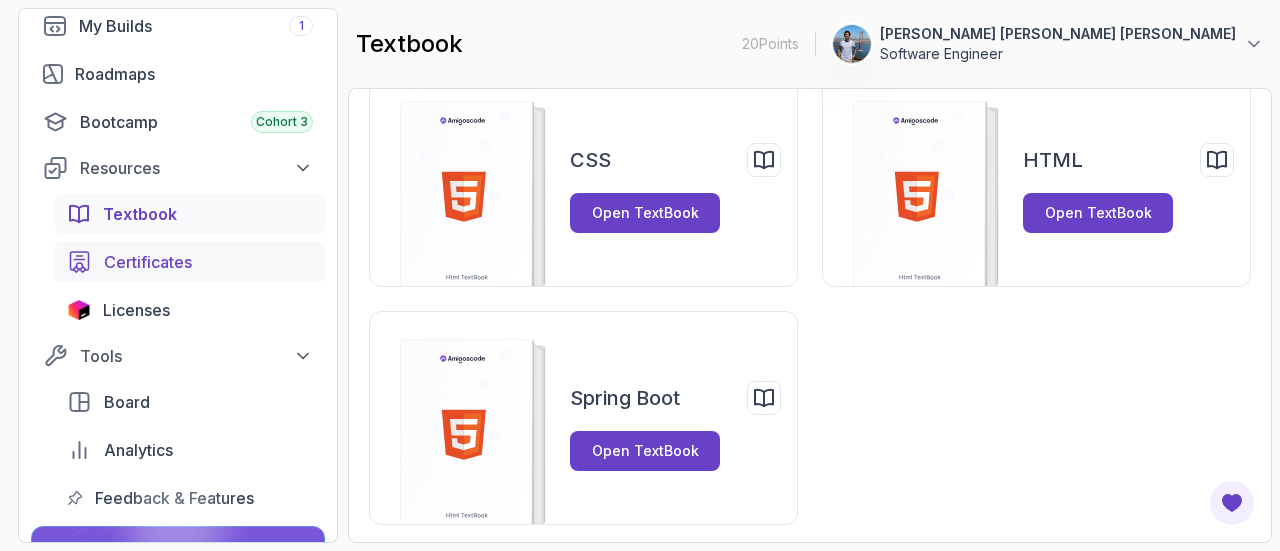 click on "Certificates" at bounding box center (208, 262) 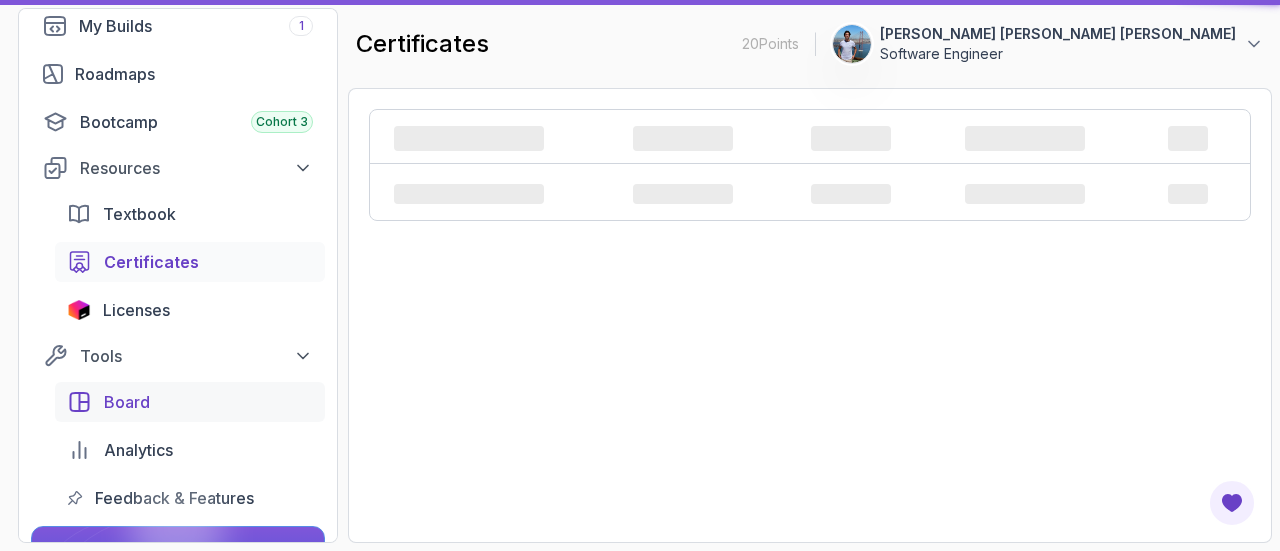 scroll, scrollTop: 0, scrollLeft: 0, axis: both 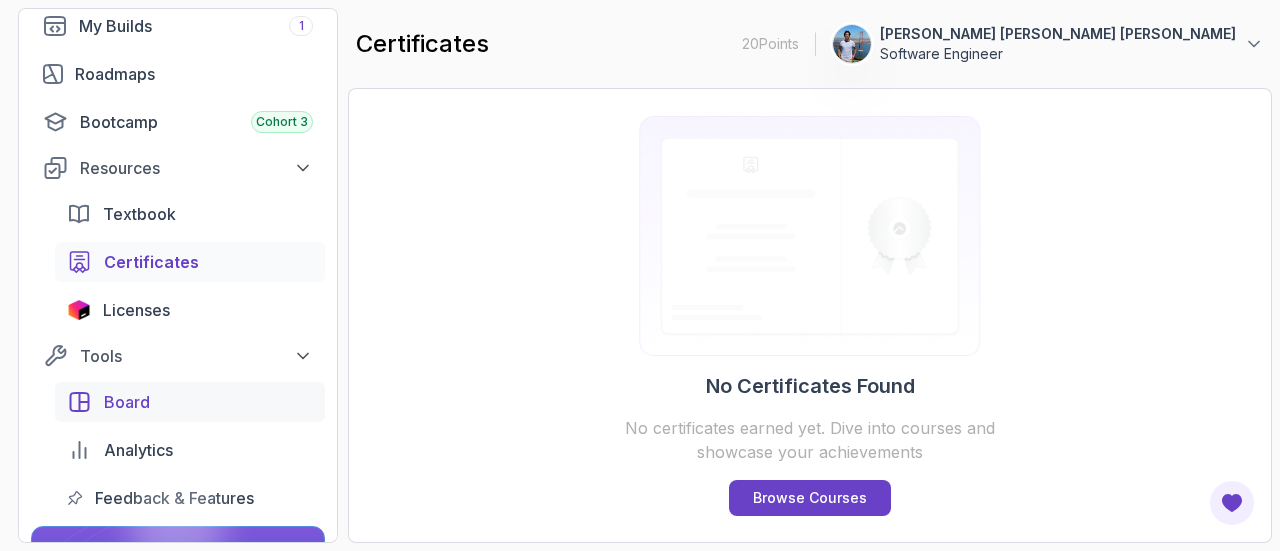 click on "Board" at bounding box center [190, 402] 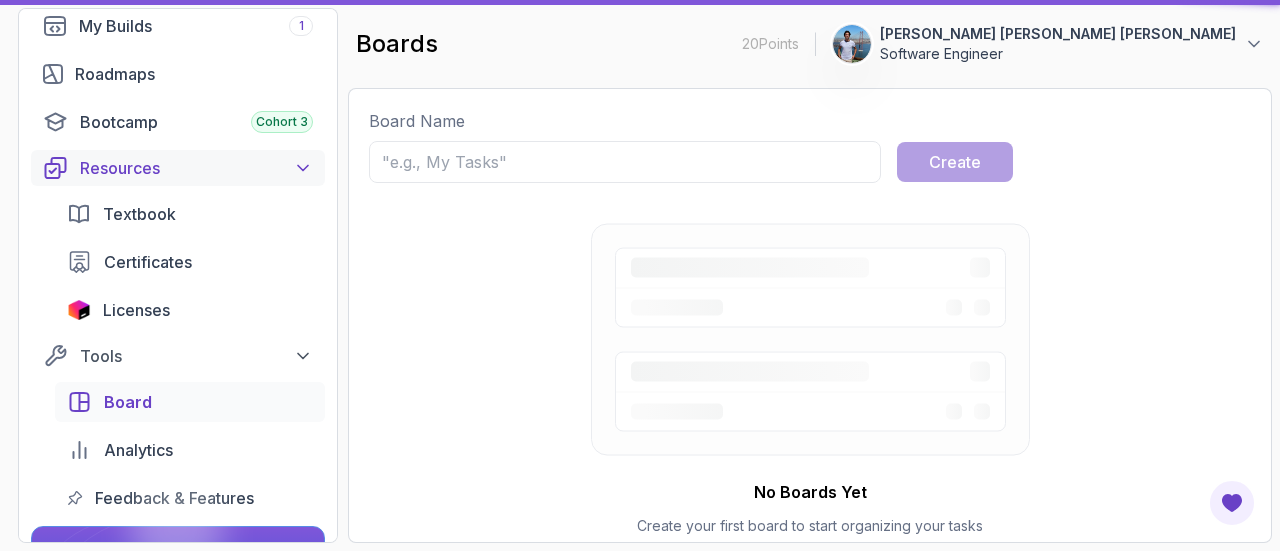 scroll, scrollTop: 0, scrollLeft: 0, axis: both 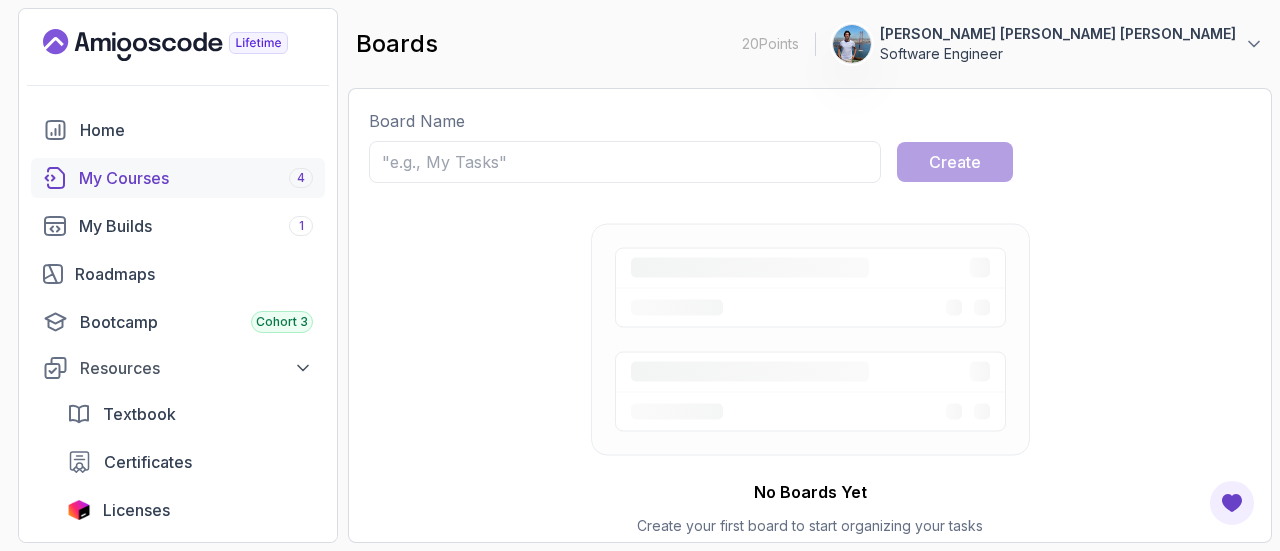 click on "My Courses 4" at bounding box center [178, 178] 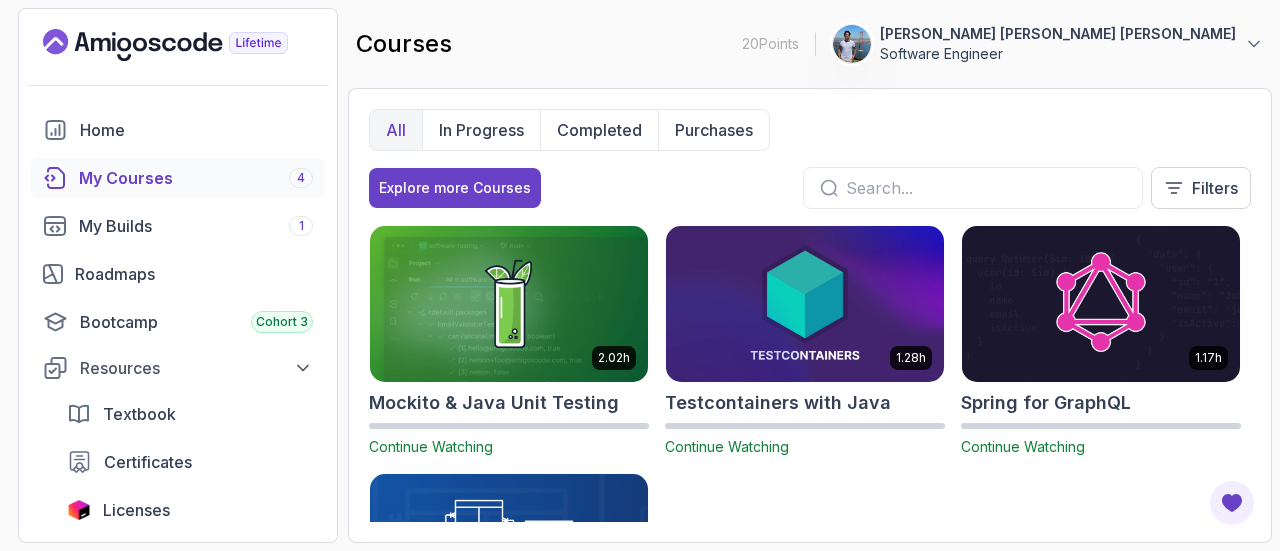 scroll, scrollTop: 0, scrollLeft: 0, axis: both 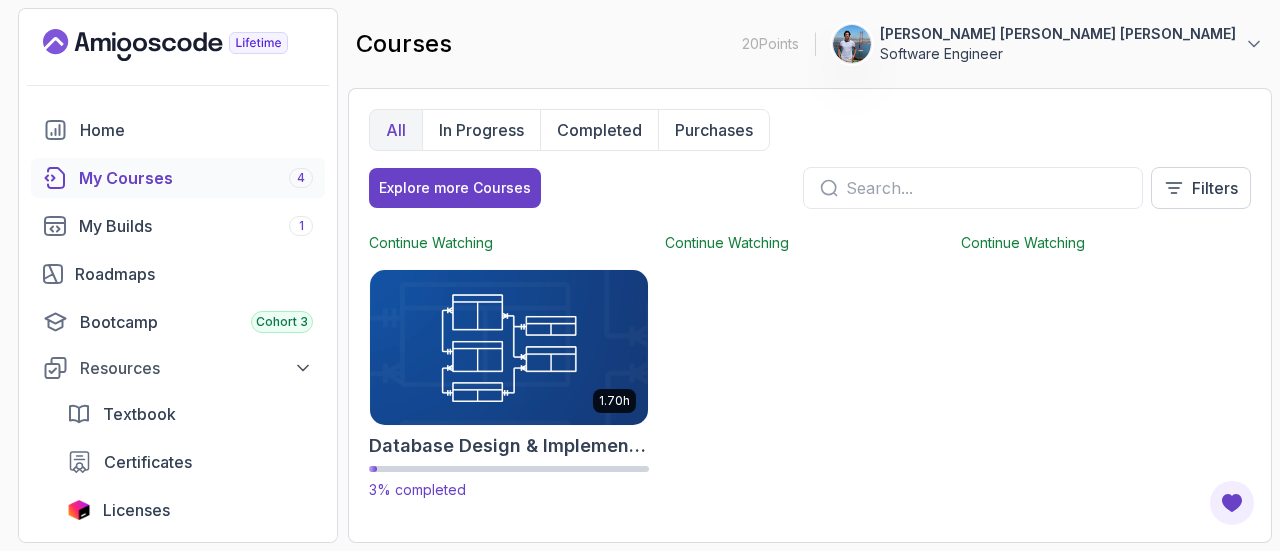 click at bounding box center [509, 347] 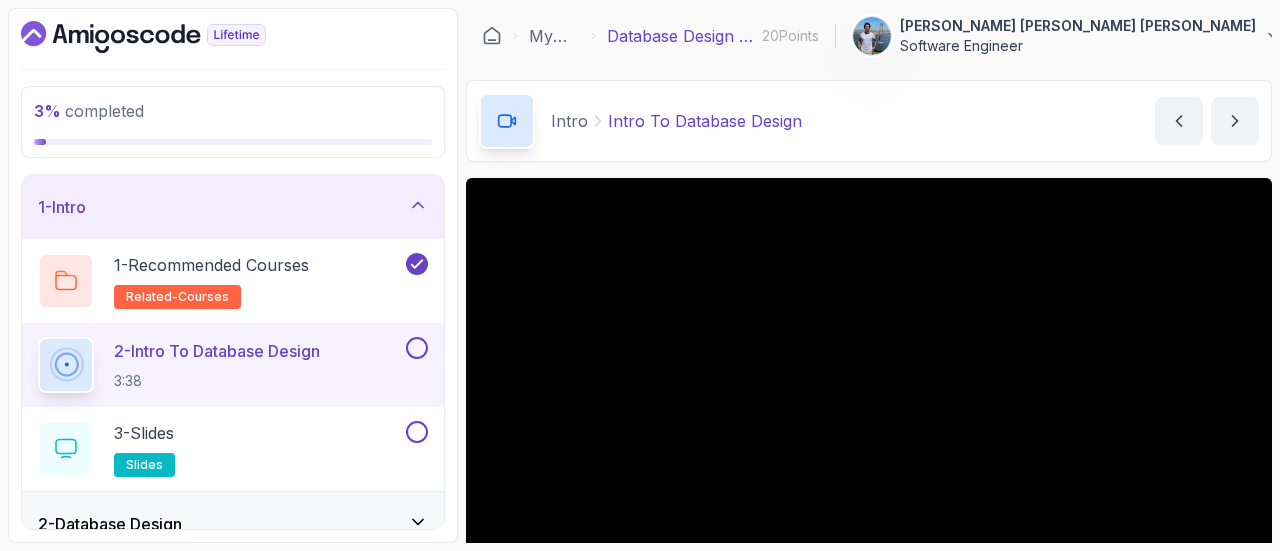 scroll, scrollTop: 0, scrollLeft: 0, axis: both 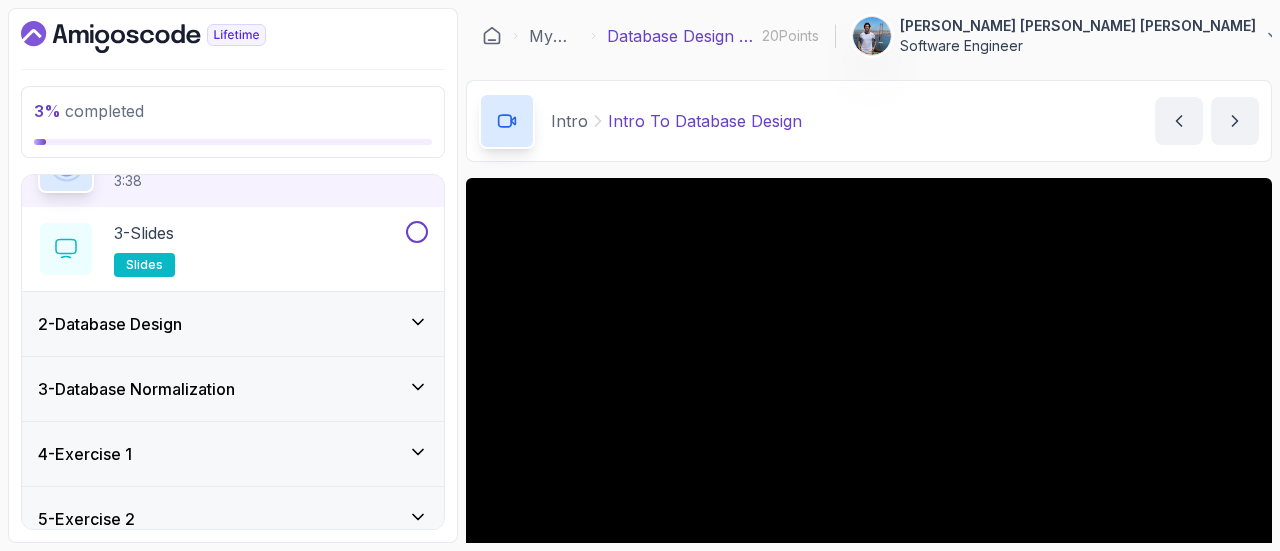 click on "2  -  Database Design" at bounding box center (233, 324) 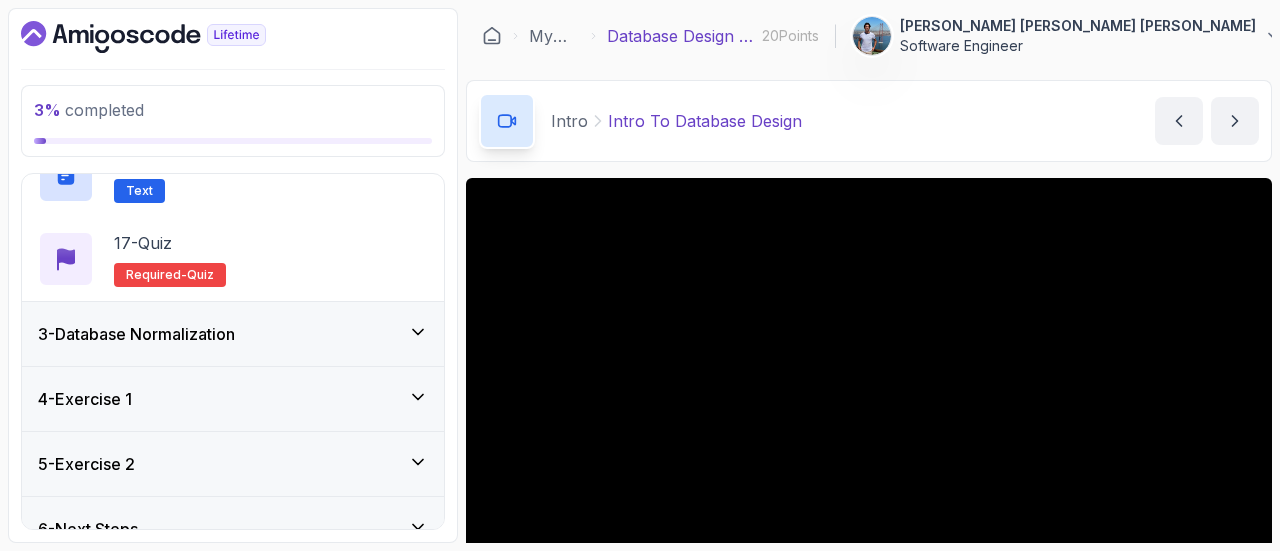 click on "3  -  Database Normalization" at bounding box center (233, 334) 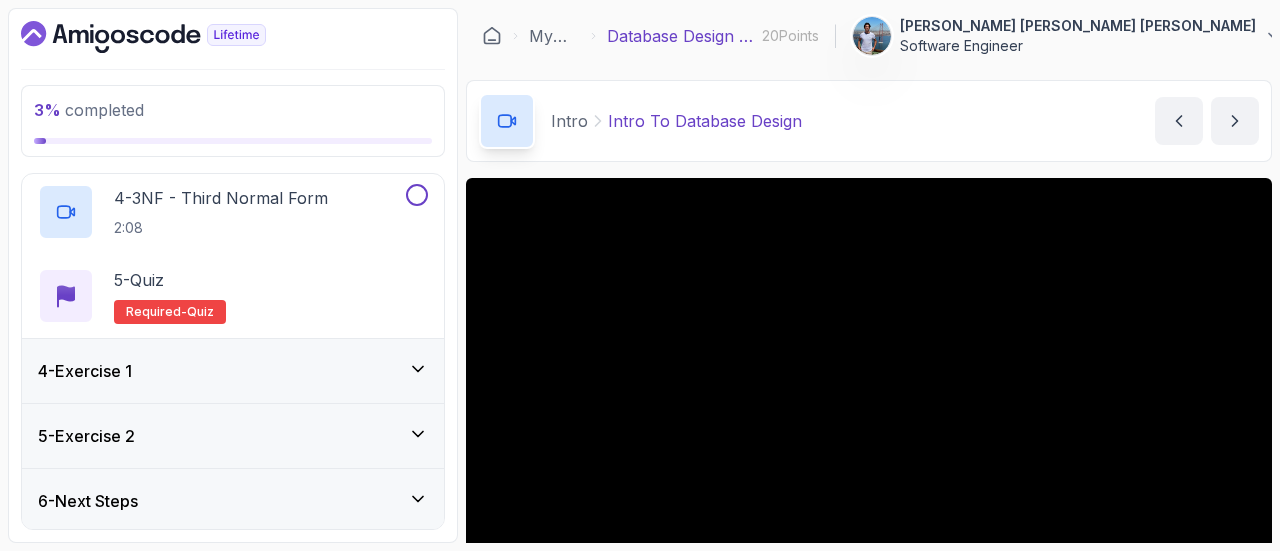 click on "4  -  Exercise 1" at bounding box center [233, 371] 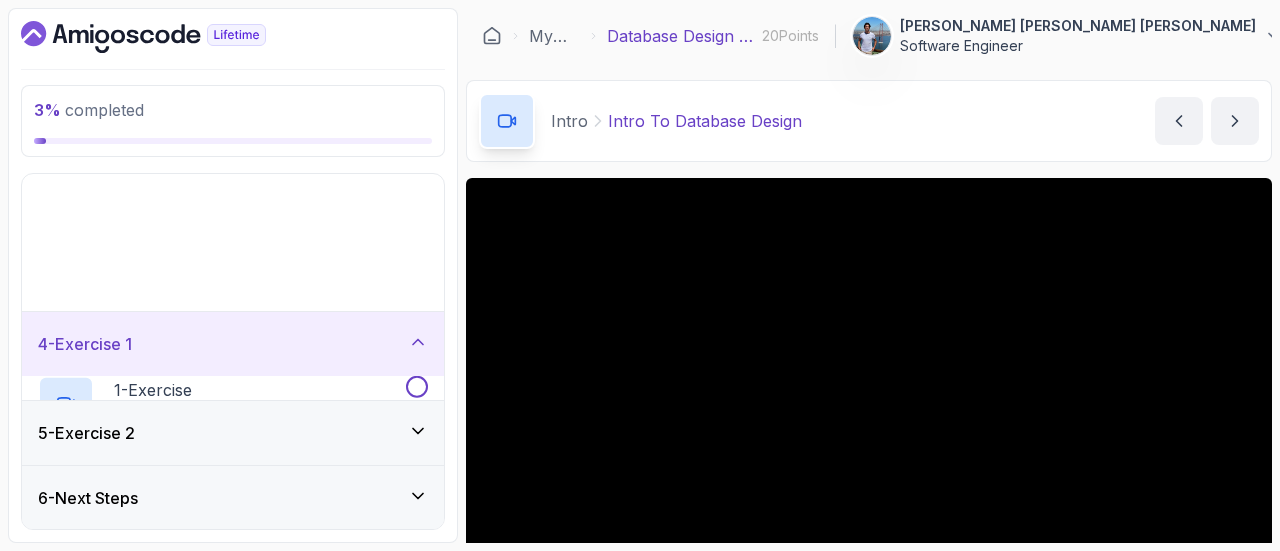 scroll, scrollTop: 30, scrollLeft: 0, axis: vertical 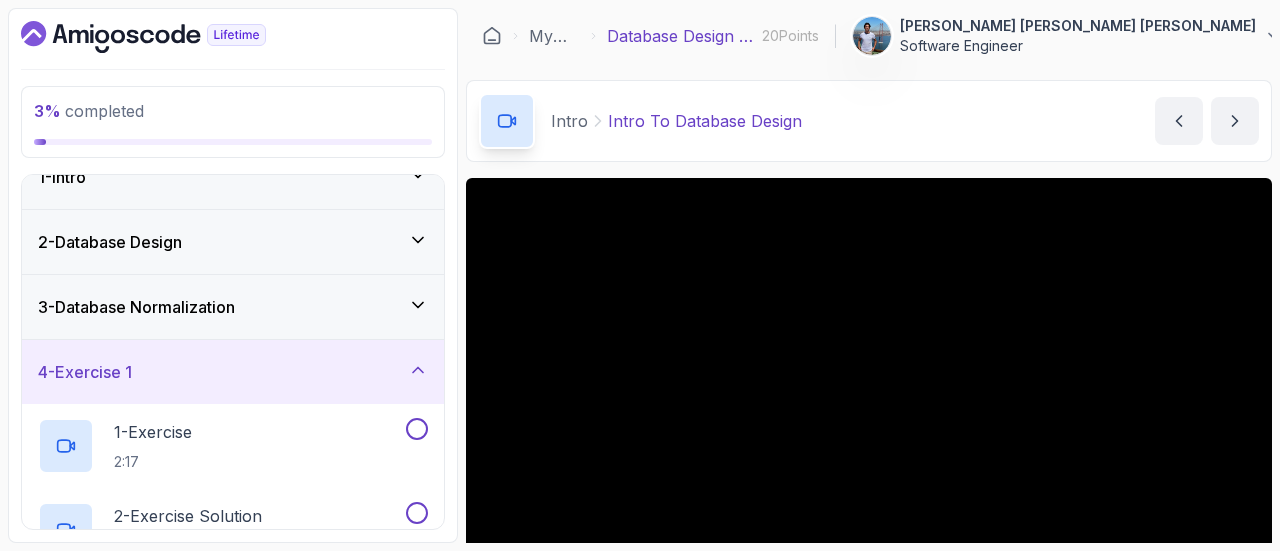 click 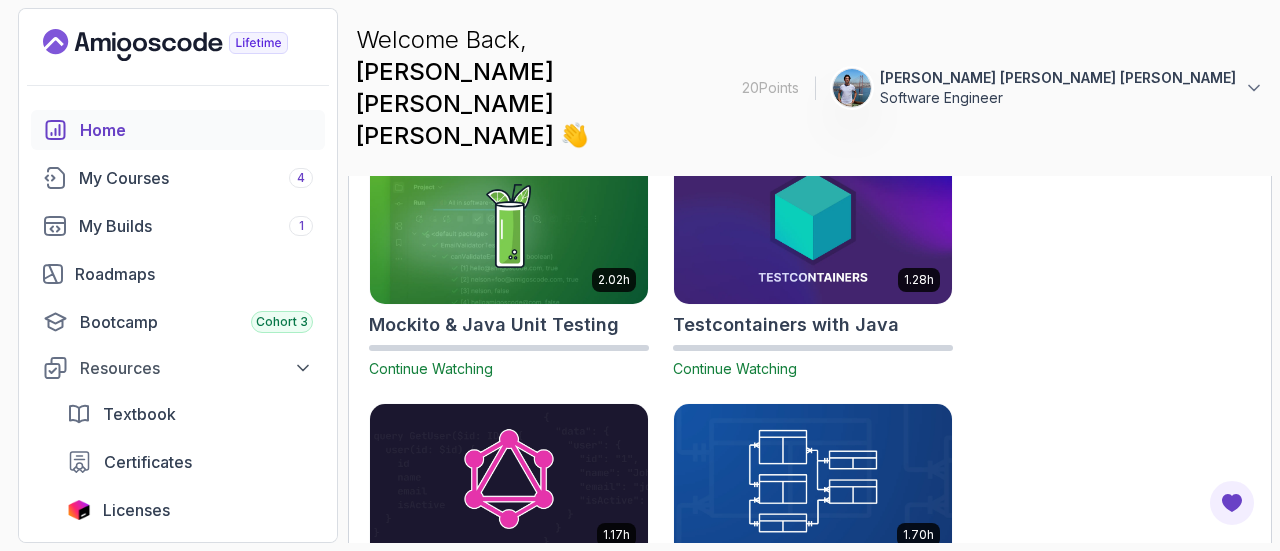 scroll, scrollTop: 778, scrollLeft: 0, axis: vertical 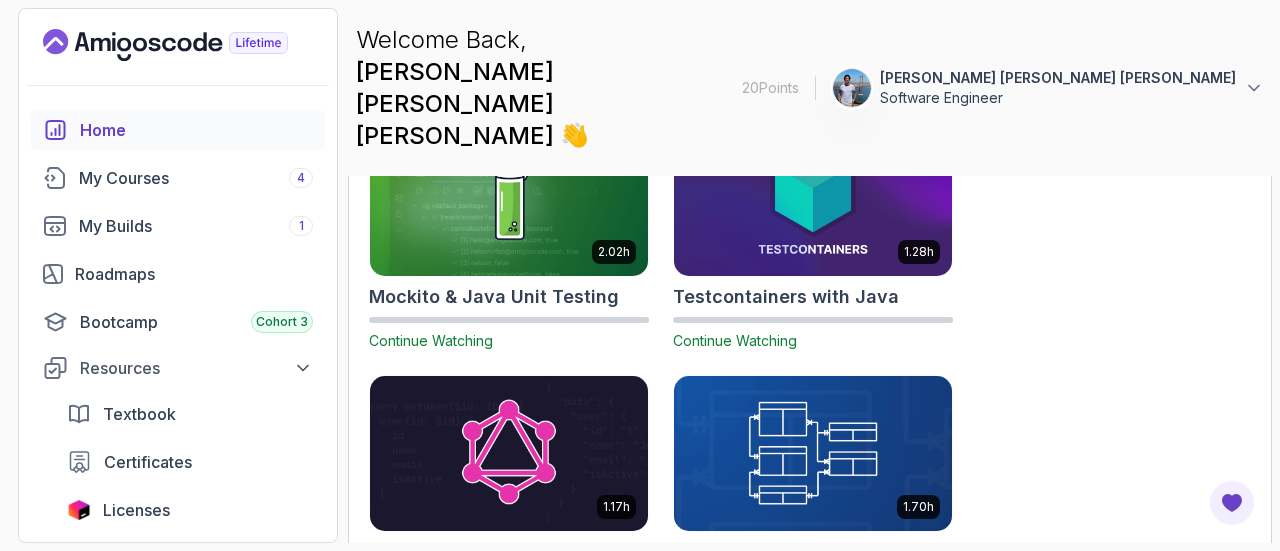 click at bounding box center (509, 453) 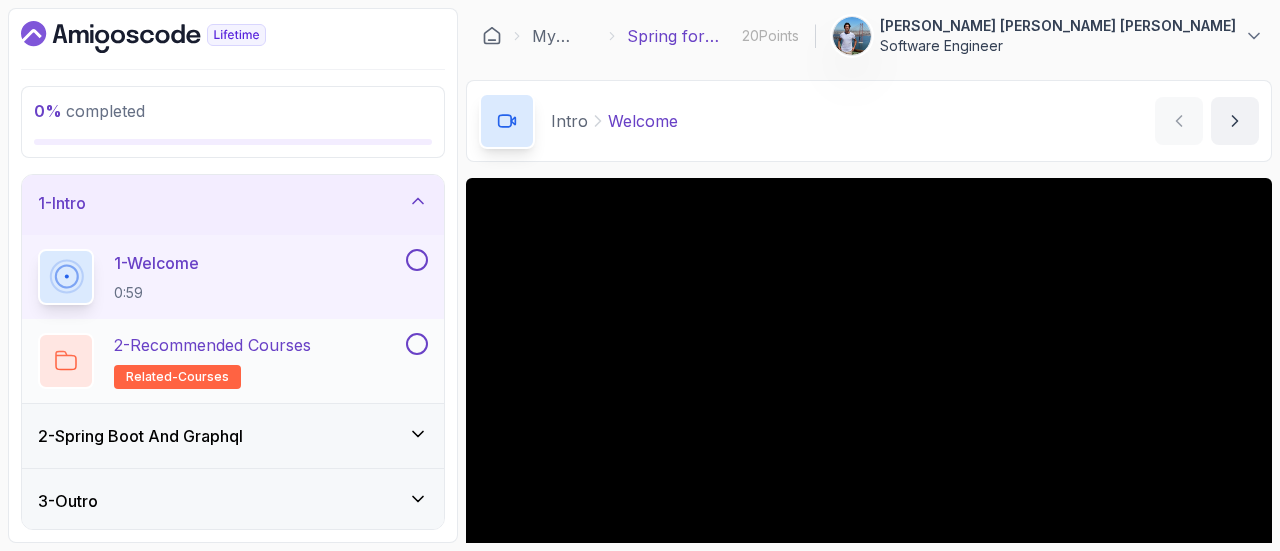 scroll, scrollTop: 4, scrollLeft: 0, axis: vertical 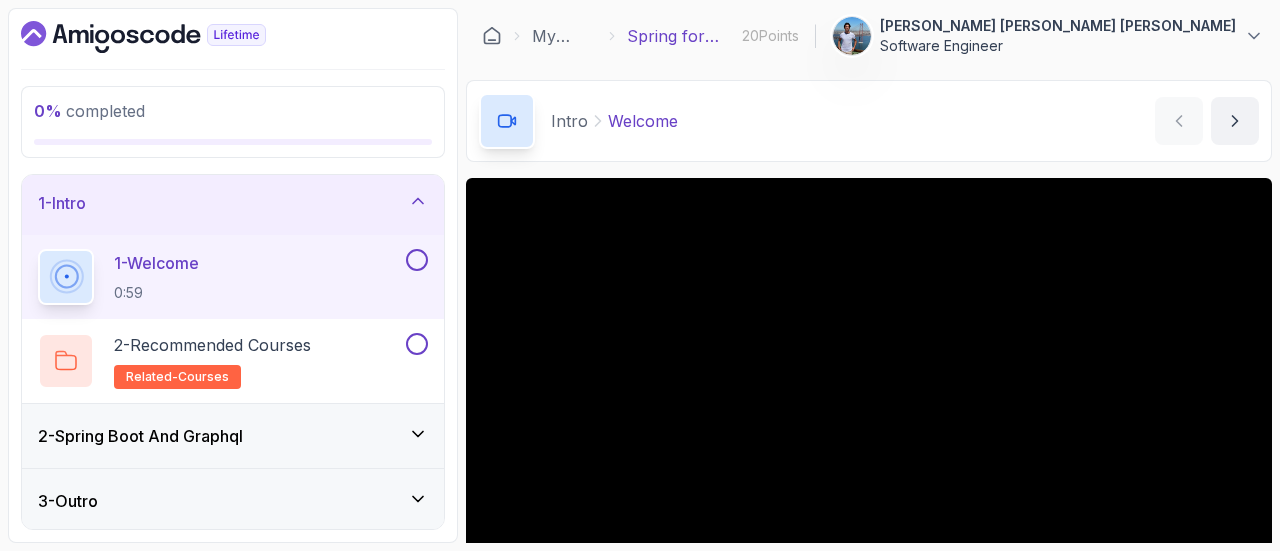 click on "2  -  Spring Boot And Graphql" at bounding box center (233, 436) 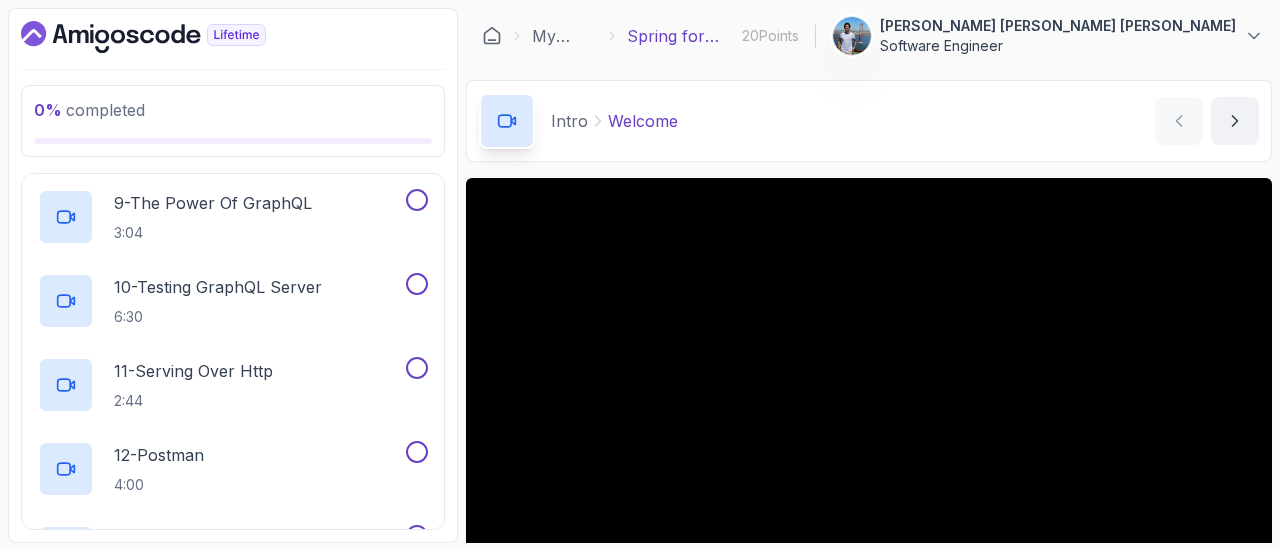 scroll, scrollTop: 1000, scrollLeft: 0, axis: vertical 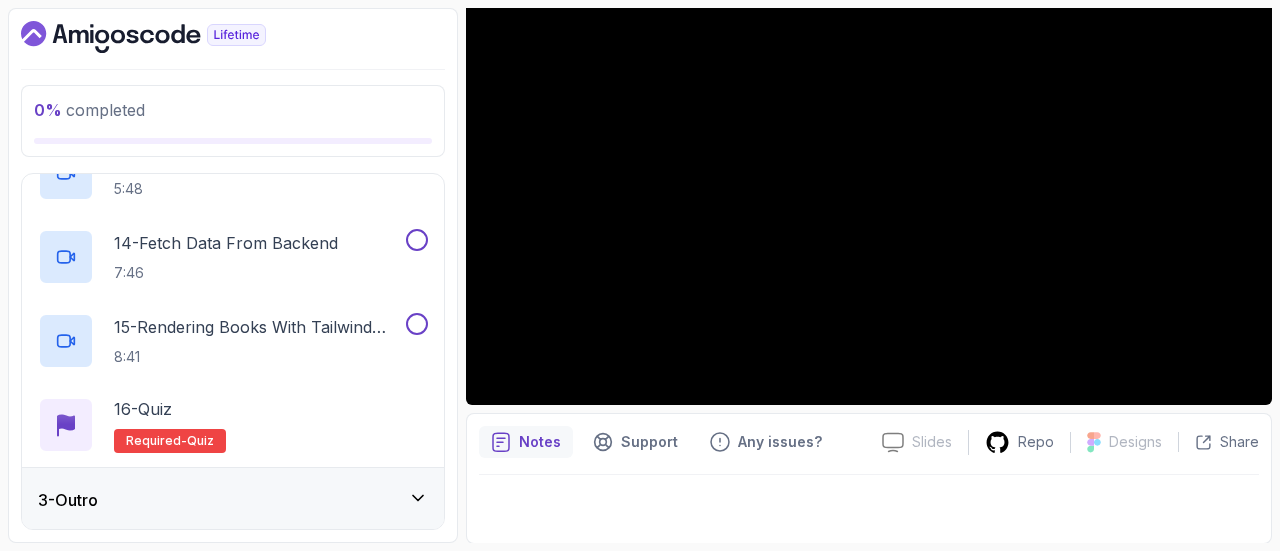 click on "3  -  Outro" at bounding box center (233, 500) 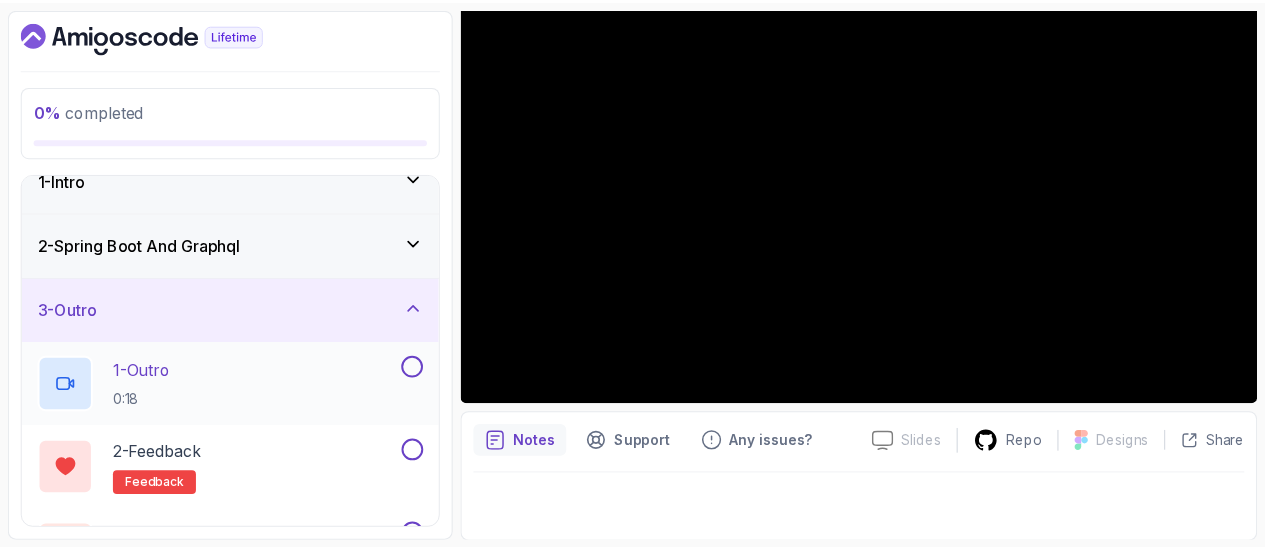 scroll, scrollTop: 0, scrollLeft: 0, axis: both 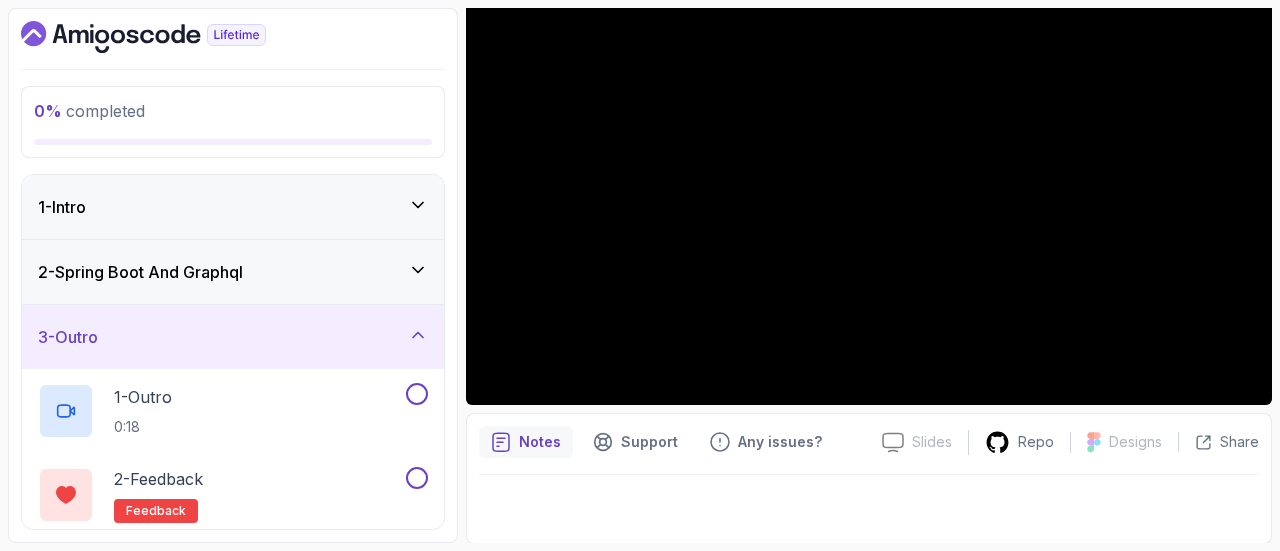 click on "1  -  Intro" at bounding box center (233, 207) 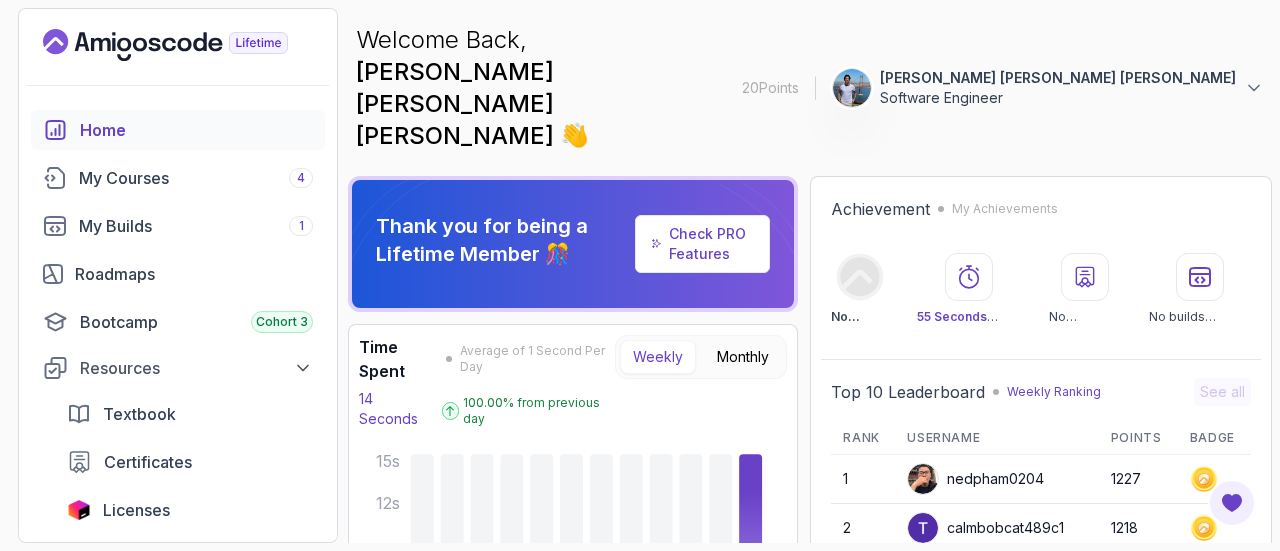 click 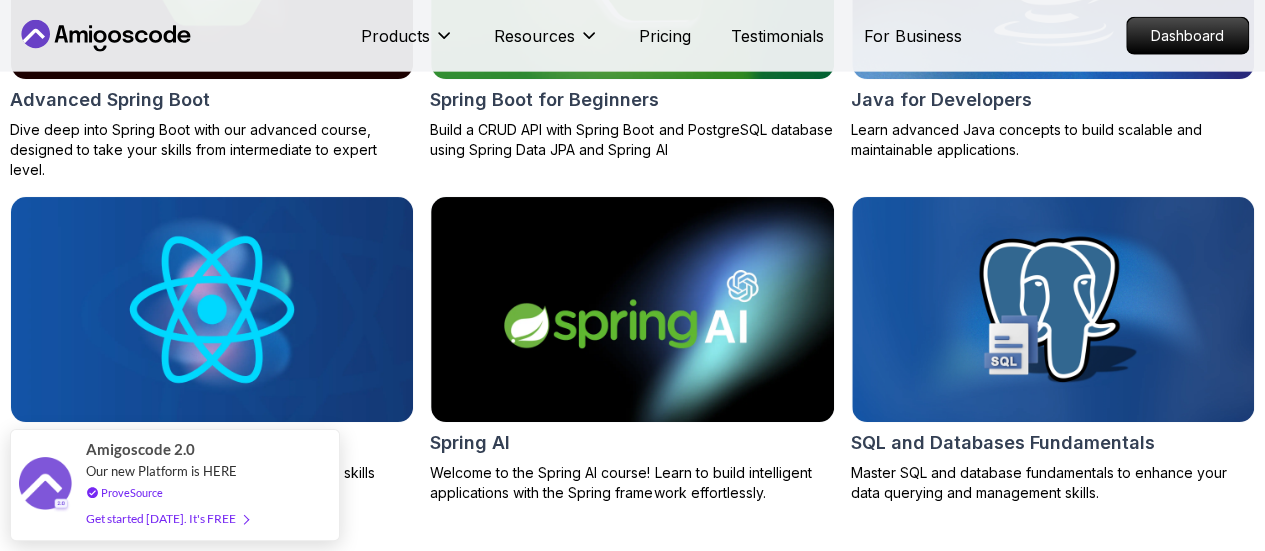scroll, scrollTop: 2400, scrollLeft: 0, axis: vertical 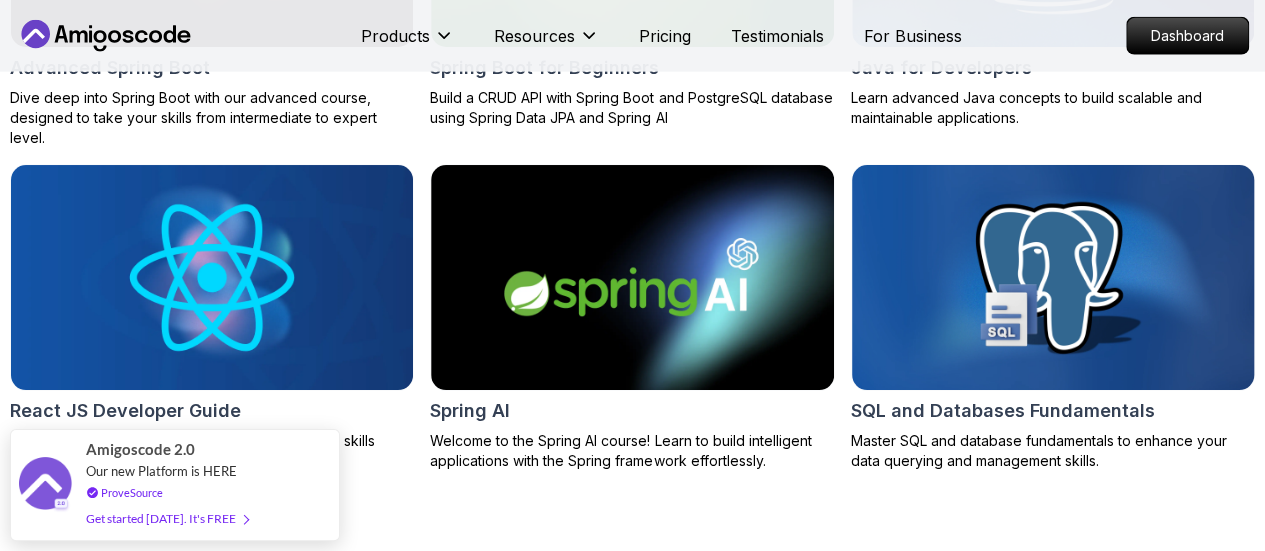 click at bounding box center (1053, 277) 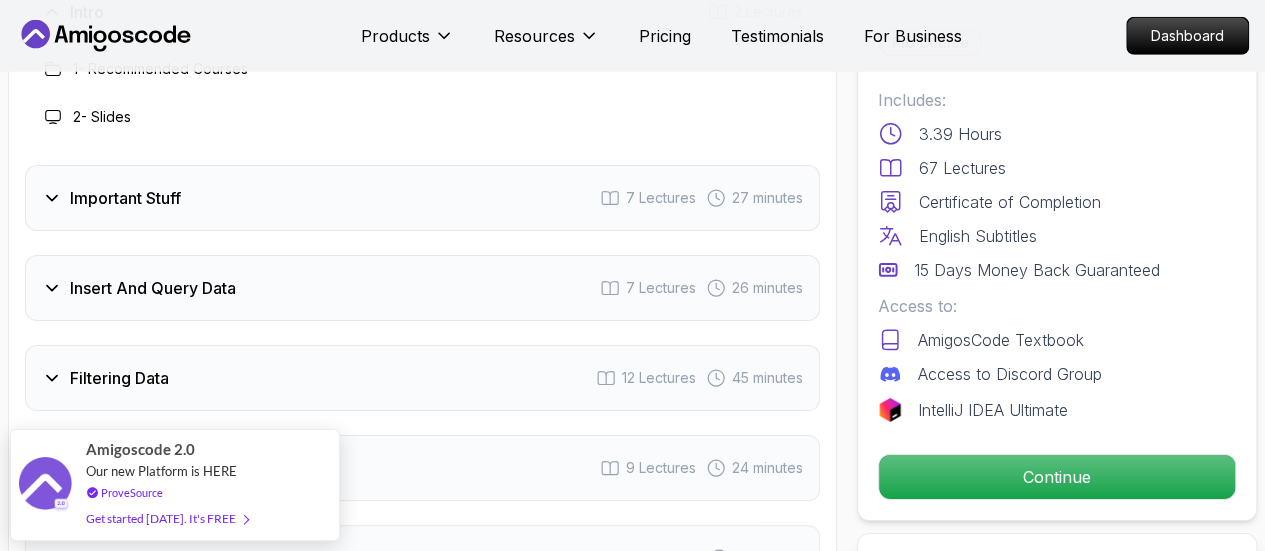 scroll, scrollTop: 2900, scrollLeft: 0, axis: vertical 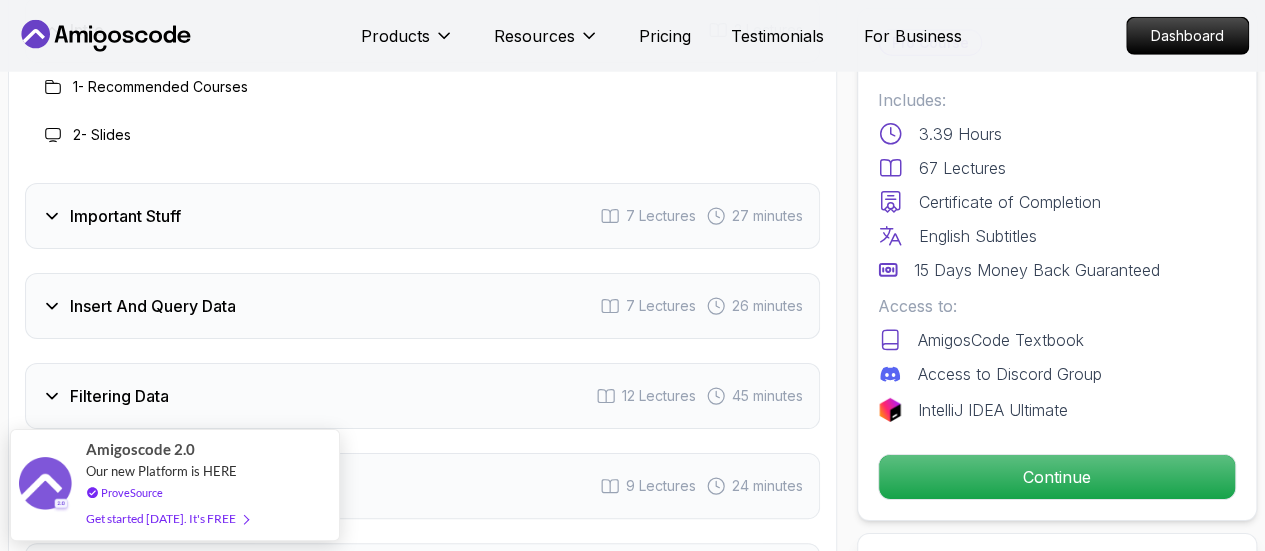 click on "Insert And Query Data" at bounding box center (153, 306) 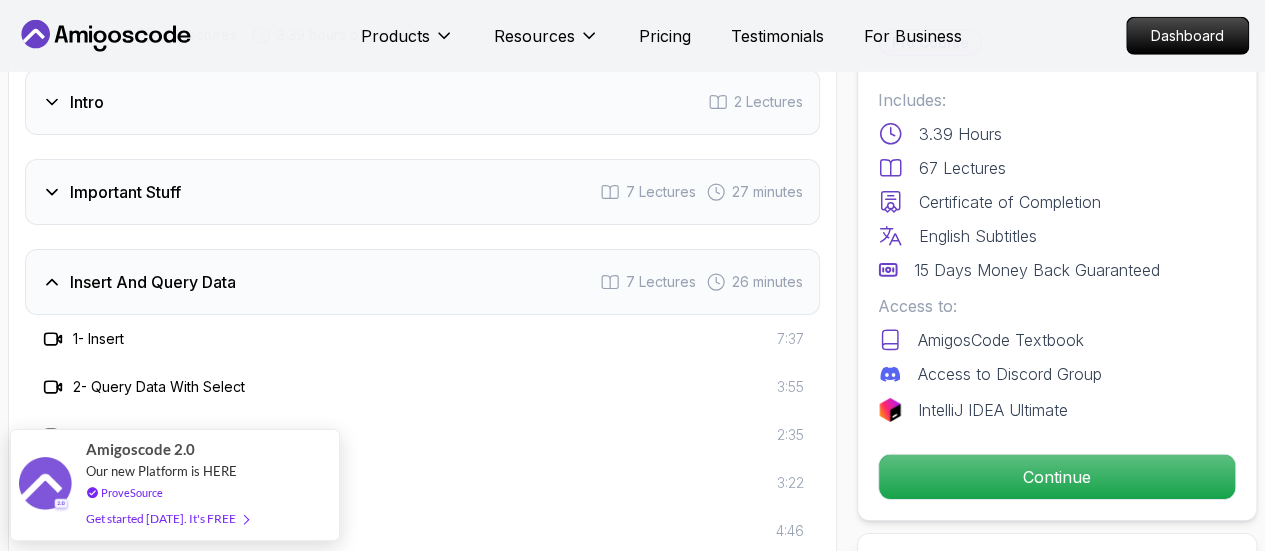 scroll, scrollTop: 2800, scrollLeft: 0, axis: vertical 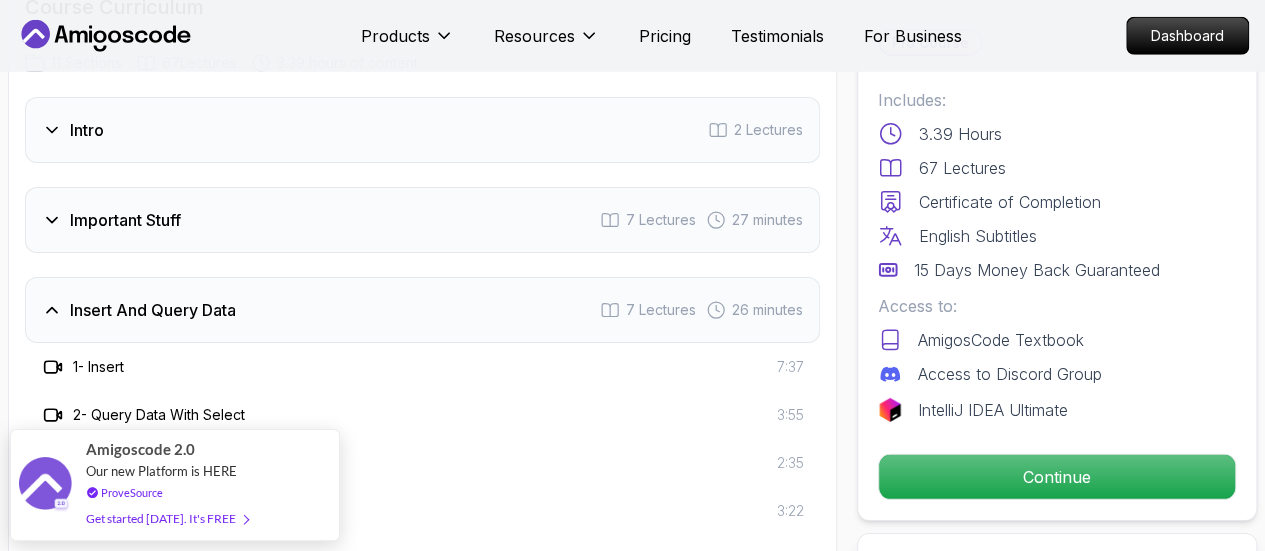 click on "Insert And Query Data" at bounding box center [153, 310] 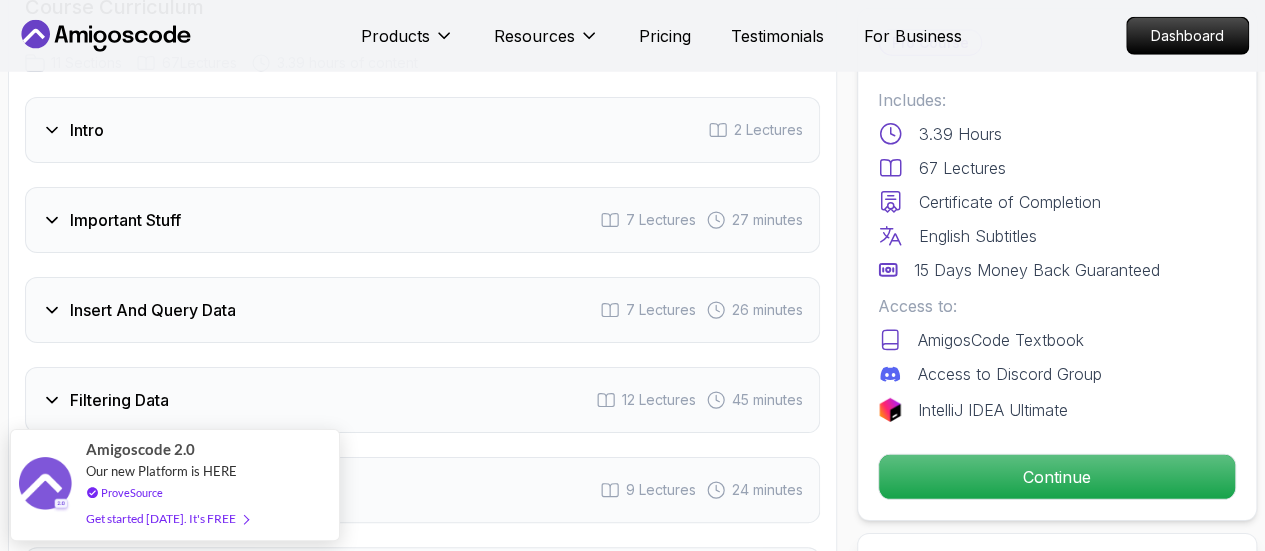 click on "Important Stuff" at bounding box center [125, 220] 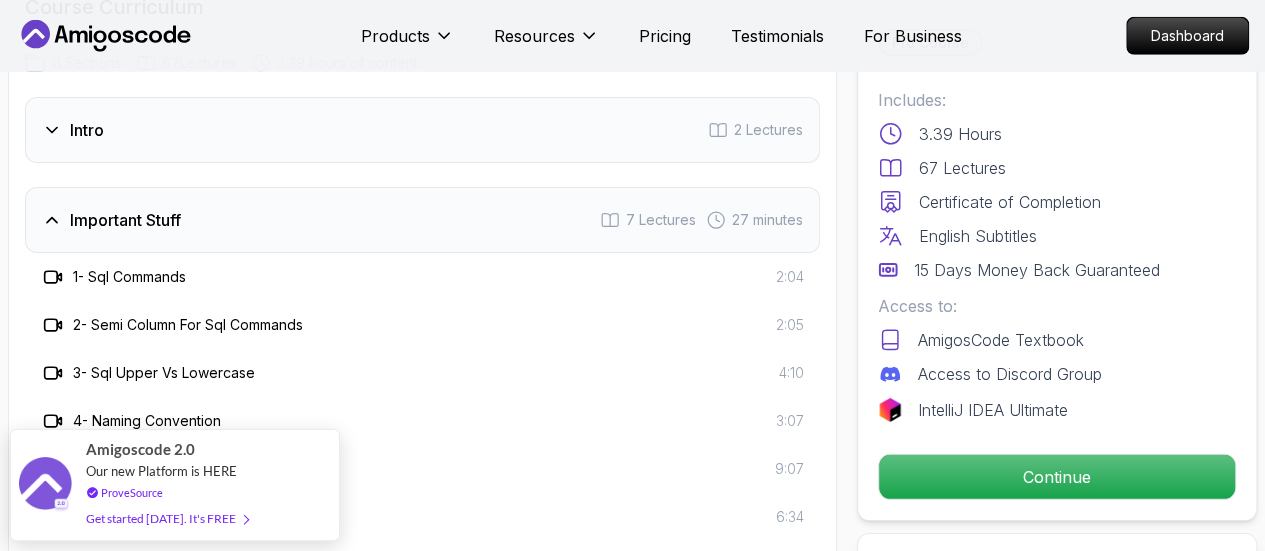 scroll, scrollTop: 3000, scrollLeft: 0, axis: vertical 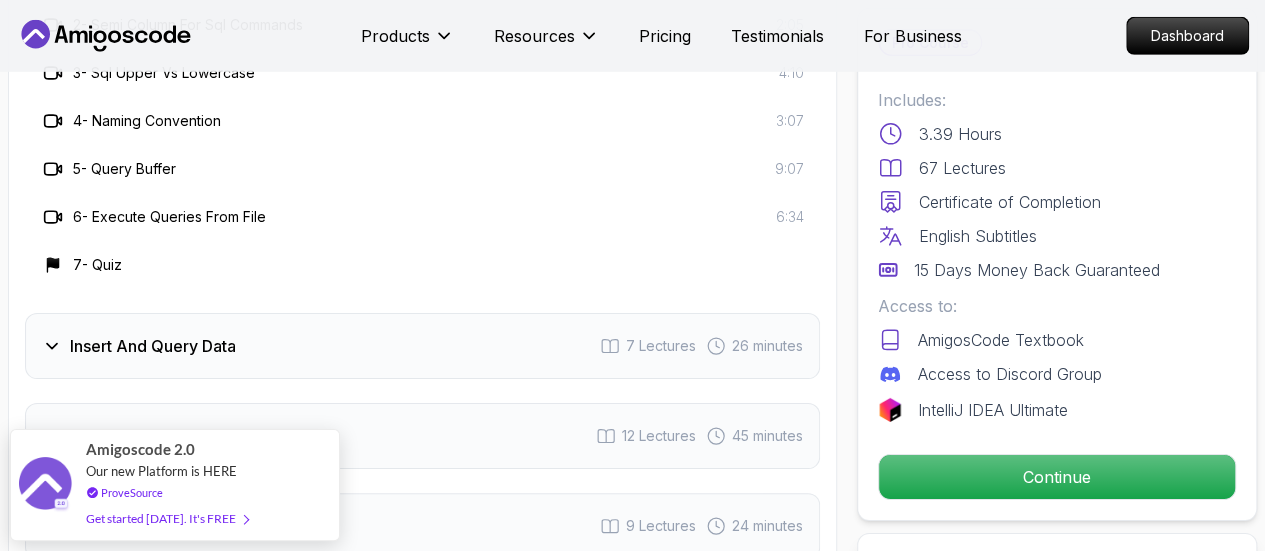 click on "Insert And Query Data 7   Lectures     26 minutes" at bounding box center [422, 346] 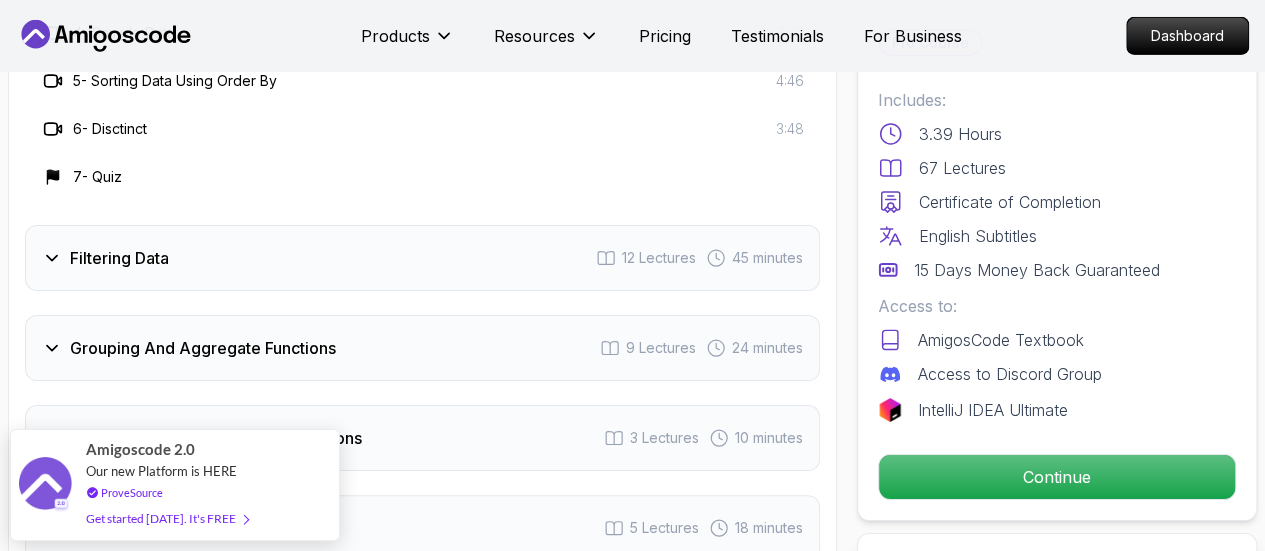 scroll, scrollTop: 3400, scrollLeft: 0, axis: vertical 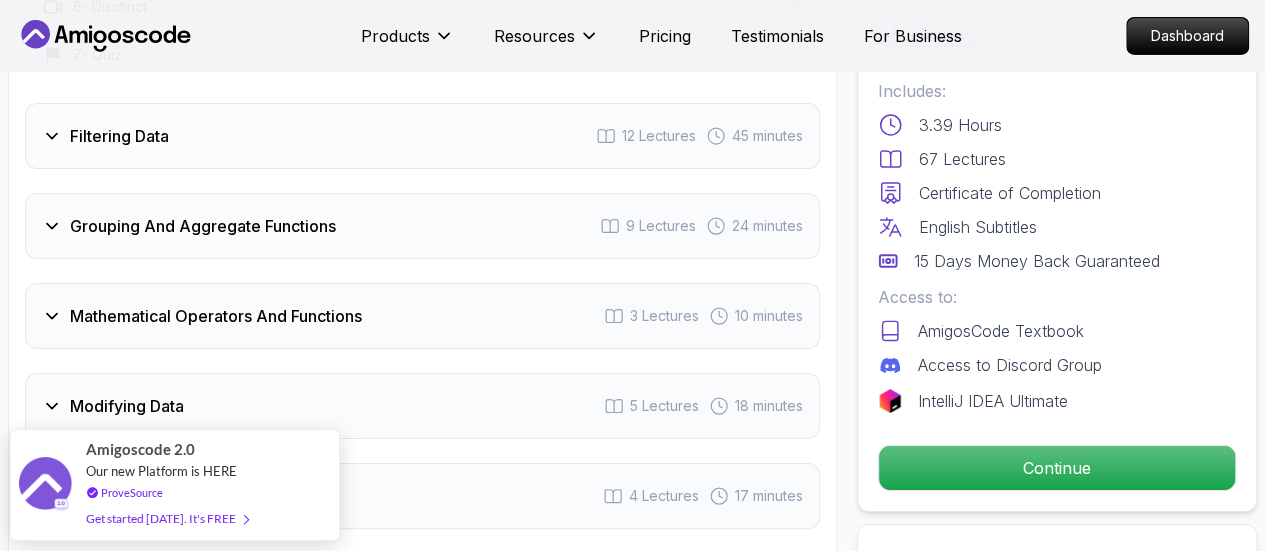 click on "Intro 2   Lectures   Important Stuff 7   Lectures     27 minutes   Insert And Query Data 7   Lectures     26 minutes     1  -   Insert  7:37   2  -   Query Data With Select  3:55   3  -   Alias  2:35   4  -   Sample Data  3:22   5  -   Sorting Data Using Order By  4:46   6  -   Disctinct  3:48   7  -   Quiz  Filtering Data 12   Lectures     45 minutes   Grouping And Aggregate Functions 9   Lectures     24 minutes   Mathematical Operators And Functions 3   Lectures     10 minutes   Modifying Data 5   Lectures     18 minutes   Relationships 4   Lectures     17 minutes   Joins 12   Lectures     33 minutes   Order Of Sql 4   Lectures     3 minutes   Next Steps 2   Lectures" at bounding box center [422, 148] 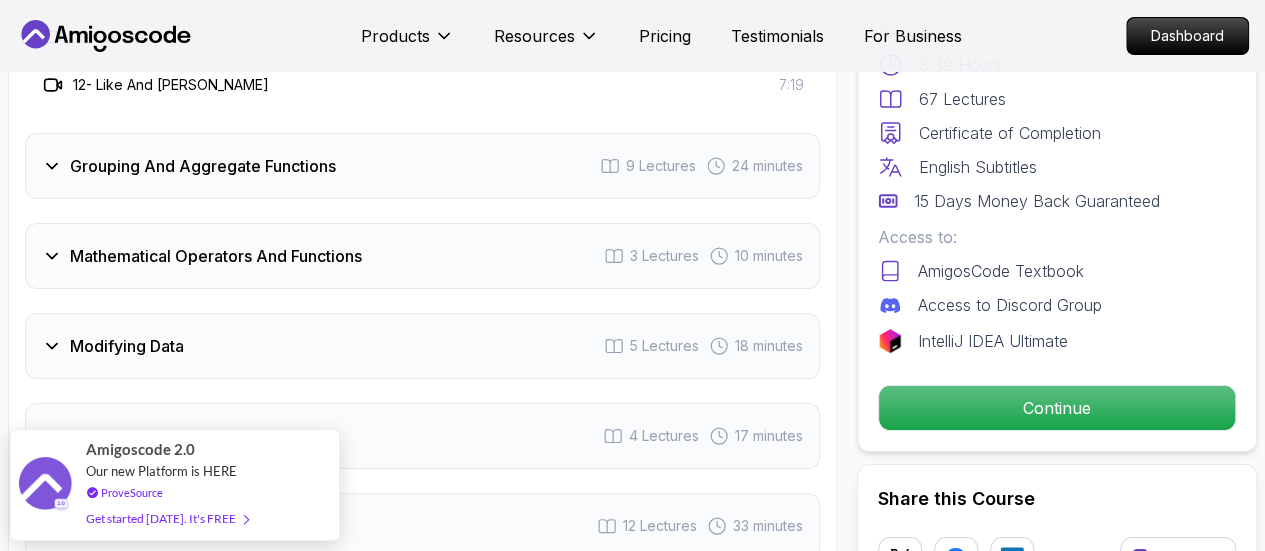 click on "Grouping And Aggregate Functions 9   Lectures     24 minutes" at bounding box center (422, 166) 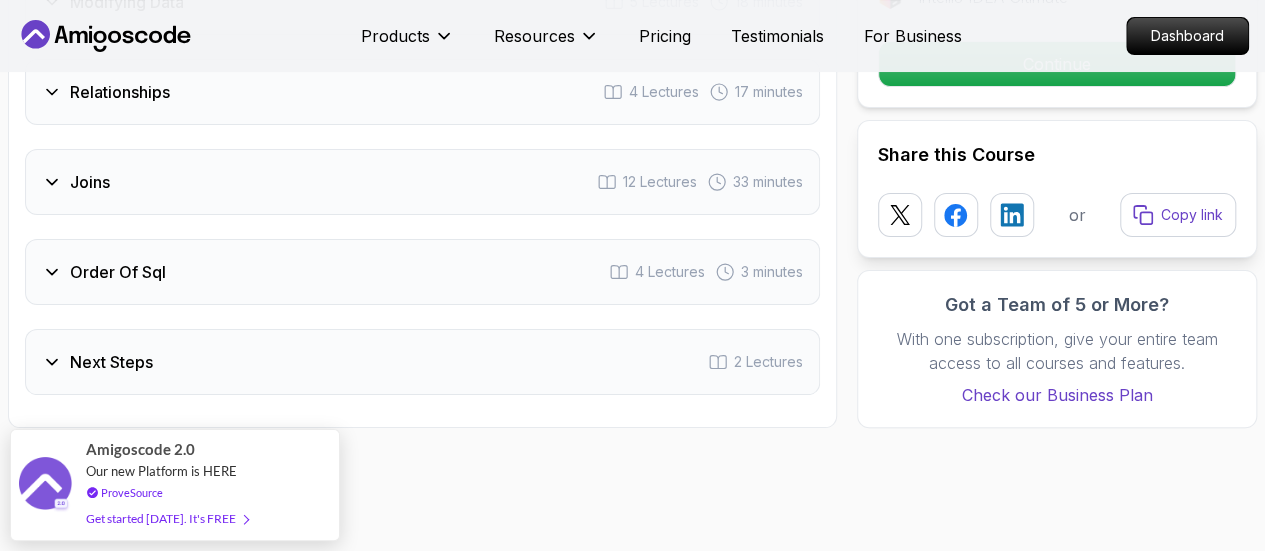 click on "Order Of Sql" at bounding box center [118, 272] 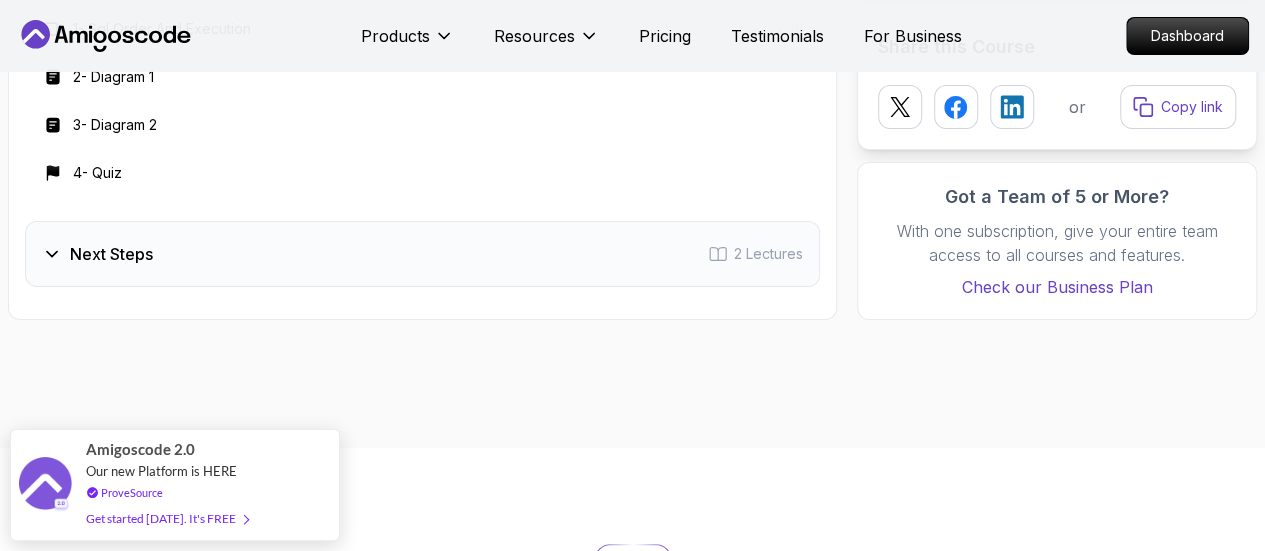 click on "Next Steps 2   Lectures" at bounding box center [422, 254] 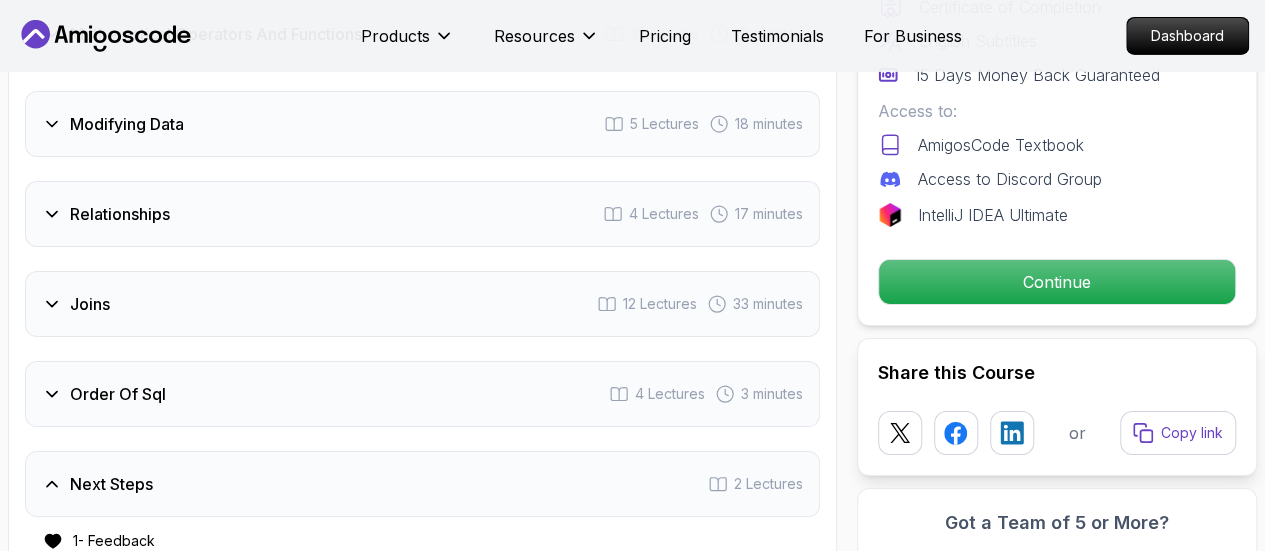 scroll, scrollTop: 3268, scrollLeft: 0, axis: vertical 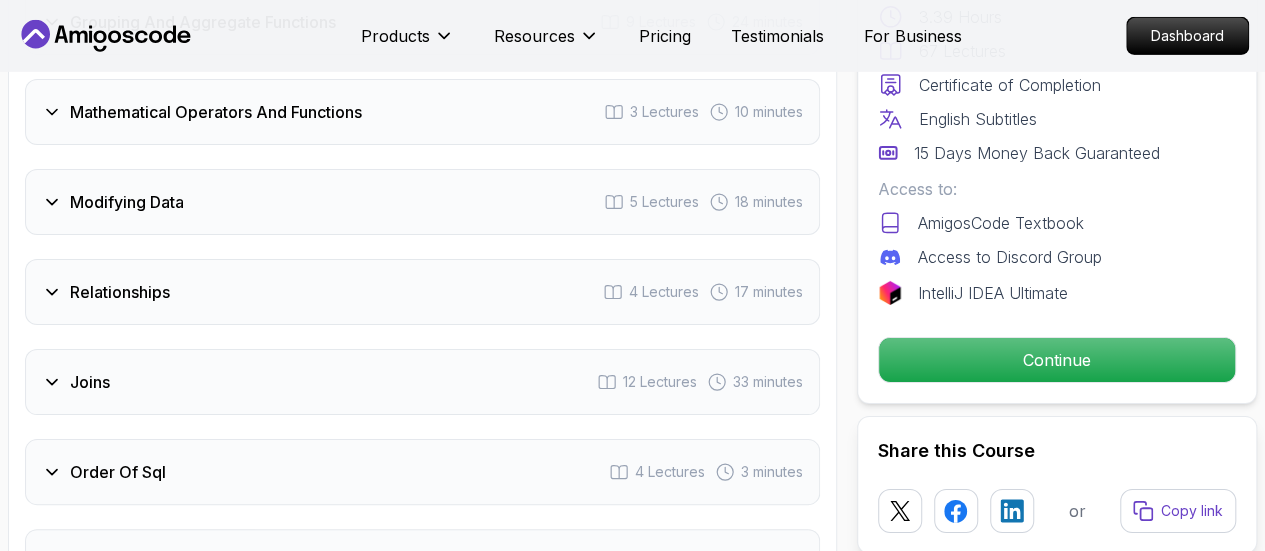 click on "Joins 12   Lectures     33 minutes" at bounding box center (422, 382) 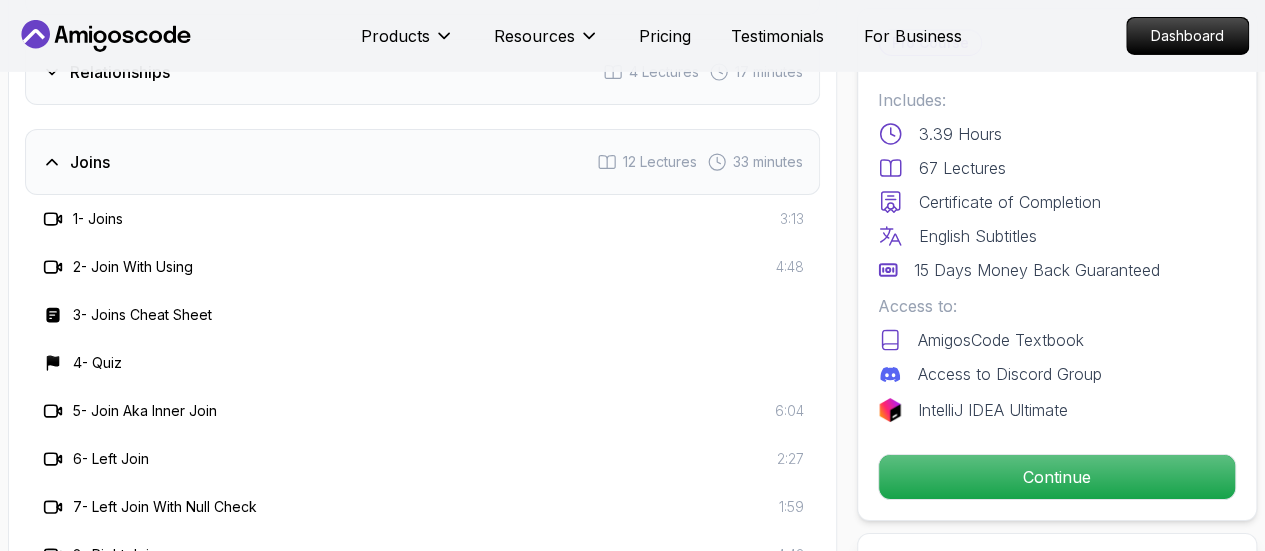 scroll, scrollTop: 3368, scrollLeft: 0, axis: vertical 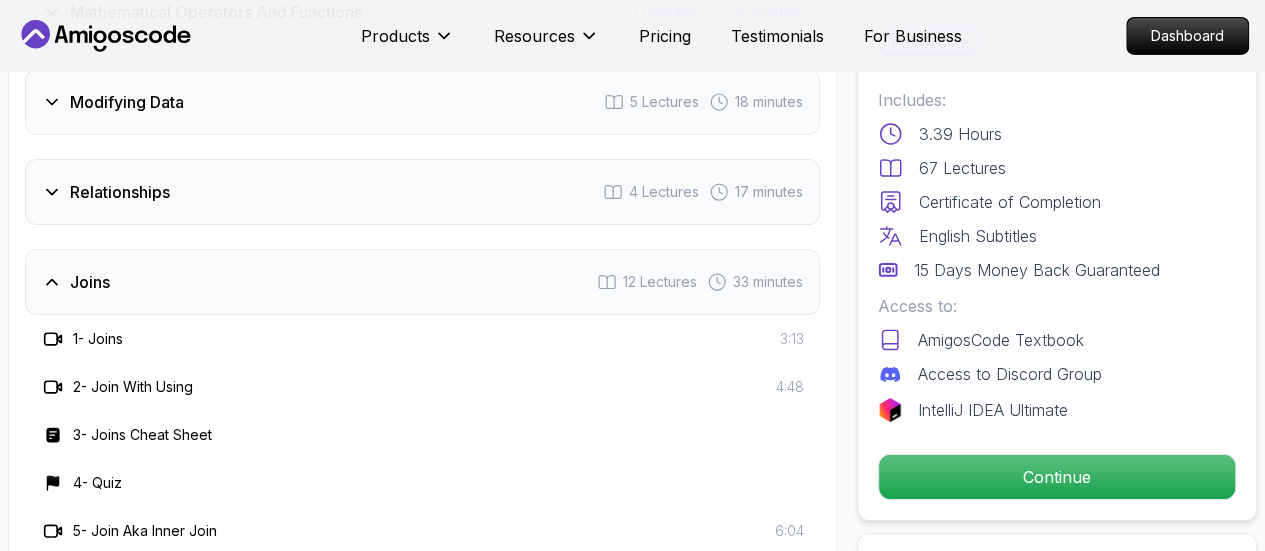 click on "Relationships 4   Lectures     17 minutes" at bounding box center [422, 192] 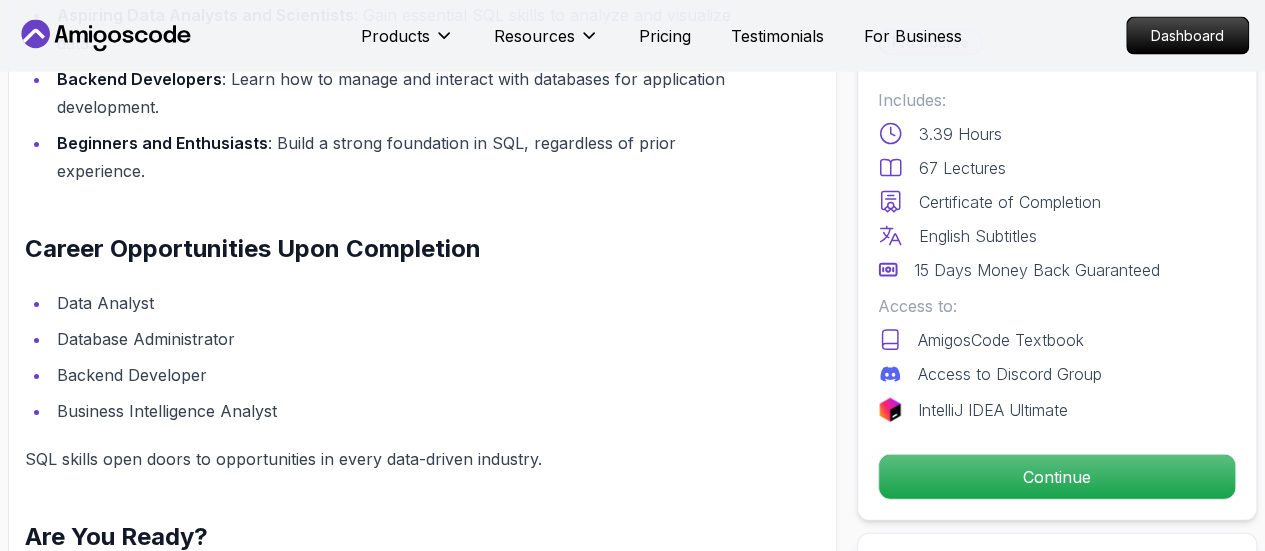 scroll, scrollTop: 0, scrollLeft: 0, axis: both 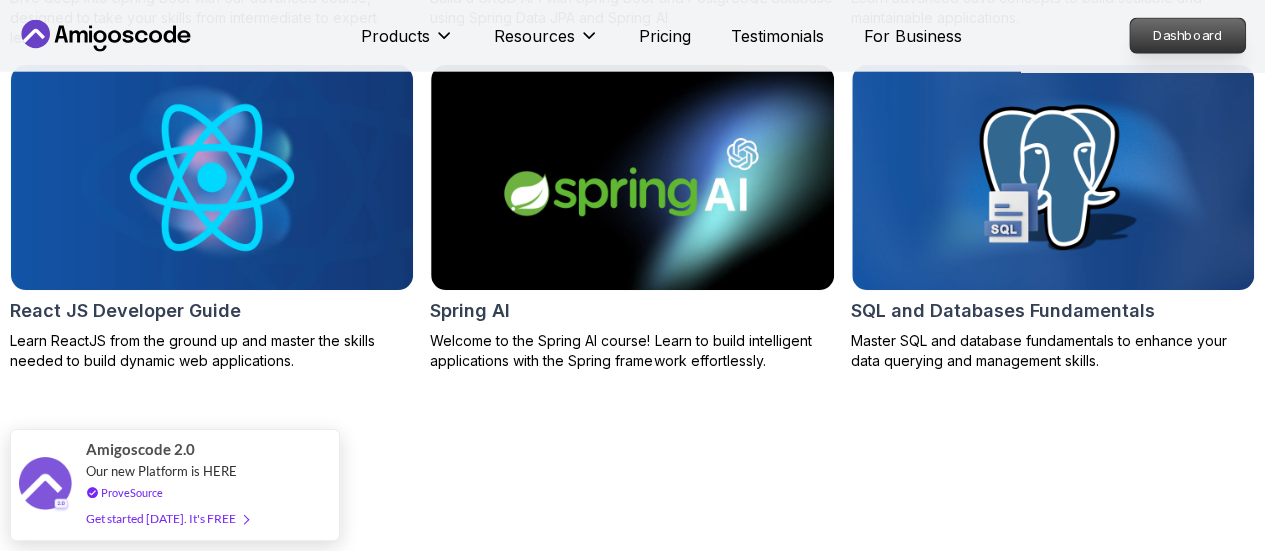 click on "Dashboard" at bounding box center [1187, 36] 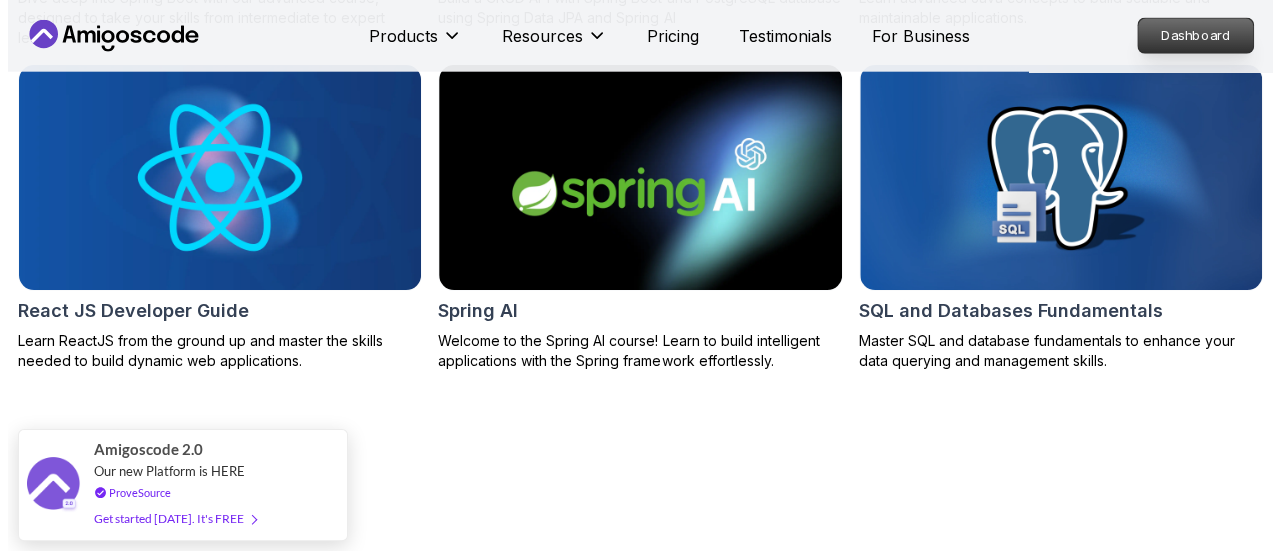 scroll, scrollTop: 0, scrollLeft: 0, axis: both 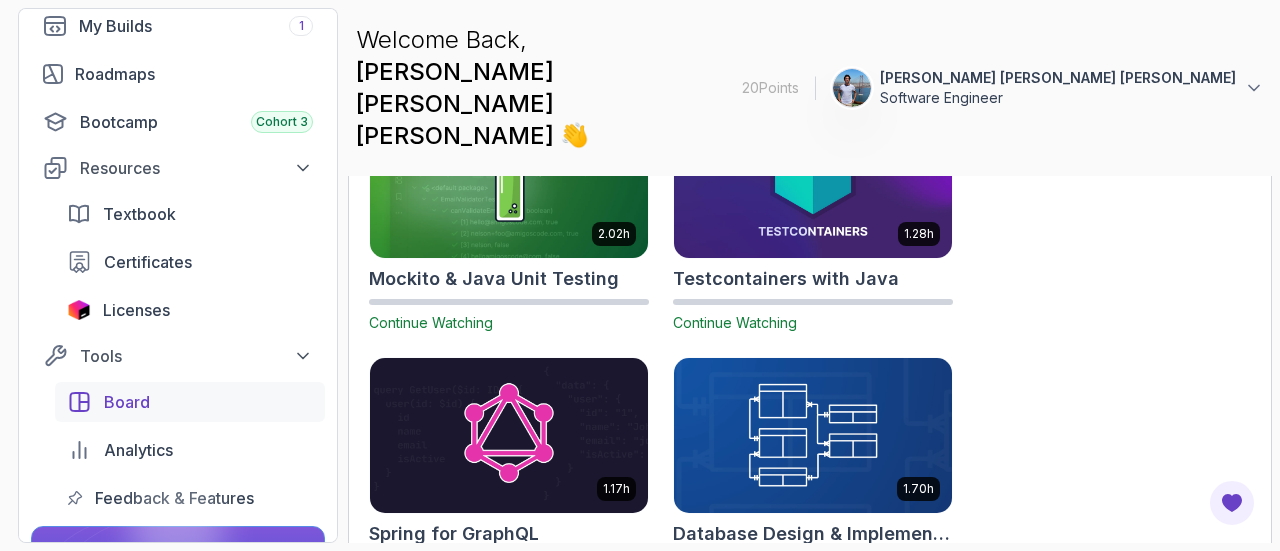 click on "Board" at bounding box center [208, 402] 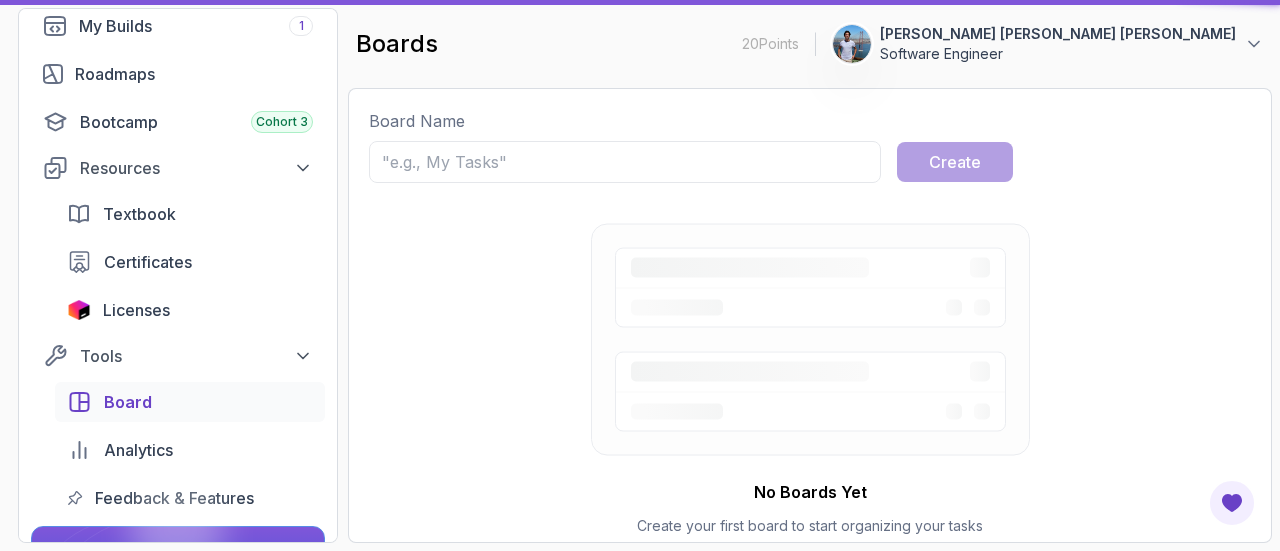 scroll, scrollTop: 0, scrollLeft: 0, axis: both 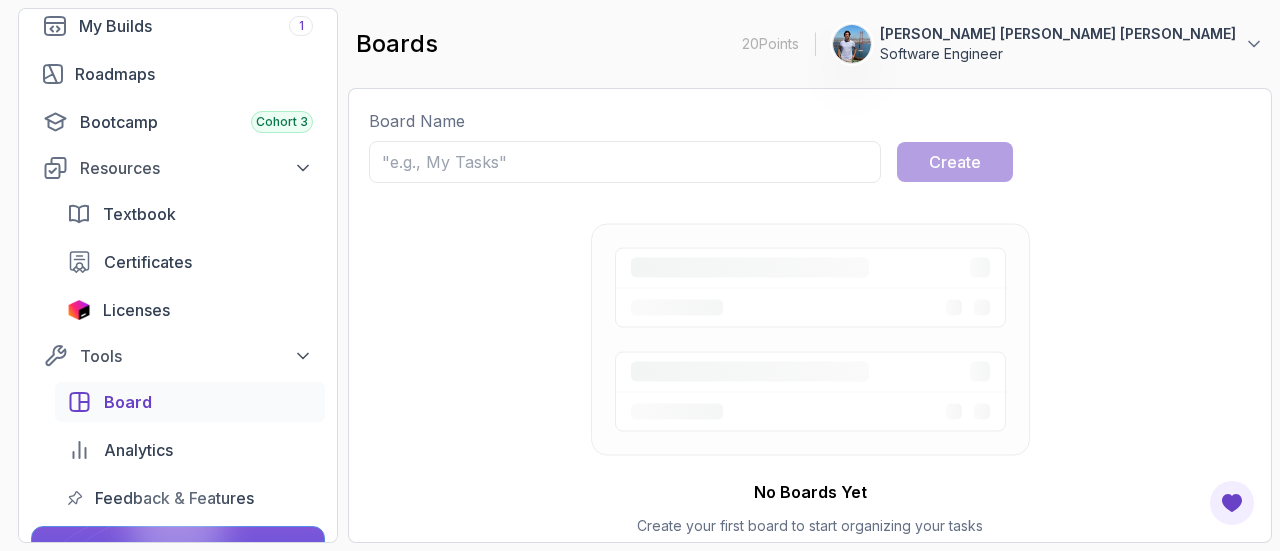 click at bounding box center (625, 162) 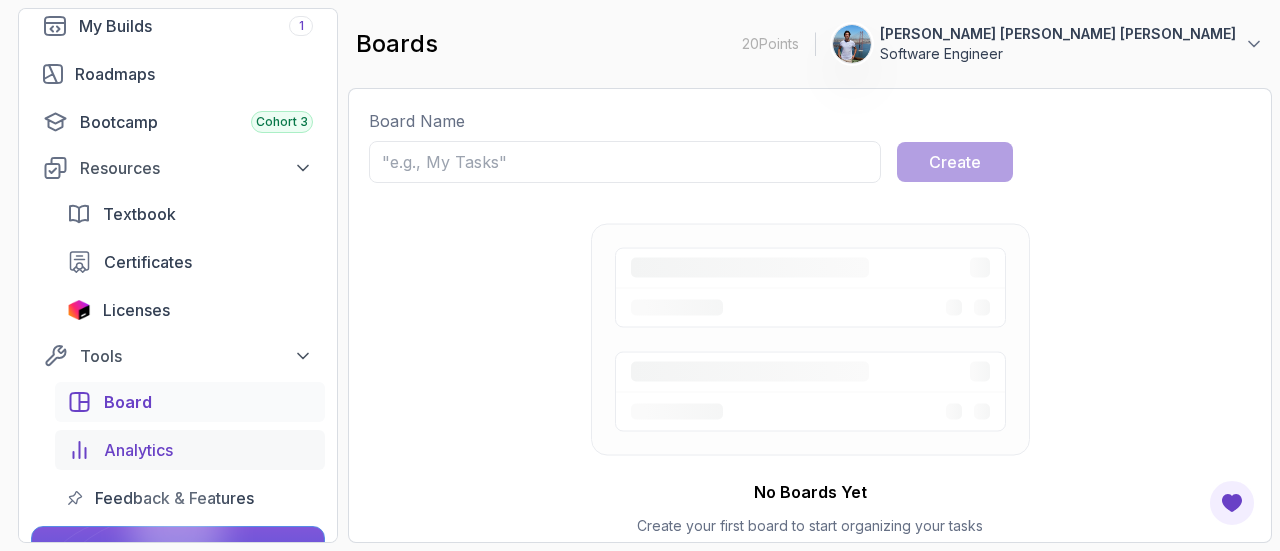 click on "Analytics" at bounding box center (138, 450) 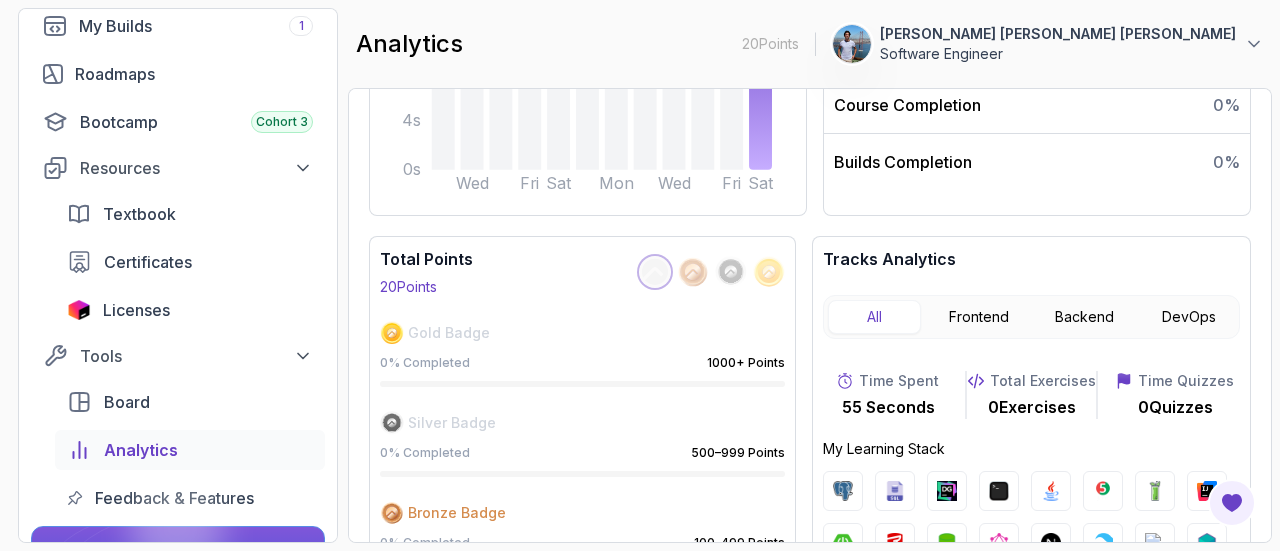 scroll, scrollTop: 546, scrollLeft: 0, axis: vertical 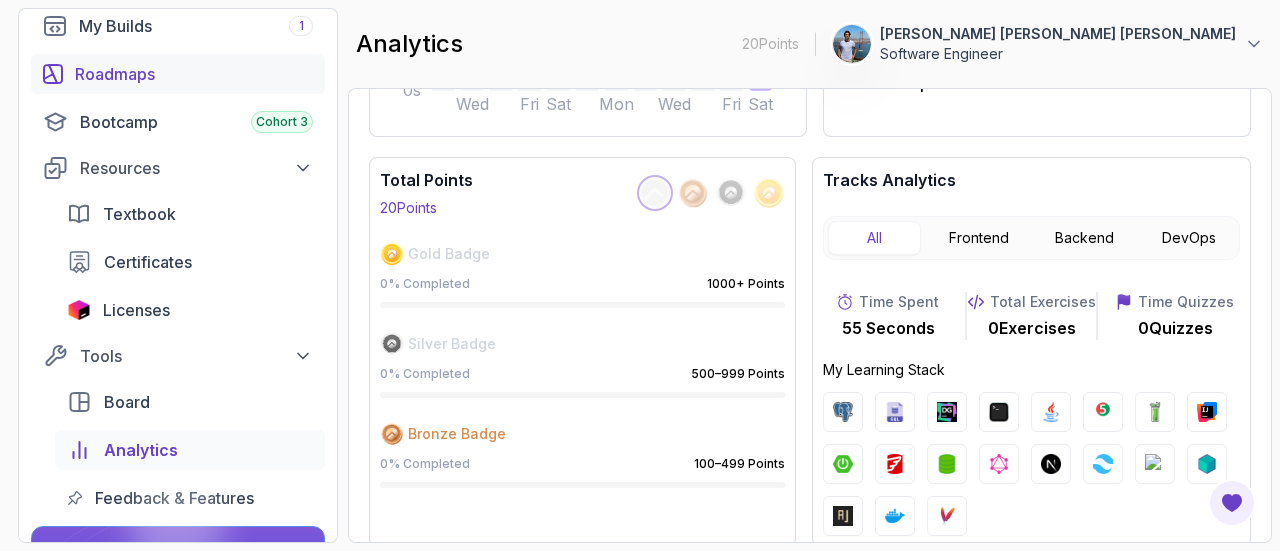 click on "Roadmaps" at bounding box center (194, 74) 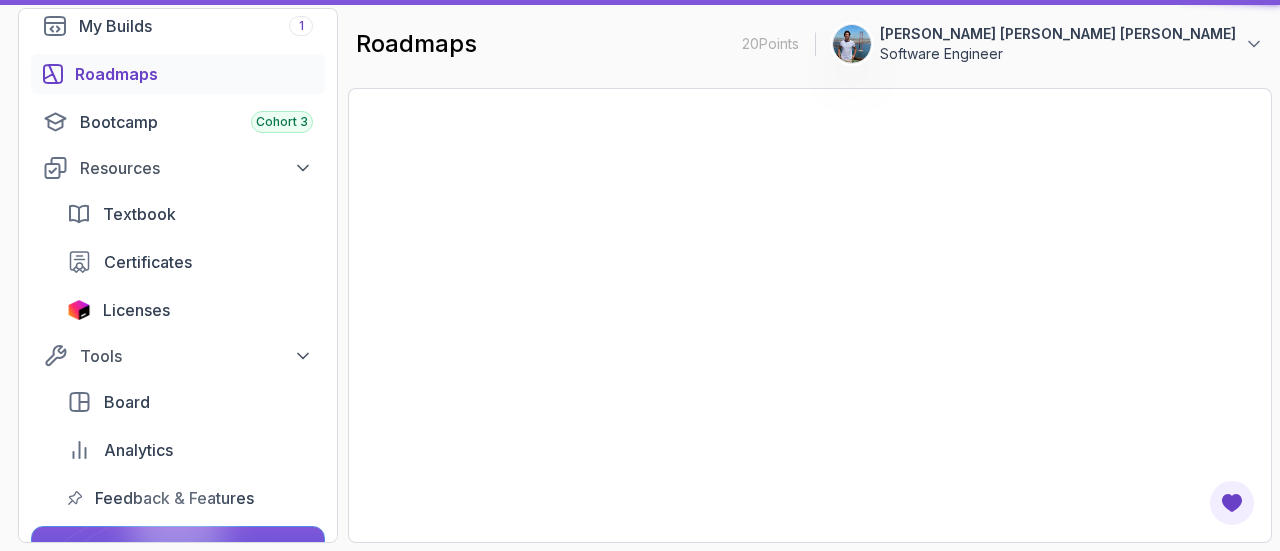scroll, scrollTop: 0, scrollLeft: 0, axis: both 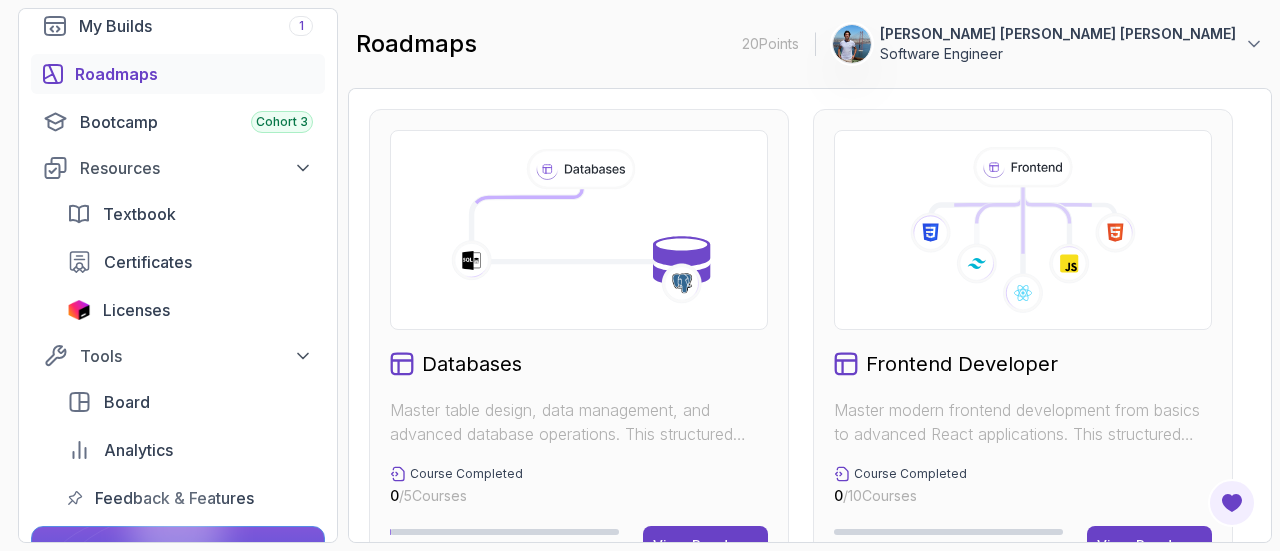 click 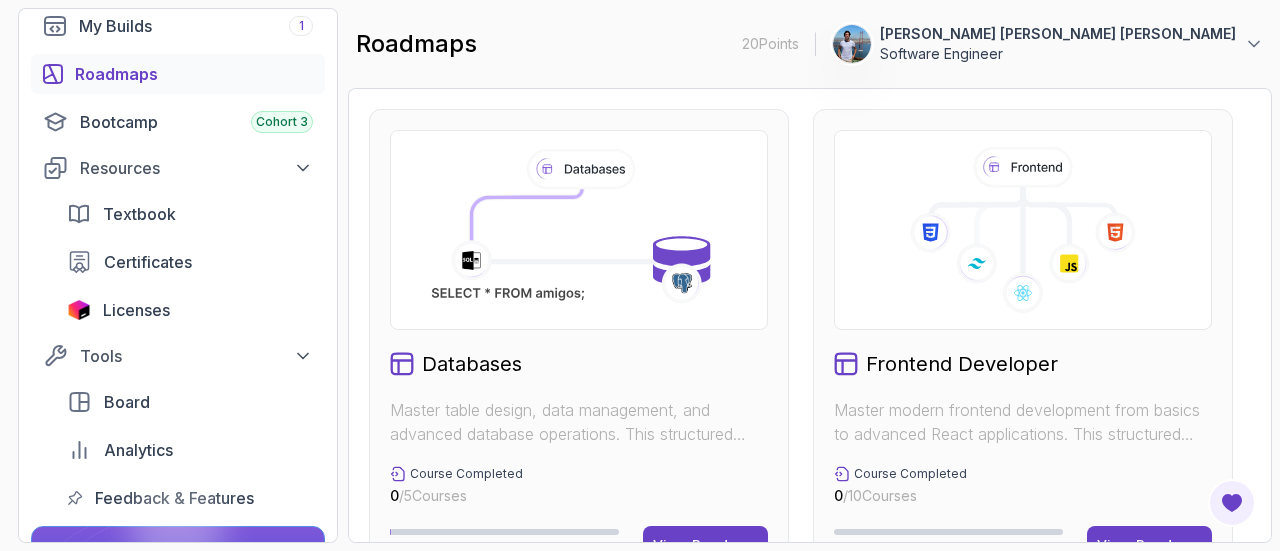 scroll, scrollTop: 200, scrollLeft: 0, axis: vertical 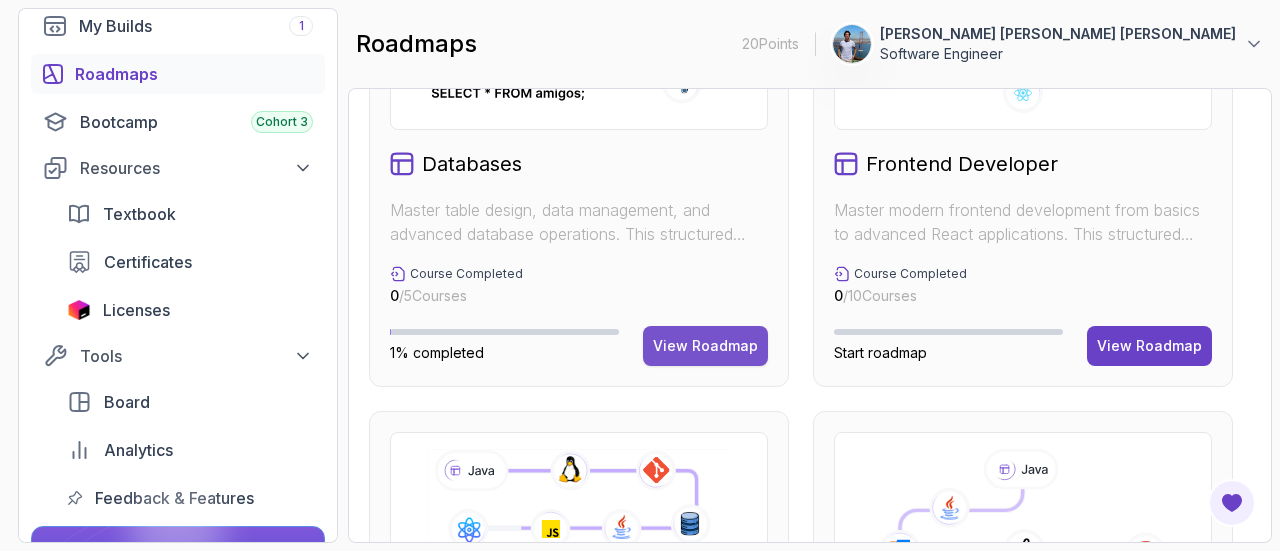 click on "View Roadmap" at bounding box center (705, 346) 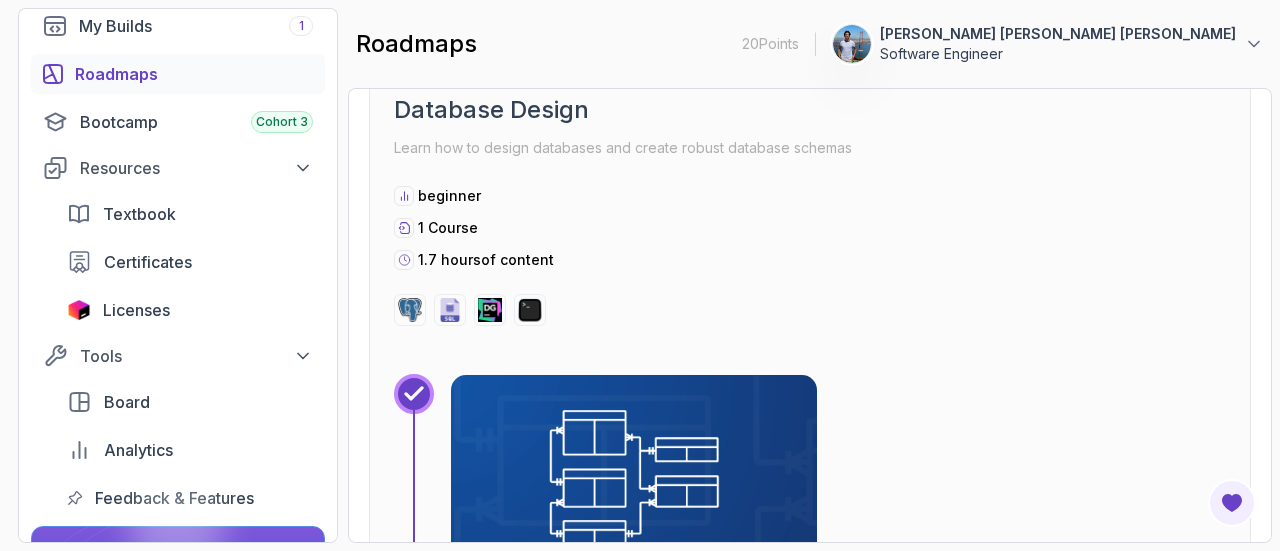 scroll, scrollTop: 4120, scrollLeft: 0, axis: vertical 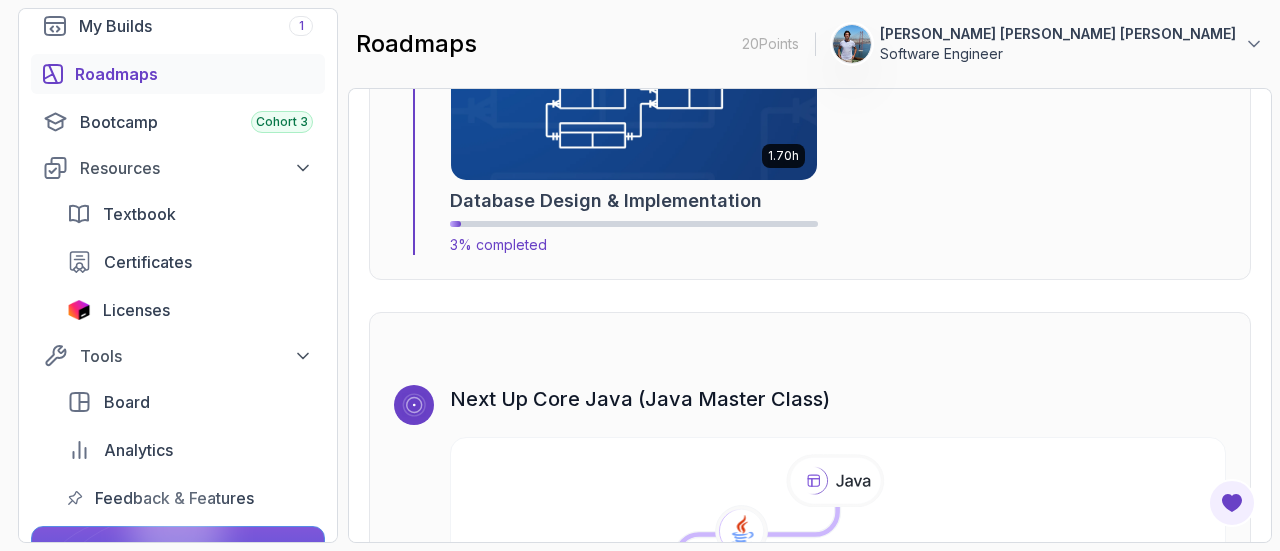 click at bounding box center [634, 77] 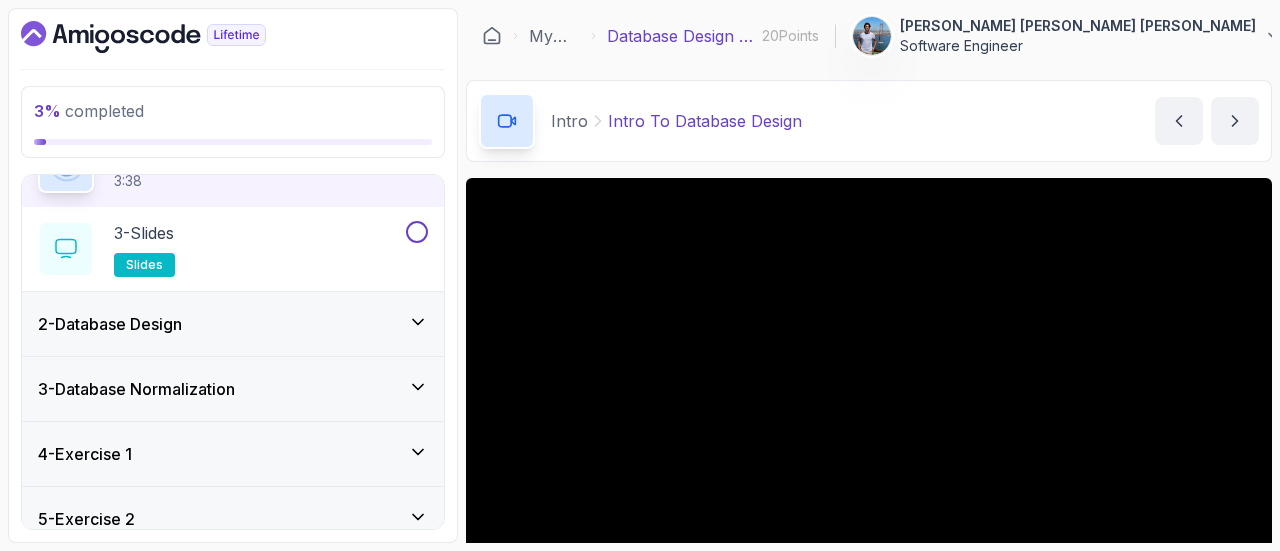 click on "2  -  Database Design" at bounding box center [110, 324] 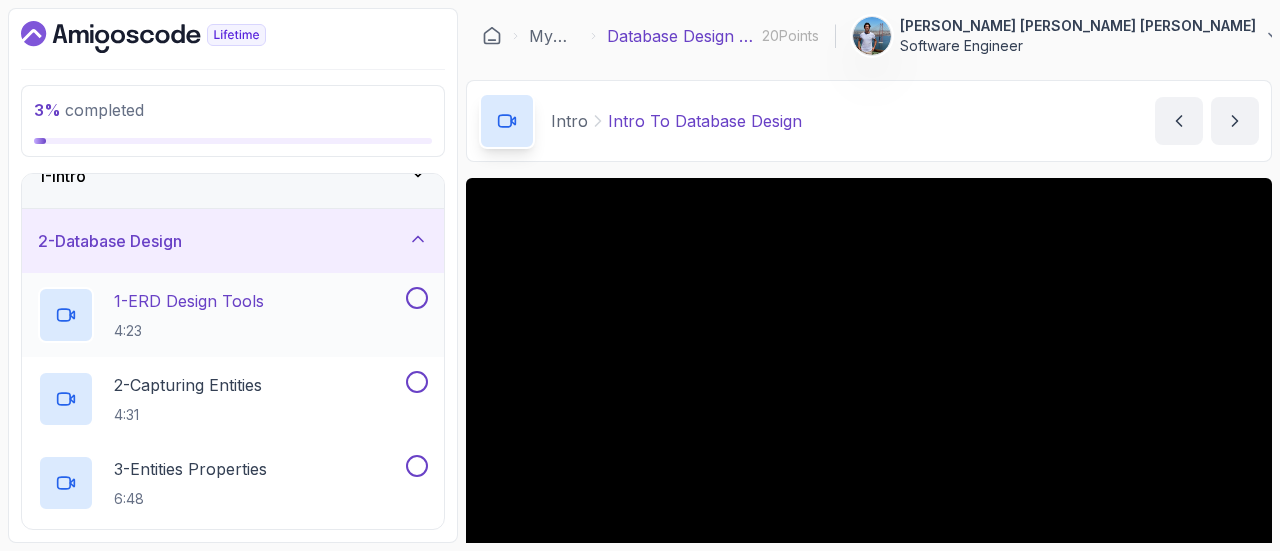 scroll, scrollTop: 72, scrollLeft: 0, axis: vertical 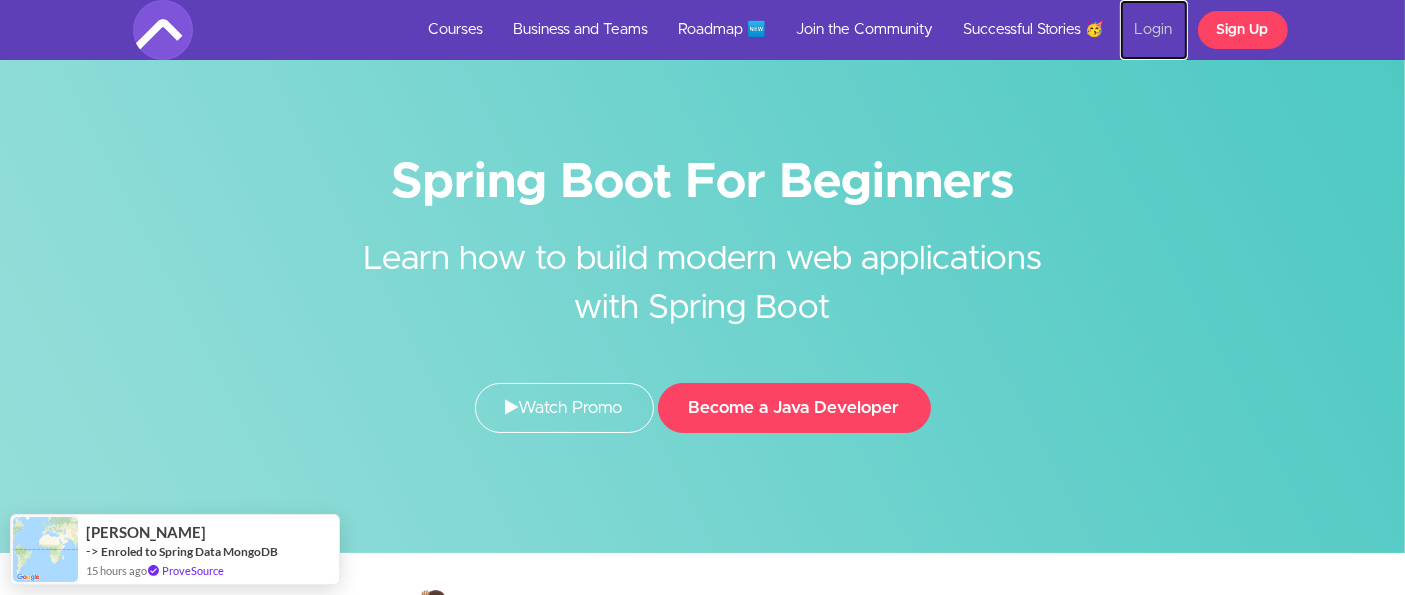 click on "Login" at bounding box center [1154, 30] 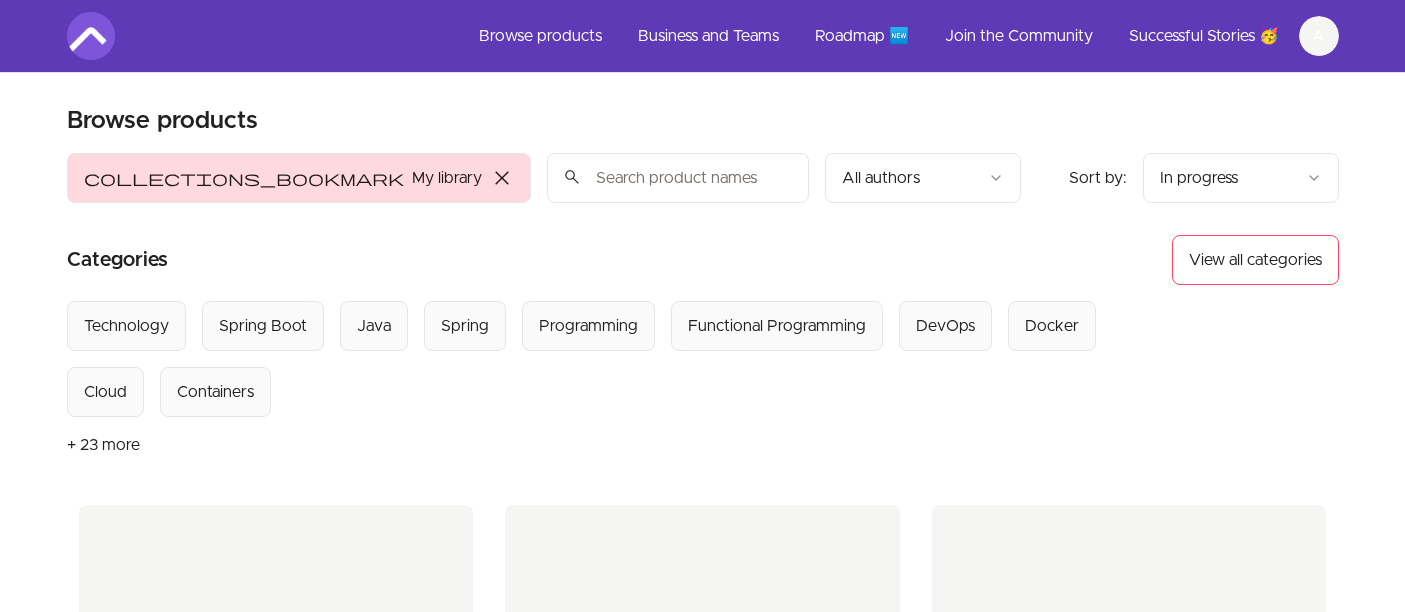 scroll, scrollTop: 0, scrollLeft: 0, axis: both 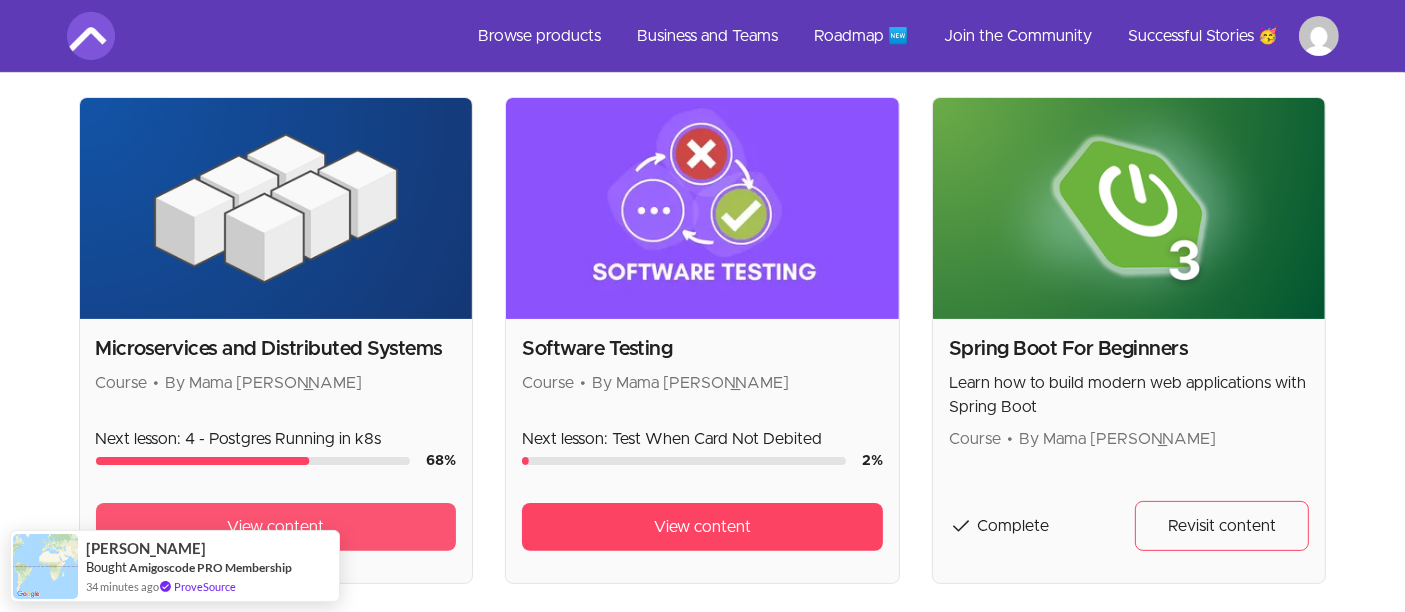 click on "View content" at bounding box center [276, 527] 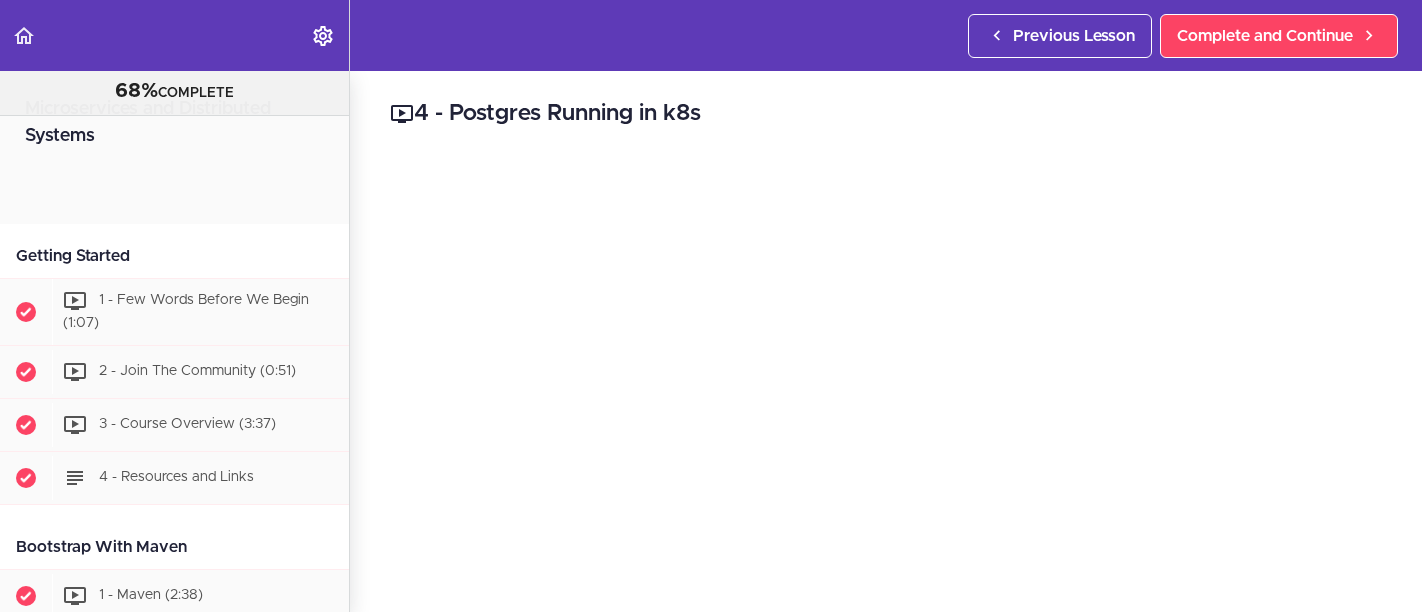scroll, scrollTop: 0, scrollLeft: 0, axis: both 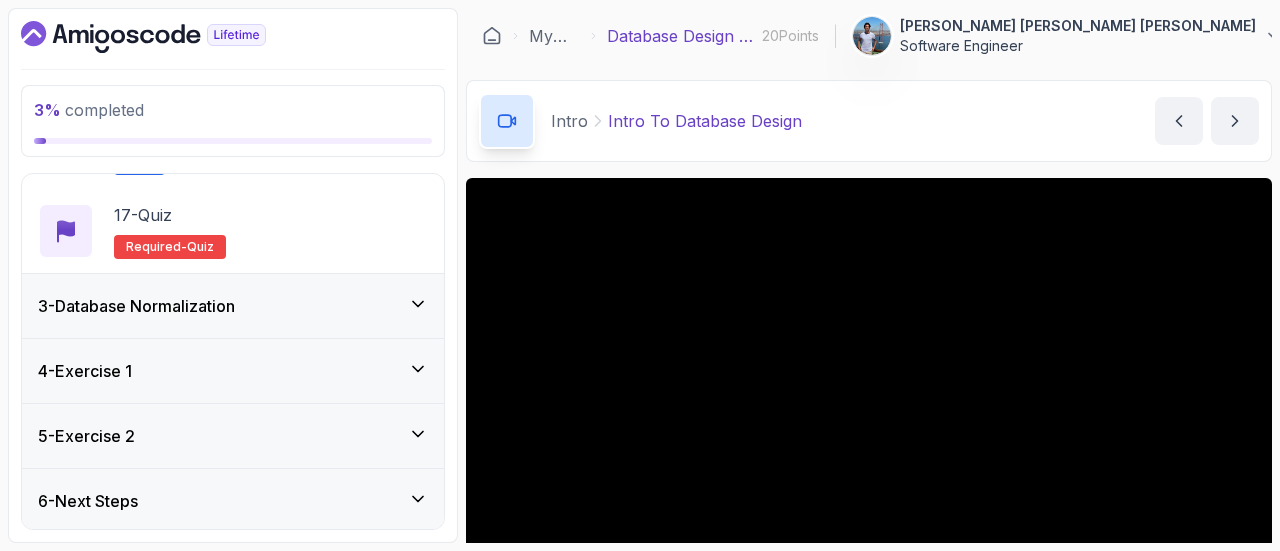 click on "3  -  Database Normalization" at bounding box center [136, 306] 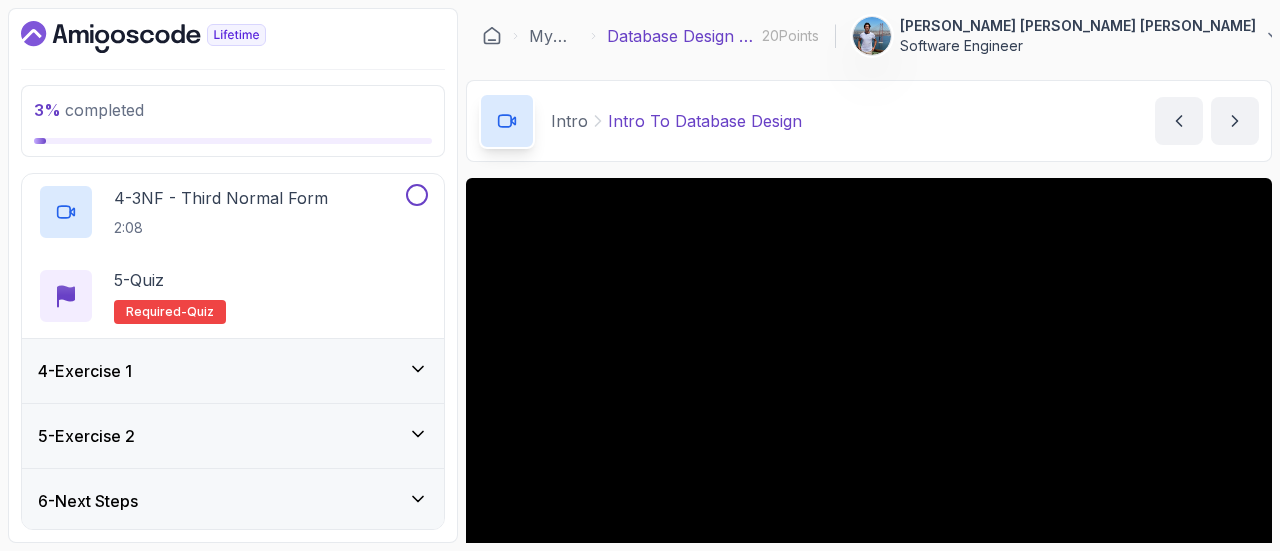 click on "4  -  Exercise 1" at bounding box center [233, 371] 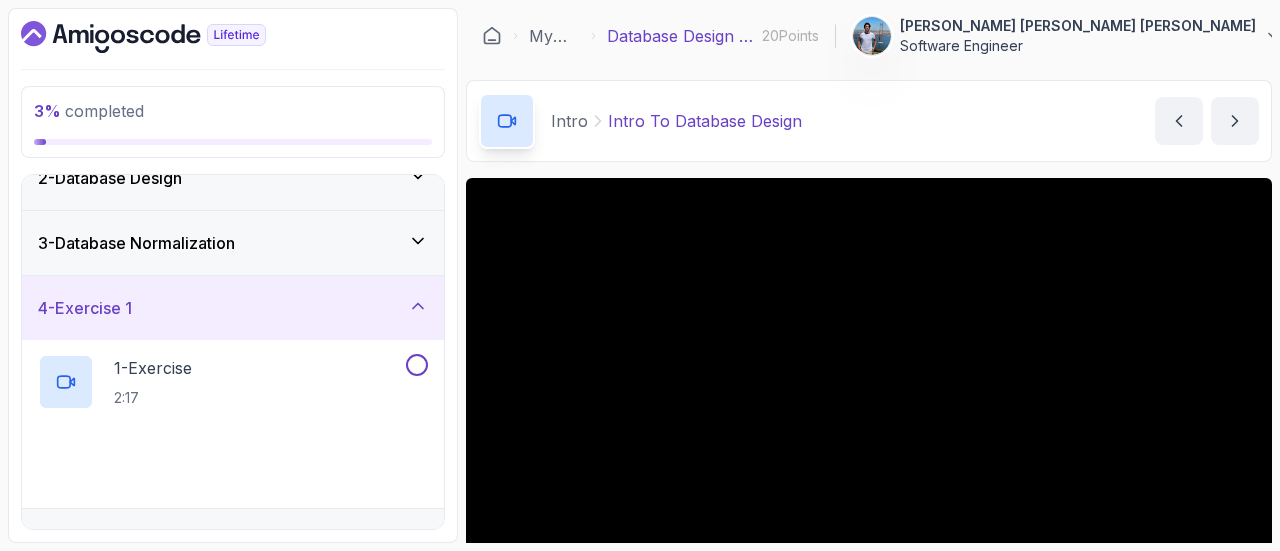 scroll, scrollTop: 198, scrollLeft: 0, axis: vertical 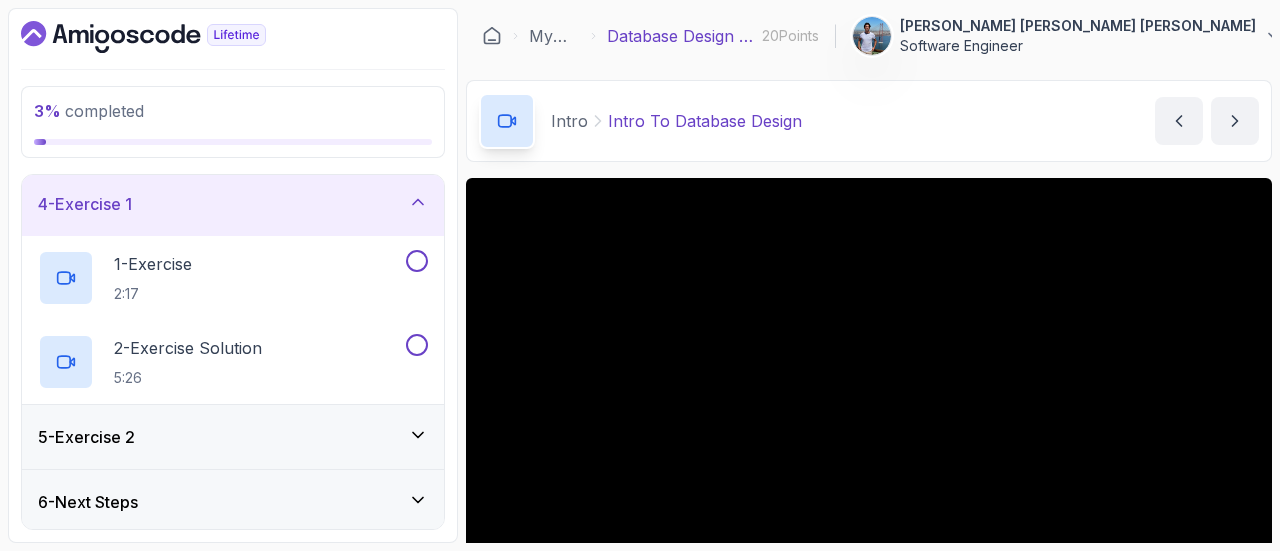click on "5  -  Exercise 2" at bounding box center (233, 437) 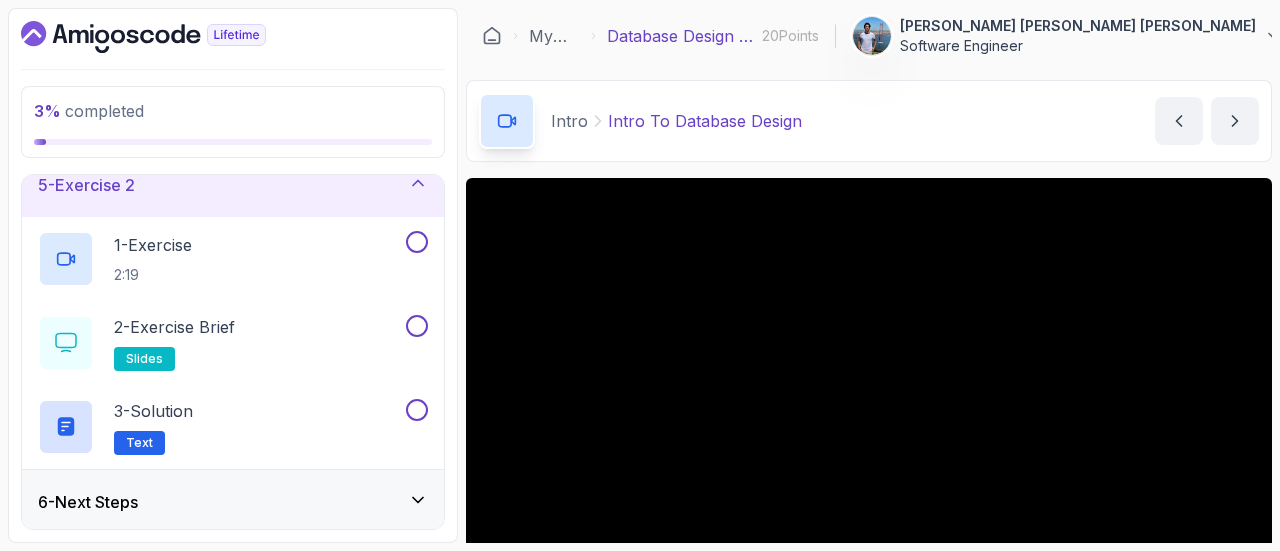click on "6  -  Next Steps" at bounding box center [88, 502] 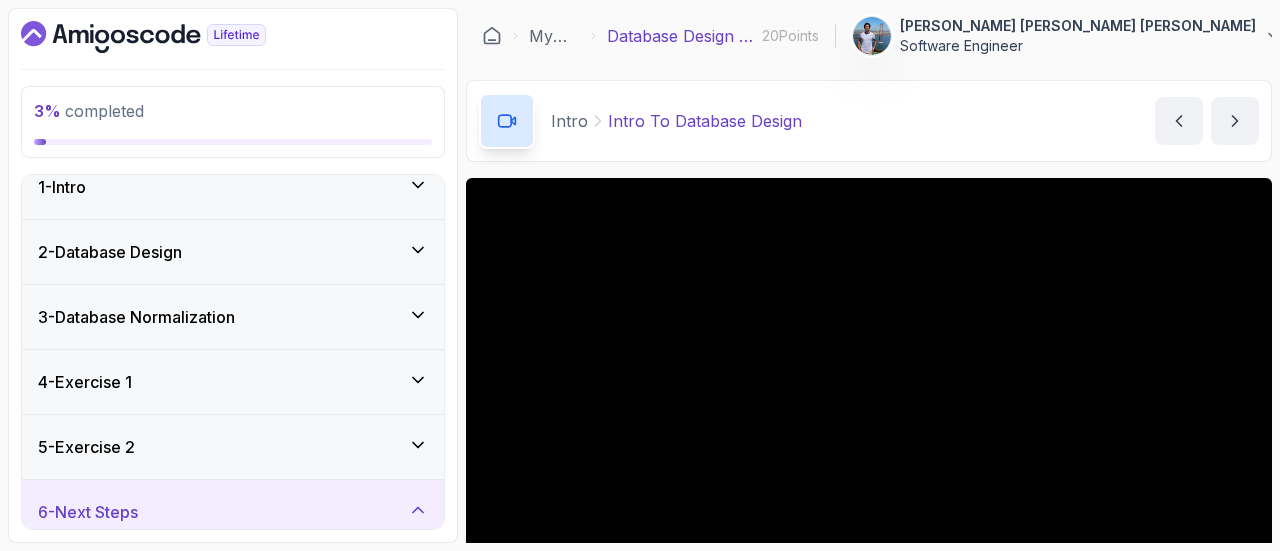 scroll, scrollTop: 0, scrollLeft: 0, axis: both 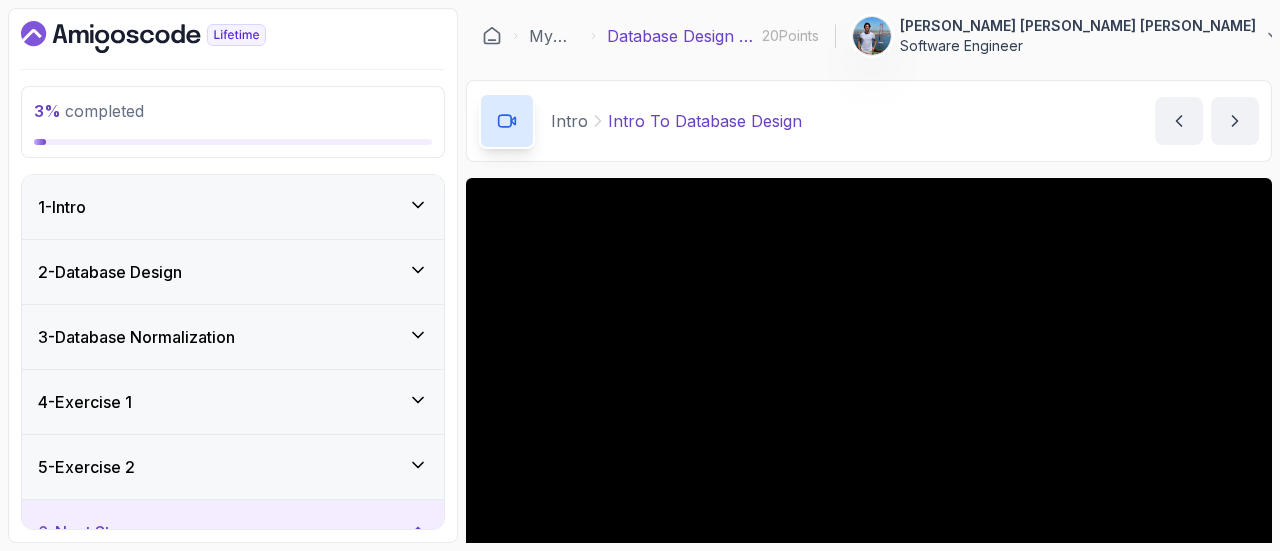 click on "1  -  Intro" at bounding box center (233, 207) 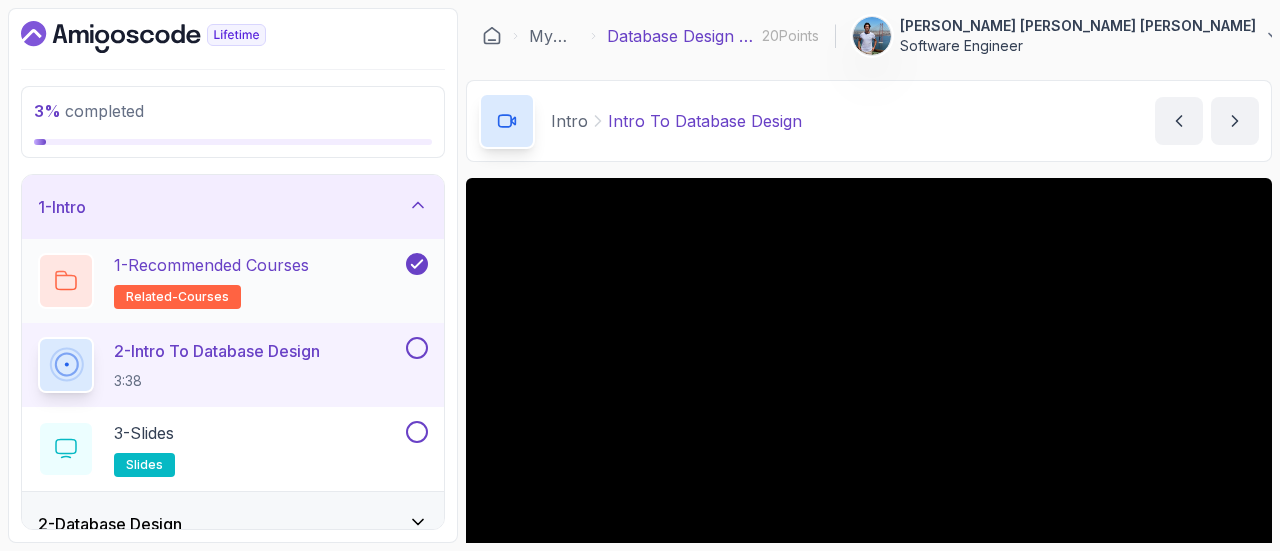 click on "1  -  Recommended Courses" at bounding box center [211, 265] 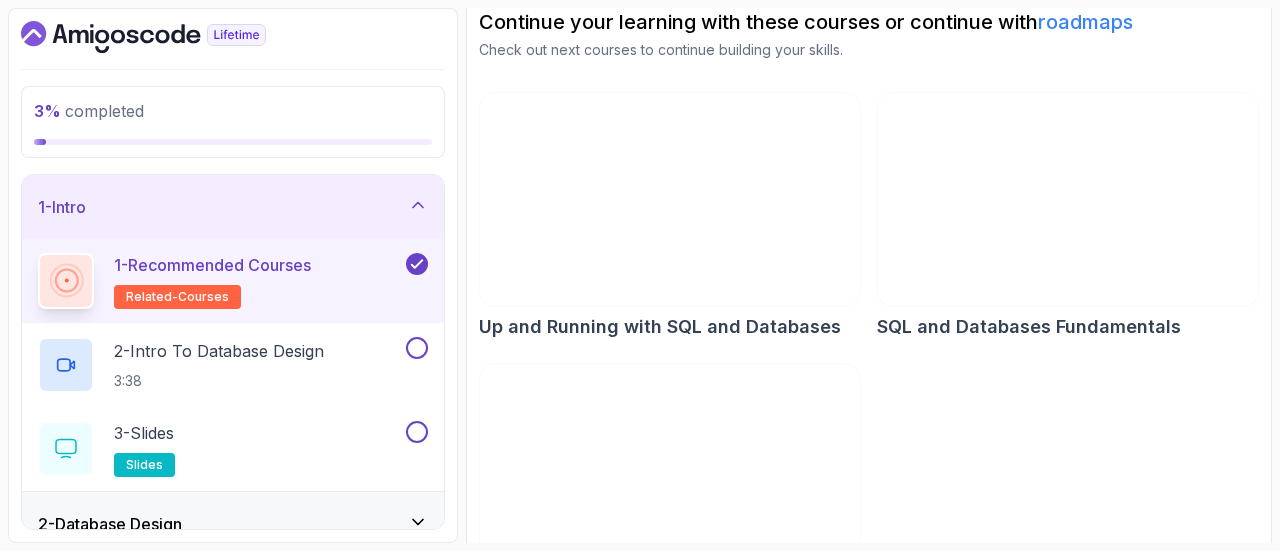 scroll, scrollTop: 325, scrollLeft: 0, axis: vertical 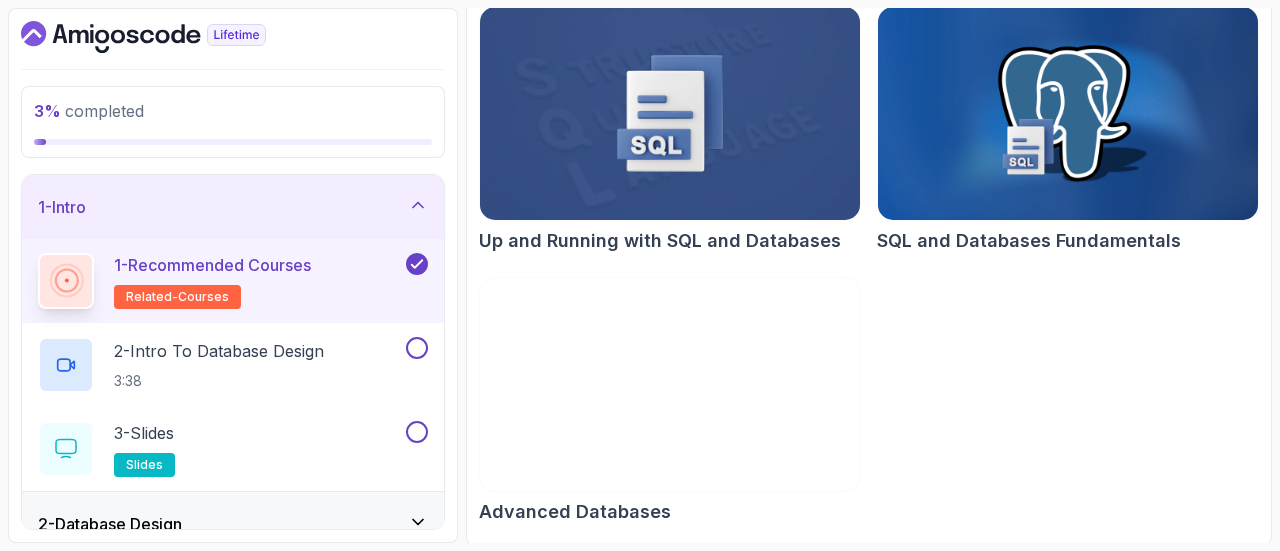 click at bounding box center [670, 385] 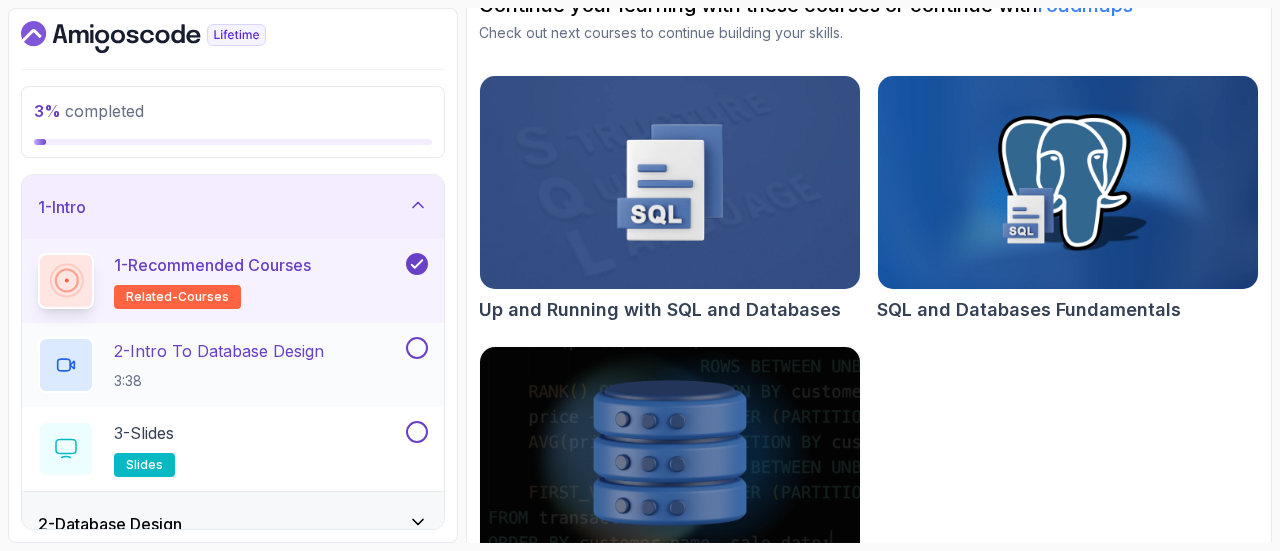 scroll, scrollTop: 225, scrollLeft: 0, axis: vertical 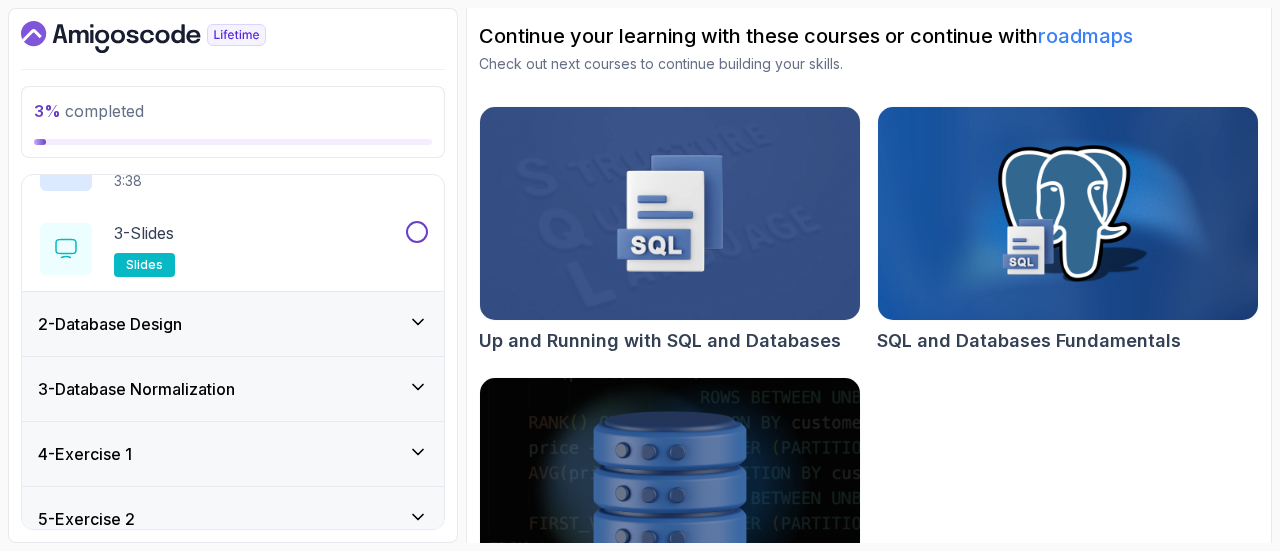 click on "2  -  Database Design" at bounding box center [110, 324] 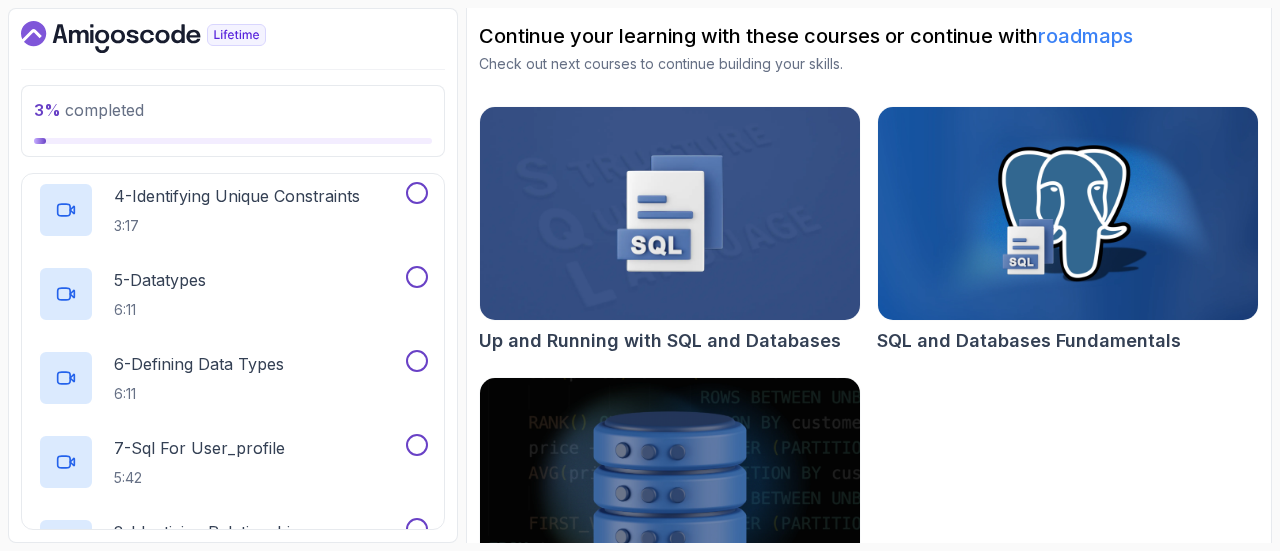 scroll, scrollTop: 430, scrollLeft: 0, axis: vertical 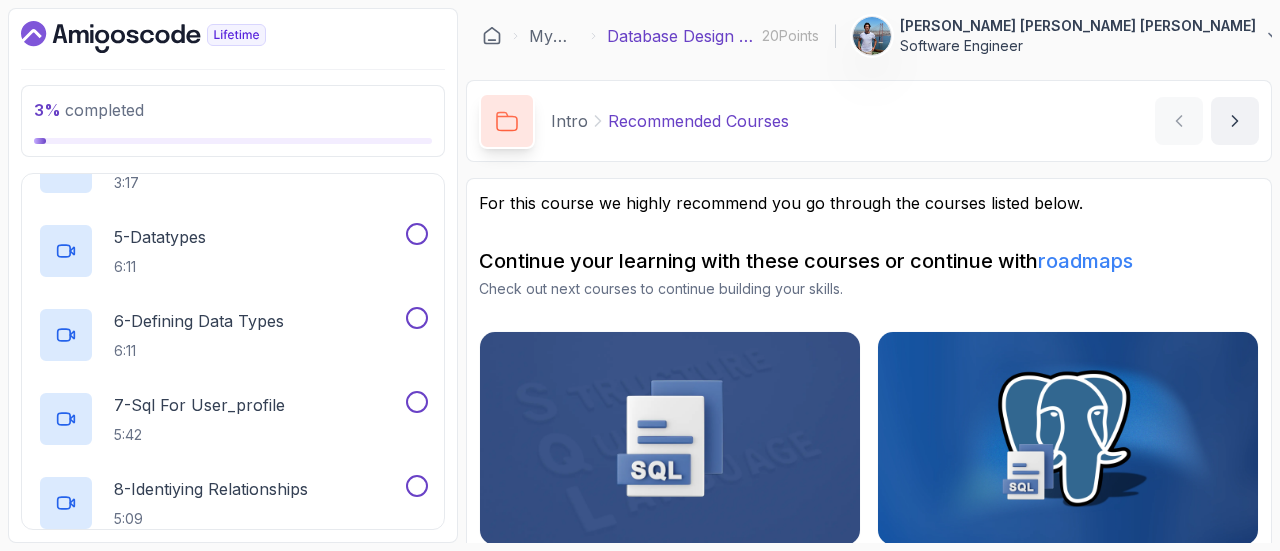 click 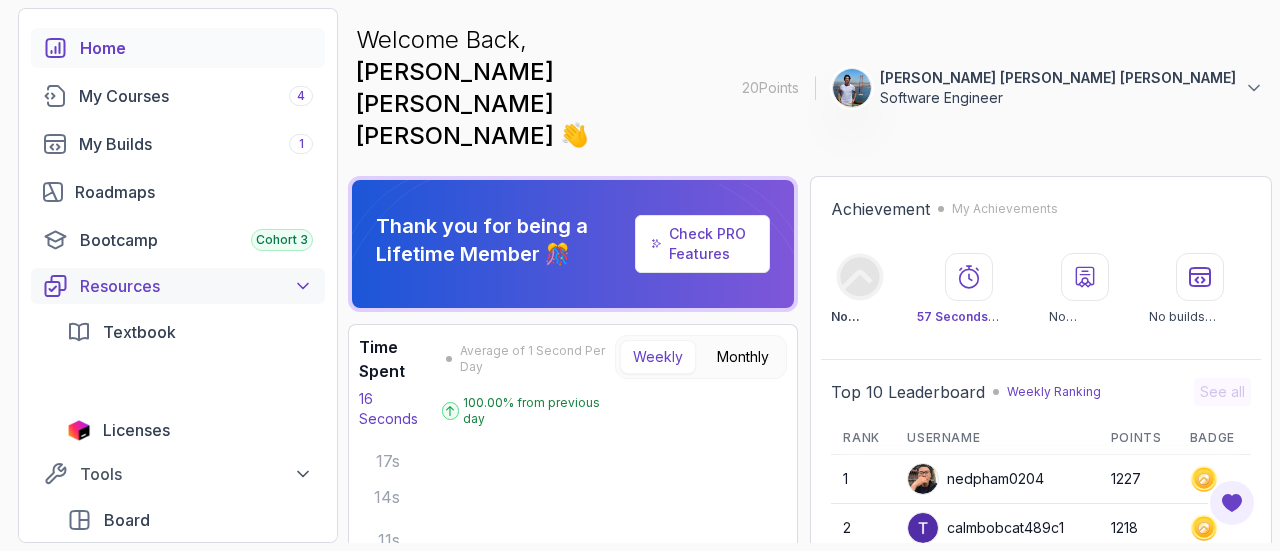 scroll, scrollTop: 100, scrollLeft: 0, axis: vertical 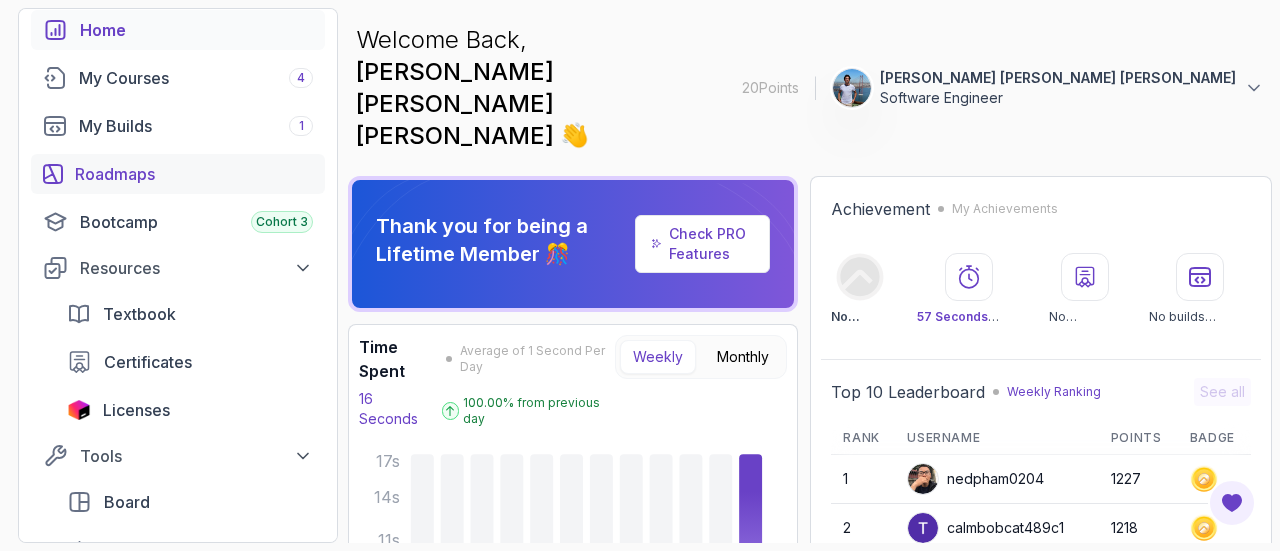 click on "Roadmaps" at bounding box center (194, 174) 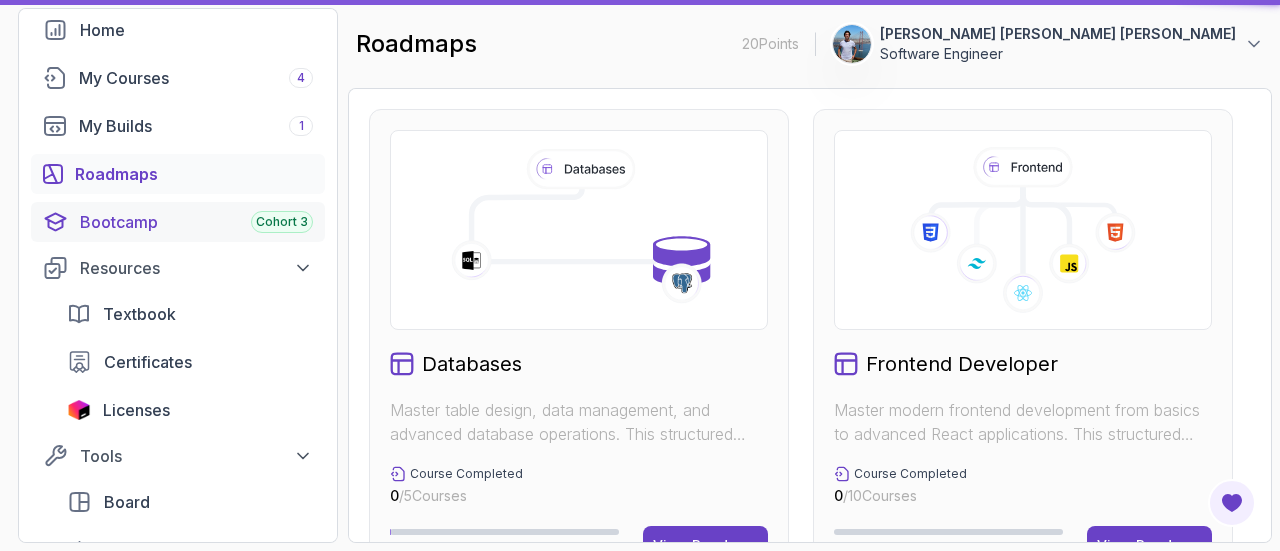 click 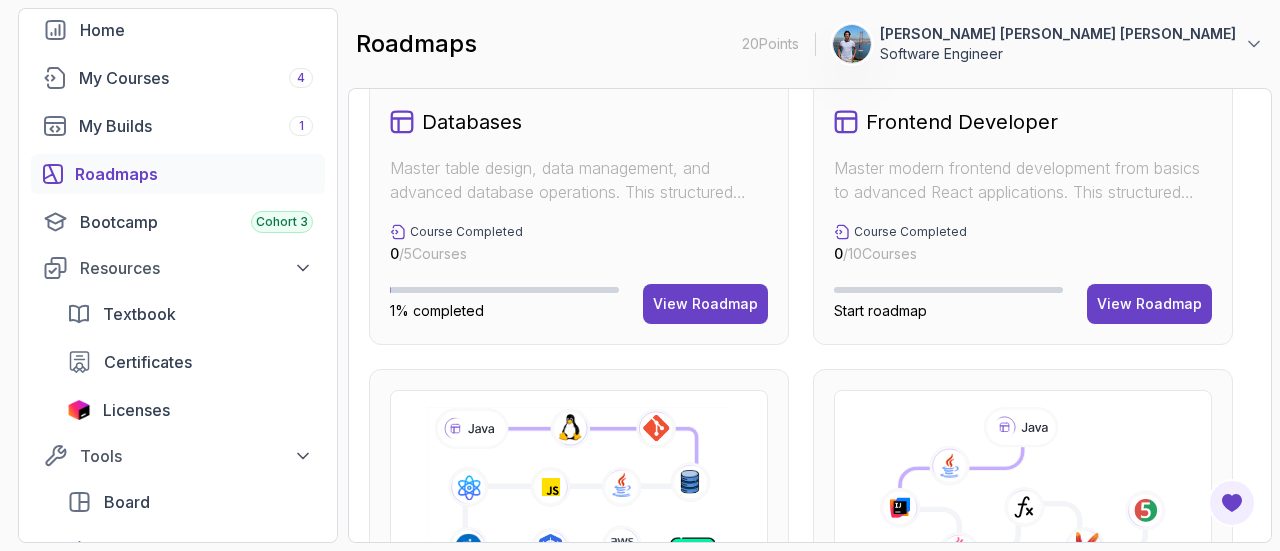 scroll, scrollTop: 100, scrollLeft: 0, axis: vertical 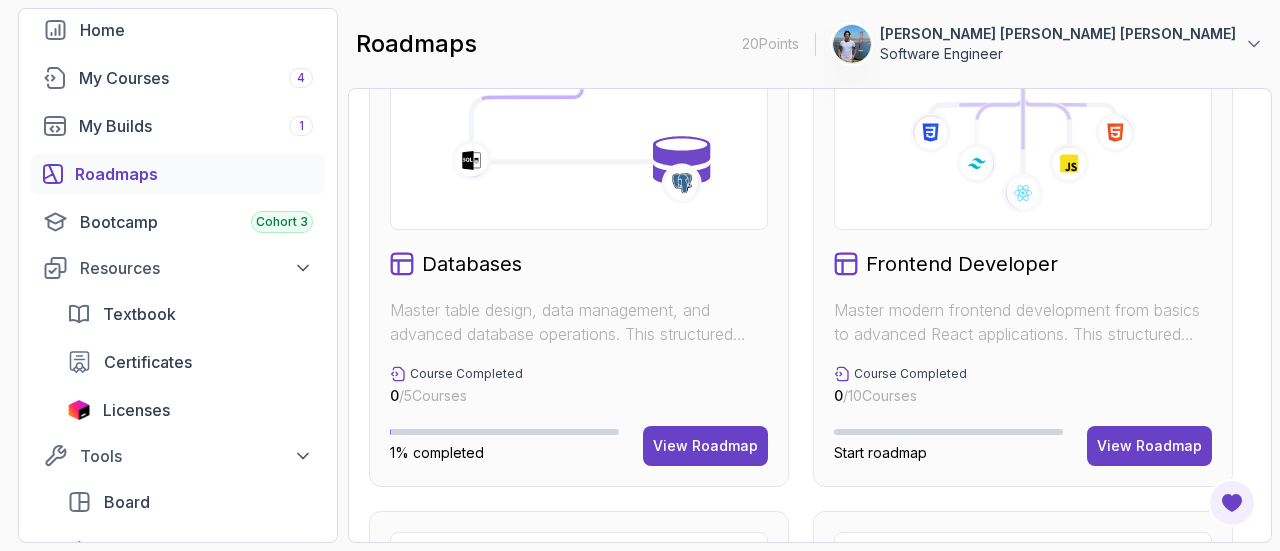 click on "Frontend Developer Master modern frontend development from basics to advanced React applications. This structured learning path will take you from HTML fundamentals to building complex React applications. Course Completed 0 / 10  Courses Start roadmap View Roadmap" at bounding box center [1023, 248] 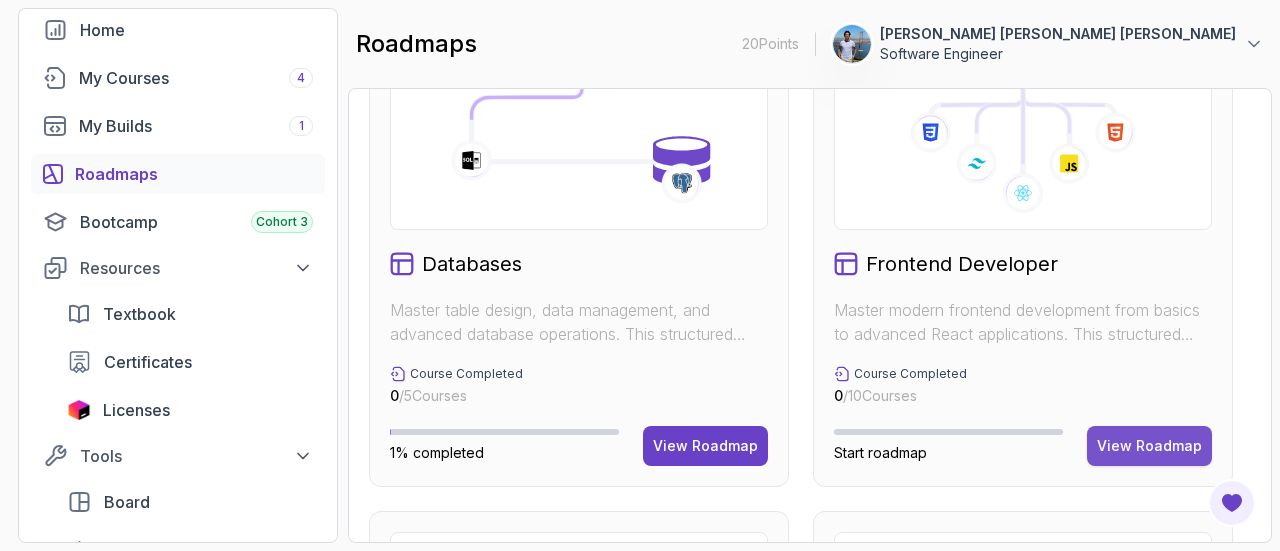 click on "View Roadmap" at bounding box center [1149, 446] 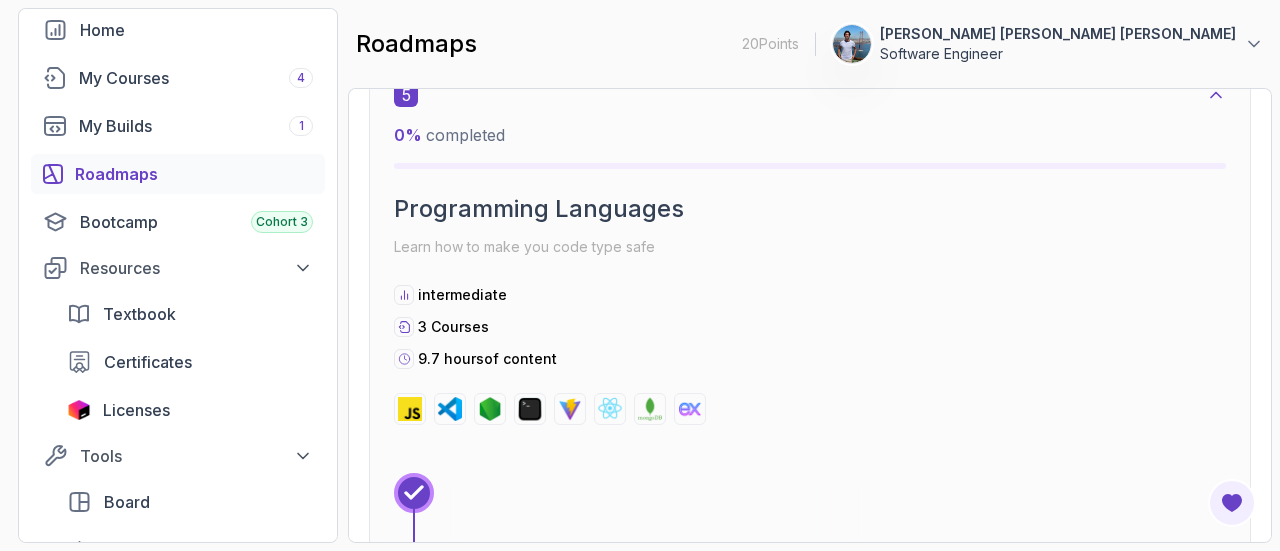 scroll, scrollTop: 4100, scrollLeft: 0, axis: vertical 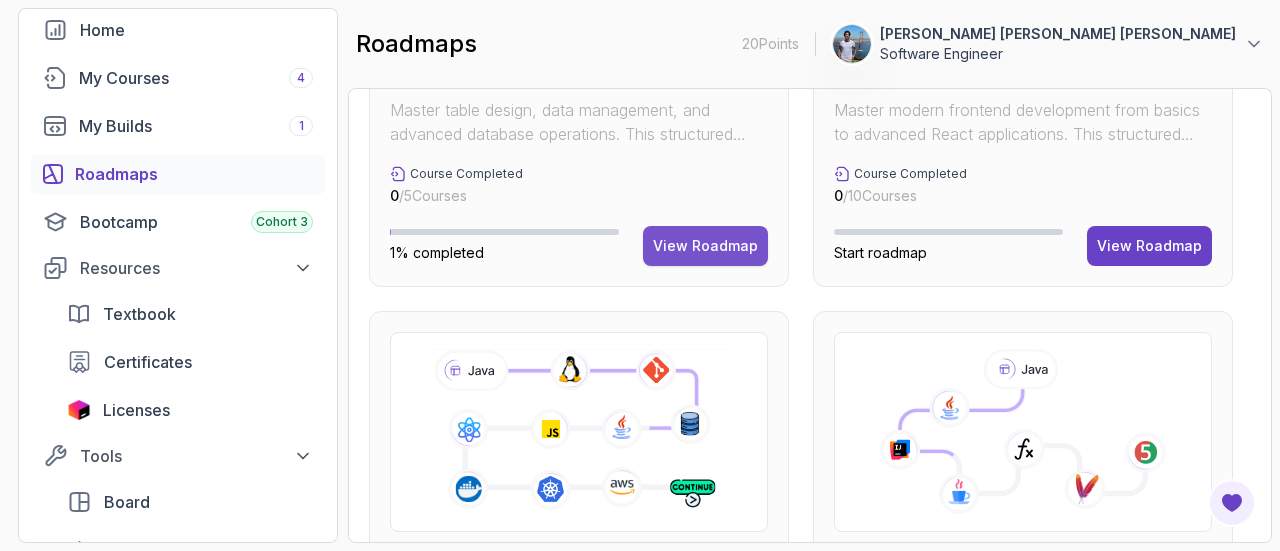 click on "View Roadmap" at bounding box center (705, 246) 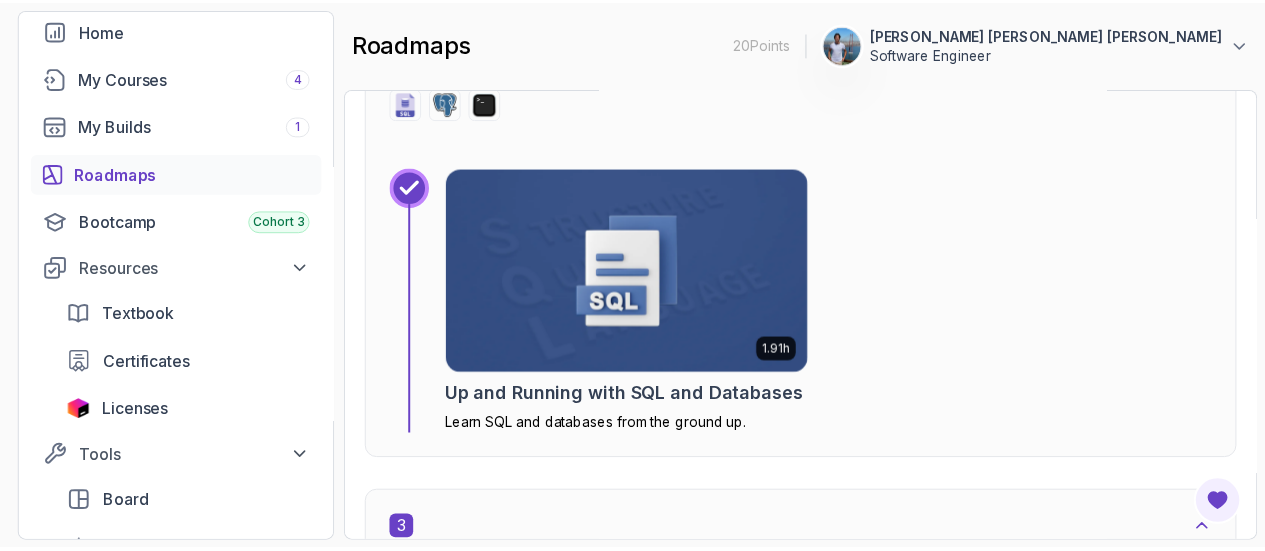 scroll, scrollTop: 1720, scrollLeft: 0, axis: vertical 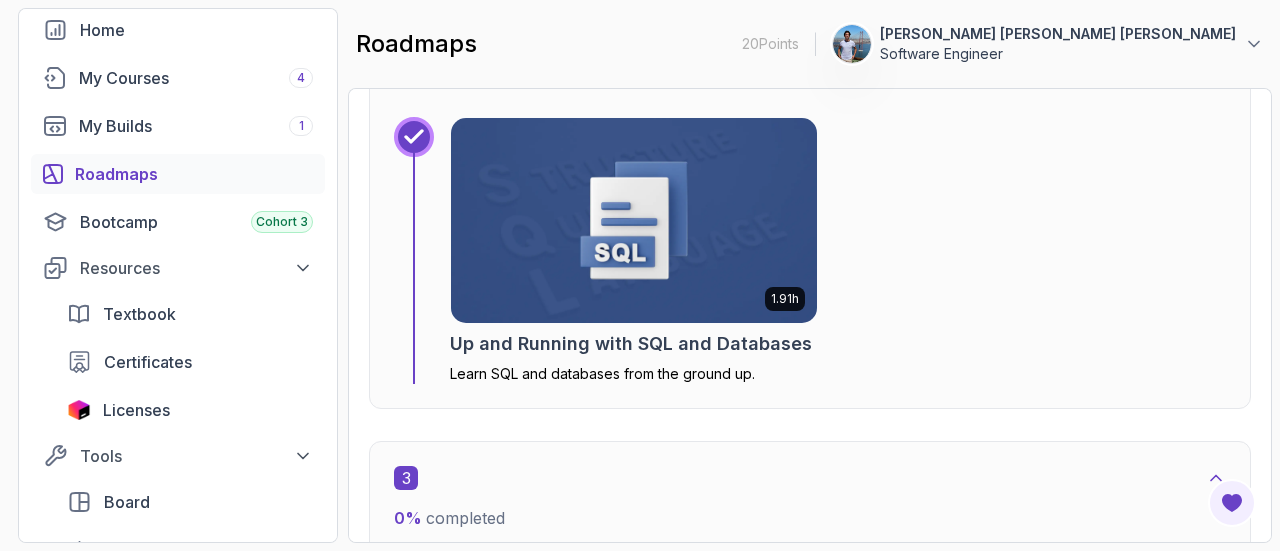 click at bounding box center [634, 220] 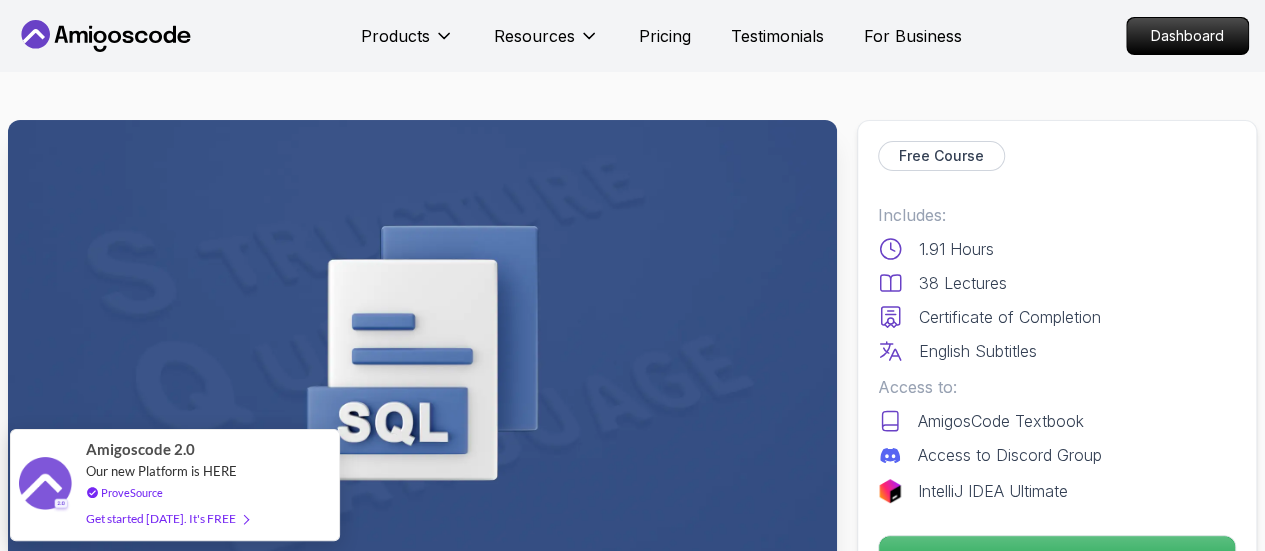drag, startPoint x: 602, startPoint y: 239, endPoint x: 444, endPoint y: 259, distance: 159.26079 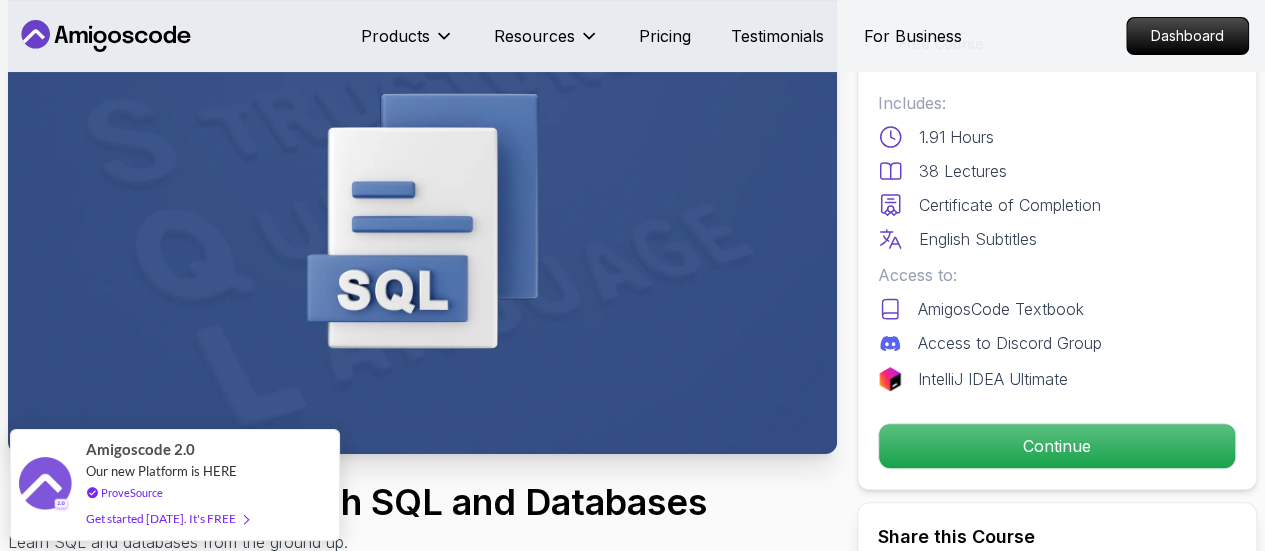 scroll, scrollTop: 200, scrollLeft: 0, axis: vertical 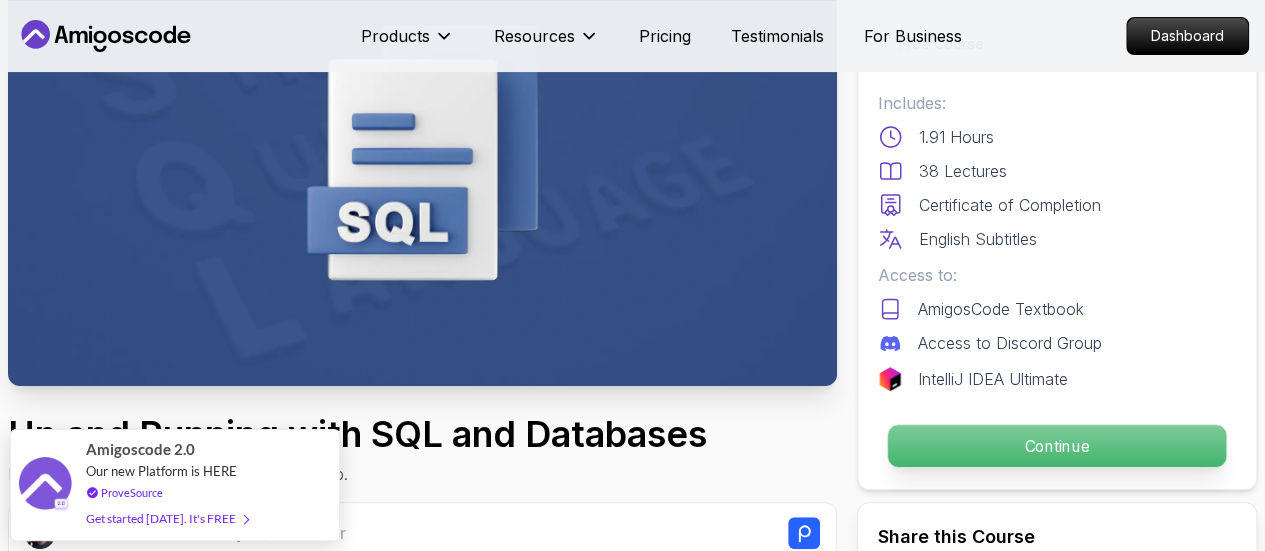click on "Continue" at bounding box center [1057, 446] 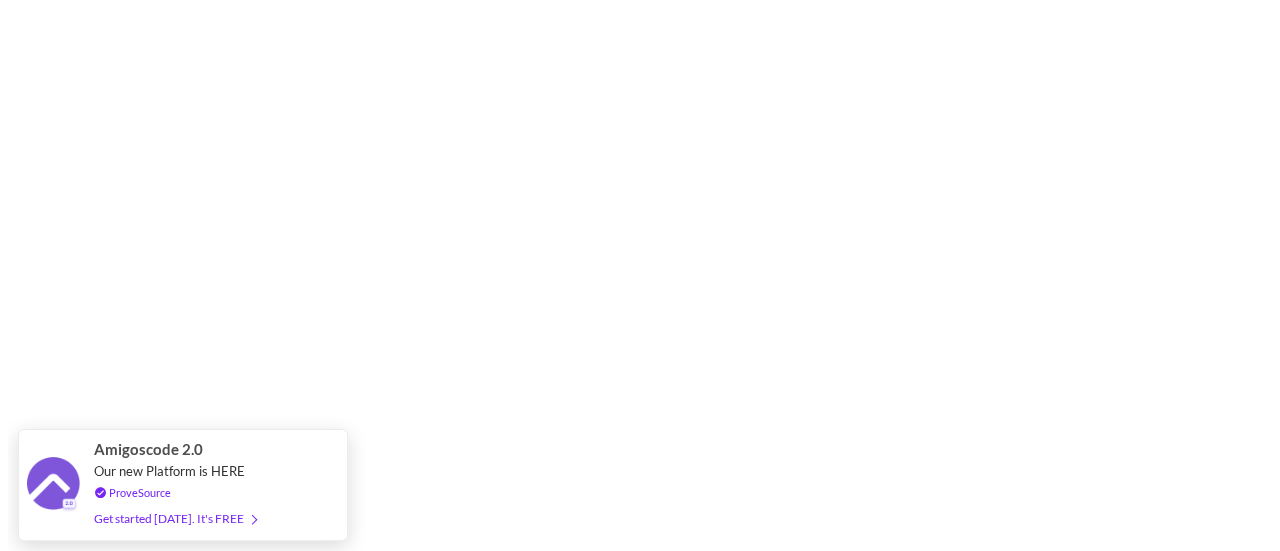 scroll, scrollTop: 0, scrollLeft: 0, axis: both 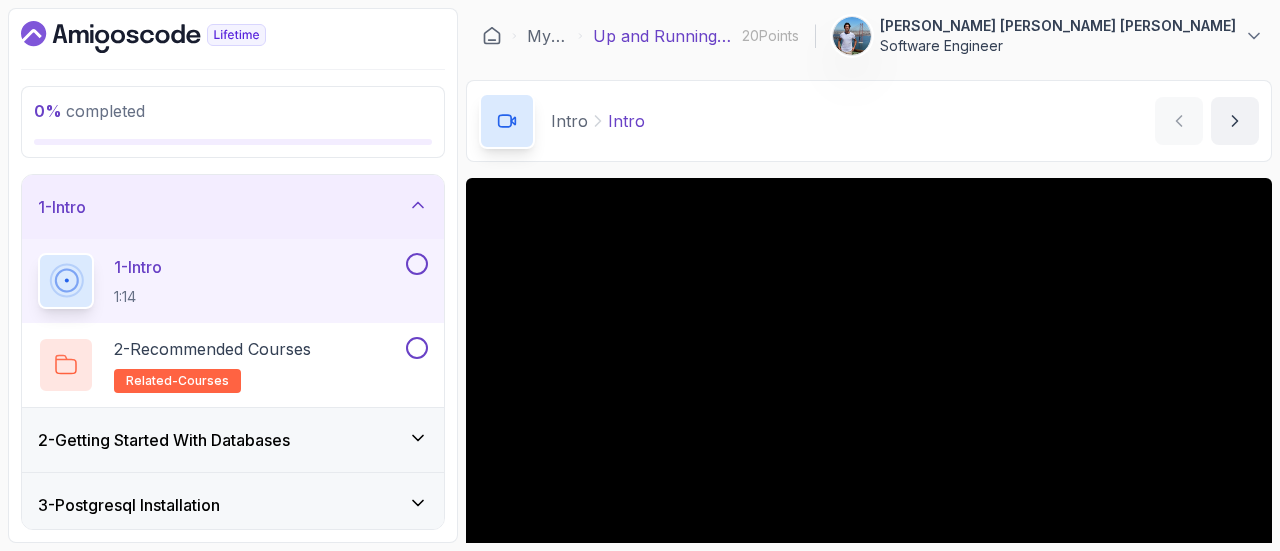 click 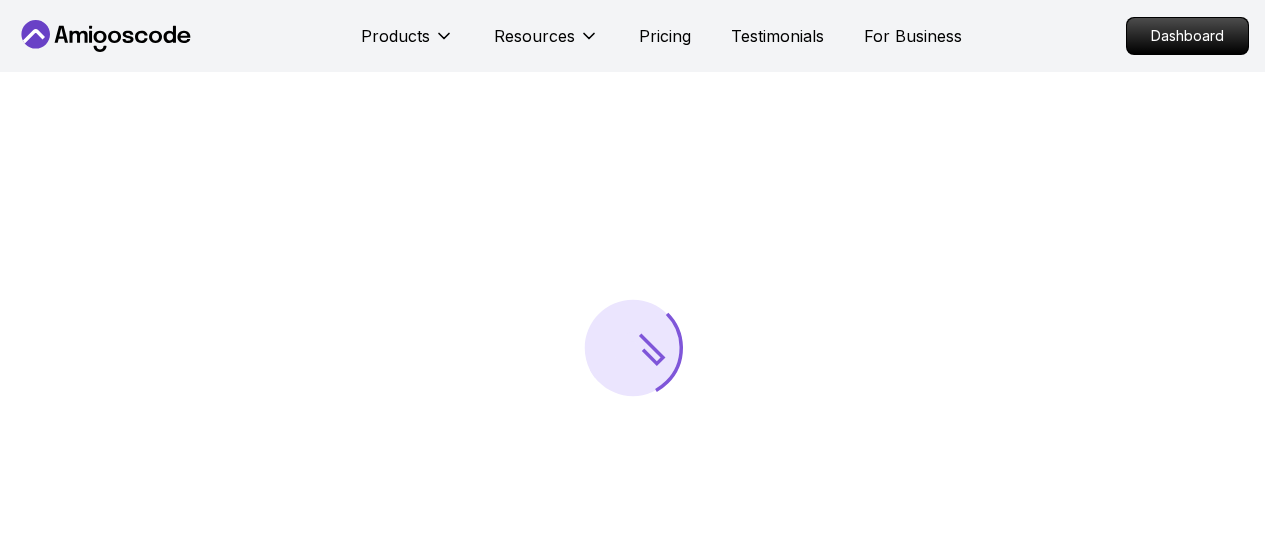scroll, scrollTop: 0, scrollLeft: 0, axis: both 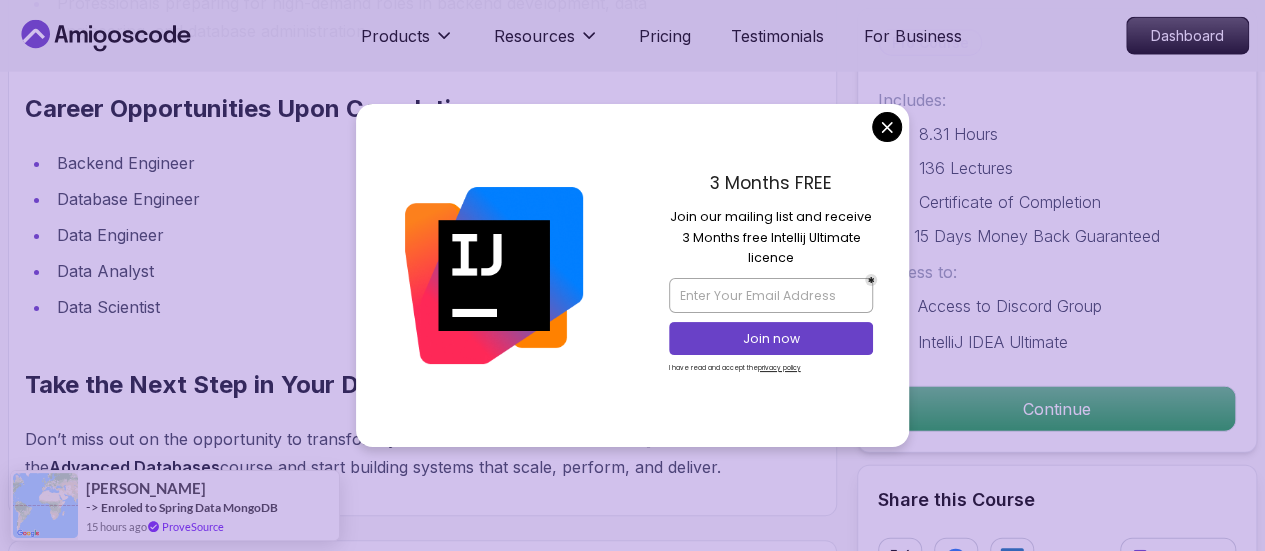 click on "Products Resources Pricing Testimonials For Business Dashboard Products Resources Pricing Testimonials For Business Dashboard Advanced Databases Advanced database management with SQL, integrity, and practical applications Mama Samba Braima Djalo  /   Instructor Pro Course Includes: 8.31 Hours 136 Lectures Certificate of Completion 15 Days Money Back Guaranteed Access to: Access to Discord Group IntelliJ IDEA Ultimate Continue Share this Course or Copy link Got a Team of 5 or More? With one subscription, give your entire team access to all courses and features. Check our Business Plan Mama Samba Braima Djalo  /   Instructor What you will learn sql postgres terminal Master Advanced Data Types - Work with JSONB, UUIDs, arrays, enums, and other data types to design versatile and modern databases. Optimize Query Performance - Dive deep into indexes, query plans, and explain-analyze techniques to write efficient and lightning-fast queries. Unlock the Power of Advanced Databases with Amigoscode
Advanced Databases" at bounding box center (632, 1837) 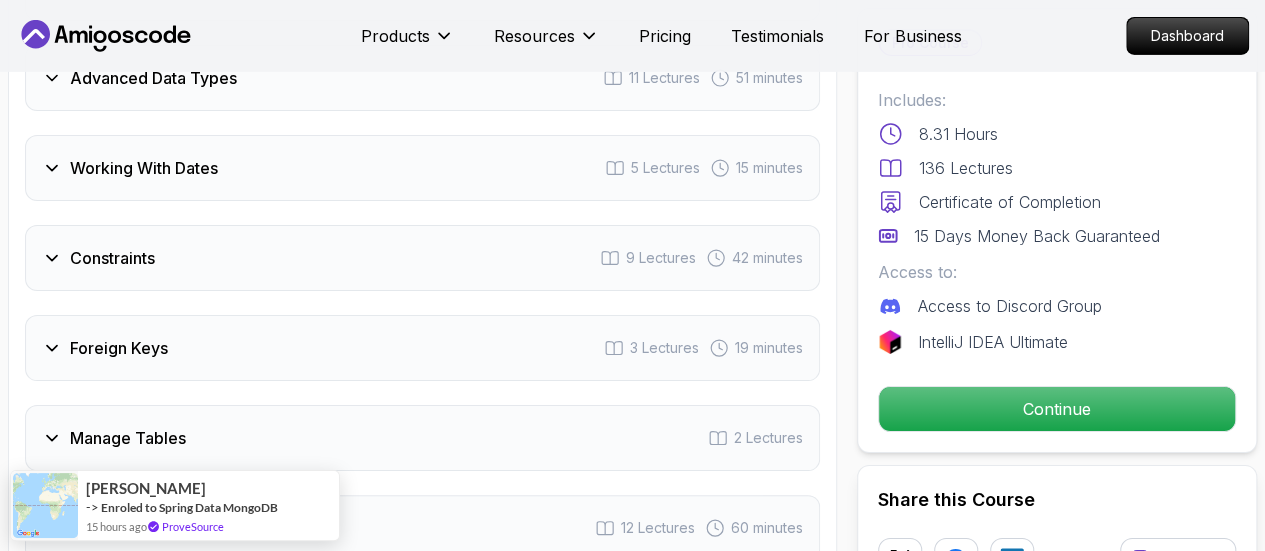 scroll, scrollTop: 3500, scrollLeft: 0, axis: vertical 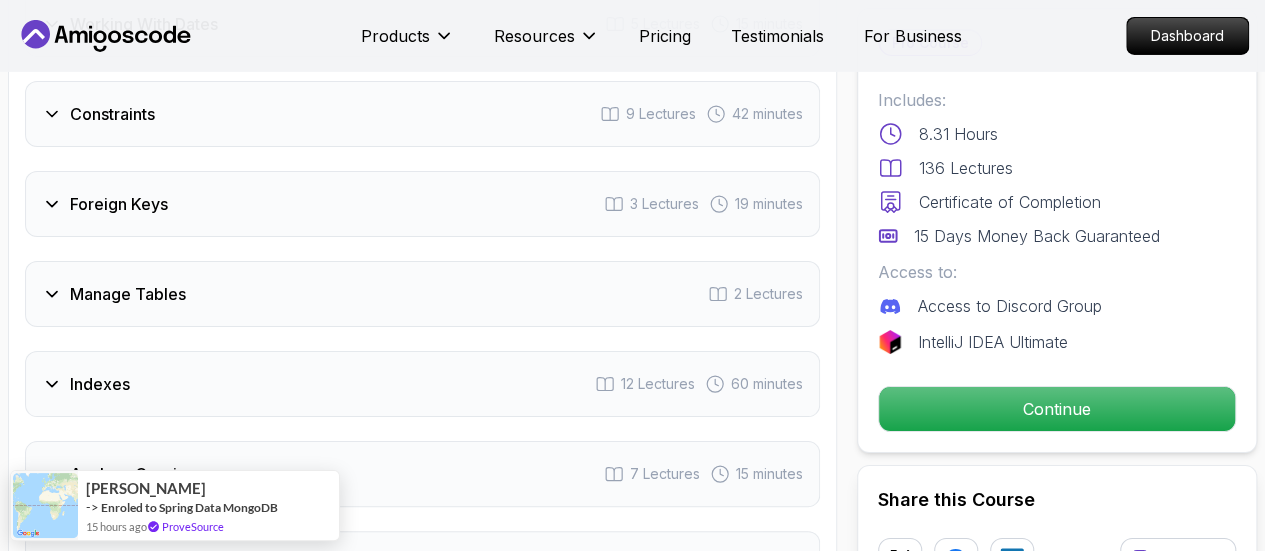 click on "Foreign Keys 3   Lectures     19 minutes" at bounding box center (422, 204) 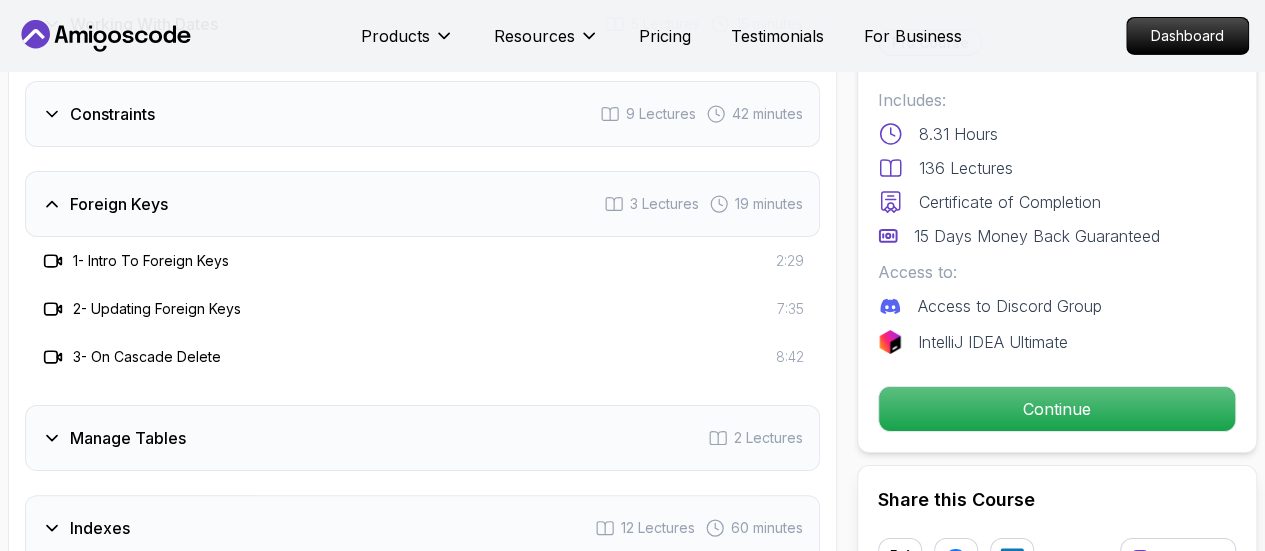 click on "Foreign Keys 3   Lectures     19 minutes" at bounding box center (422, 204) 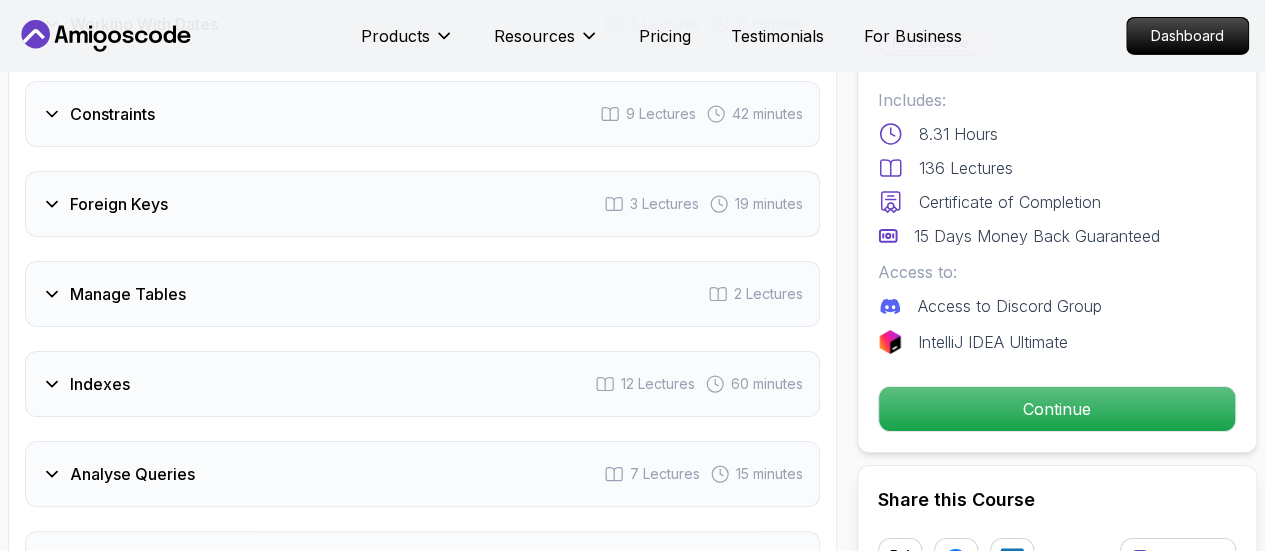 click on "Manage Tables" at bounding box center (128, 294) 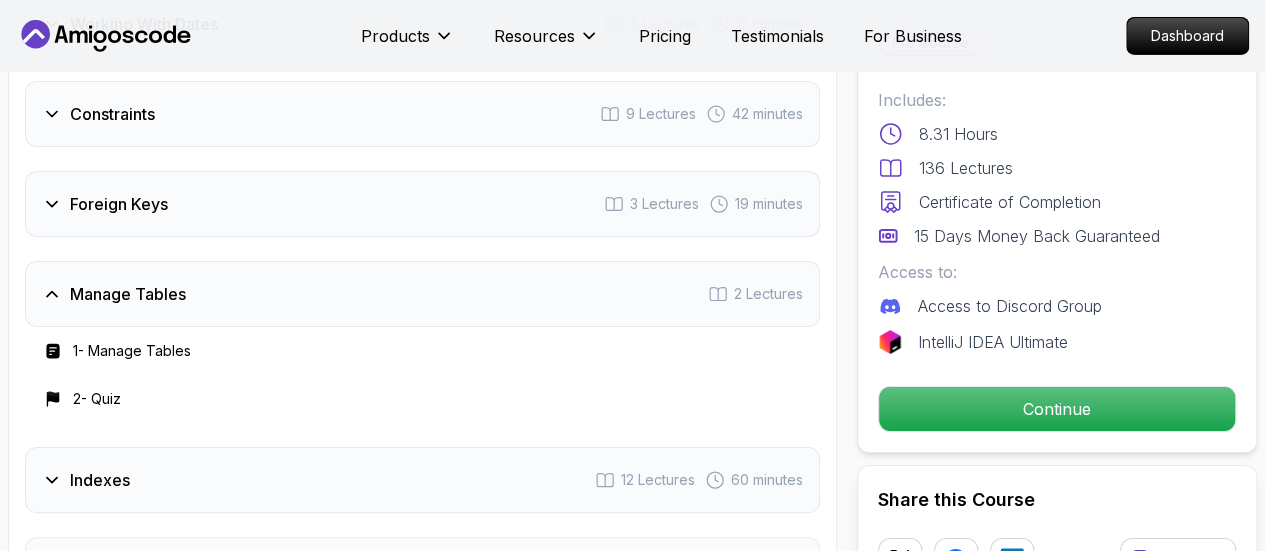click on "Manage Tables" at bounding box center [128, 294] 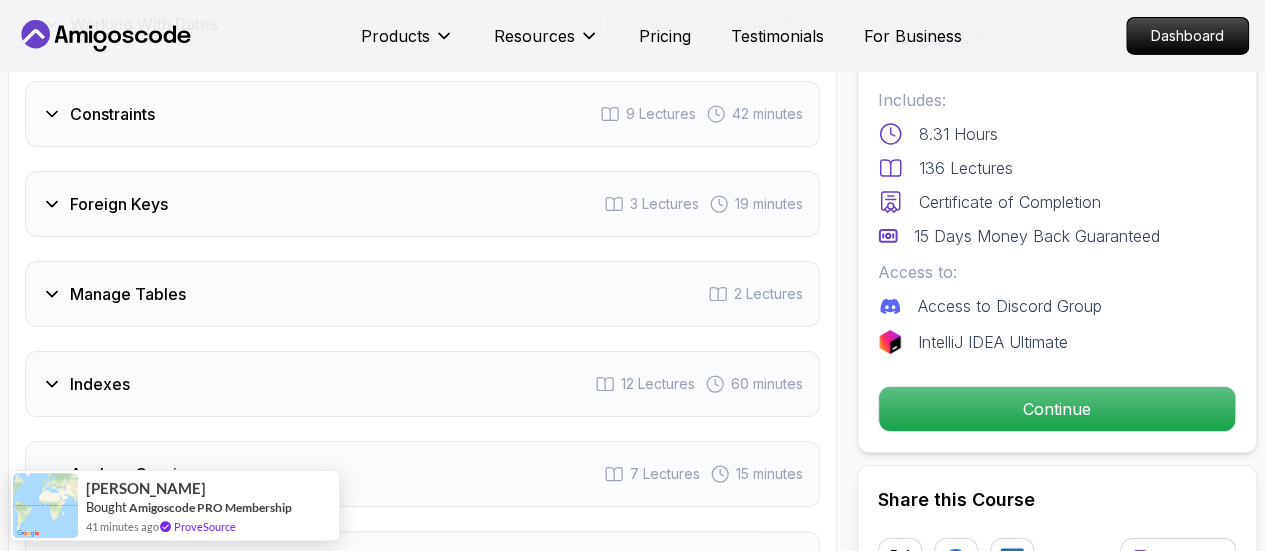 click on "Indexes 12   Lectures     60 minutes" at bounding box center (422, 384) 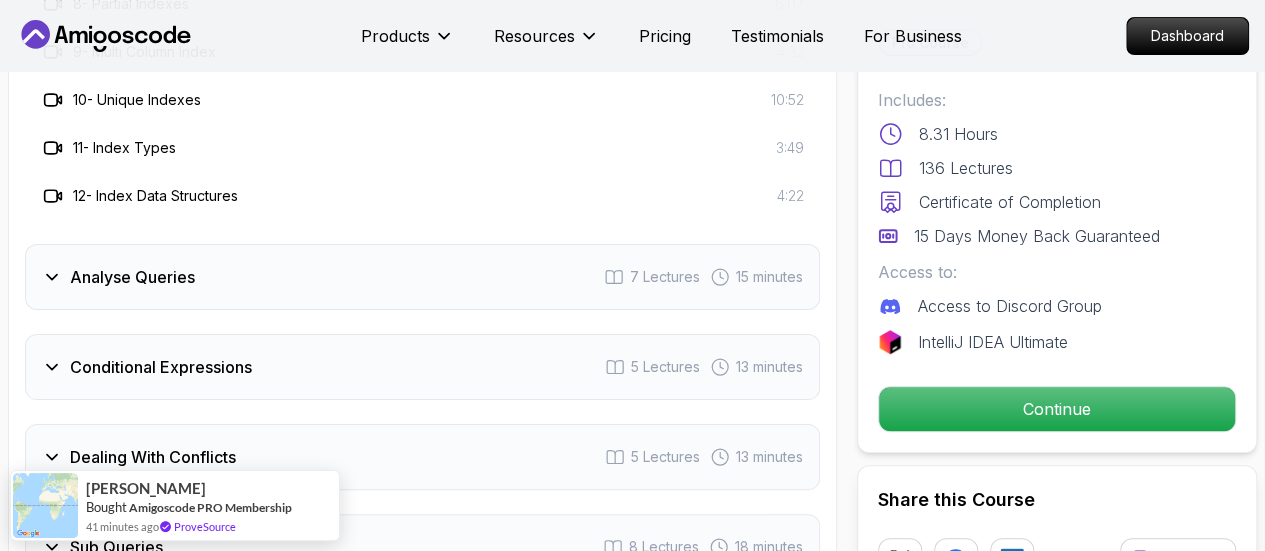 scroll, scrollTop: 4156, scrollLeft: 0, axis: vertical 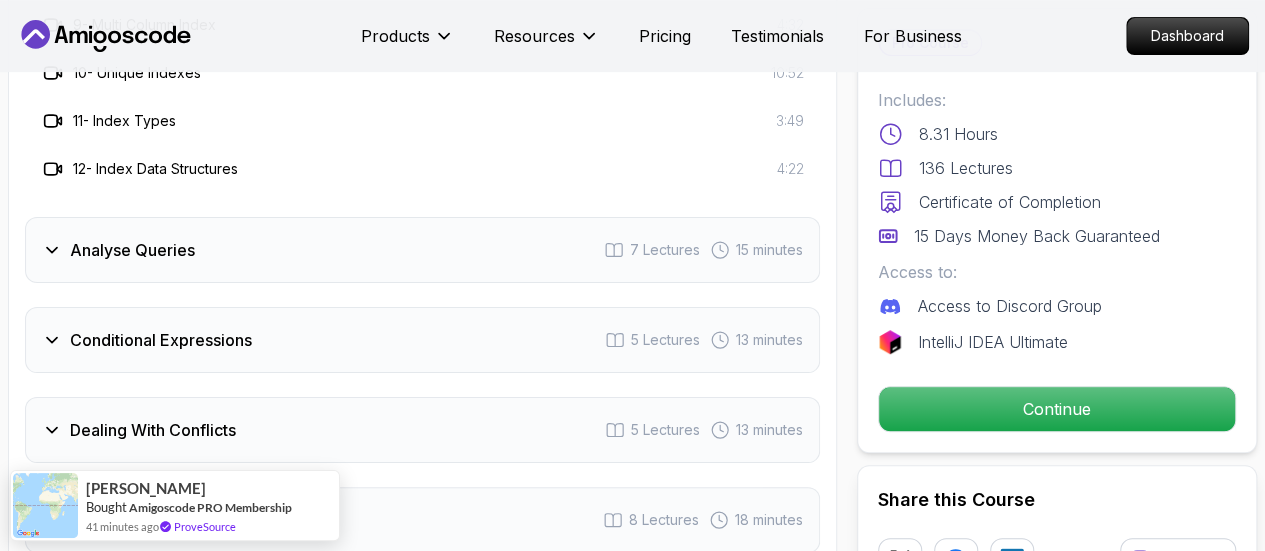 click on "Analyse Queries 7   Lectures     15 minutes" at bounding box center [422, 250] 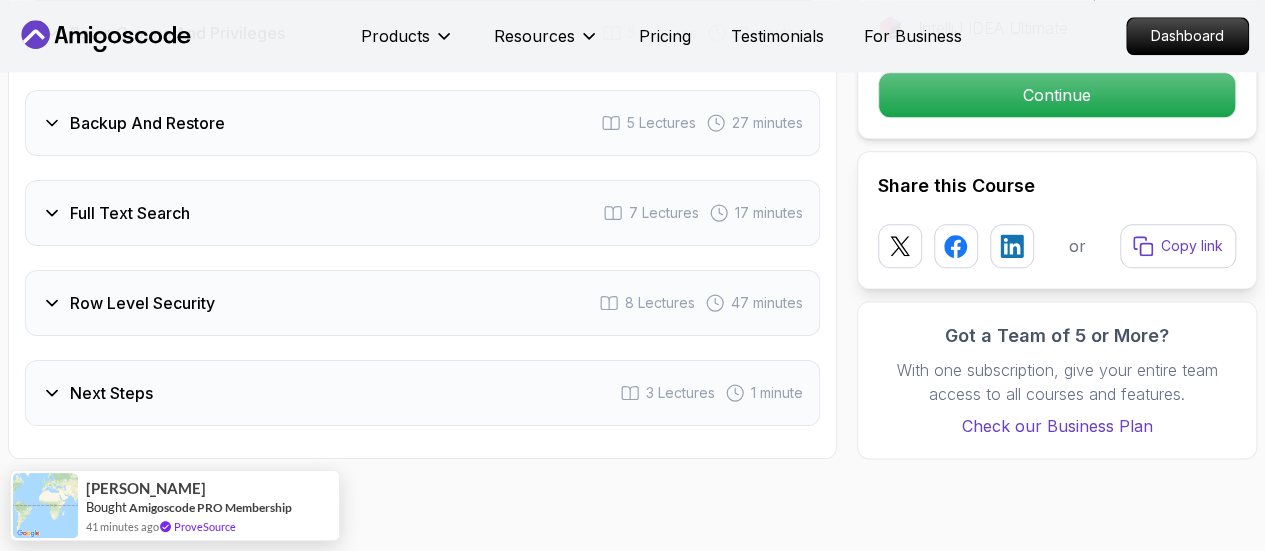 scroll, scrollTop: 4956, scrollLeft: 0, axis: vertical 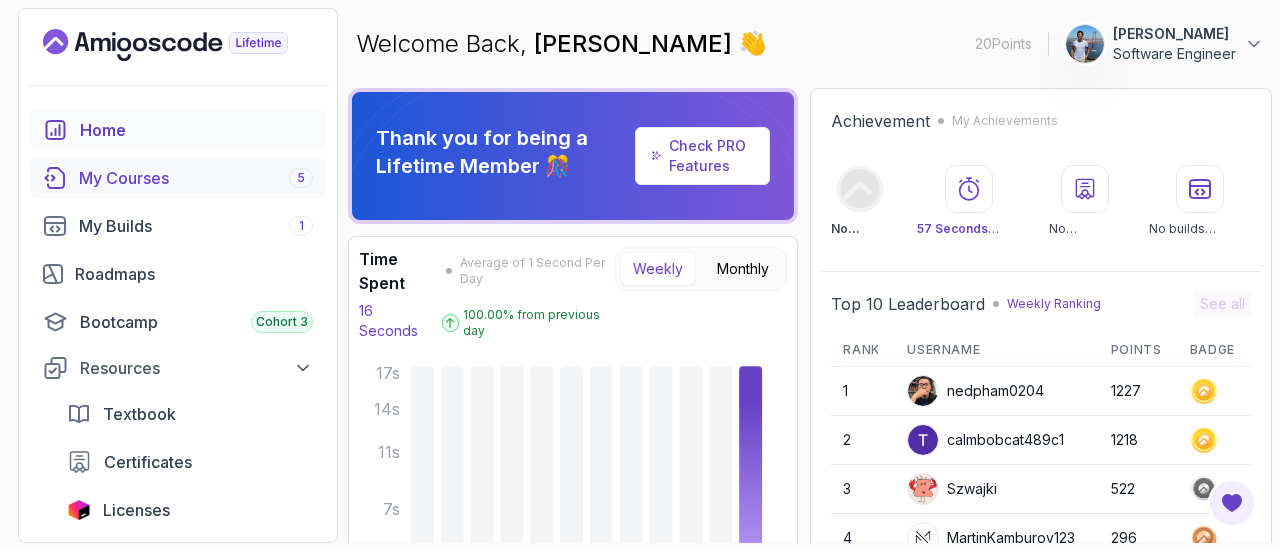 click on "My Courses 5" at bounding box center [196, 178] 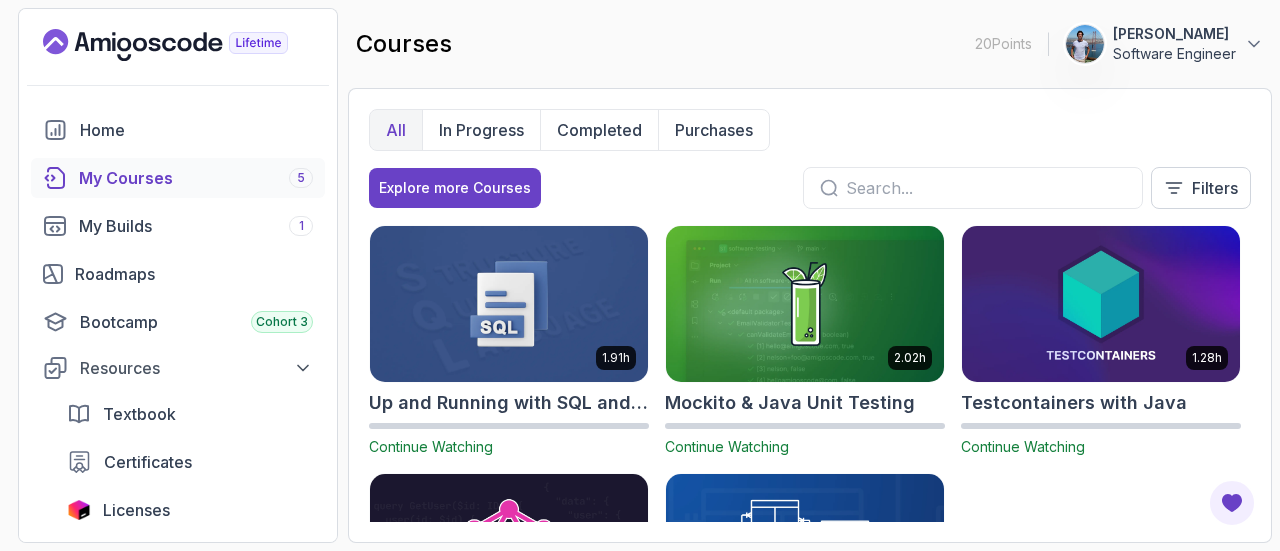 click on "courses   20  Points André Raposo de Medeiros de Sousa Baptista Software Engineer" at bounding box center (810, 44) 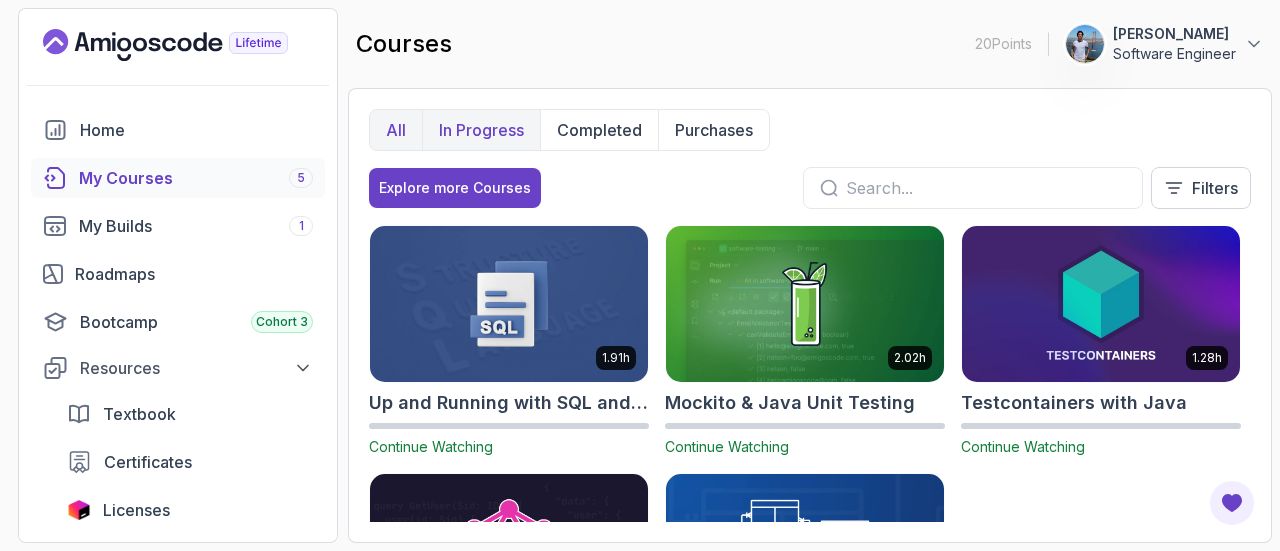 click on "In Progress" at bounding box center [481, 130] 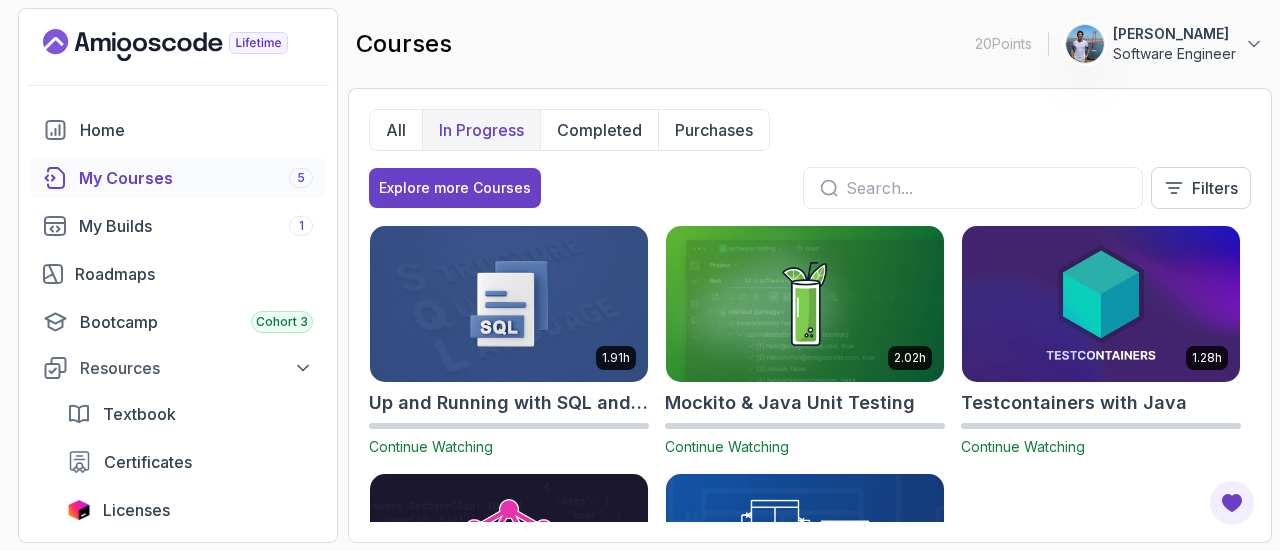 click on "In Progress" at bounding box center (481, 130) 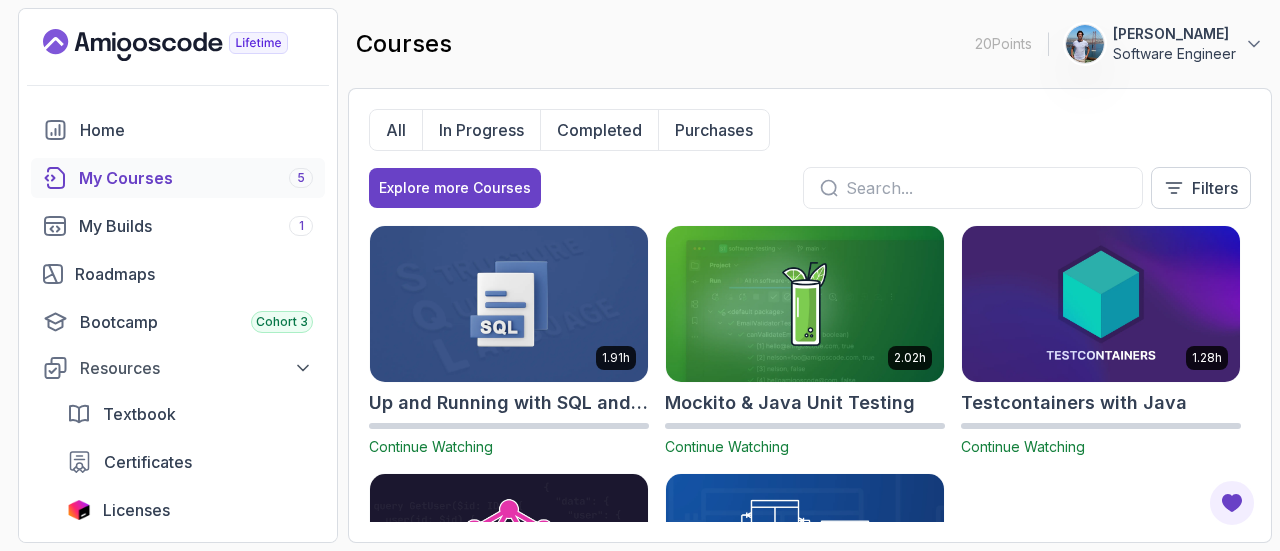 type 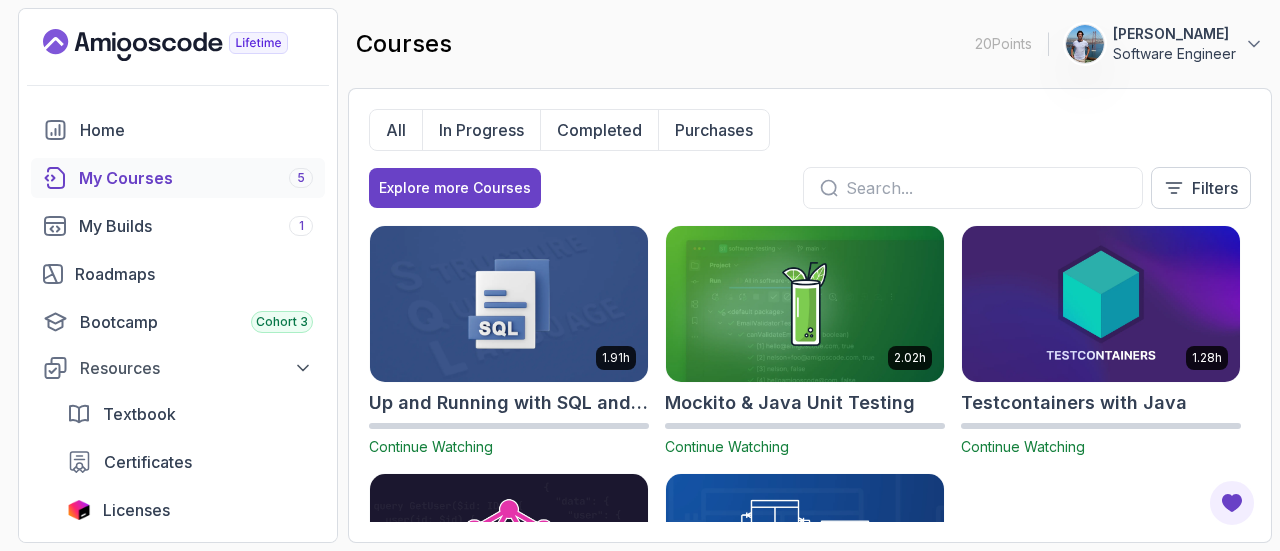 click at bounding box center (509, 303) 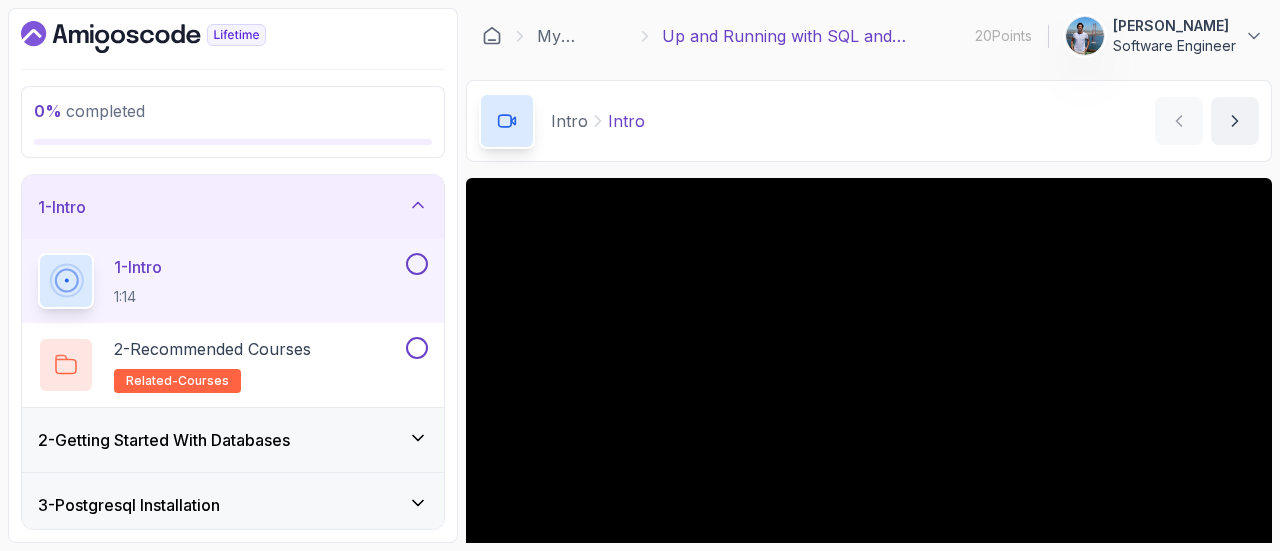 click on "Up and Running with SQL and Databases" at bounding box center (814, 36) 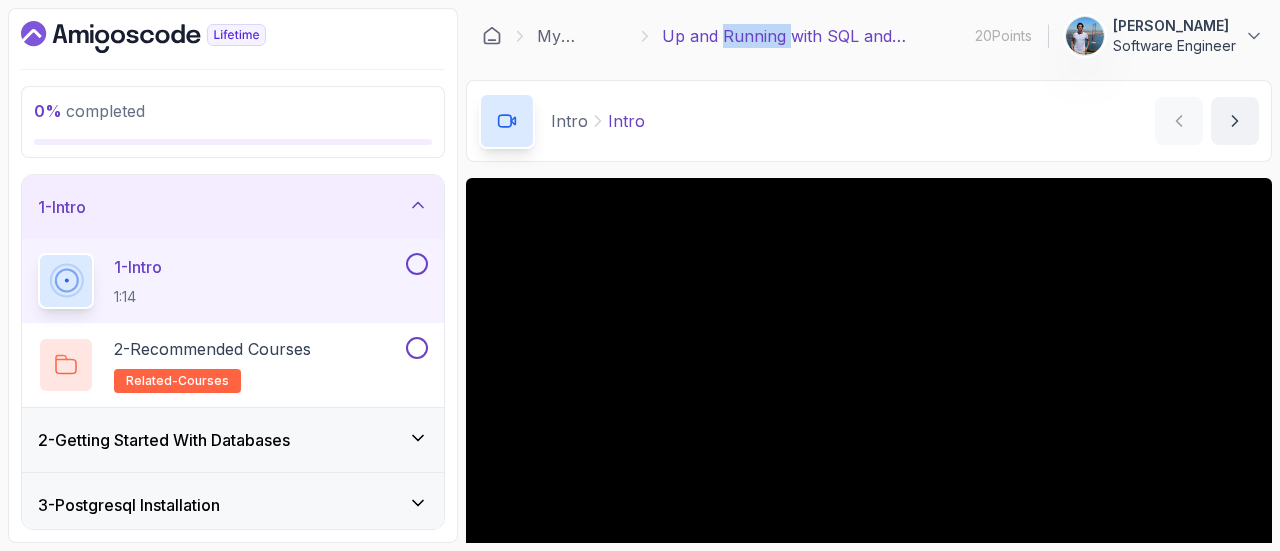 click on "Up and Running with SQL and Databases" at bounding box center [814, 36] 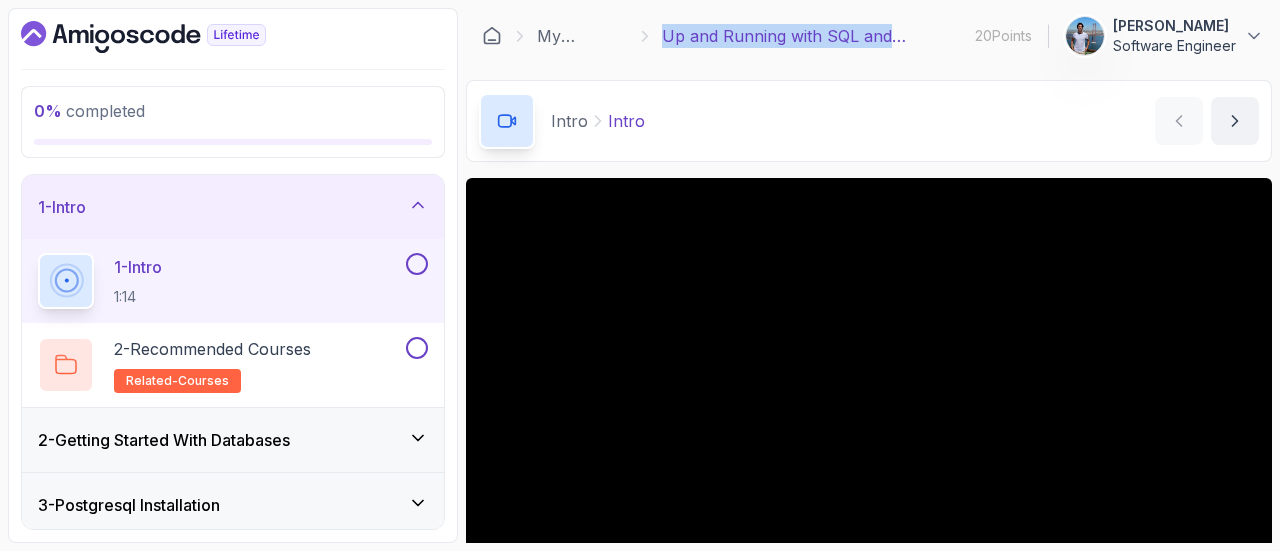 click on "Up and Running with SQL and Databases" at bounding box center [814, 36] 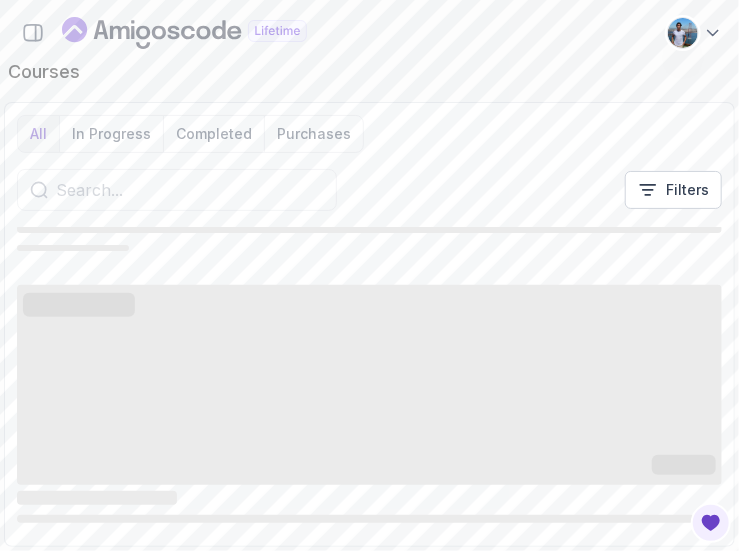 scroll, scrollTop: 0, scrollLeft: 0, axis: both 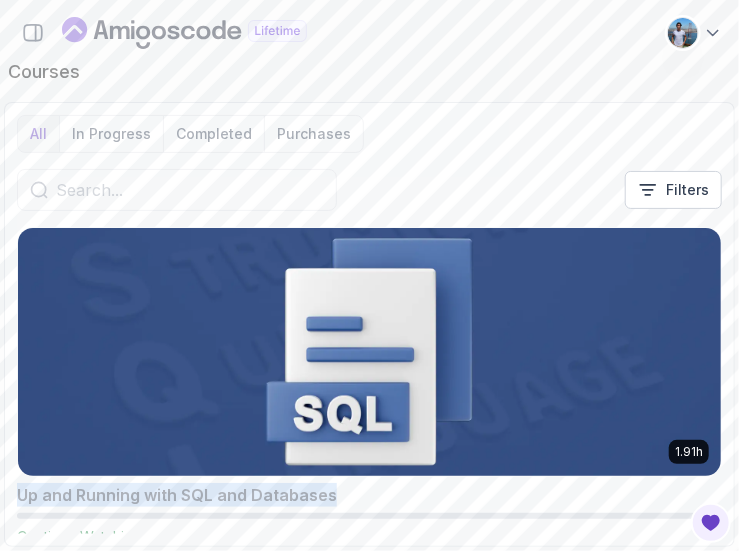 drag, startPoint x: 13, startPoint y: 491, endPoint x: 343, endPoint y: 489, distance: 330.00607 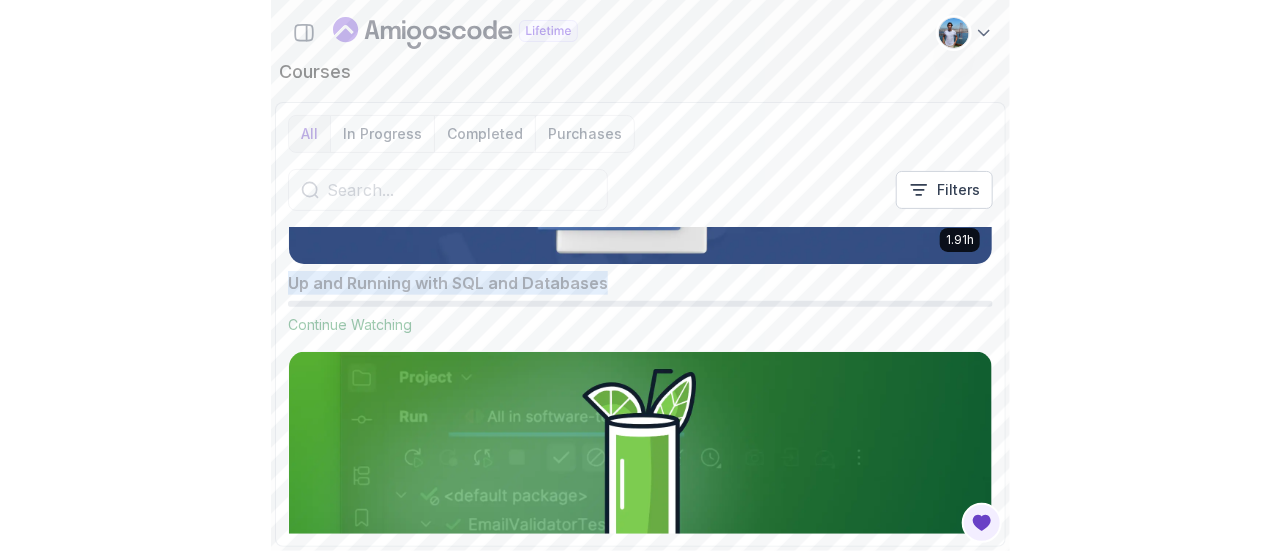 scroll, scrollTop: 100, scrollLeft: 0, axis: vertical 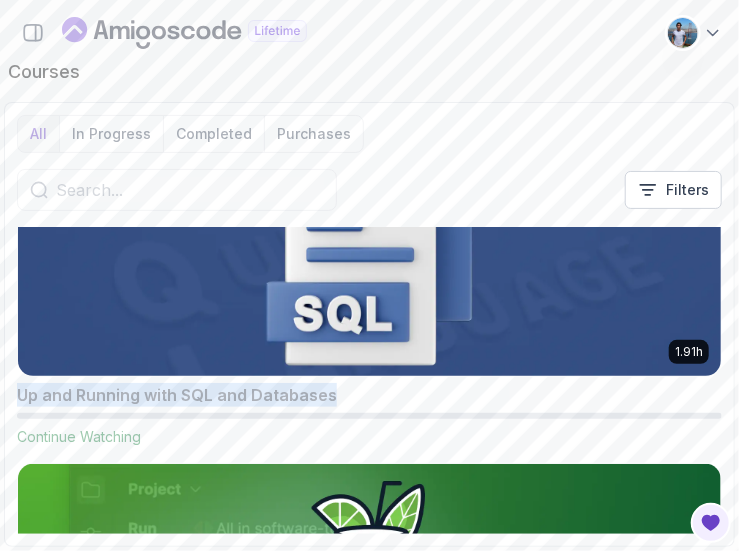 click at bounding box center [369, 252] 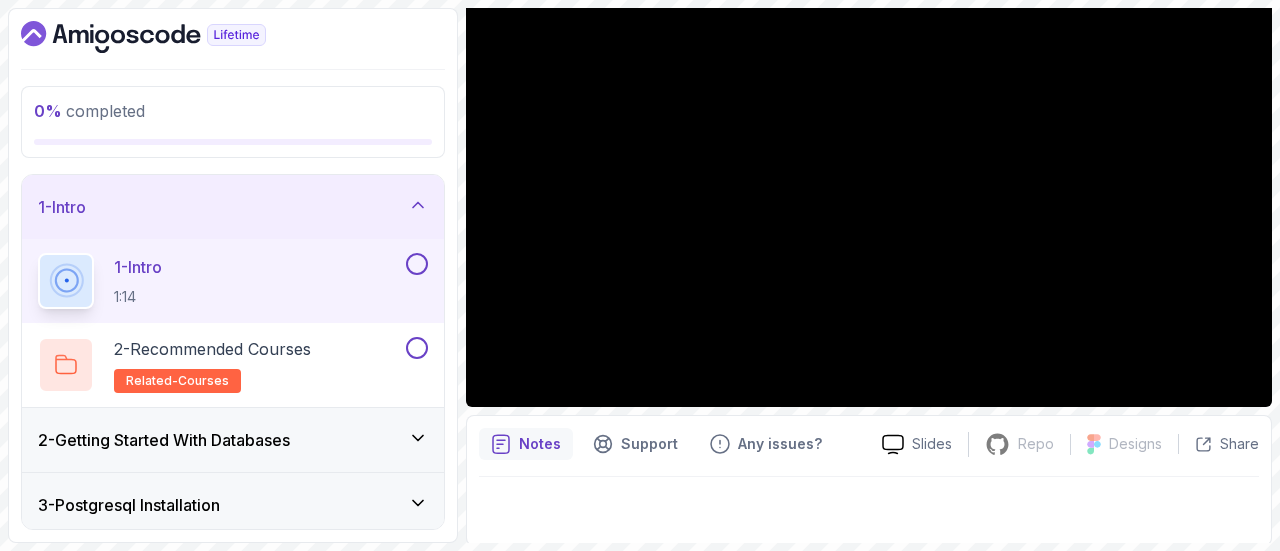 scroll, scrollTop: 226, scrollLeft: 0, axis: vertical 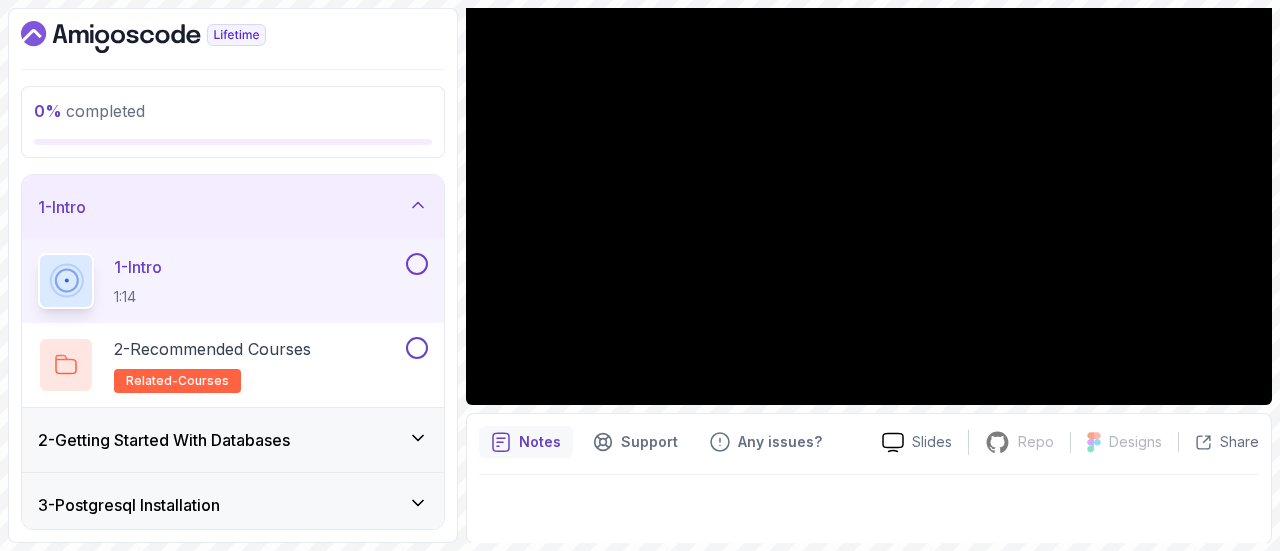 click at bounding box center (869, 503) 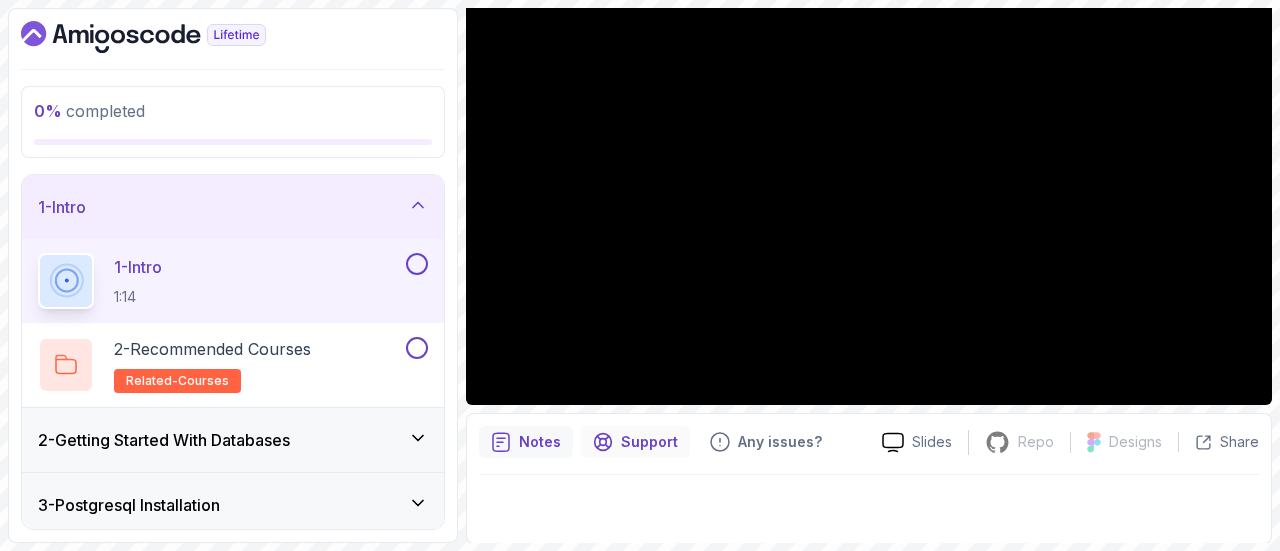 click on "Support" at bounding box center [649, 442] 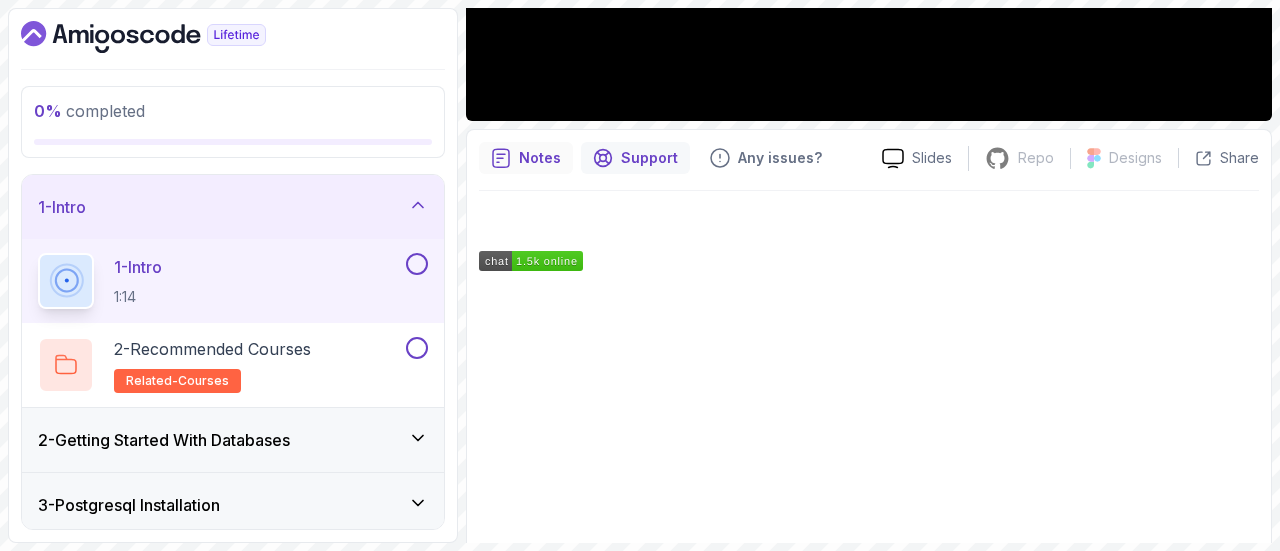 click on "Notes" at bounding box center [540, 158] 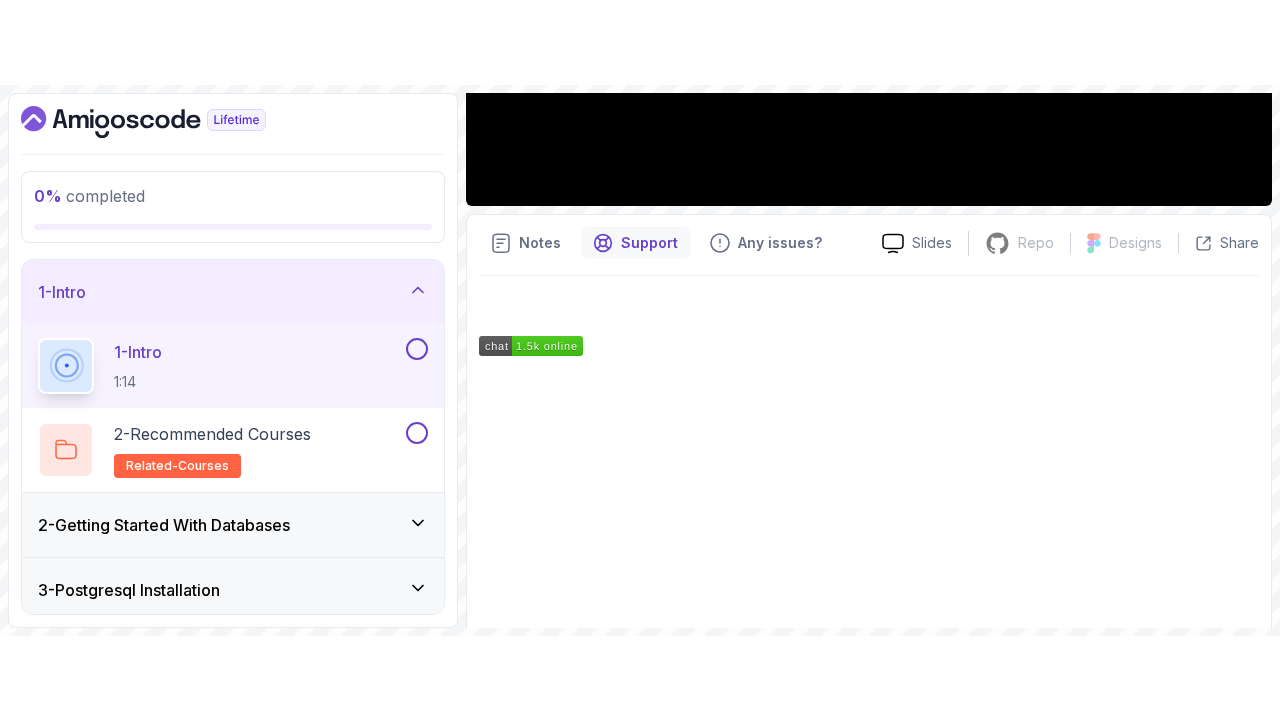 scroll, scrollTop: 226, scrollLeft: 0, axis: vertical 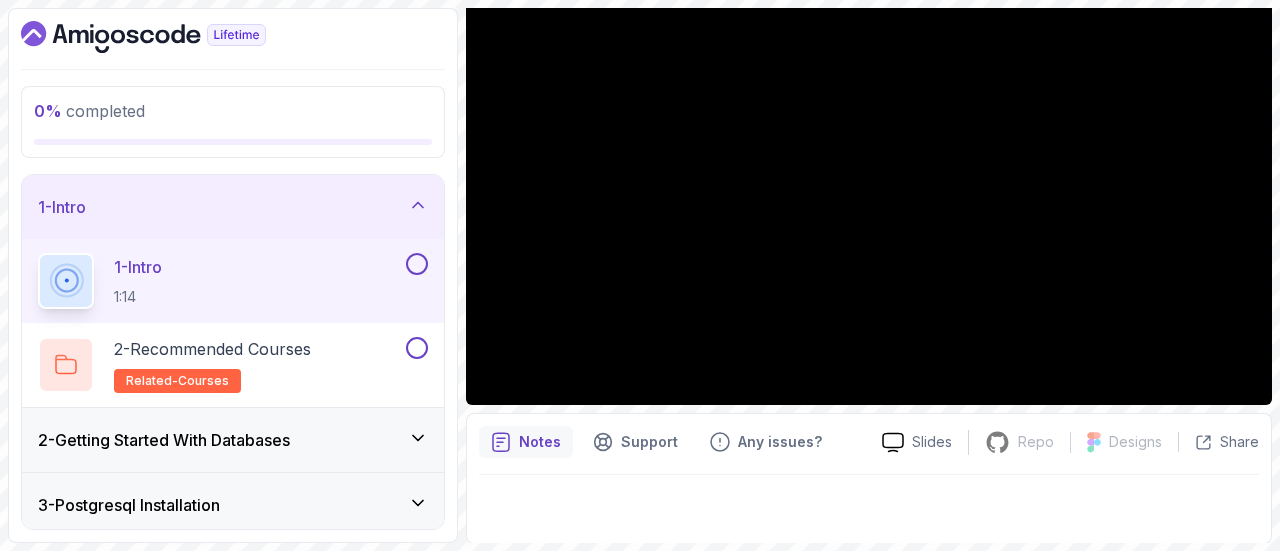 click at bounding box center [869, 503] 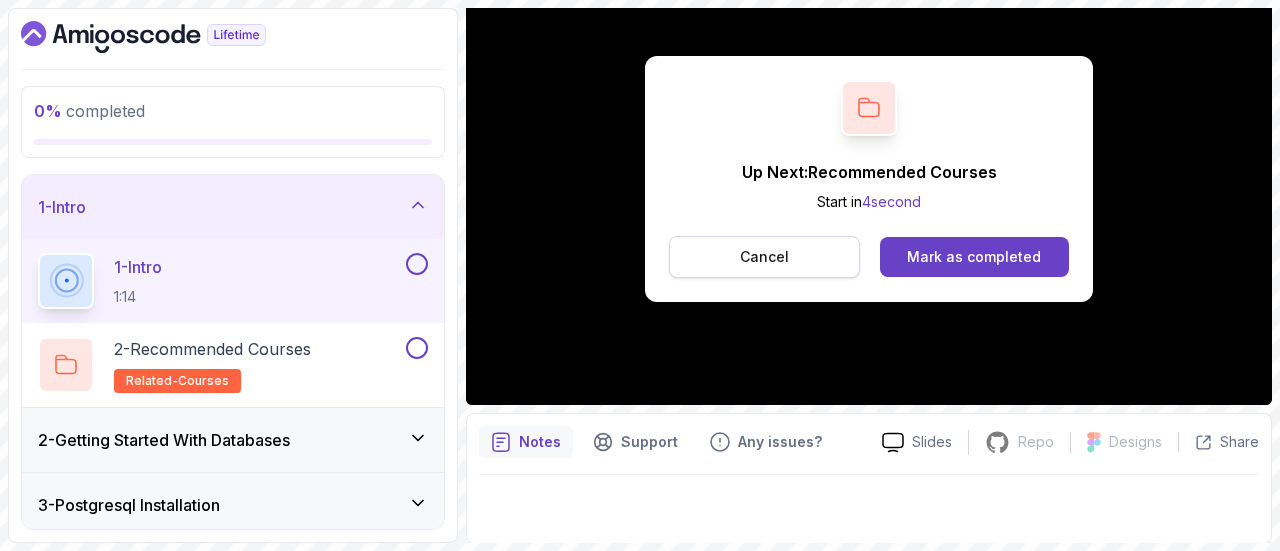 scroll, scrollTop: 126, scrollLeft: 0, axis: vertical 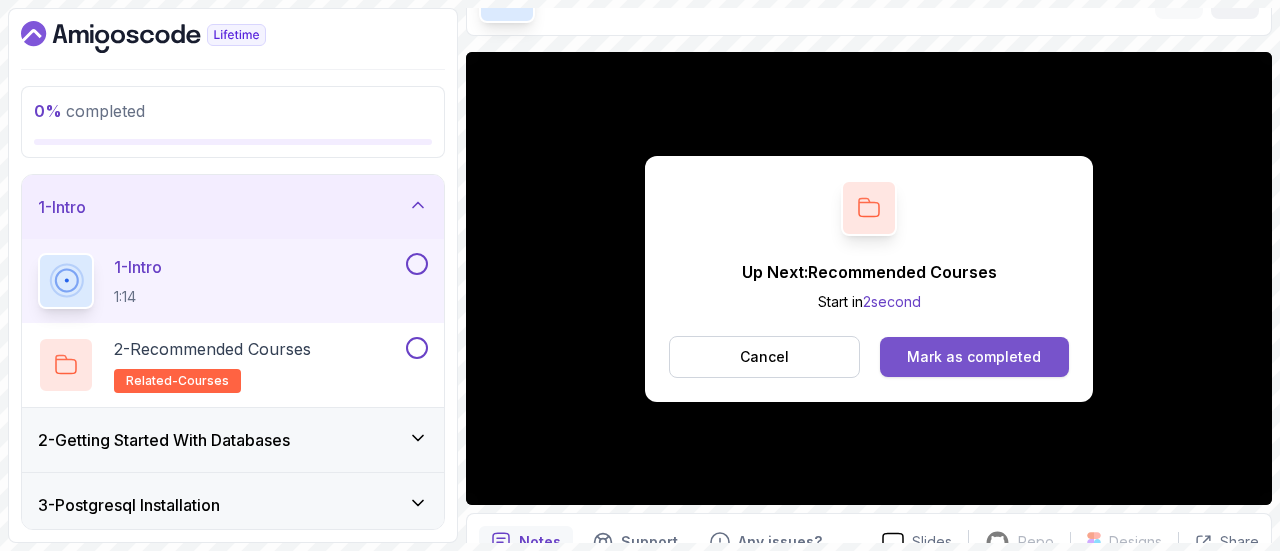 click on "Mark as completed" at bounding box center [974, 357] 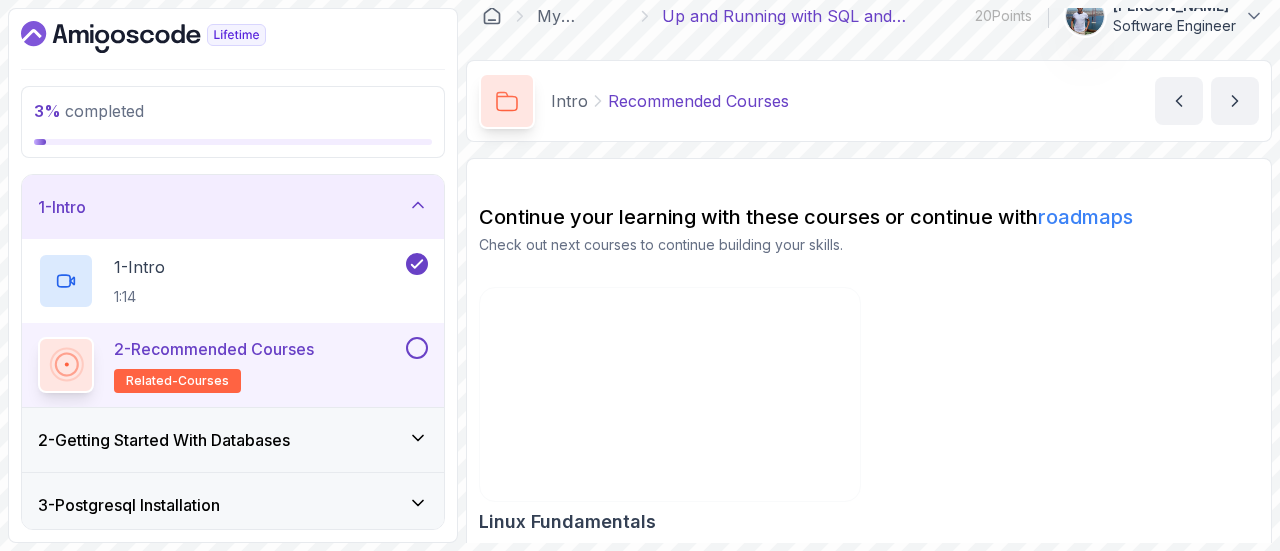 scroll, scrollTop: 30, scrollLeft: 0, axis: vertical 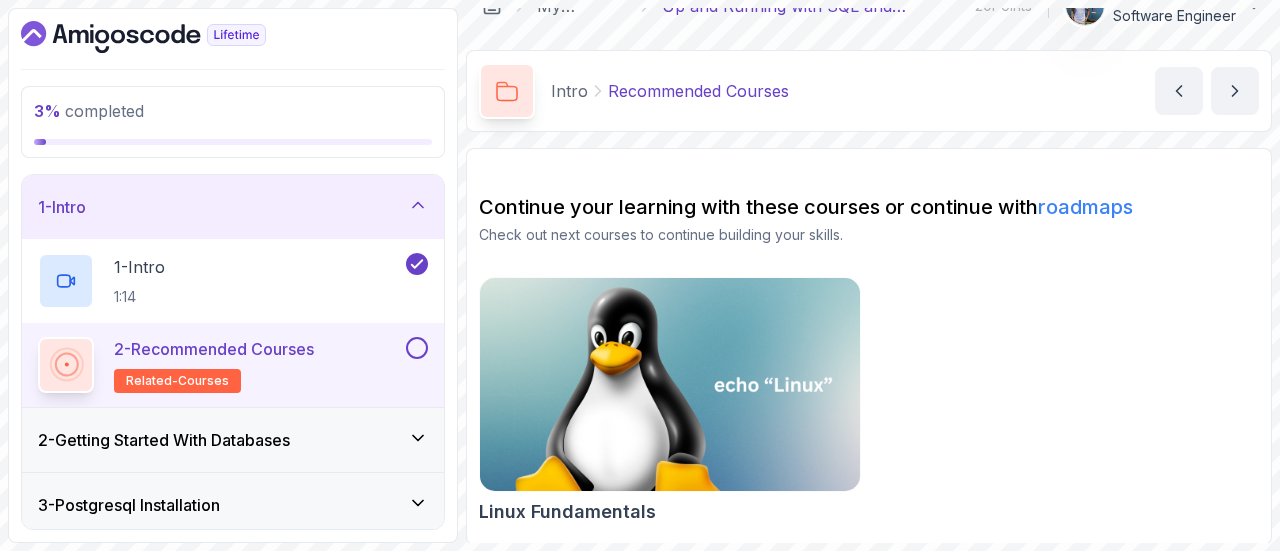 click at bounding box center [417, 348] 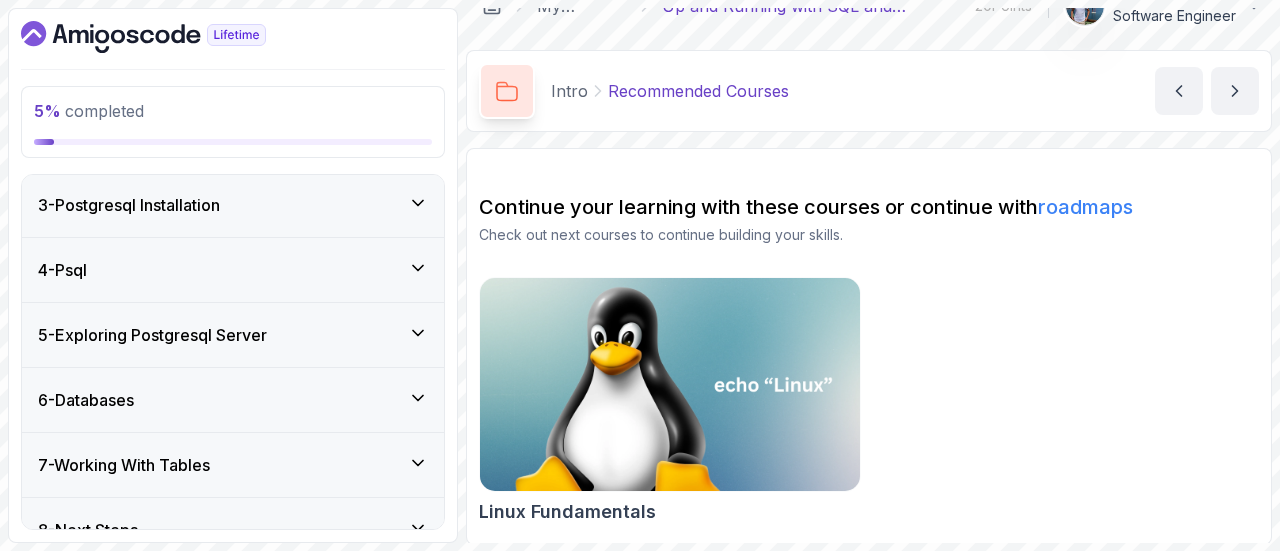 scroll, scrollTop: 100, scrollLeft: 0, axis: vertical 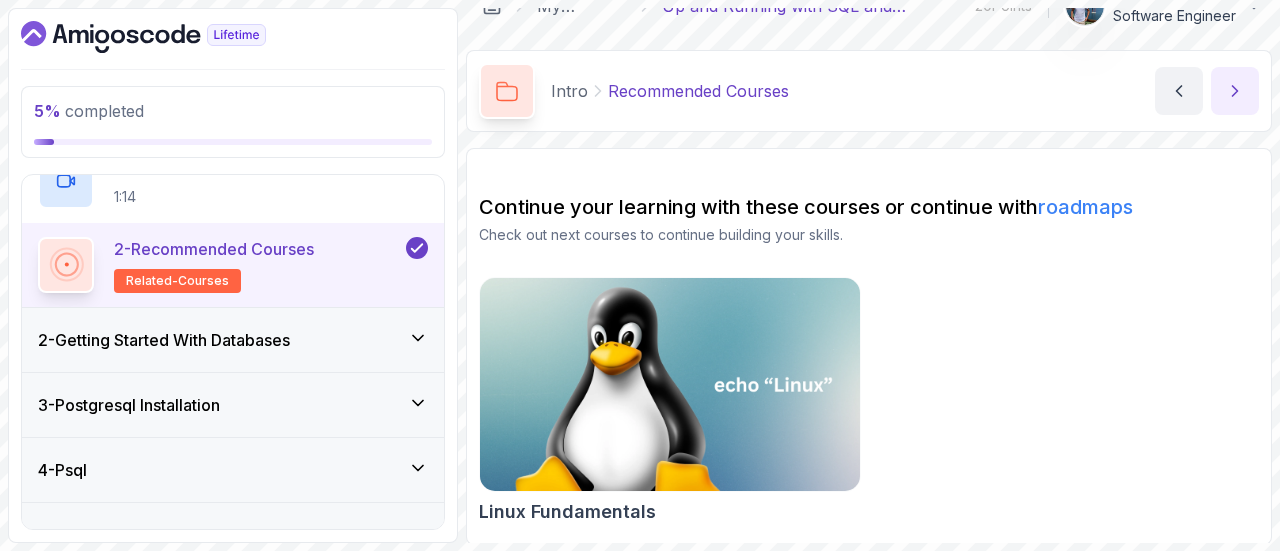 click at bounding box center [1235, 91] 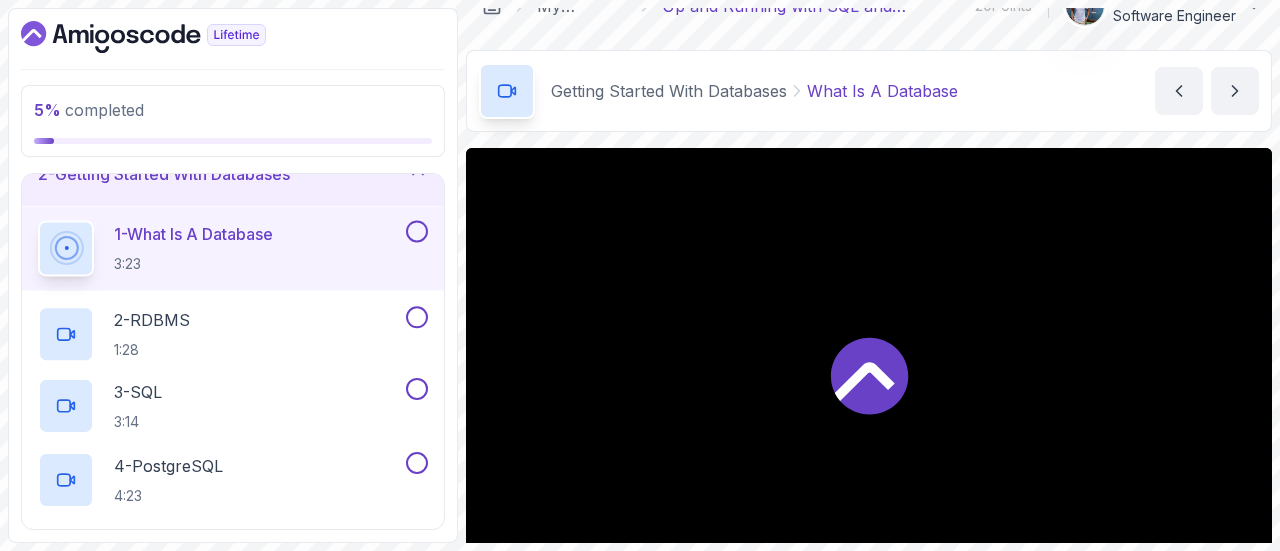 scroll, scrollTop: 73, scrollLeft: 0, axis: vertical 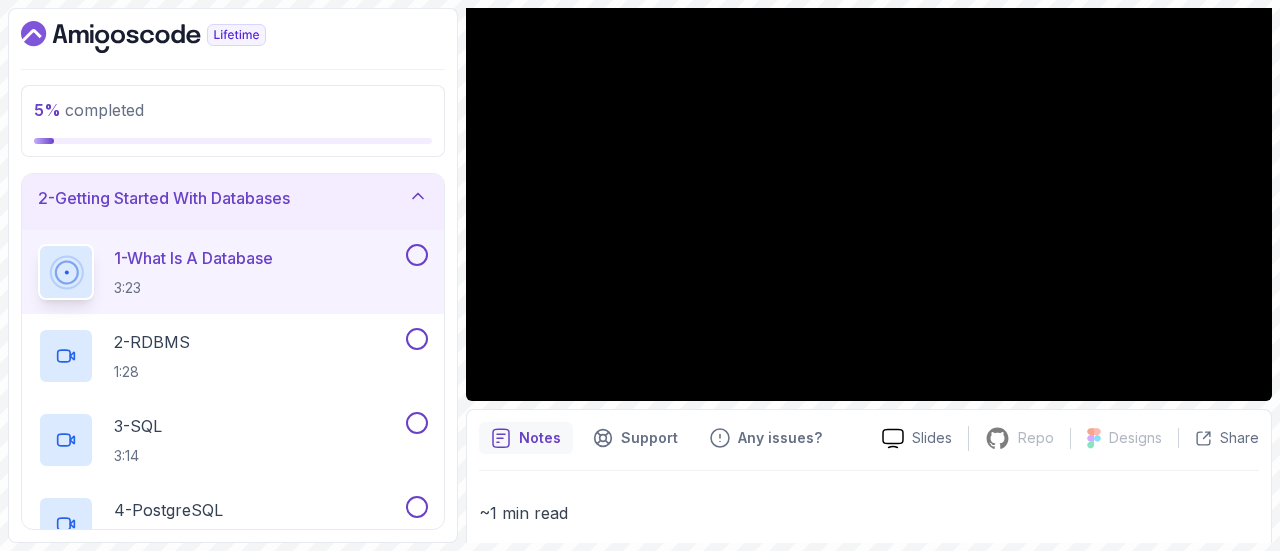 drag, startPoint x: 321, startPoint y: 205, endPoint x: 52, endPoint y: 200, distance: 269.04648 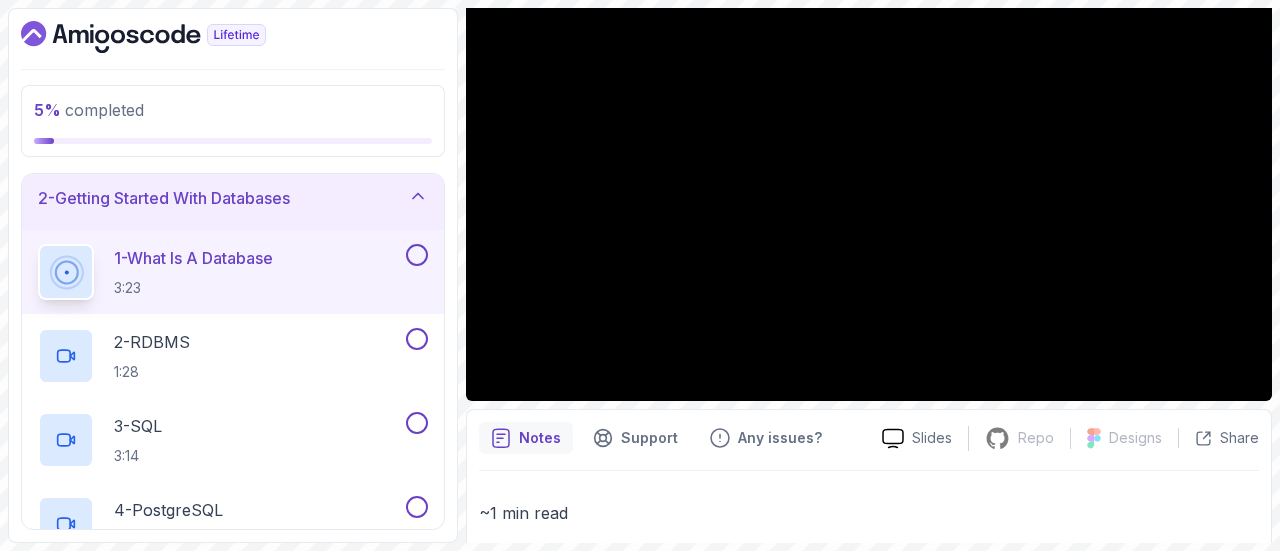 click on "2  -  Getting Started With Databases" at bounding box center (233, 198) 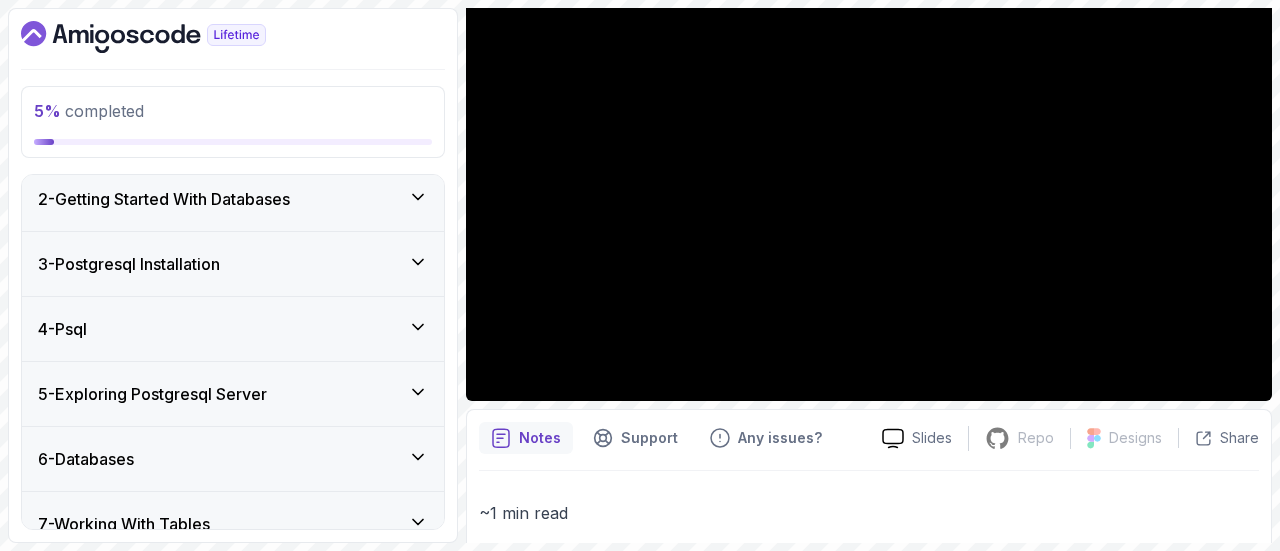 click on "2  -  Getting Started With Databases" at bounding box center [164, 199] 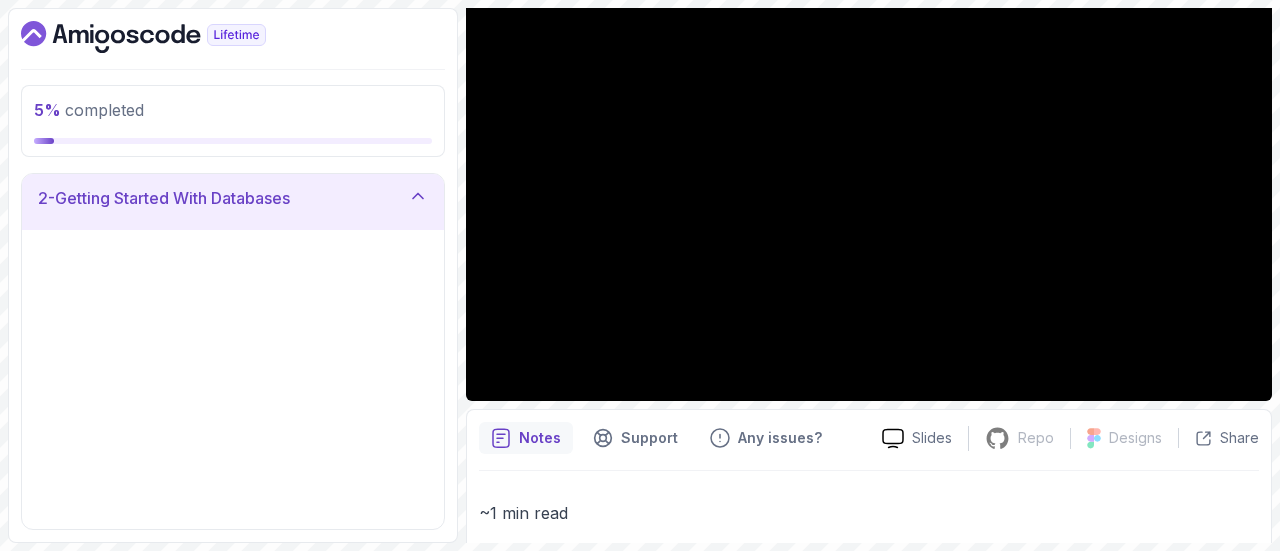 click on "2  -  Getting Started With Databases" at bounding box center (164, 198) 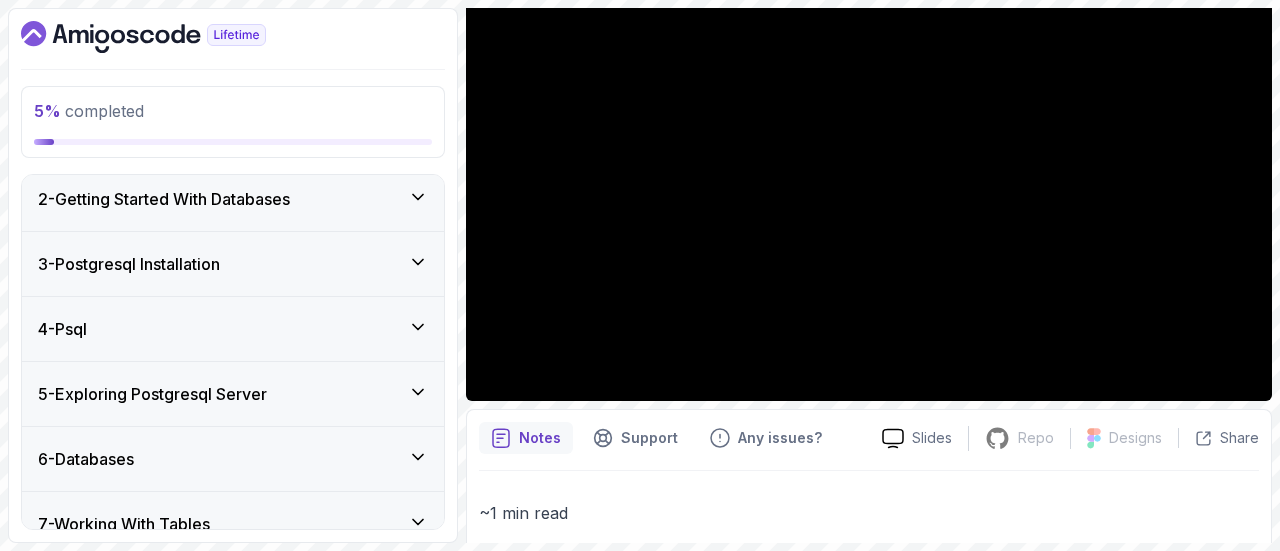 click on "2  -  Getting Started With Databases" at bounding box center (164, 199) 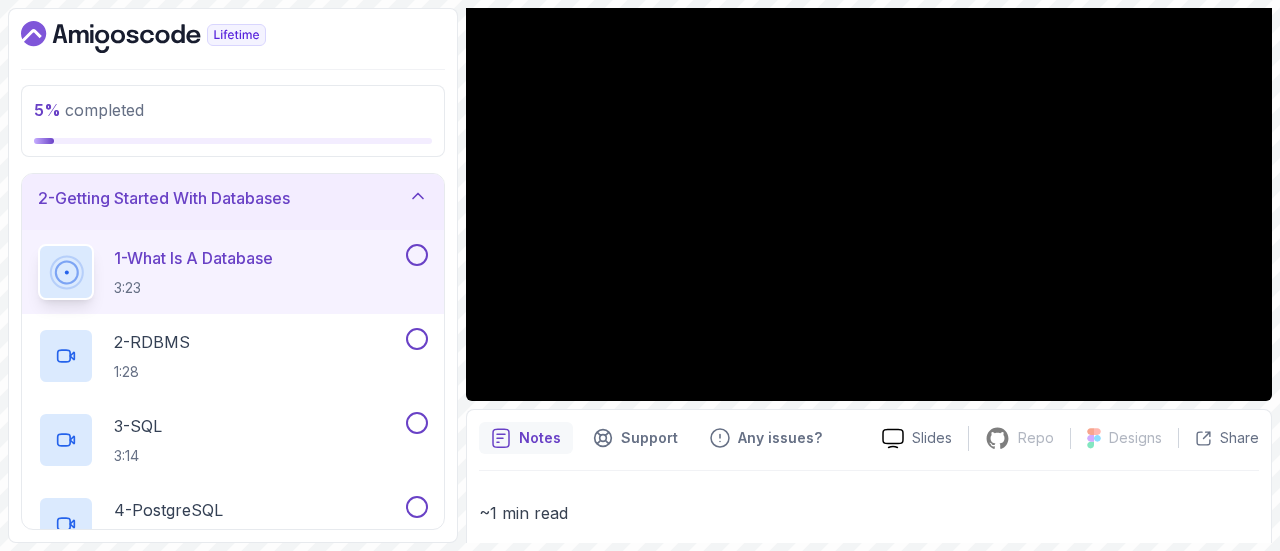 type 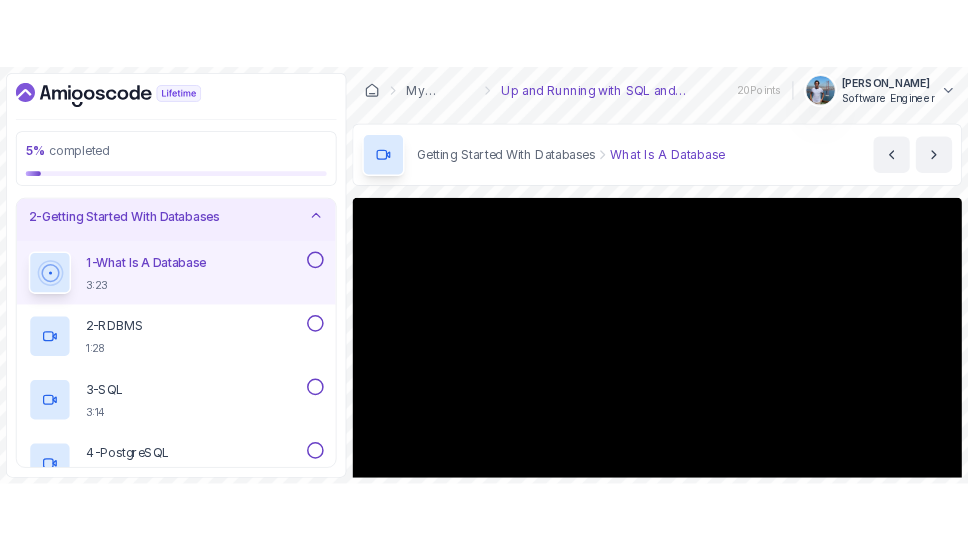 scroll, scrollTop: 0, scrollLeft: 0, axis: both 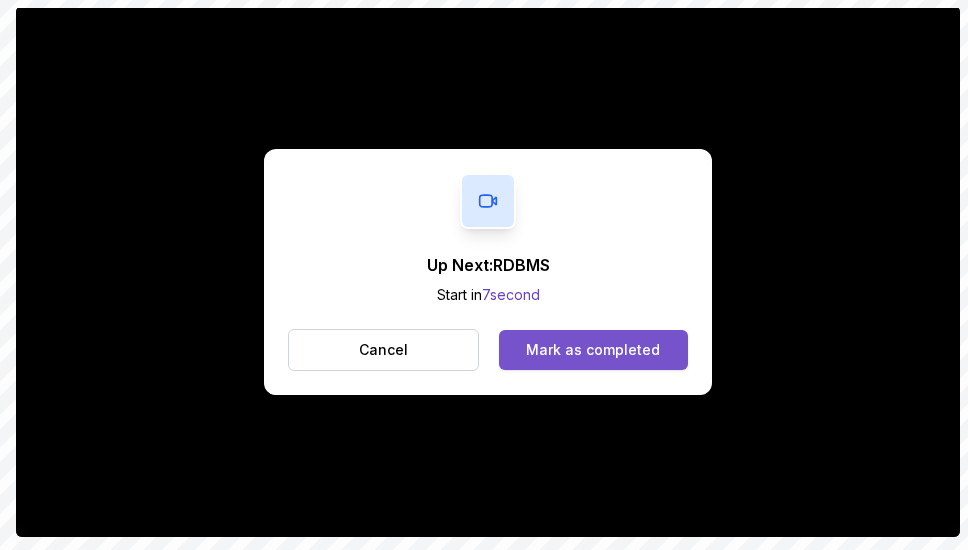 click on "Mark as completed" at bounding box center (593, 350) 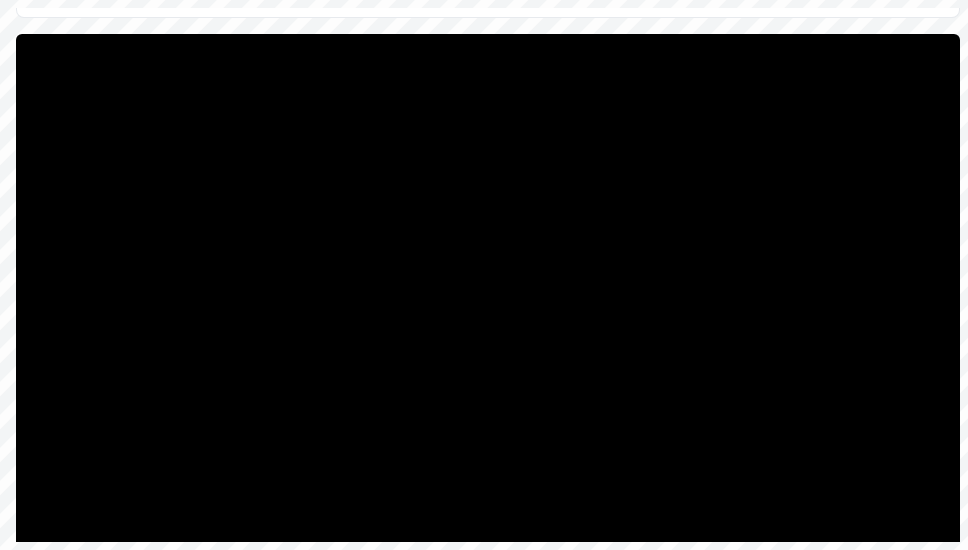 scroll, scrollTop: 300, scrollLeft: 0, axis: vertical 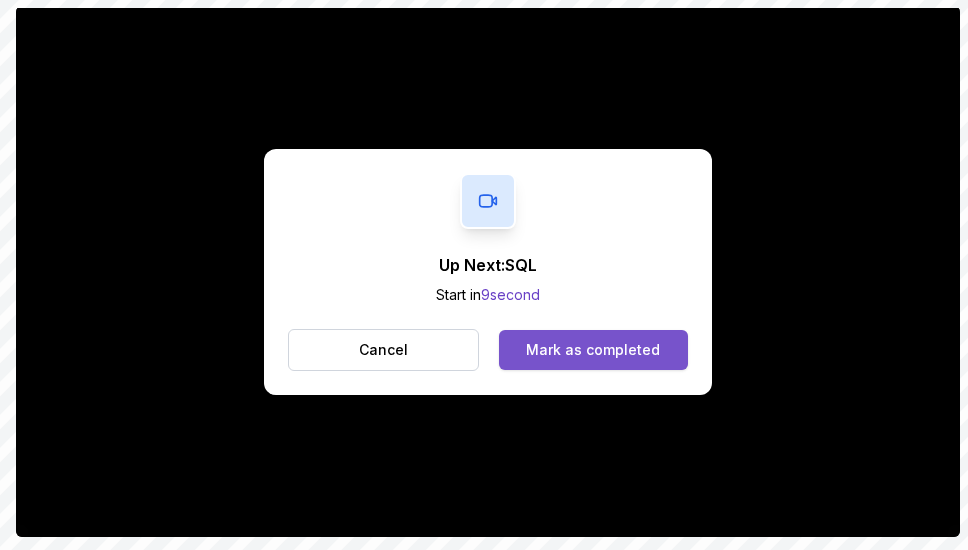 click on "Mark as completed" at bounding box center [593, 350] 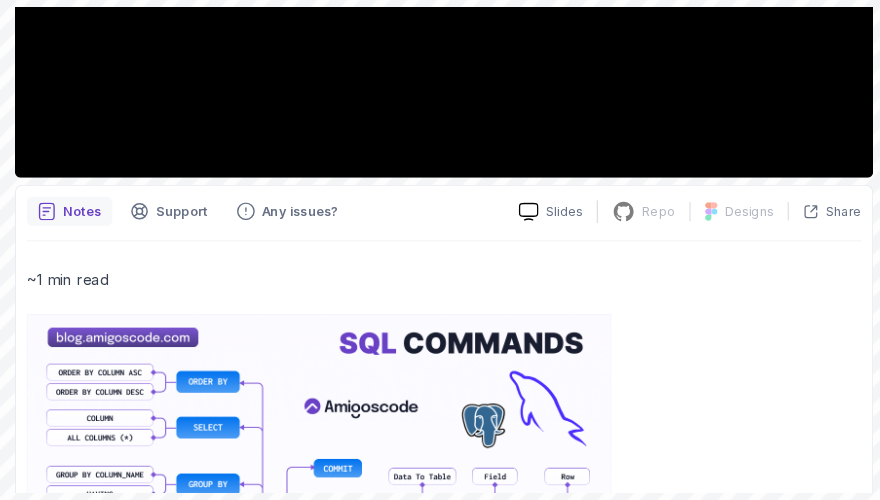 scroll, scrollTop: 642, scrollLeft: 0, axis: vertical 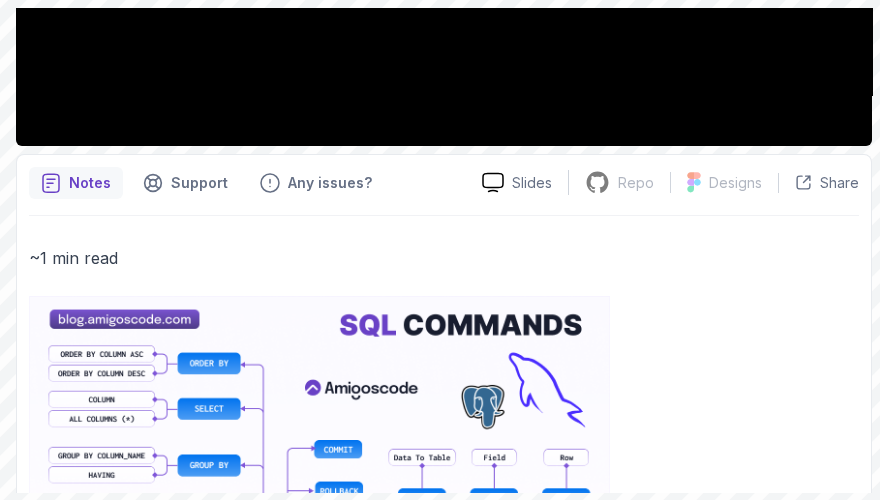 click on "Slides Repo Repository not available Designs Design not available Share" at bounding box center (662, 183) 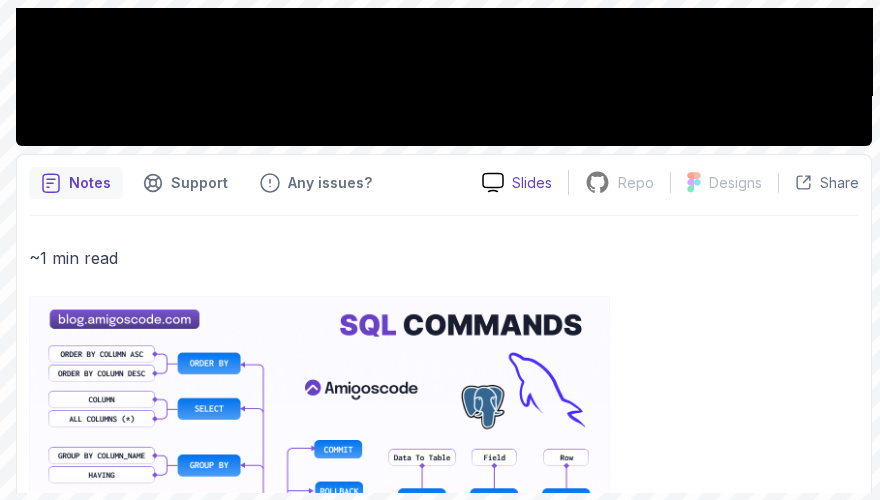 click on "Slides" at bounding box center (532, 183) 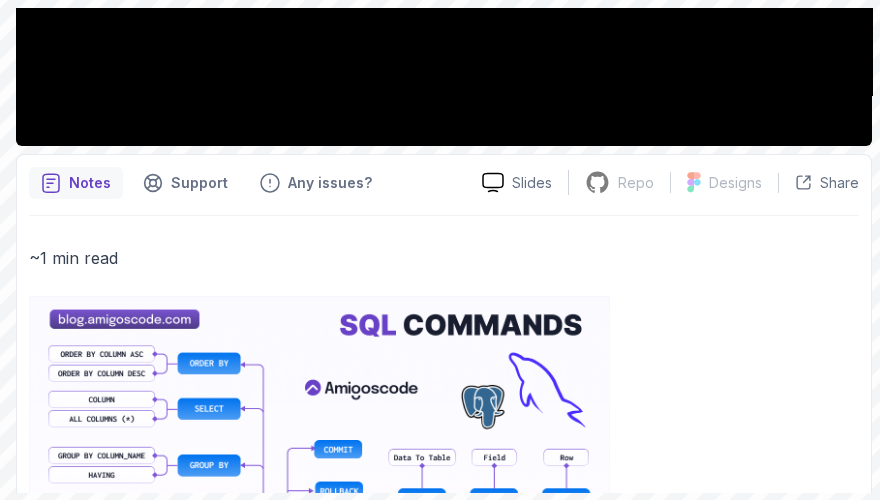 click on "~1 min read" at bounding box center [444, 630] 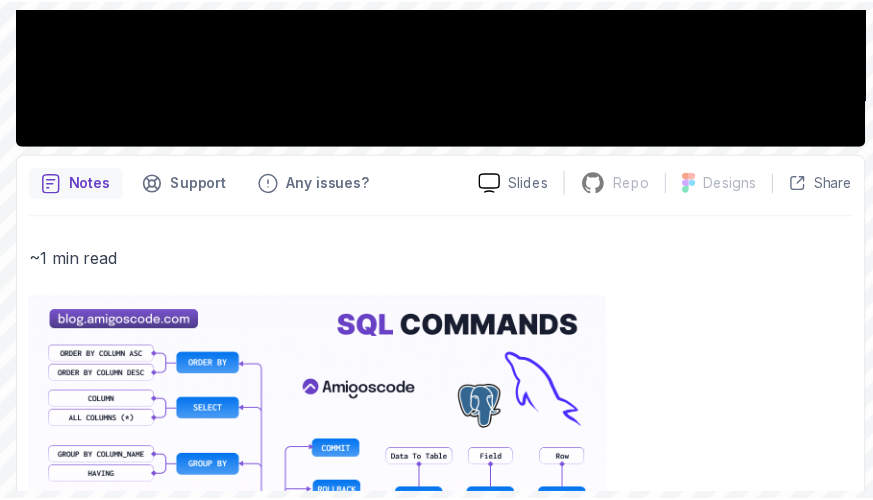 scroll, scrollTop: 278, scrollLeft: 0, axis: vertical 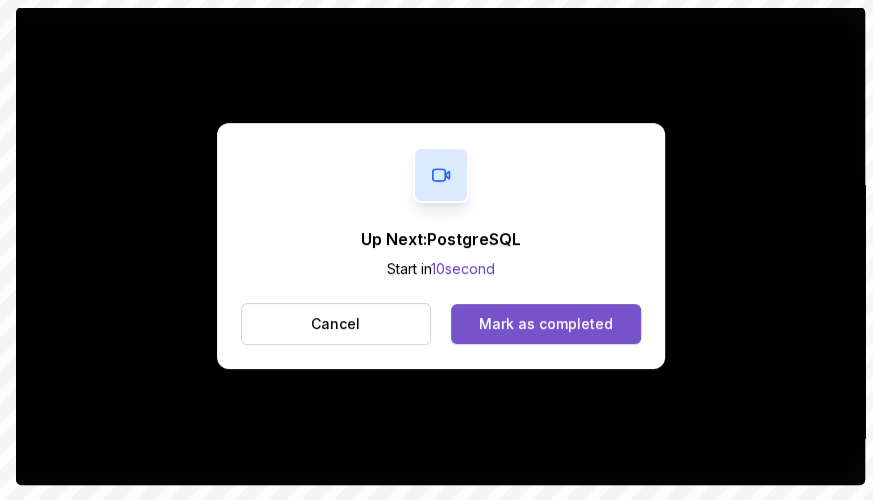 click on "Mark as completed" at bounding box center [546, 324] 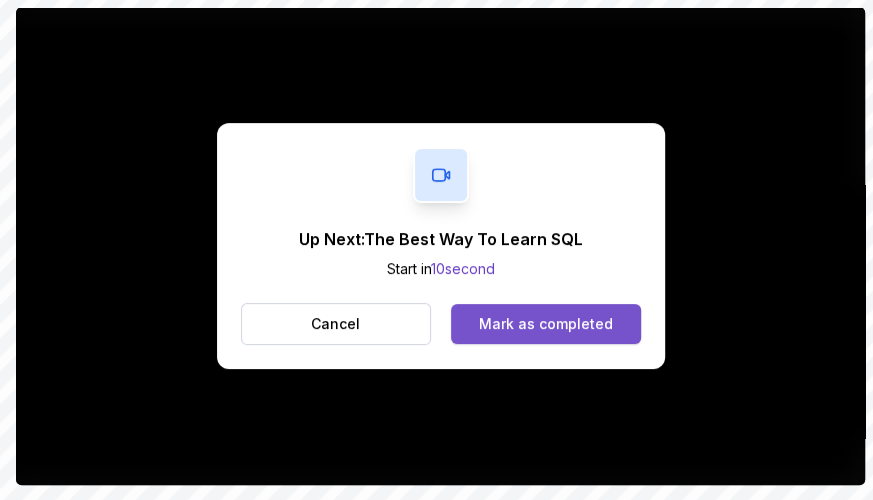 click on "Mark as completed" at bounding box center (546, 324) 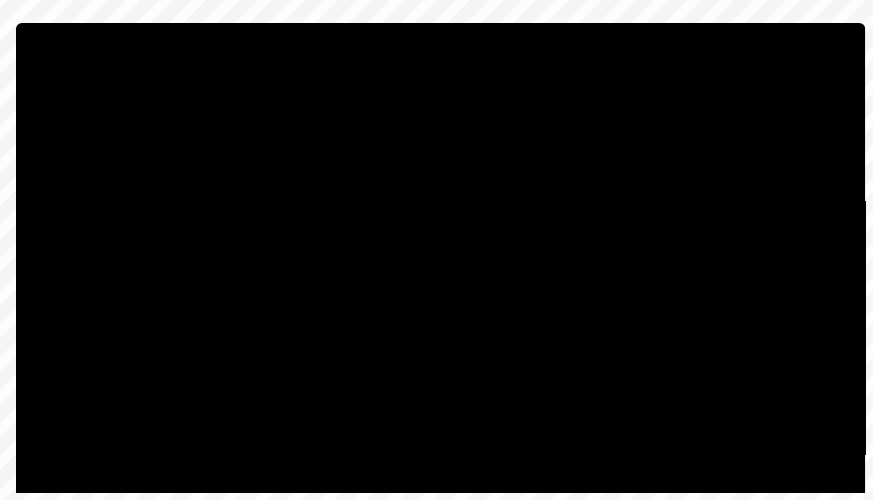 scroll, scrollTop: 299, scrollLeft: 0, axis: vertical 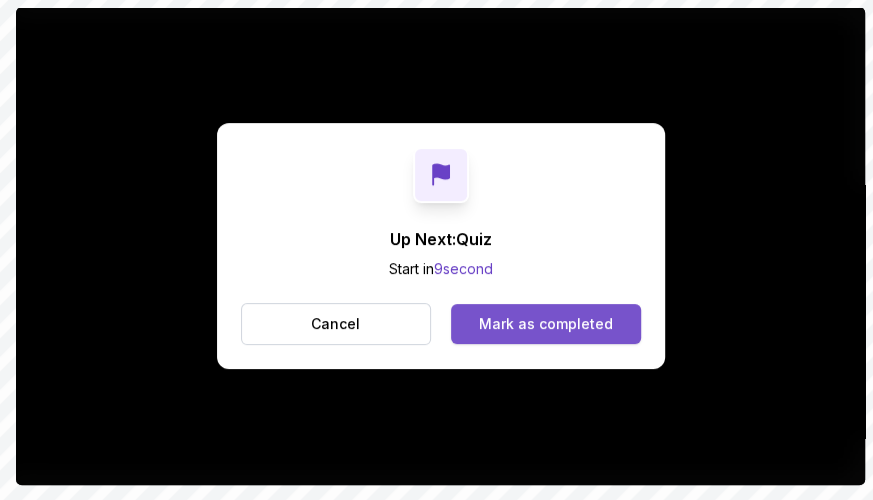 click on "Mark as completed" at bounding box center [546, 324] 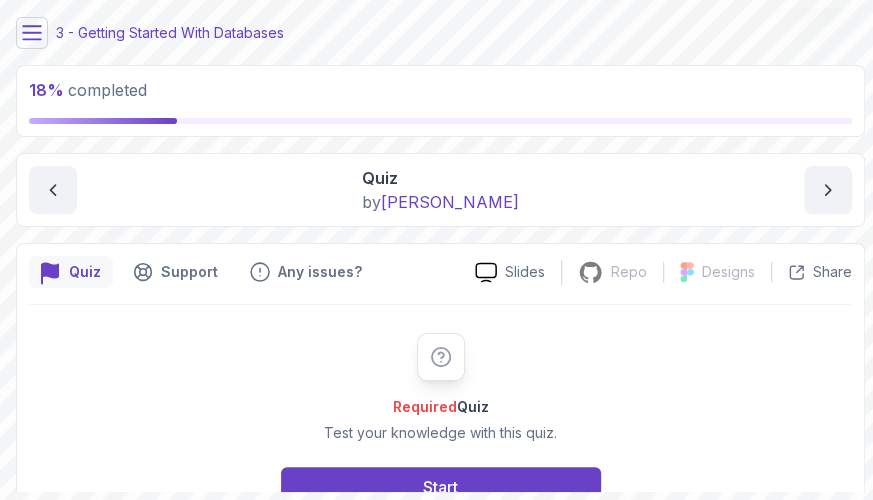 scroll, scrollTop: 115, scrollLeft: 0, axis: vertical 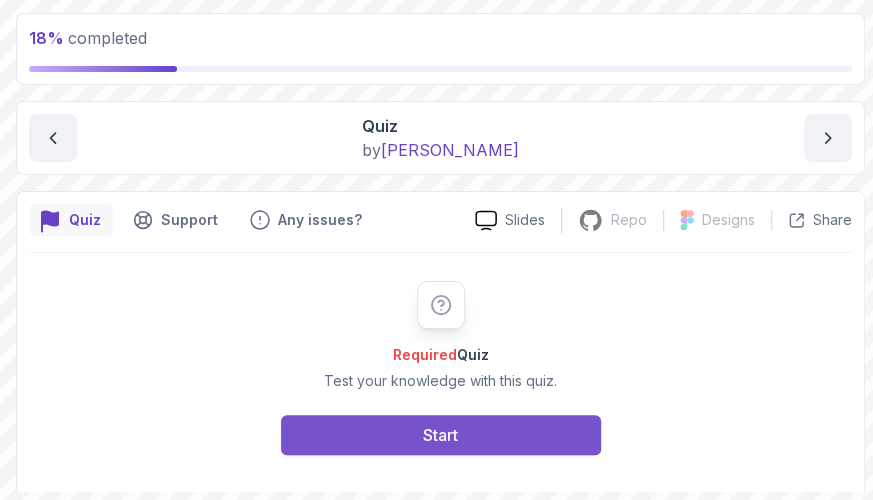 click on "Start" at bounding box center [440, 435] 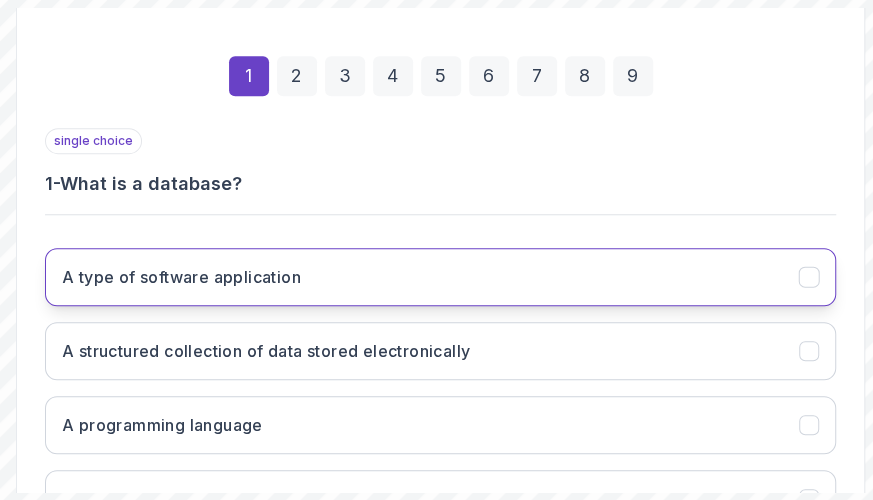 scroll, scrollTop: 479, scrollLeft: 0, axis: vertical 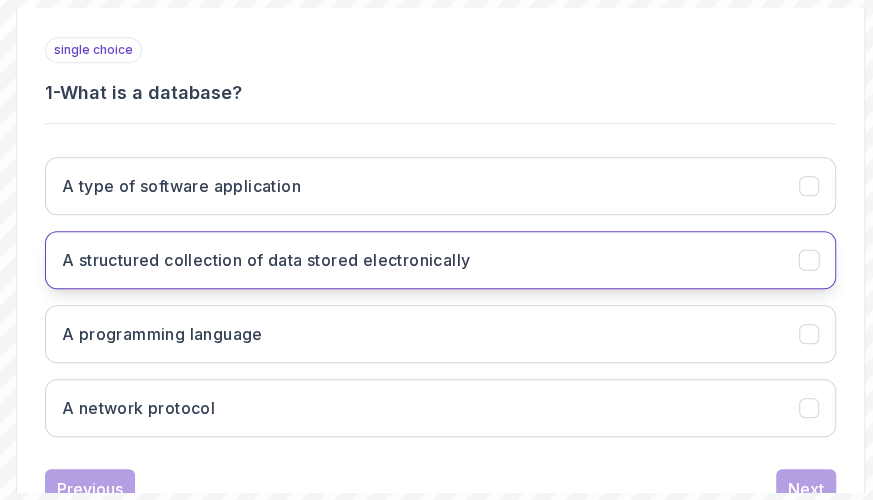 click on "A structured collection of data stored electronically" at bounding box center [266, 260] 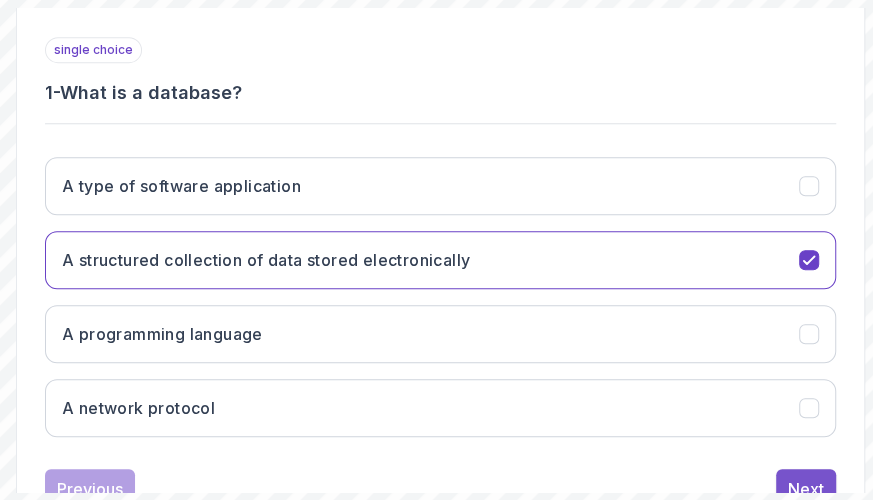 click on "Next" at bounding box center (806, 489) 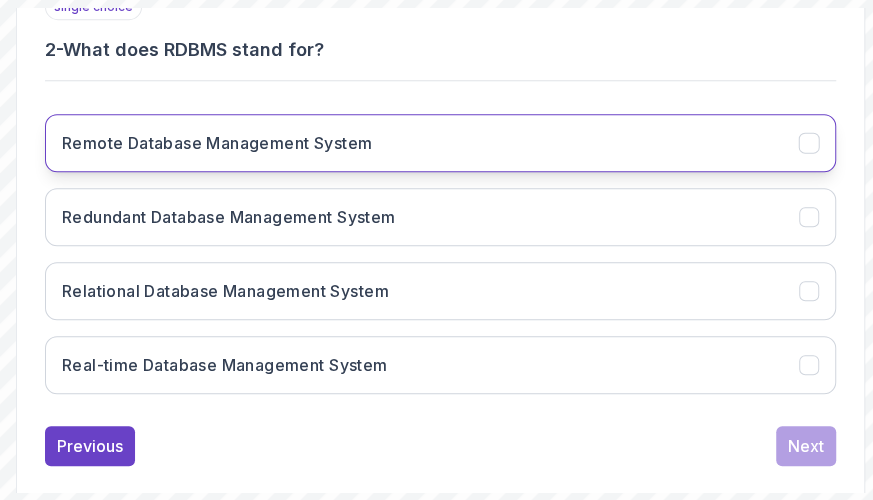 scroll, scrollTop: 546, scrollLeft: 0, axis: vertical 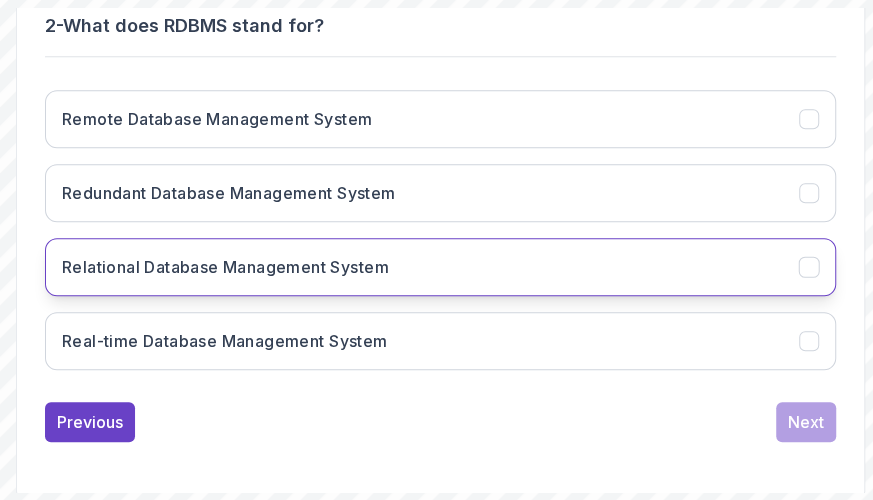 click on "Relational Database Management System" at bounding box center (225, 267) 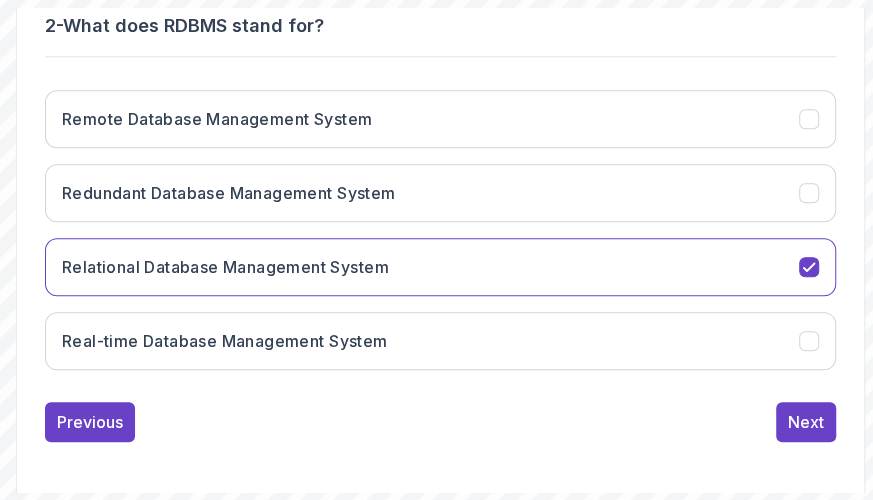 click on "Previous Next" at bounding box center [440, 422] 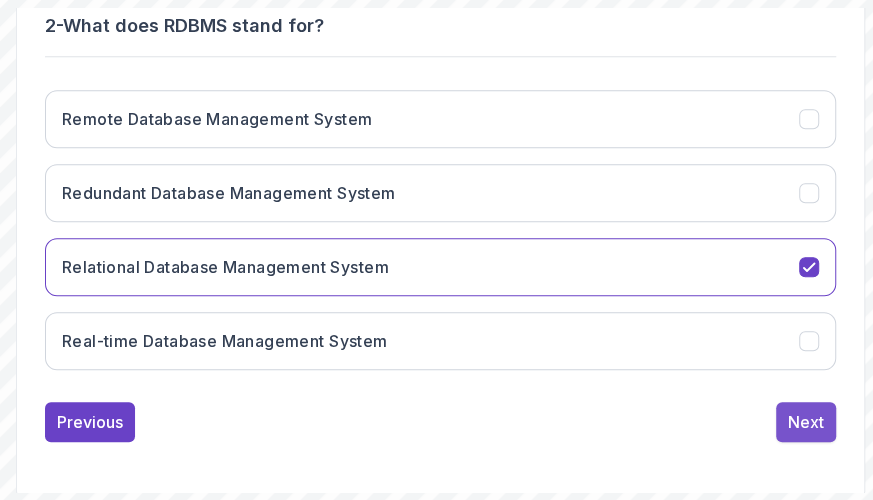 click on "Next" at bounding box center (806, 422) 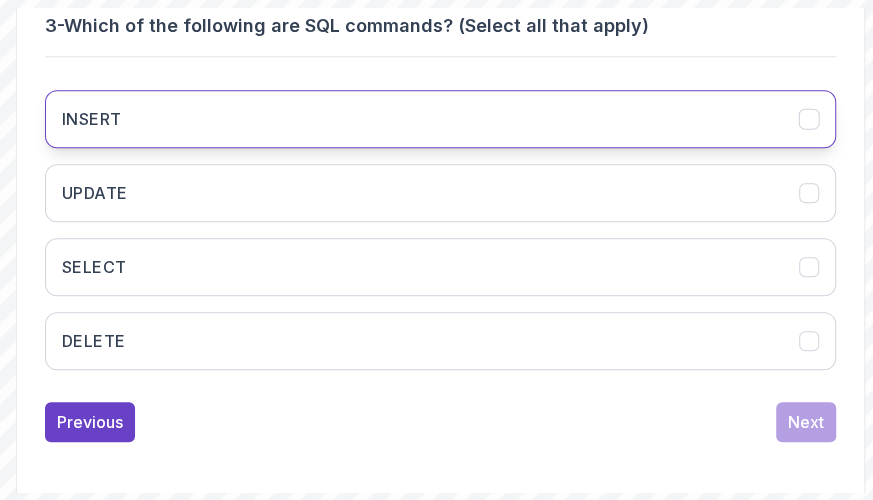 click on "INSERT" at bounding box center (440, 119) 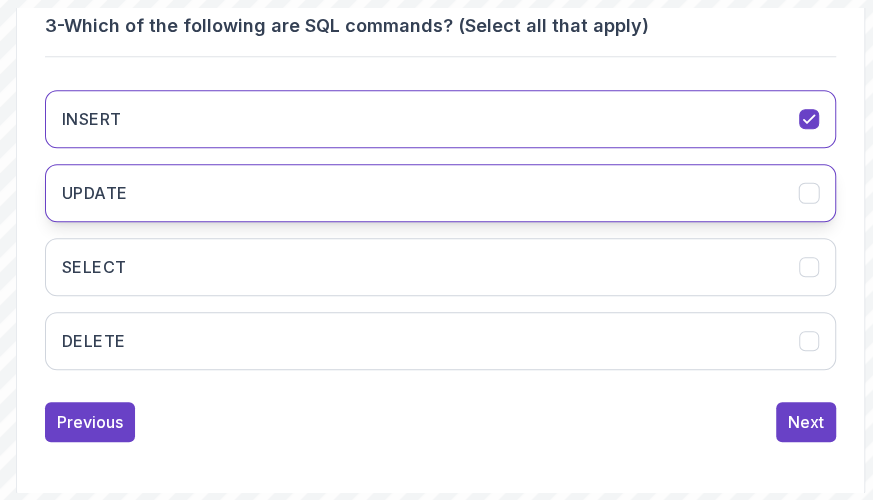 click on "UPDATE" at bounding box center [440, 193] 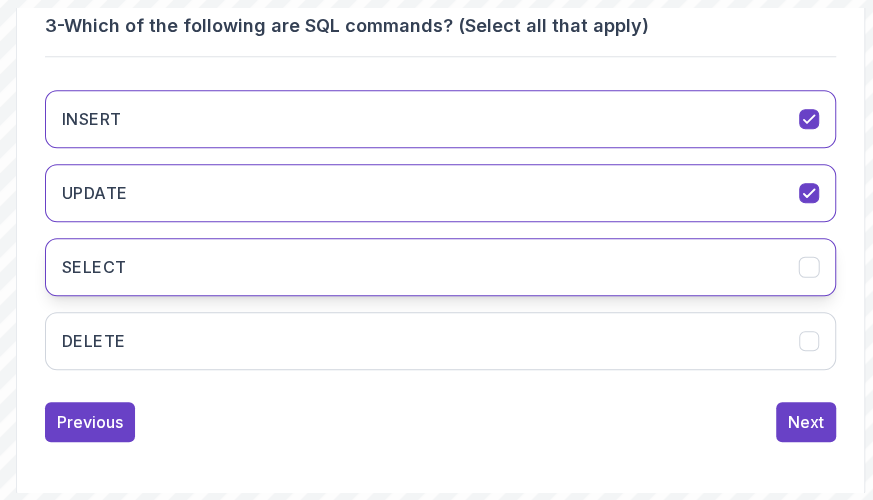 click on "SELECT" at bounding box center (440, 267) 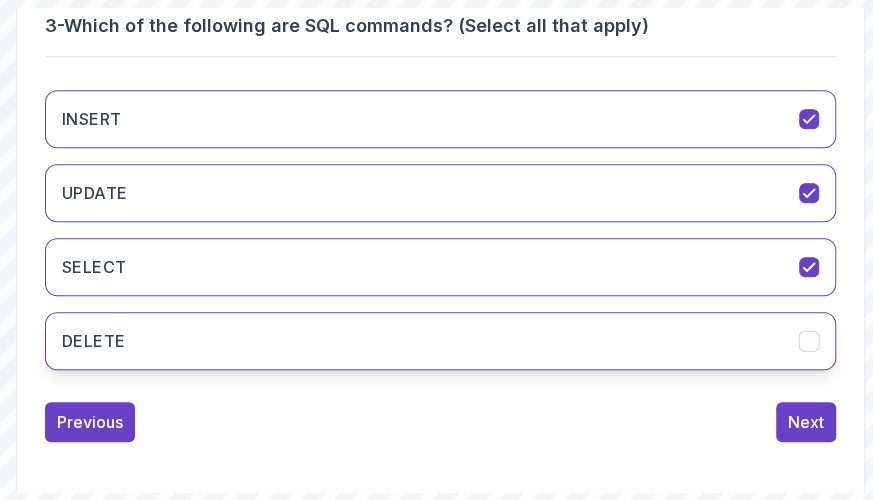 click on "DELETE" at bounding box center [440, 341] 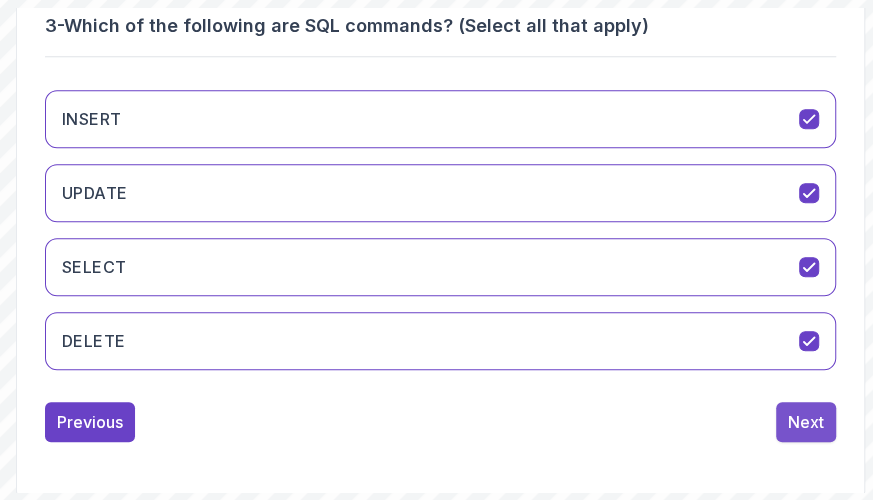 click on "Next" at bounding box center (806, 422) 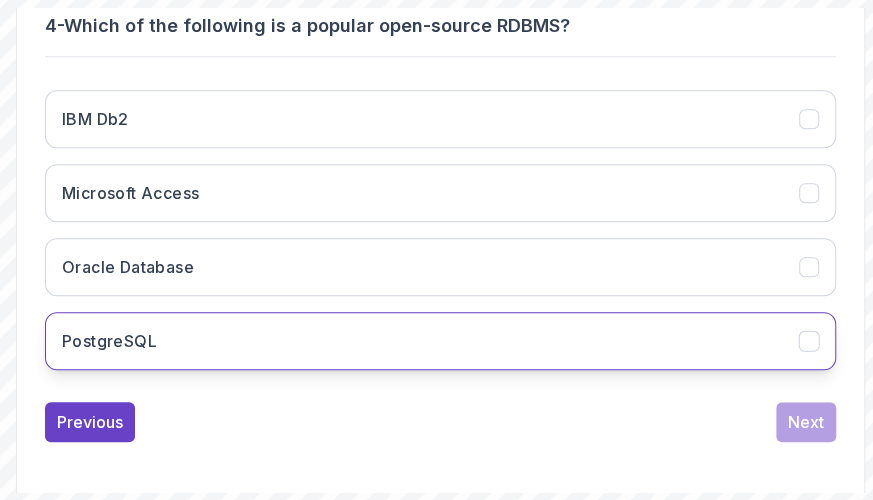 click on "PostgreSQL" at bounding box center (440, 341) 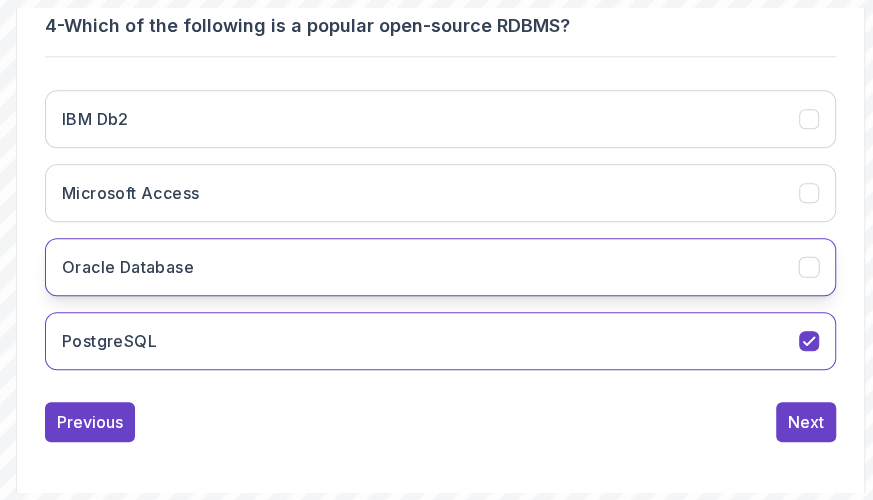 click on "Oracle Database" at bounding box center (440, 267) 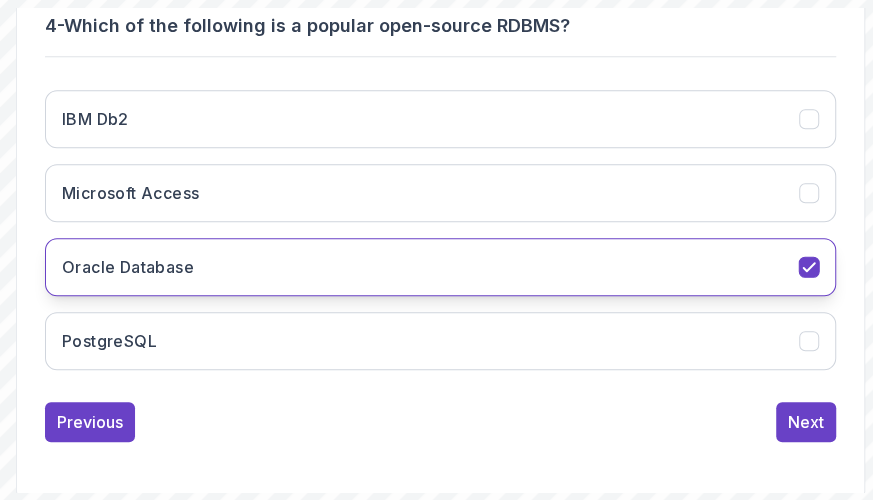 click on "Oracle Database" at bounding box center [440, 267] 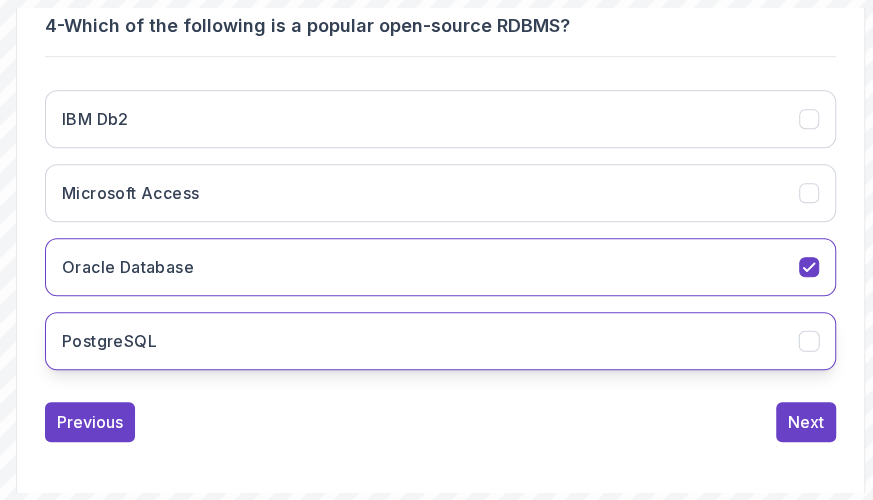 click on "PostgreSQL" at bounding box center [440, 341] 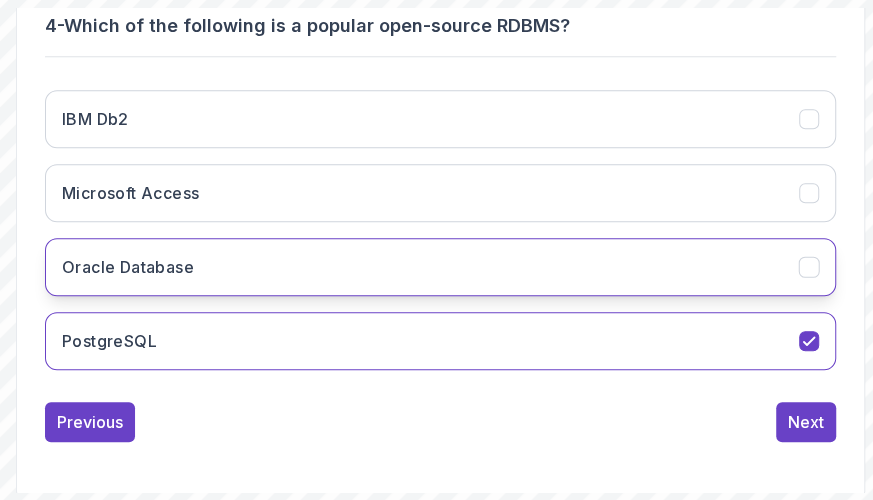 click on "Oracle Database" at bounding box center (440, 267) 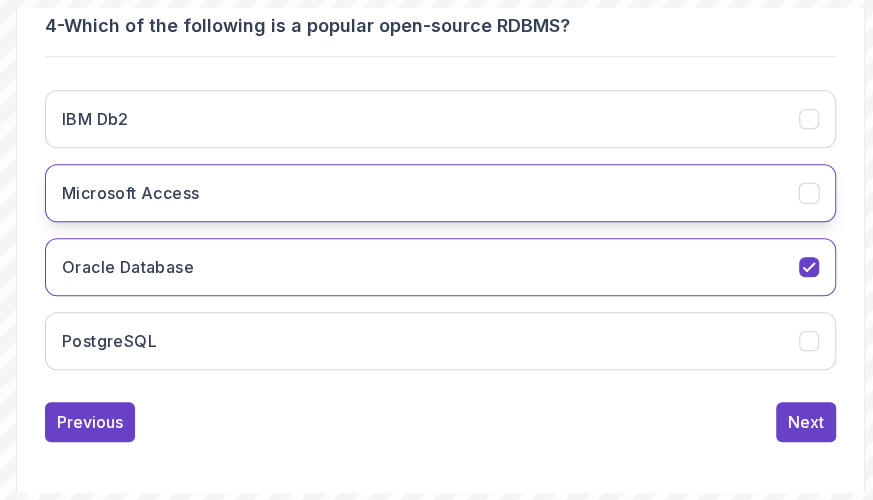 click on "Microsoft Access" at bounding box center (440, 193) 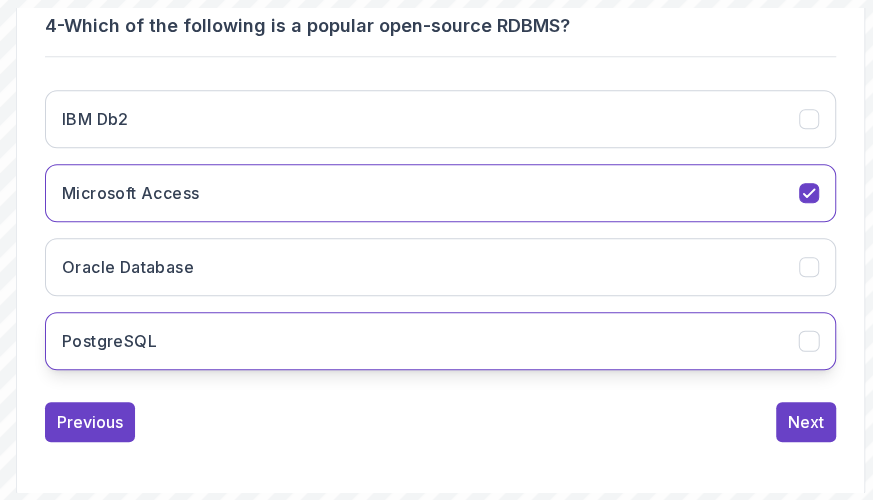 click on "PostgreSQL" at bounding box center (440, 341) 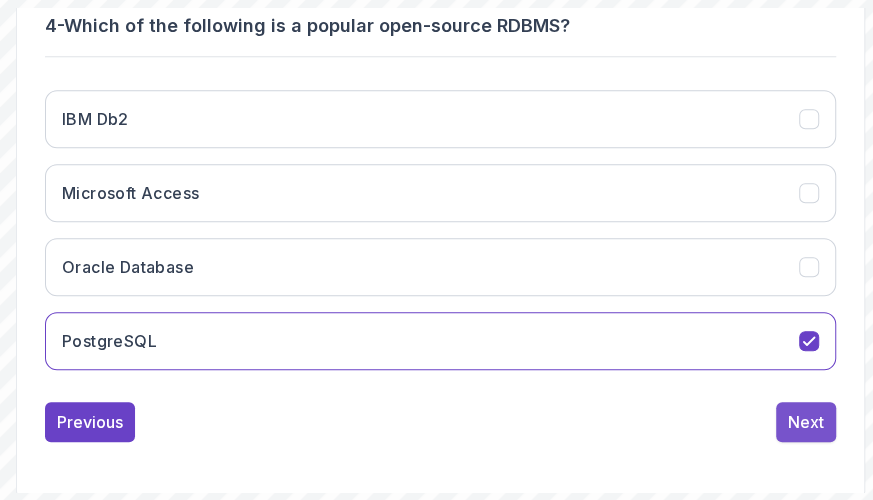 click on "Next" at bounding box center [806, 422] 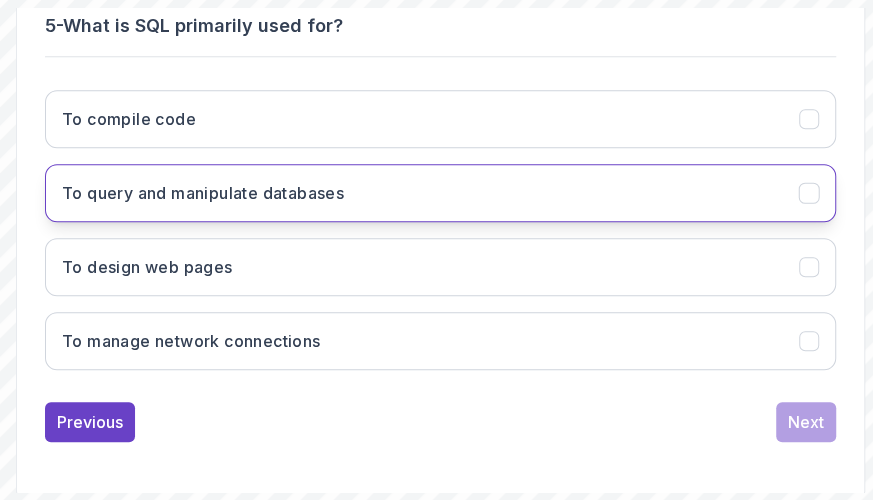 click on "To query and manipulate databases" at bounding box center [203, 193] 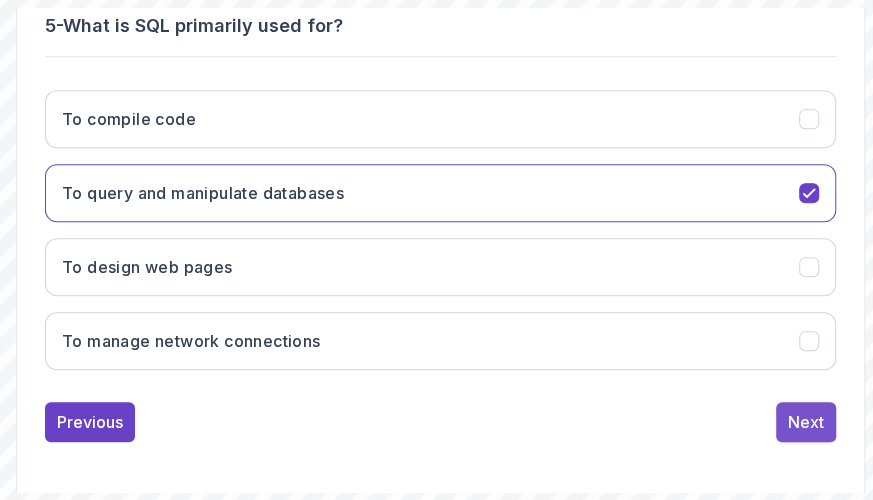 click on "Next" at bounding box center (806, 422) 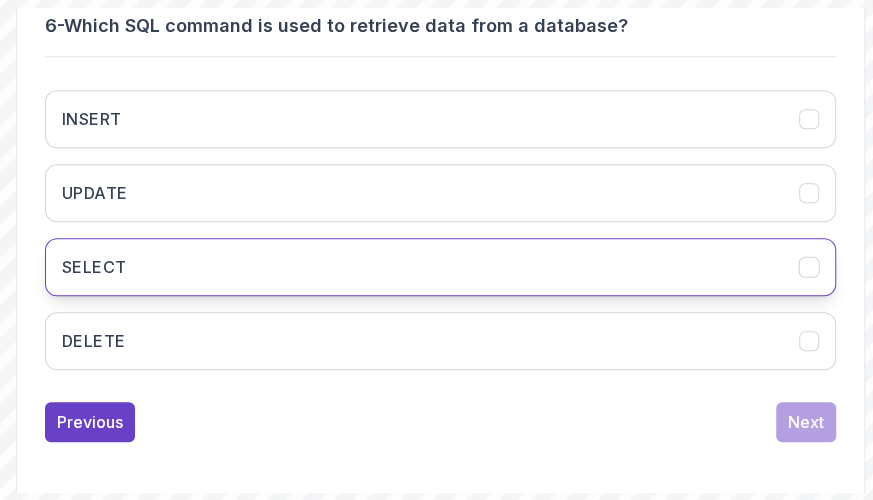 click on "SELECT" at bounding box center (440, 267) 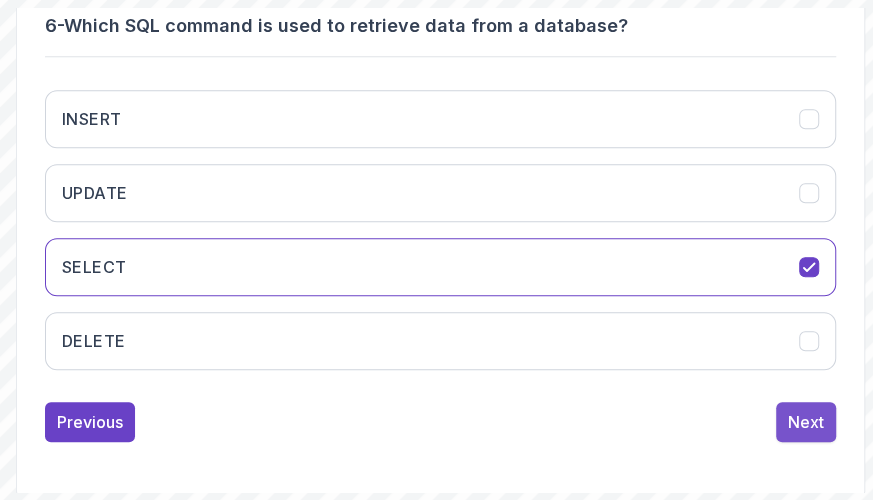 click on "Next" at bounding box center (806, 422) 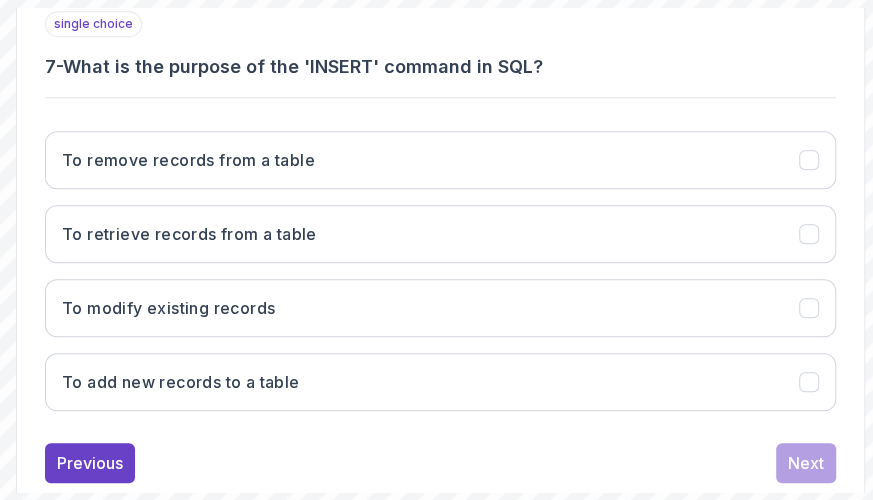 scroll, scrollTop: 546, scrollLeft: 0, axis: vertical 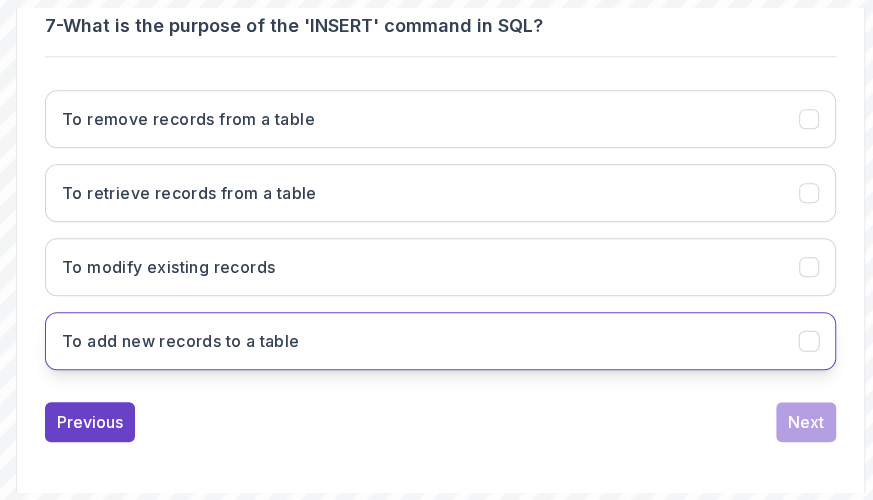 click on "To add new records to a table" at bounding box center (181, 341) 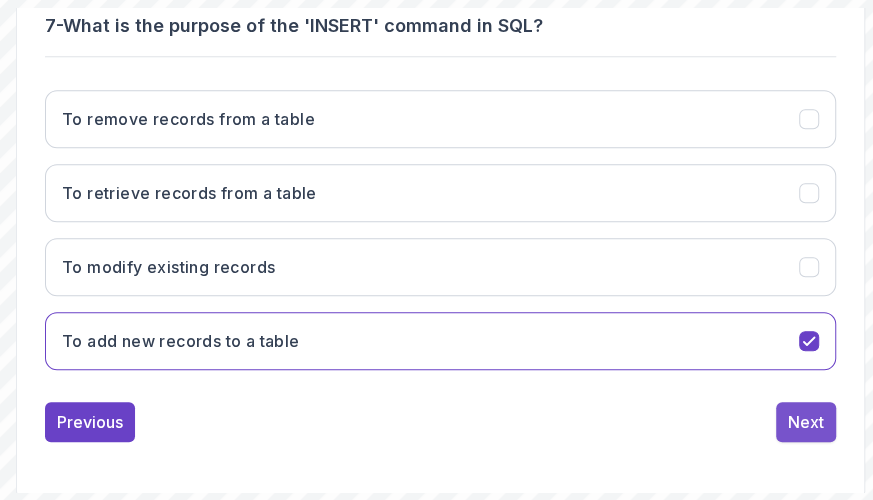click on "Next" at bounding box center (806, 422) 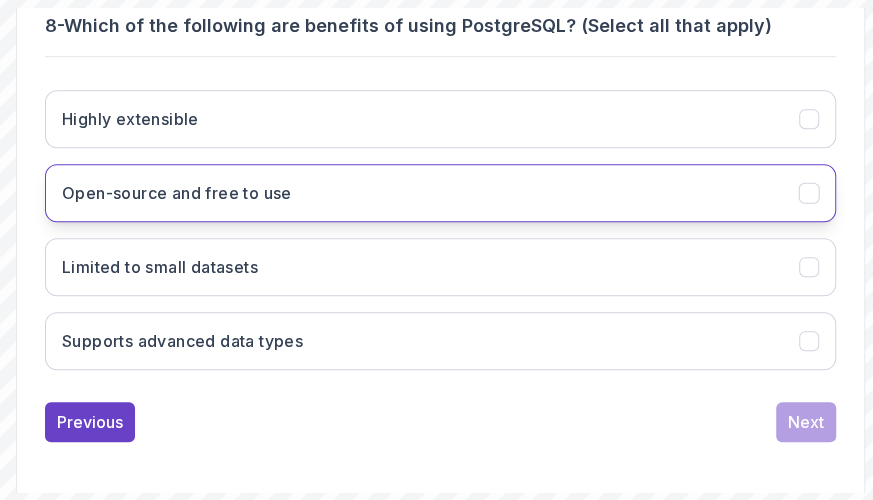 click on "Open-source and free to use" at bounding box center [177, 193] 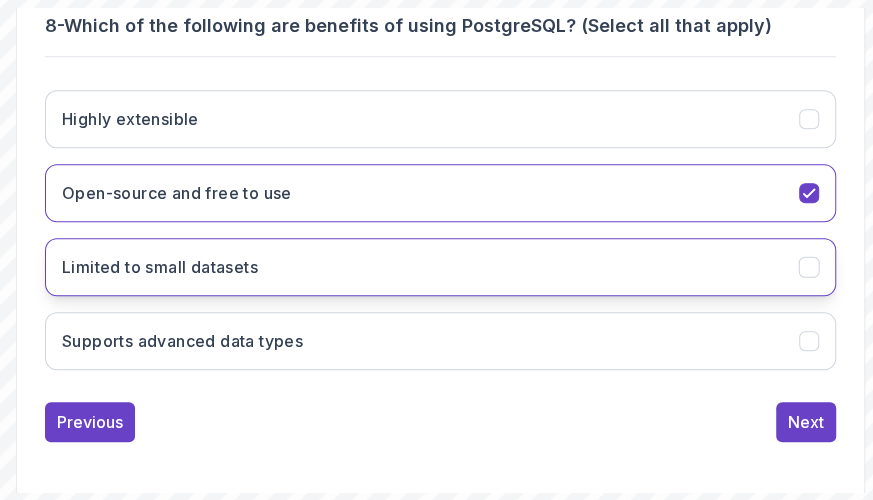click on "Limited to small datasets" at bounding box center (440, 267) 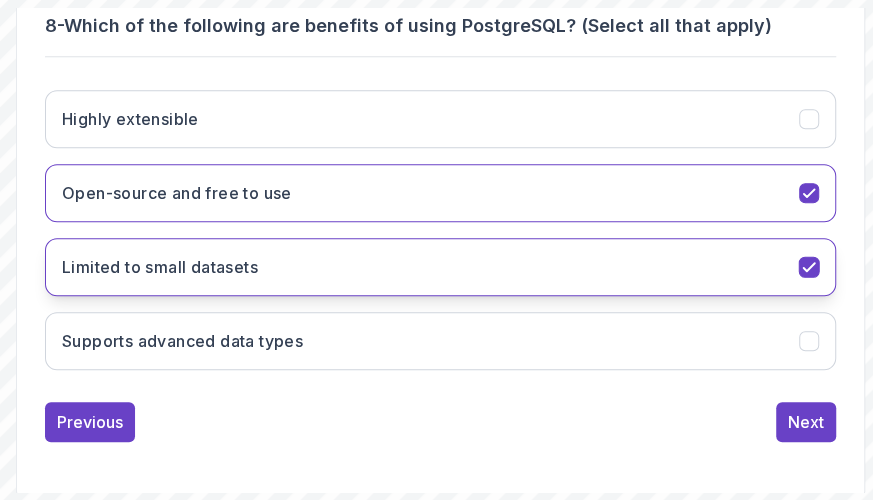 click on "Limited to small datasets" at bounding box center (160, 267) 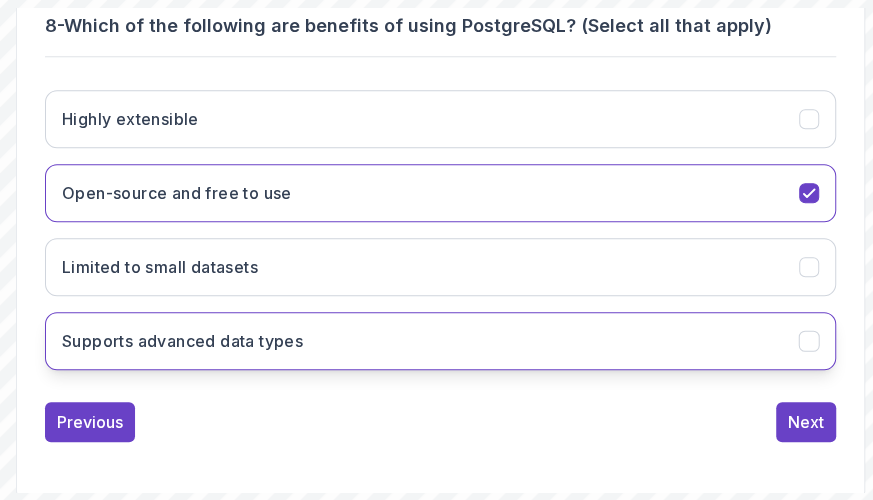 click on "Supports advanced data types" at bounding box center [440, 341] 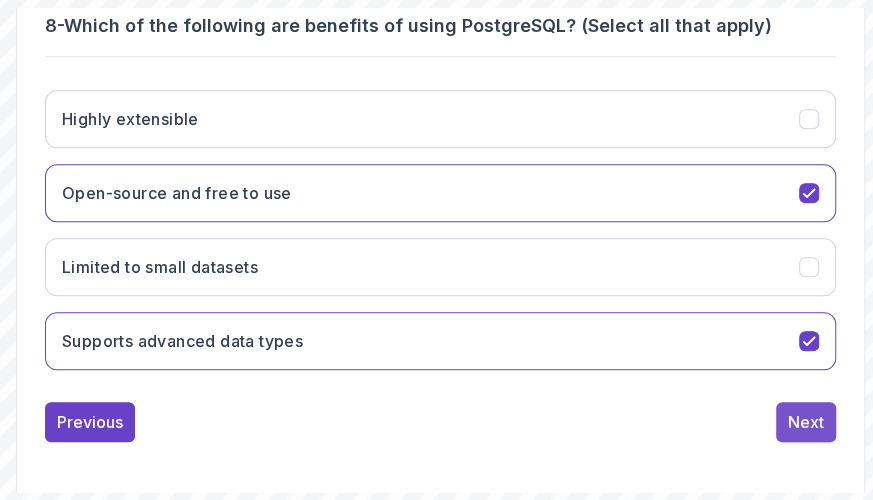 click on "Next" at bounding box center (806, 422) 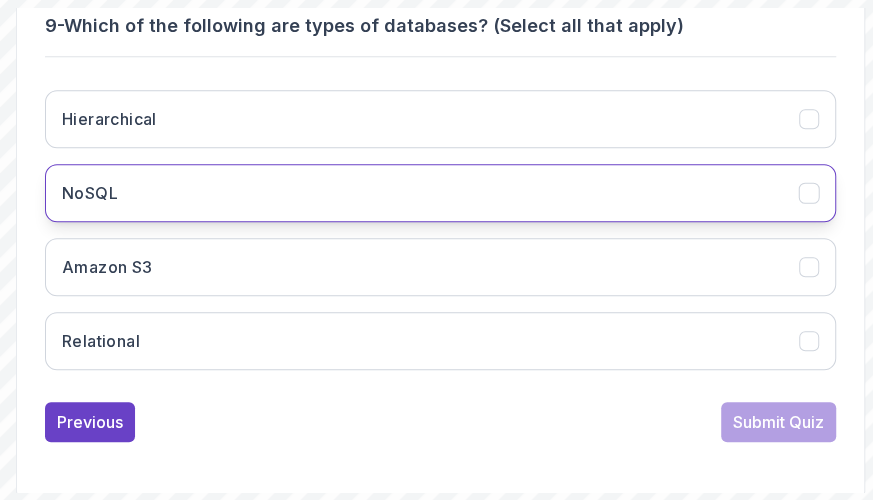 click on "NoSQL" at bounding box center (440, 193) 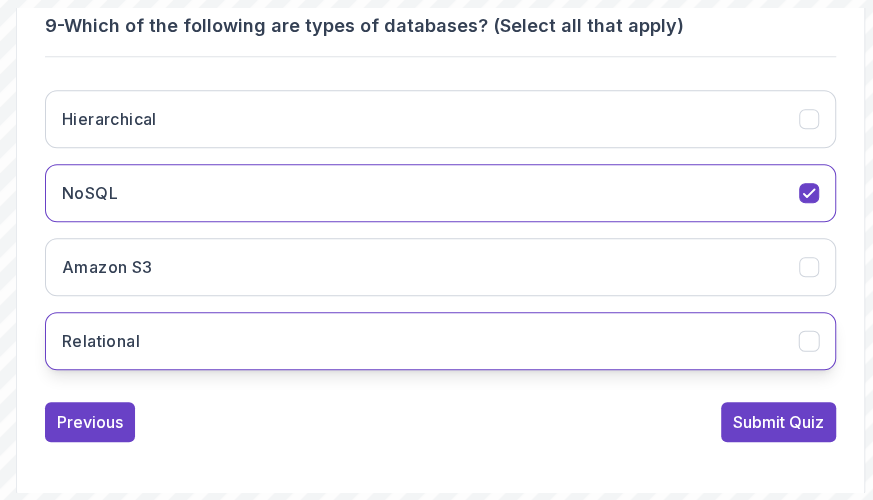 click on "Relational" at bounding box center (440, 341) 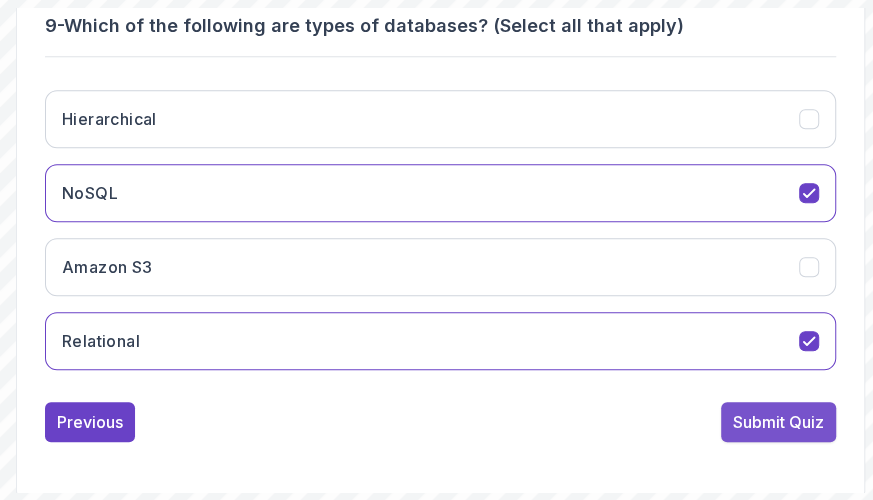 click on "Submit Quiz" at bounding box center [778, 422] 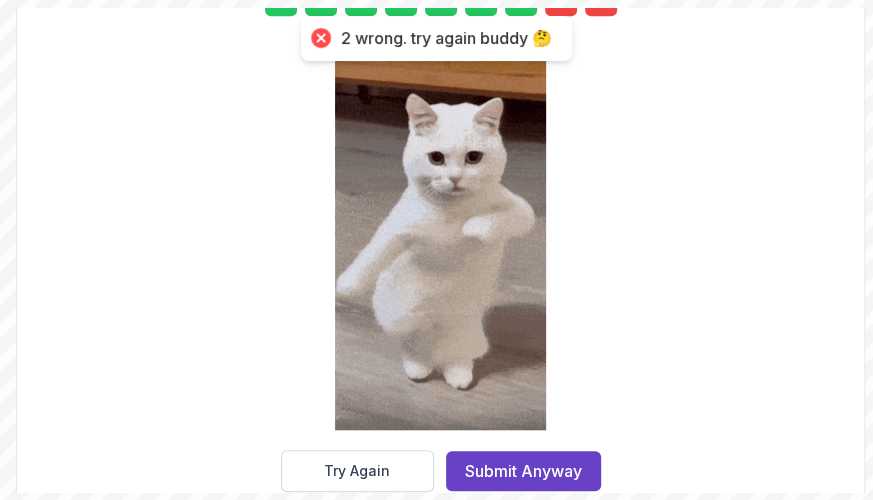 scroll, scrollTop: 455, scrollLeft: 0, axis: vertical 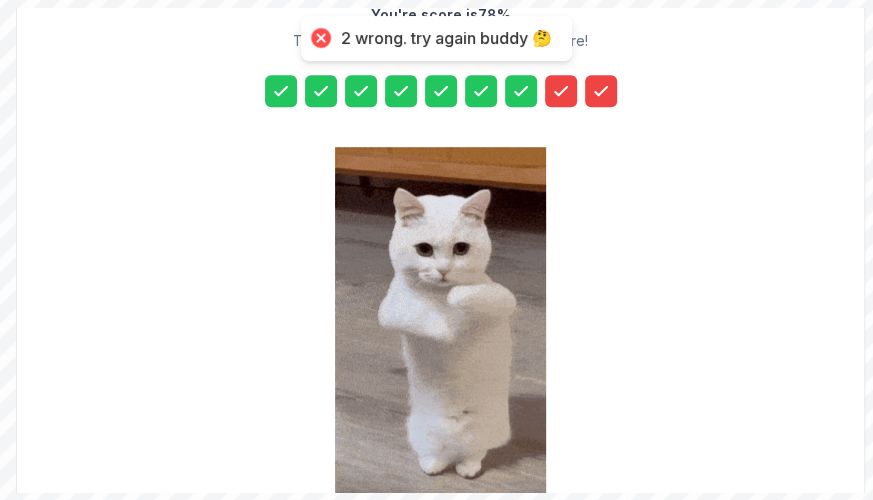 click 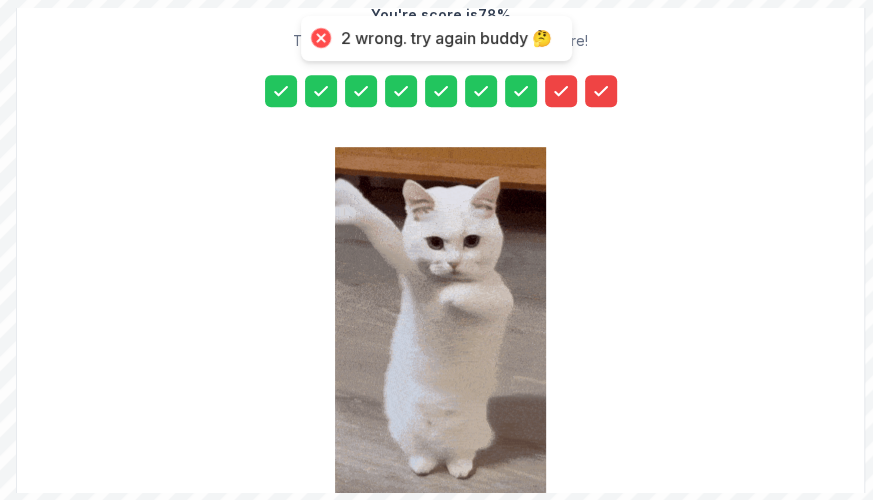 click at bounding box center (601, 91) 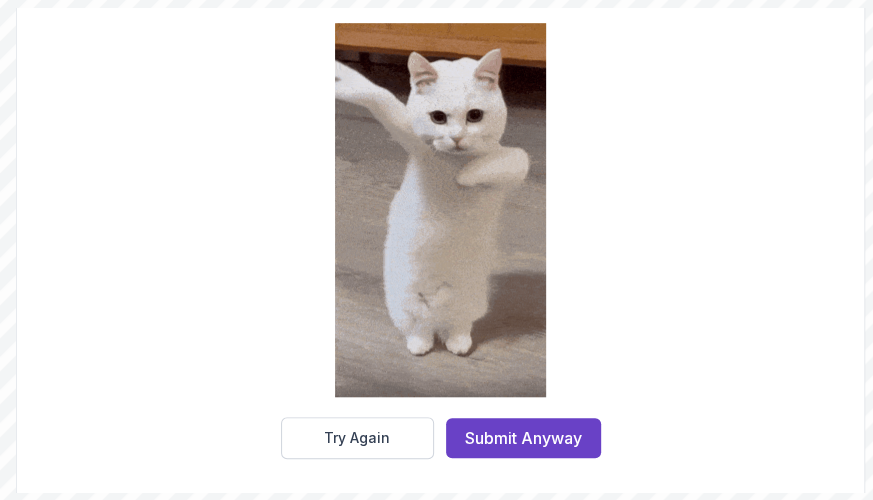 scroll, scrollTop: 582, scrollLeft: 0, axis: vertical 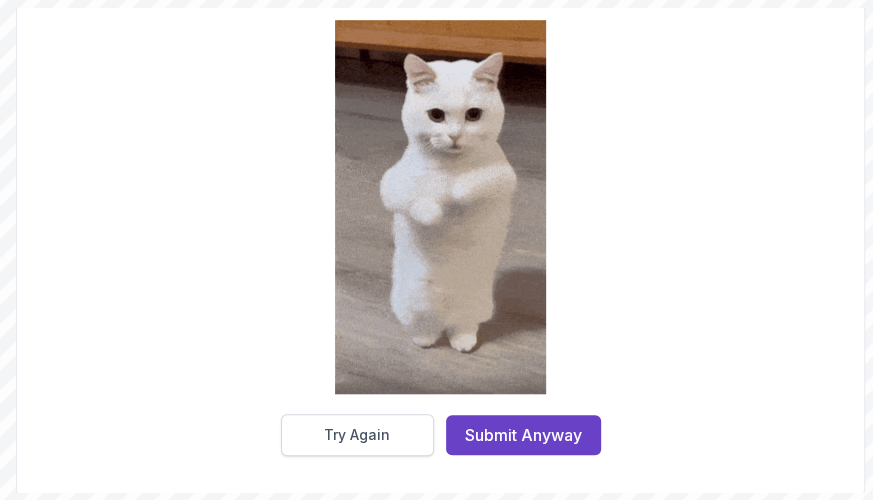 click on "Try Again" at bounding box center [357, 435] 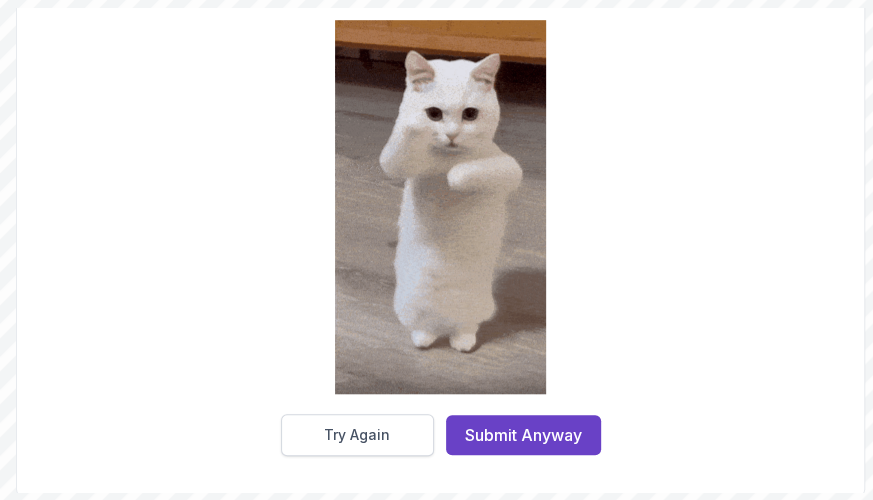 scroll, scrollTop: 546, scrollLeft: 0, axis: vertical 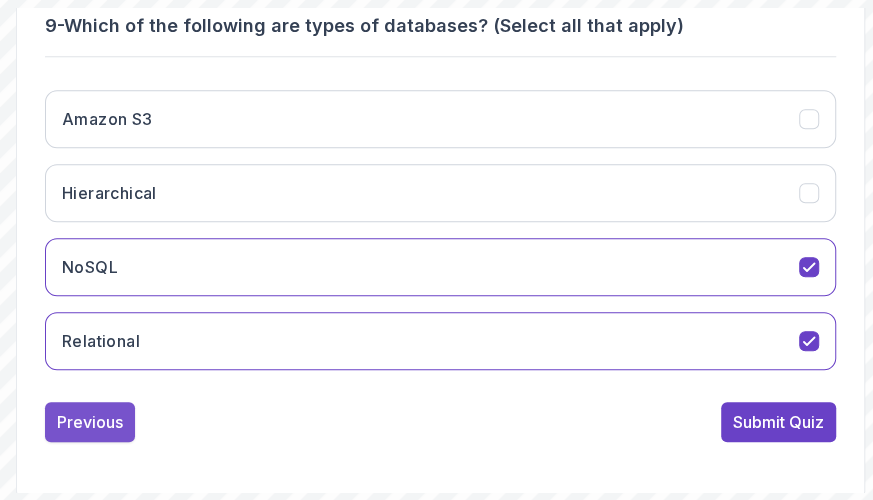 click on "Previous" at bounding box center (90, 422) 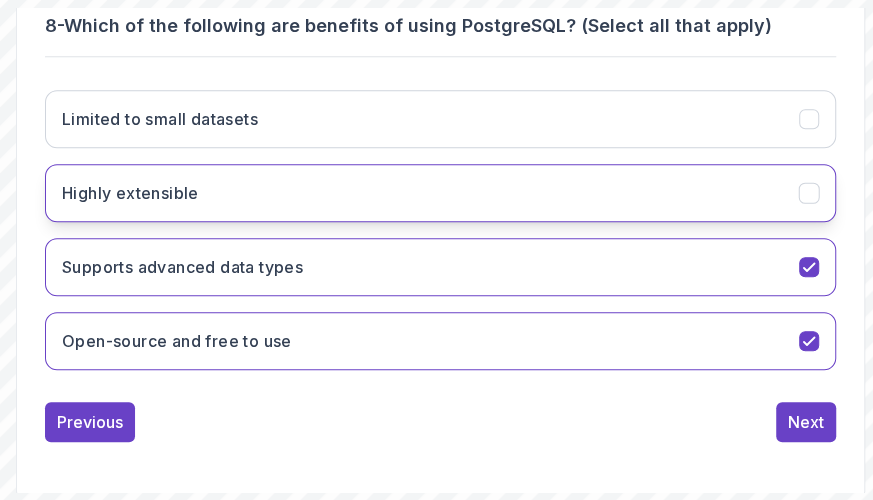 click on "Highly extensible" at bounding box center (440, 193) 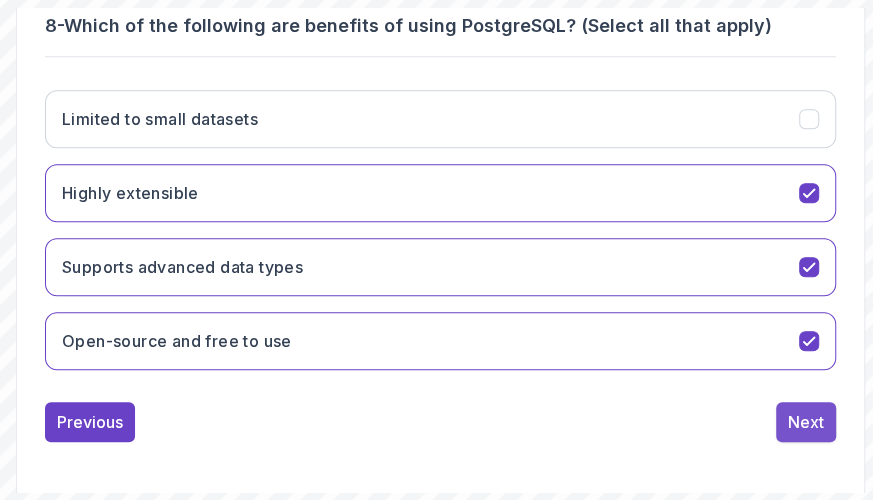 click on "Next" at bounding box center (806, 422) 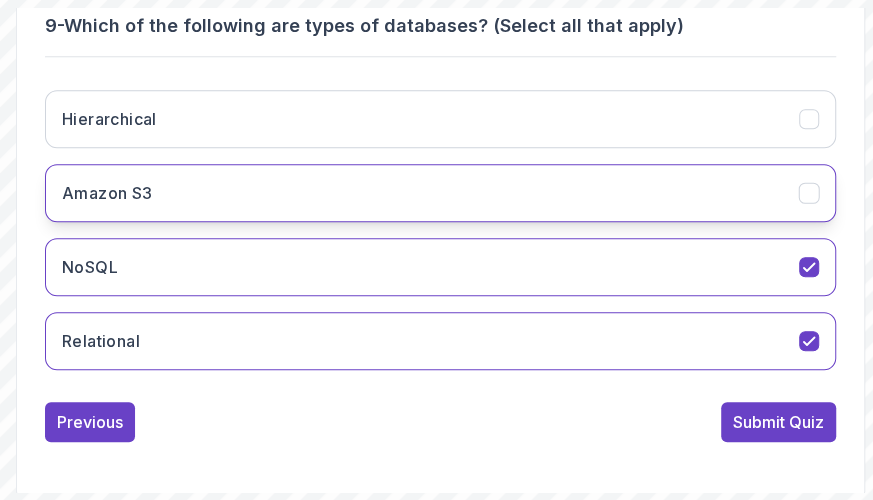 click on "Amazon S3" at bounding box center [440, 193] 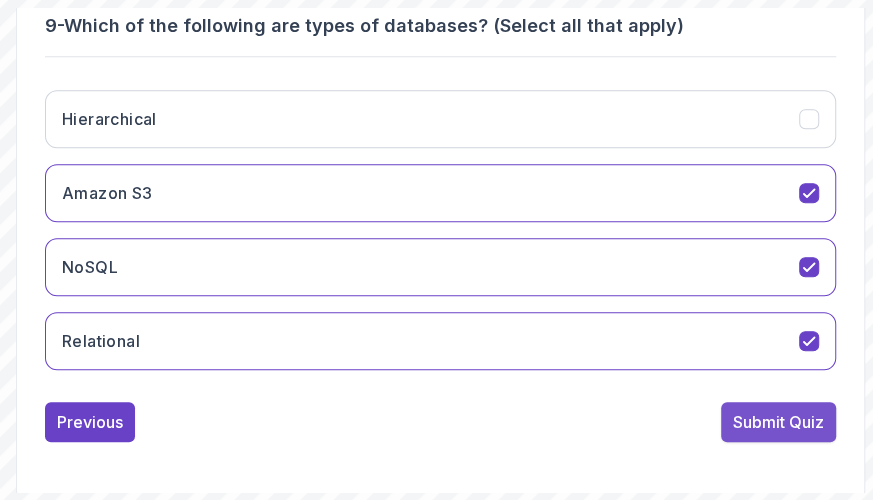 click on "Submit Quiz" at bounding box center (778, 422) 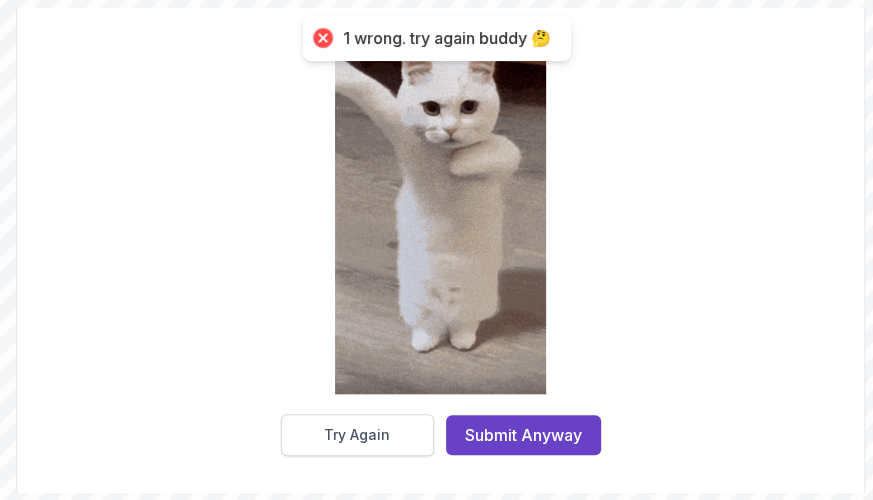click on "Try Again" at bounding box center (357, 435) 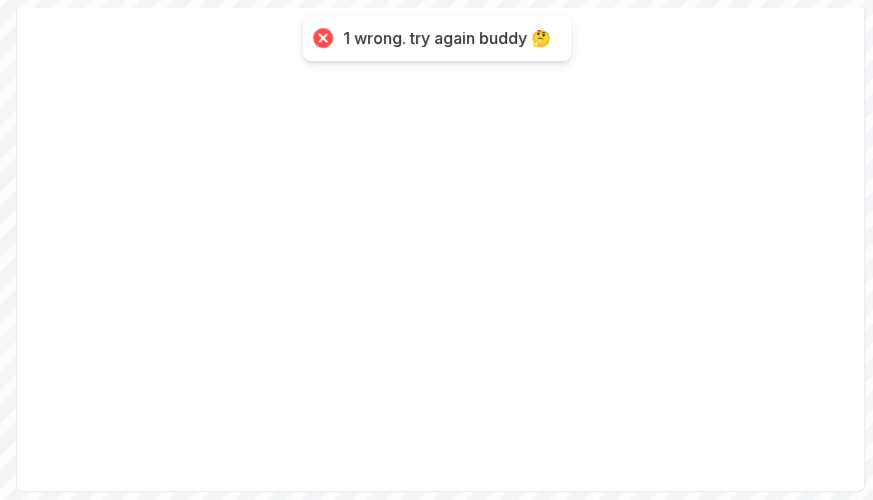 scroll, scrollTop: 546, scrollLeft: 0, axis: vertical 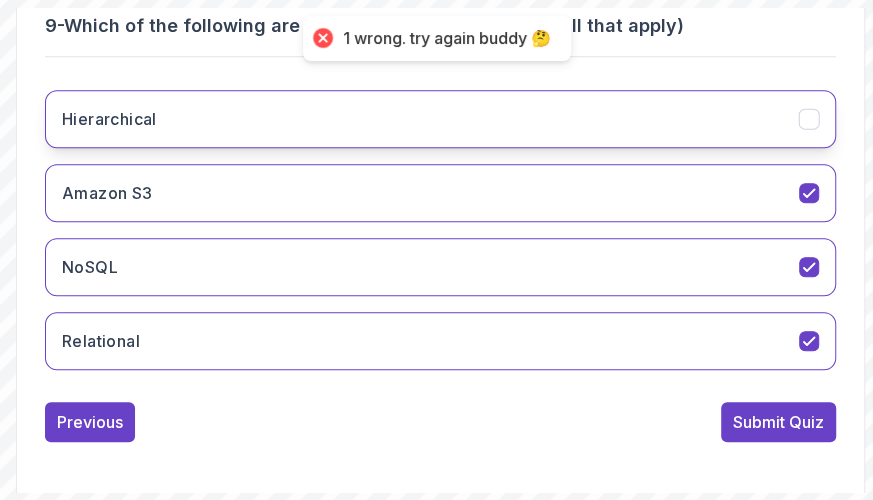 click on "Hierarchical" at bounding box center [440, 119] 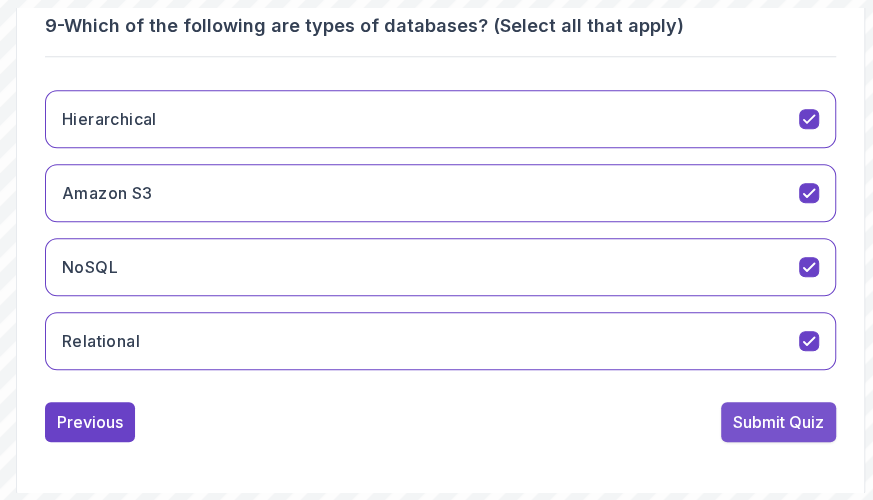 click on "Submit Quiz" at bounding box center (778, 422) 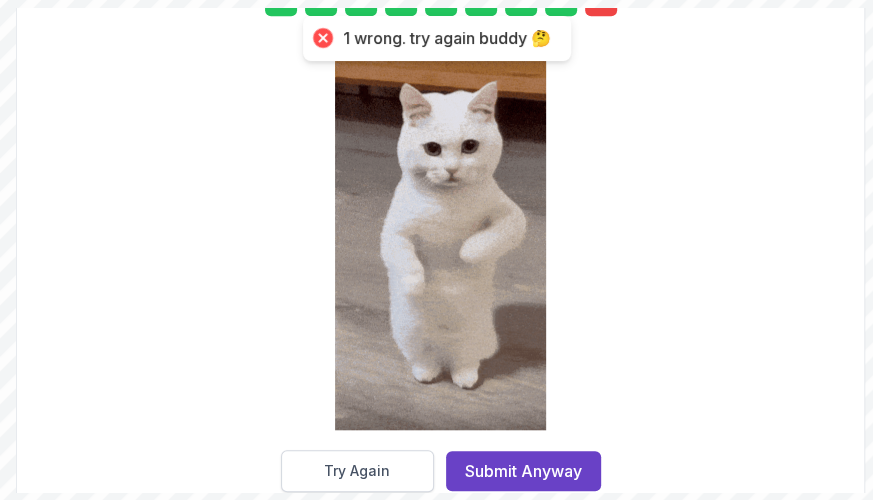click on "Try Again" at bounding box center (357, 471) 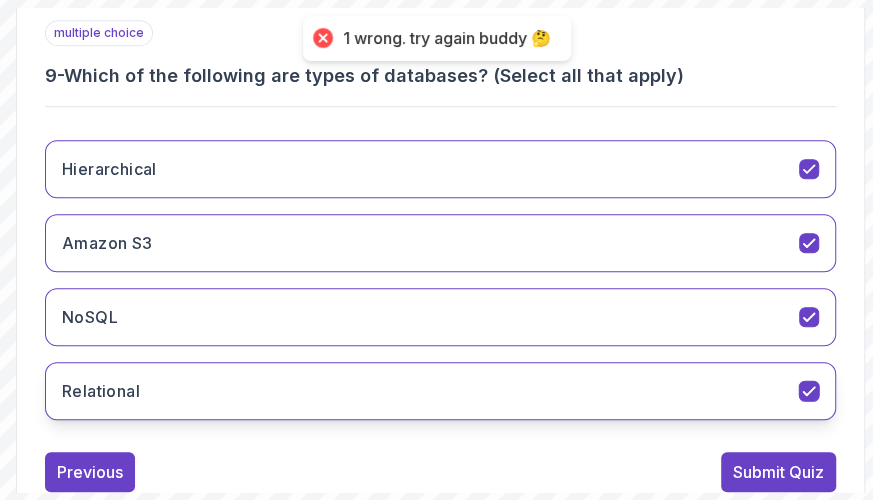 scroll, scrollTop: 455, scrollLeft: 0, axis: vertical 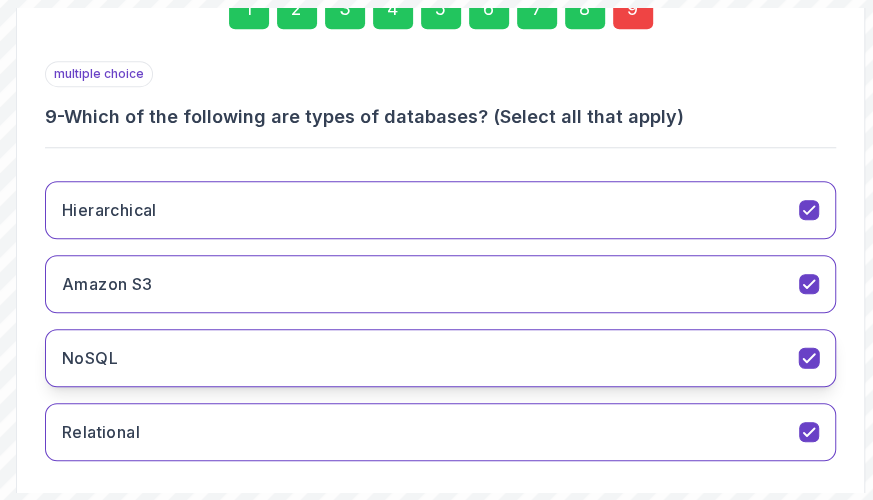click on "NoSQL" at bounding box center [440, 358] 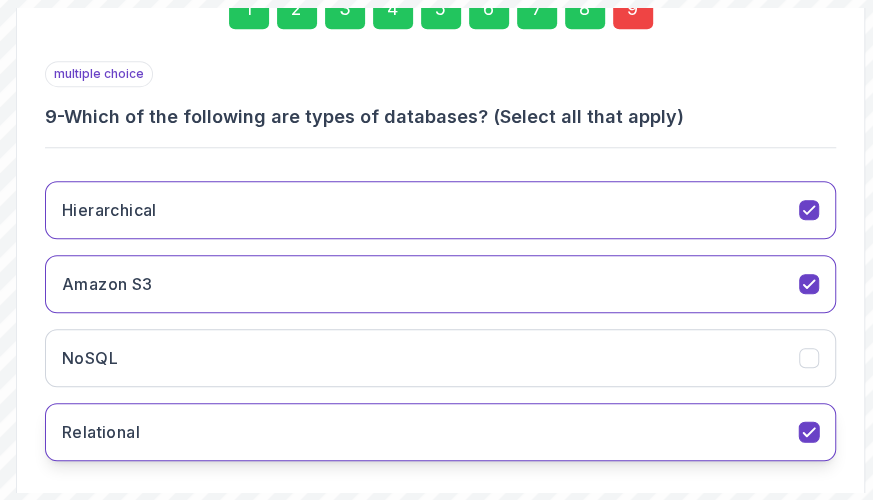 click on "Relational" at bounding box center [440, 432] 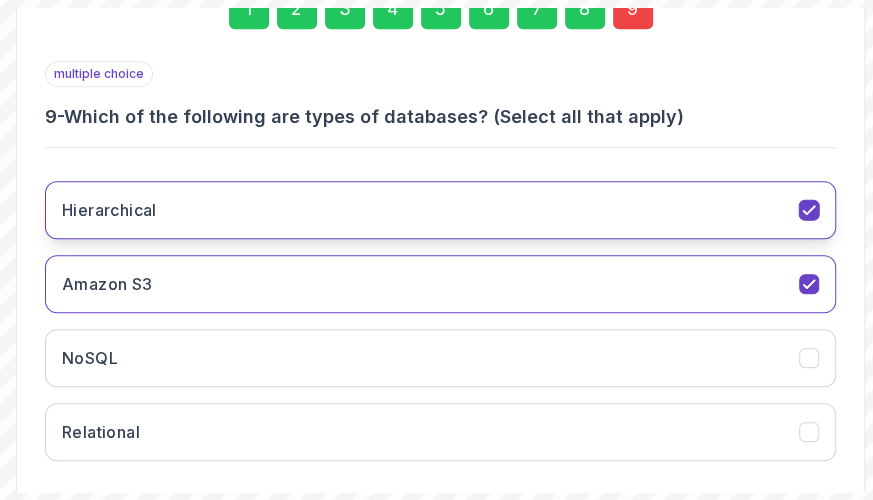 click on "Hierarchical" at bounding box center (440, 210) 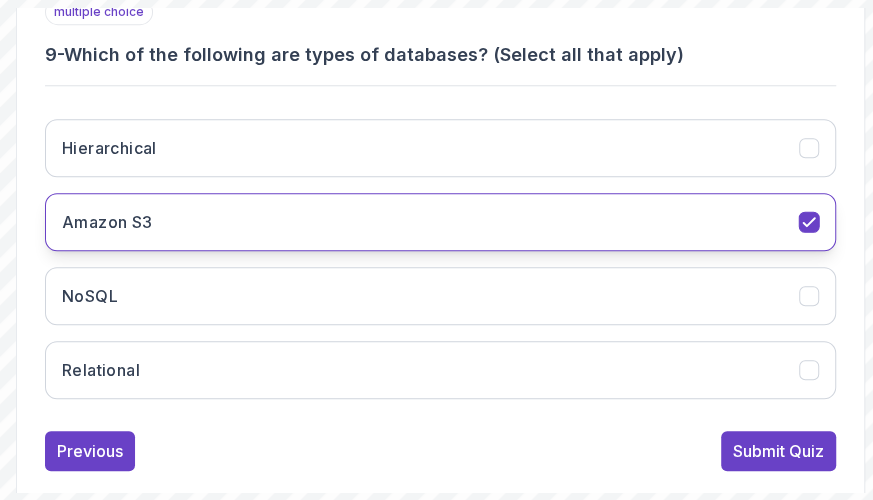 scroll, scrollTop: 546, scrollLeft: 0, axis: vertical 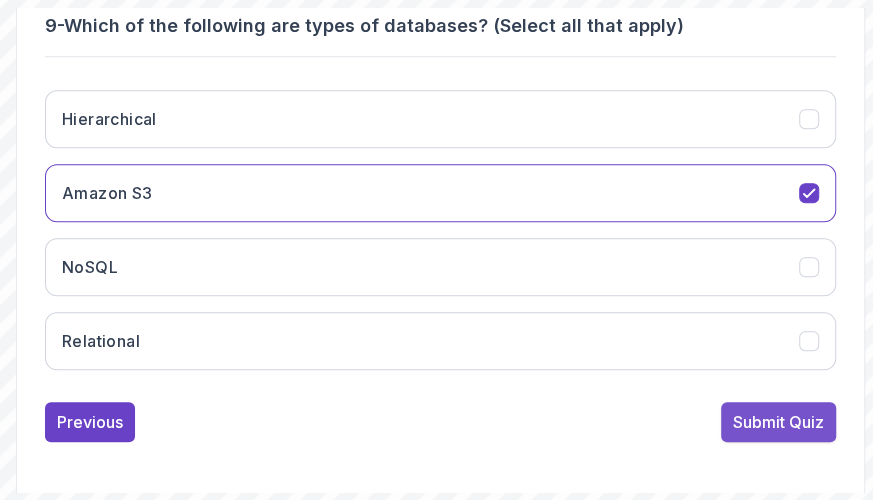 click on "Submit Quiz" at bounding box center [778, 422] 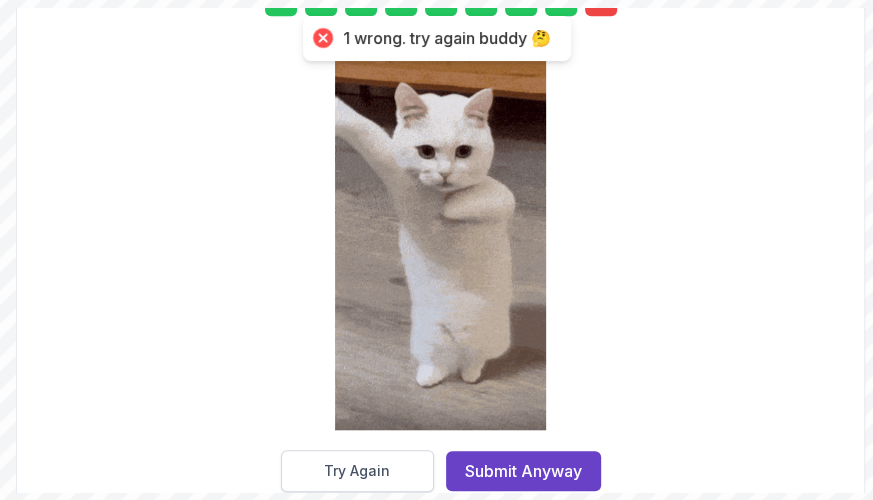 click on "Try Again" at bounding box center (357, 471) 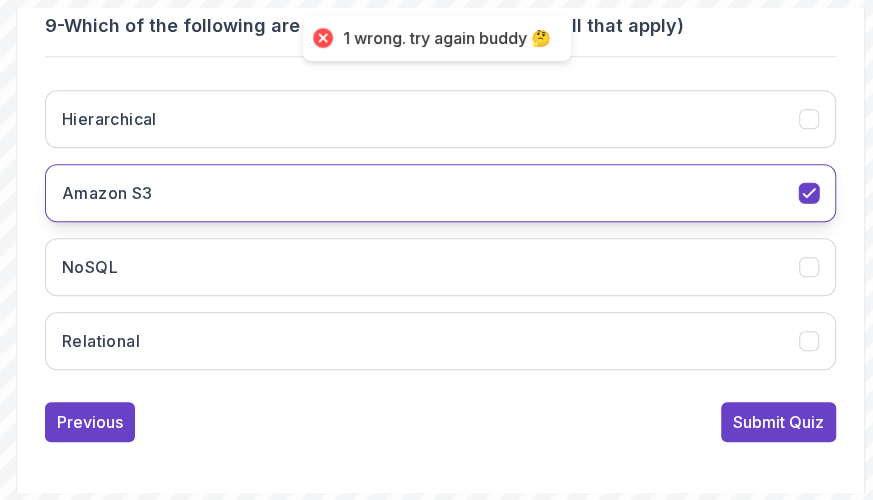 click on "Amazon S3" at bounding box center (440, 193) 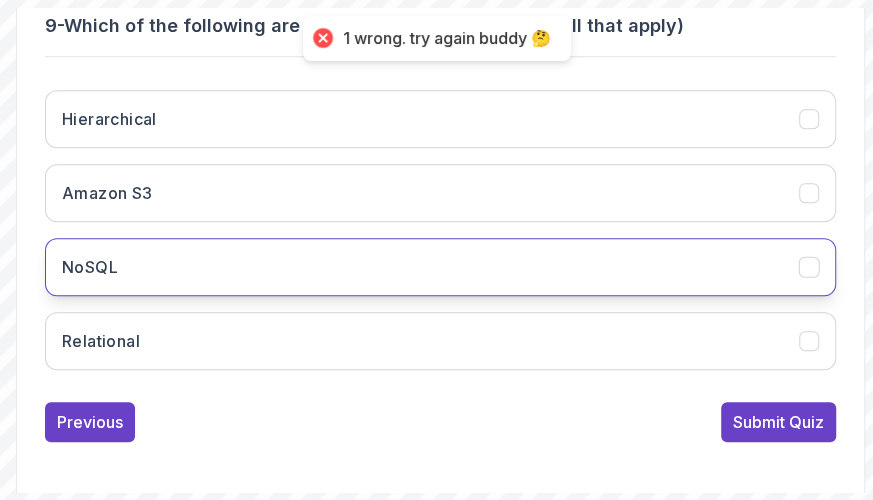 click on "NoSQL" at bounding box center [440, 267] 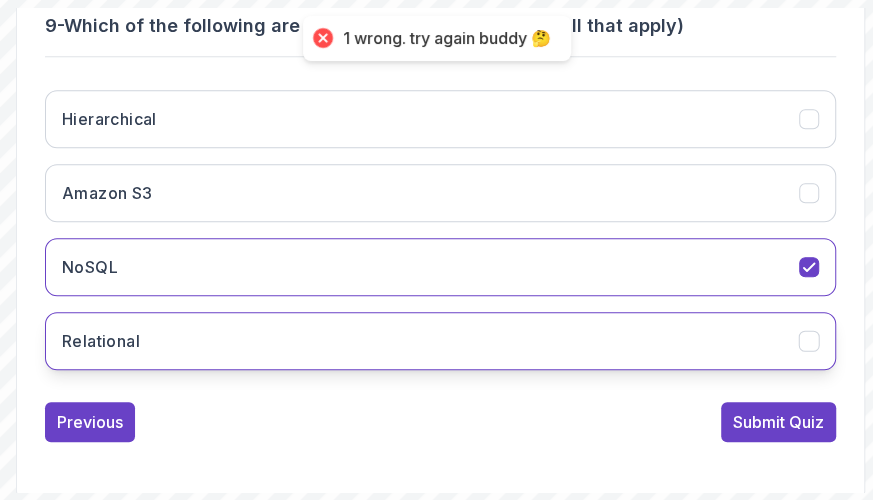 click on "Relational" at bounding box center [440, 341] 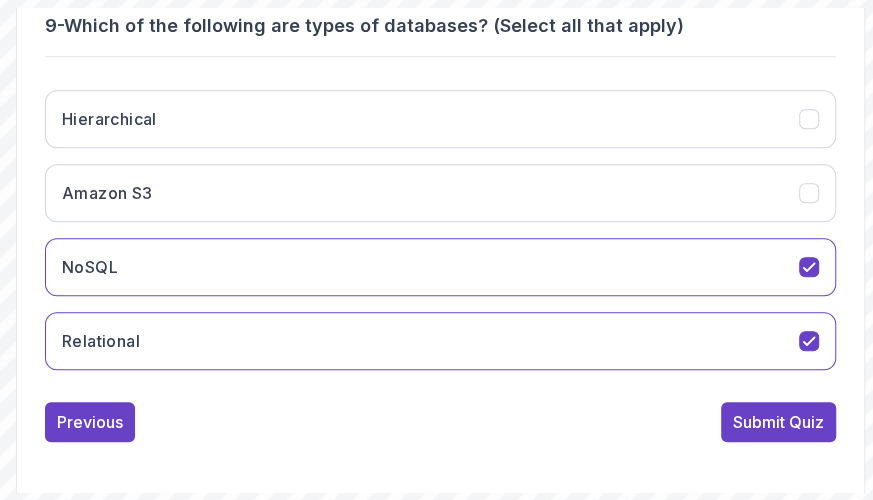 click on "Hierarchical Amazon S3 NoSQL Relational" at bounding box center [440, 230] 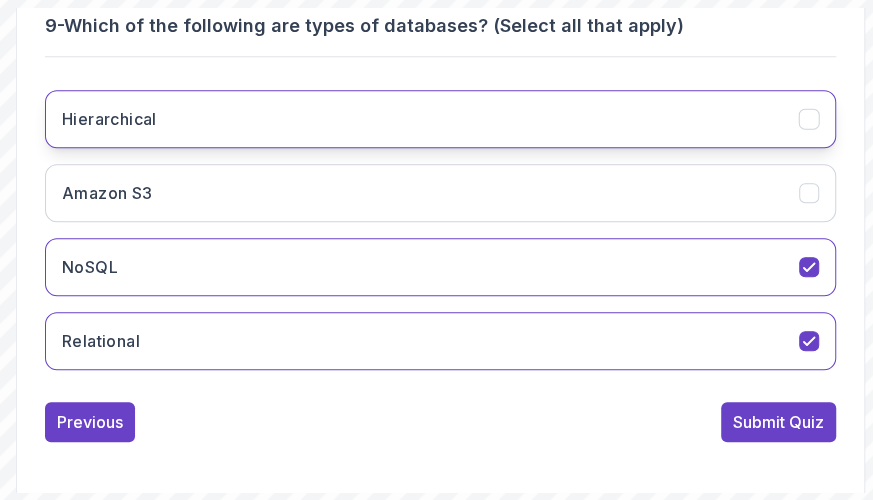 drag, startPoint x: 661, startPoint y: 133, endPoint x: 673, endPoint y: 140, distance: 13.892444 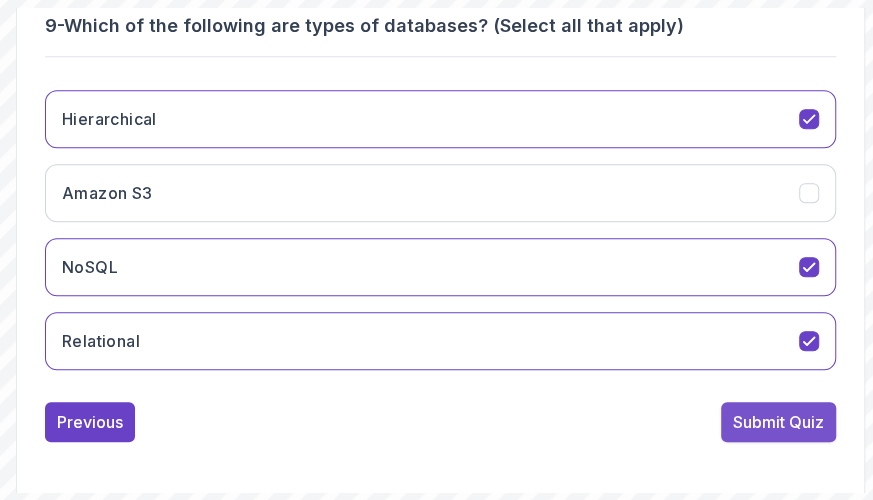 click on "Submit Quiz" at bounding box center (778, 422) 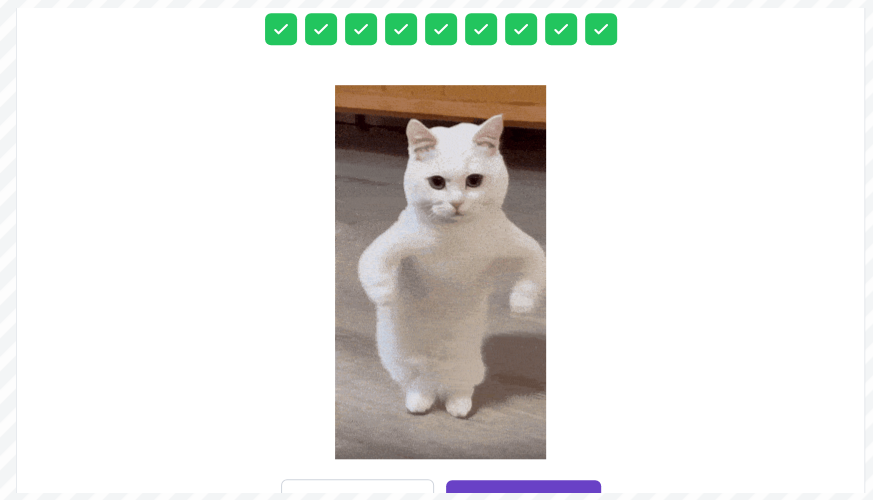 scroll, scrollTop: 546, scrollLeft: 0, axis: vertical 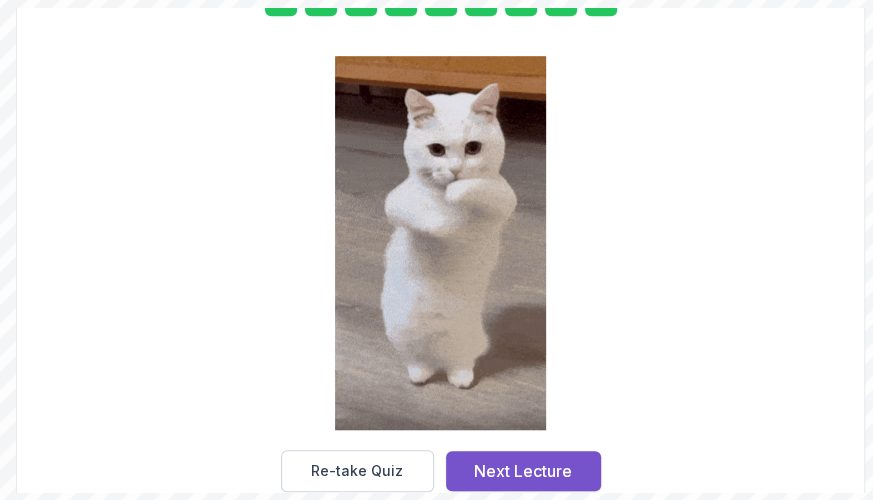 click on "Next Lecture" at bounding box center [523, 471] 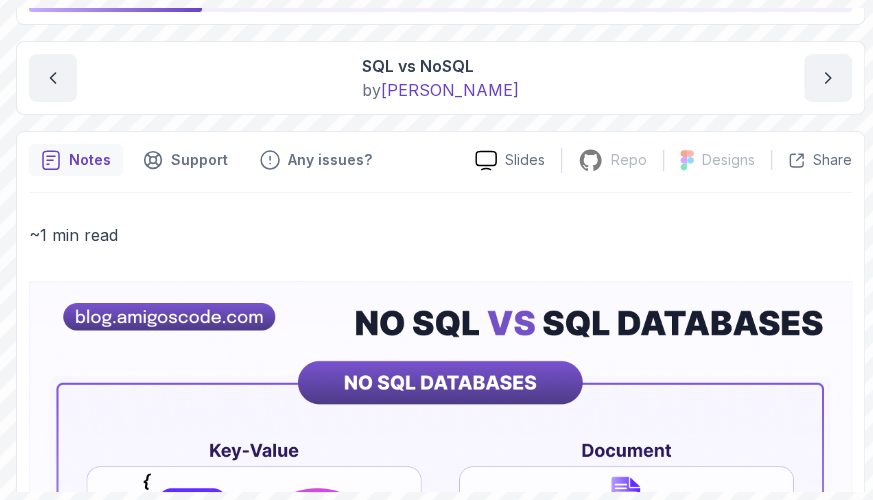 scroll, scrollTop: 0, scrollLeft: 0, axis: both 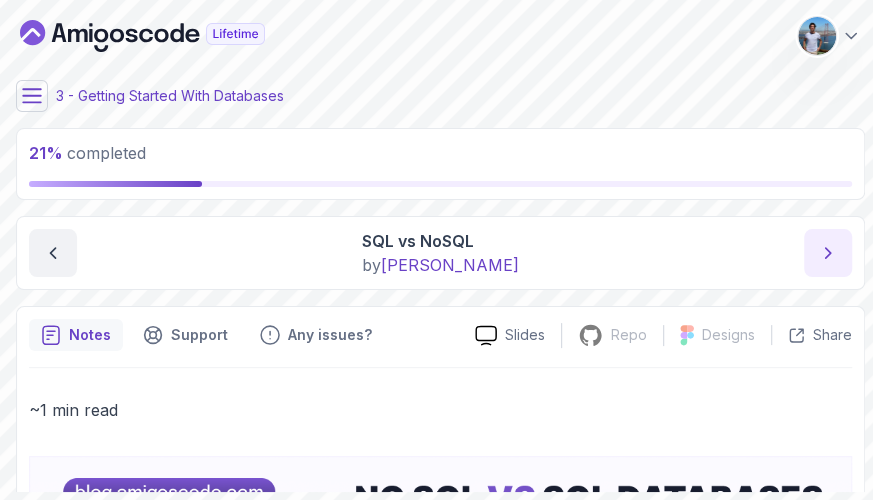 click 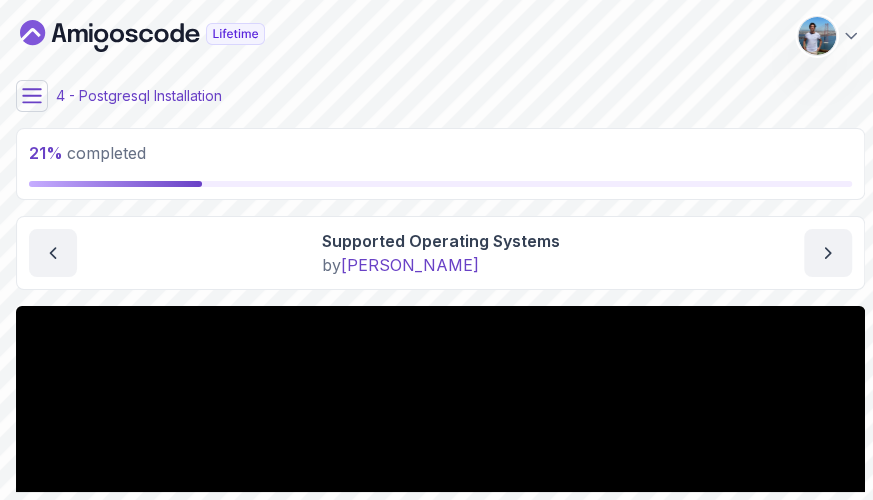 click on "4 - Postgresql Installation" at bounding box center (440, 96) 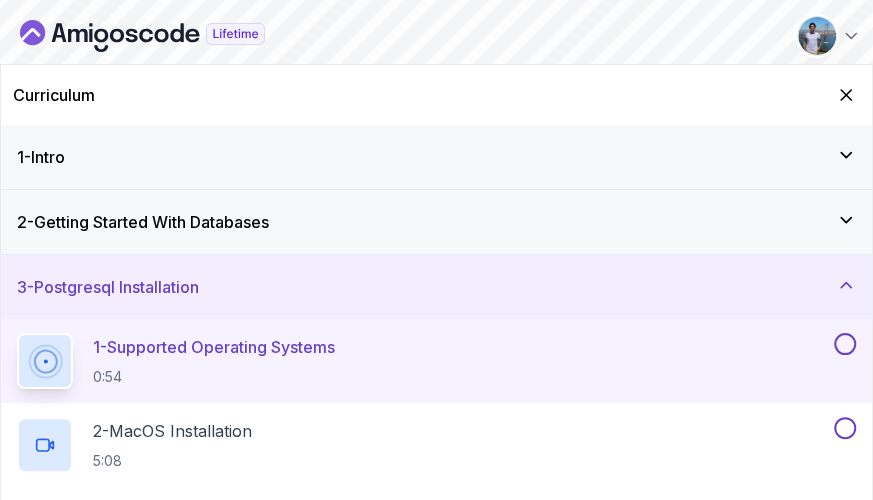 click on "2  -  Getting Started With Databases" at bounding box center [143, 222] 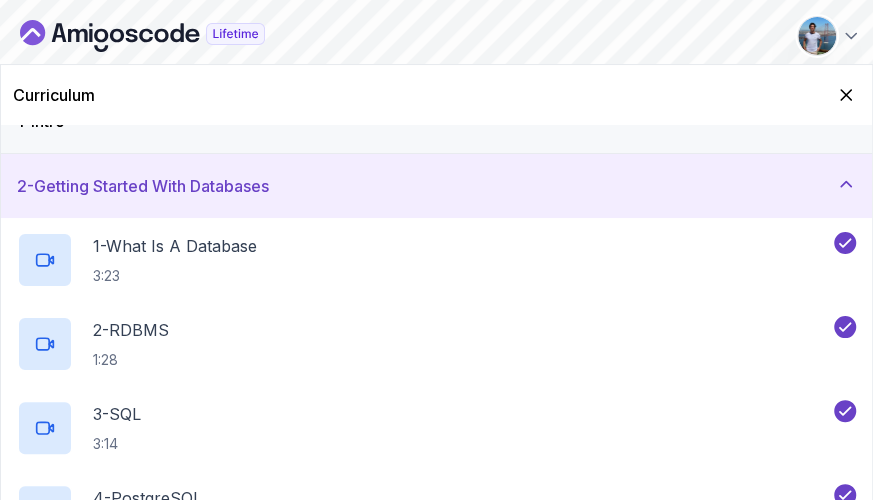 scroll, scrollTop: 0, scrollLeft: 0, axis: both 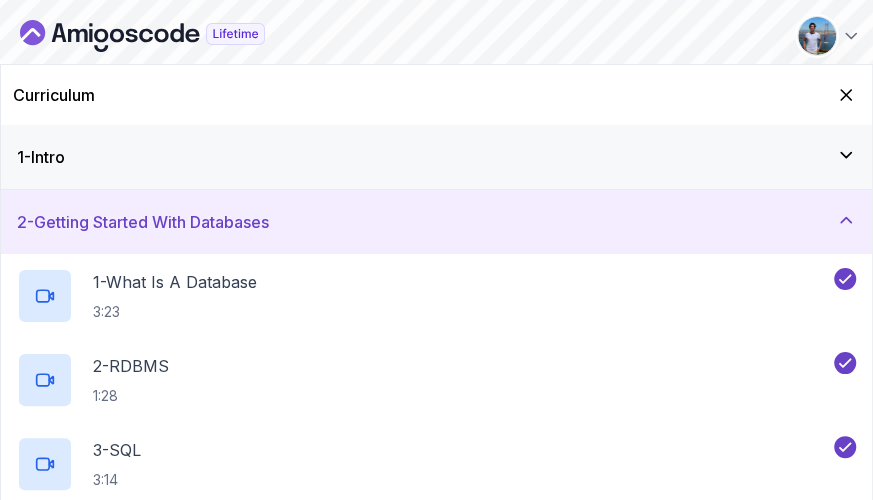 click on "2  -  Getting Started With Databases" at bounding box center [436, 222] 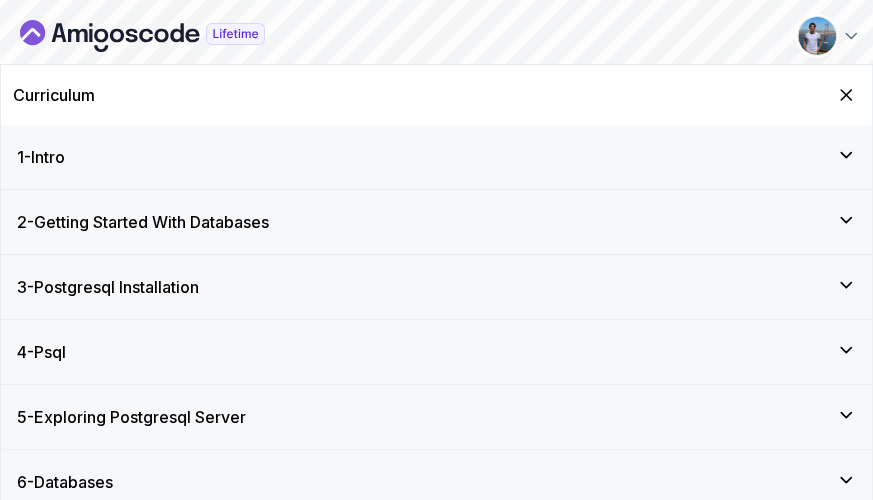 click on "3  -  Postgresql Installation" at bounding box center (108, 287) 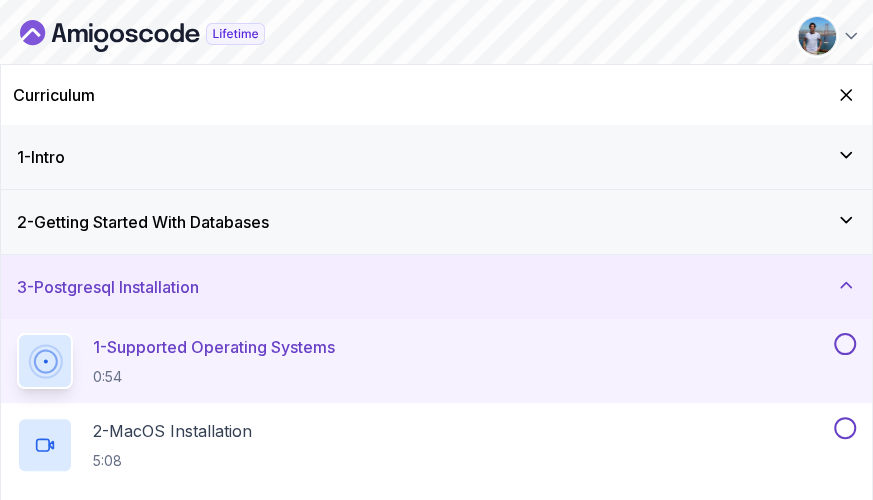 click on "1  -  Supported Operating Systems 0:54" at bounding box center [423, 361] 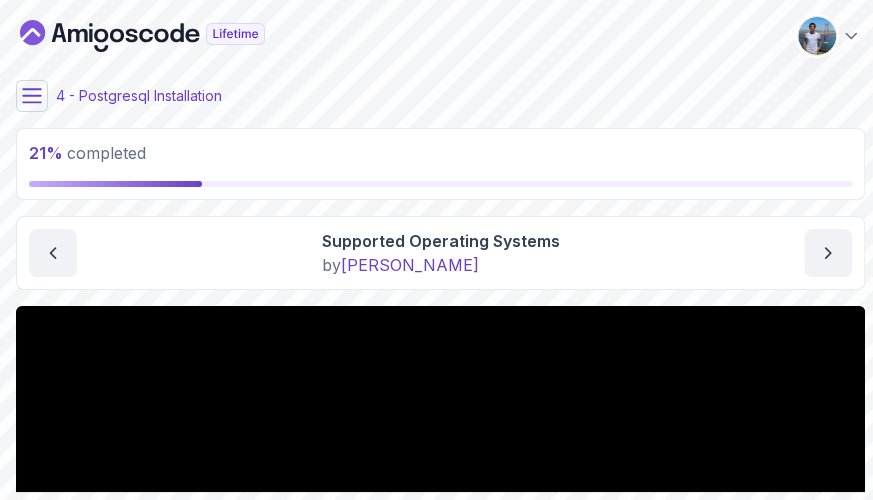 click 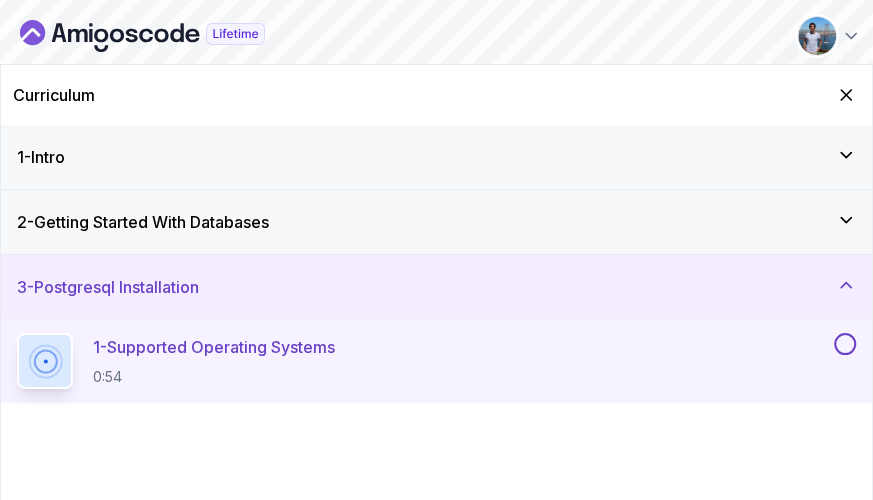 click on "Curriculum" at bounding box center (54, 95) 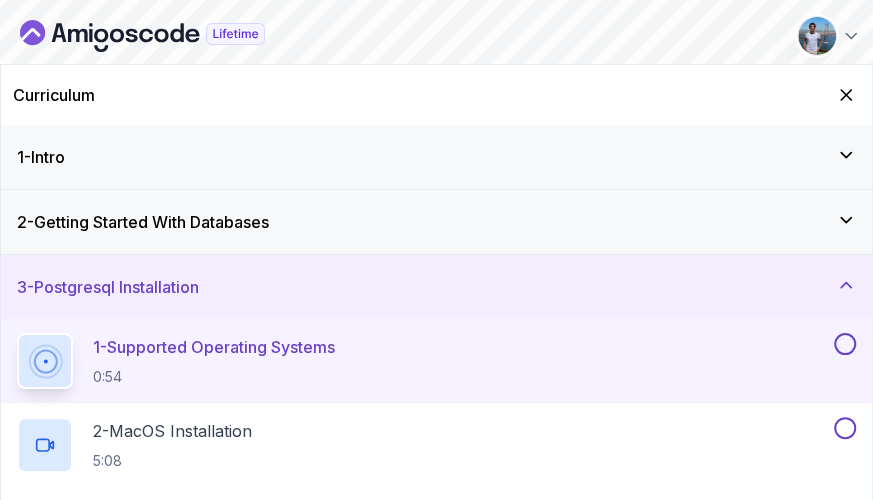 drag, startPoint x: 243, startPoint y: 289, endPoint x: 53, endPoint y: 336, distance: 195.72685 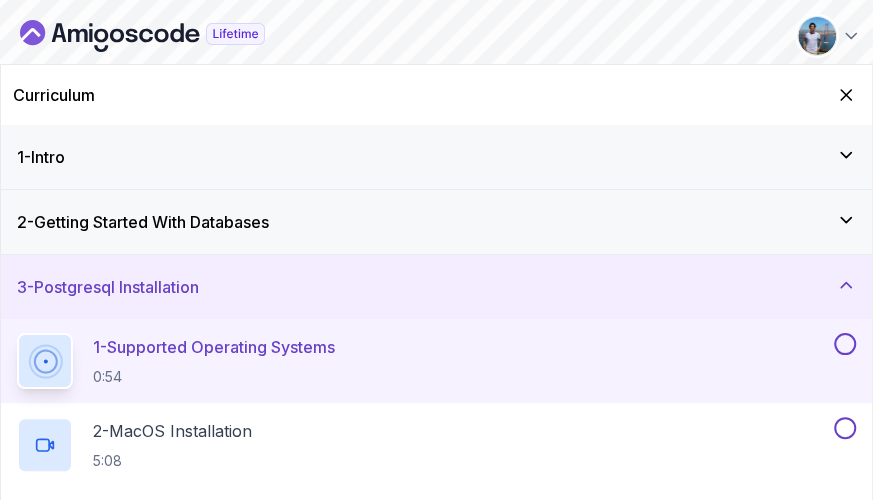 click on "3  -  Postgresql Installation" at bounding box center (436, 287) 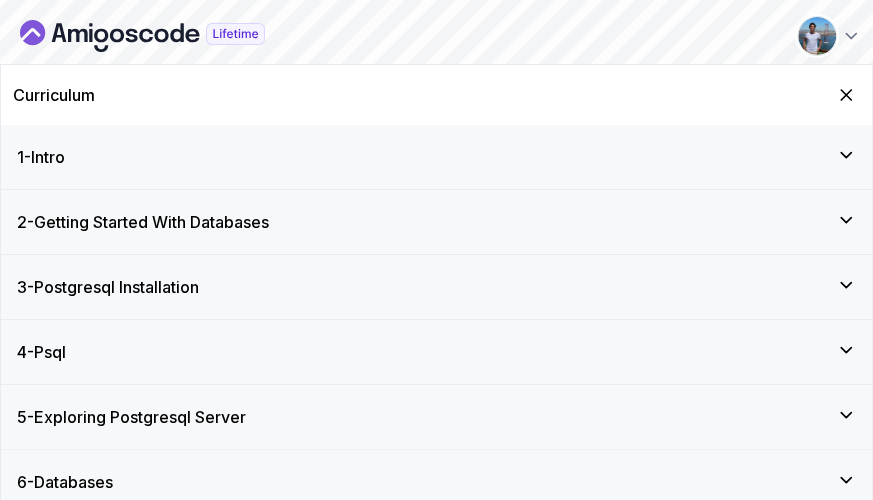 click on "3  -  Postgresql Installation" at bounding box center [108, 287] 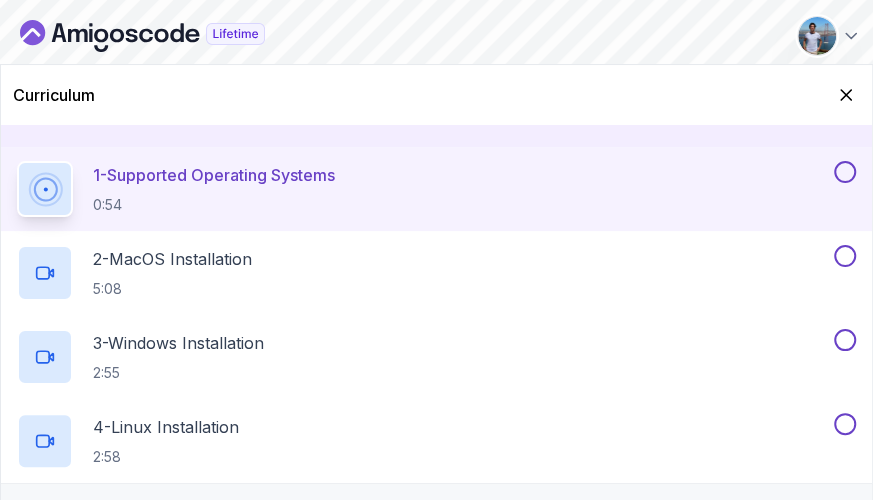 scroll, scrollTop: 0, scrollLeft: 0, axis: both 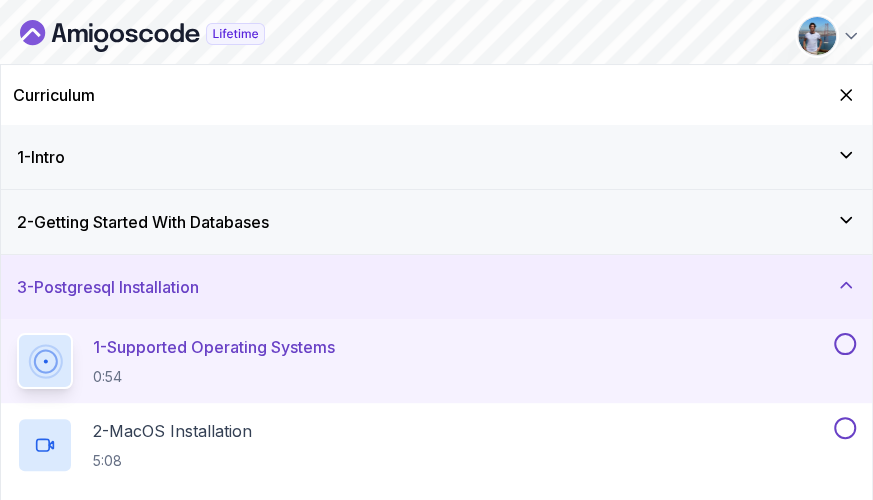click on "1  -  Supported Operating Systems" at bounding box center (214, 347) 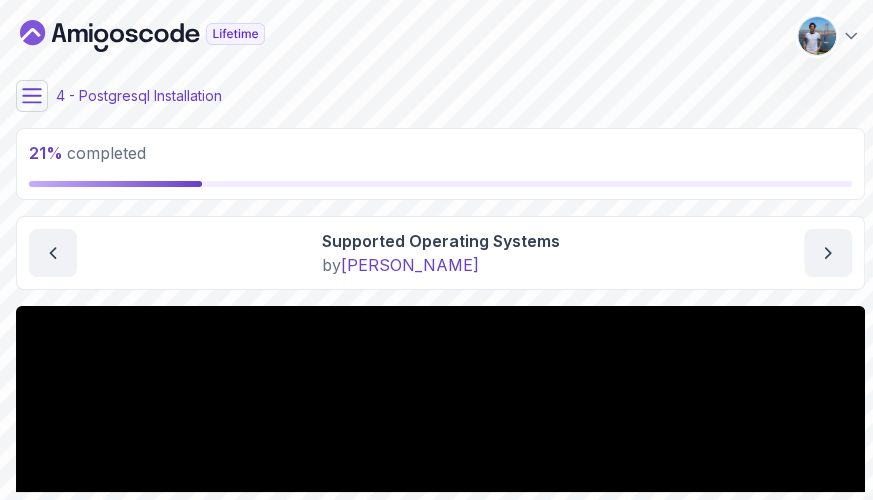 scroll, scrollTop: 181, scrollLeft: 0, axis: vertical 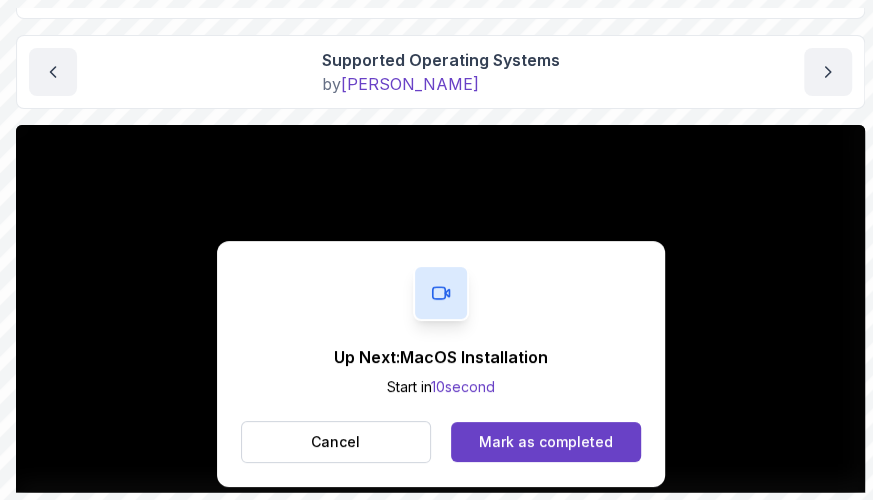 click on "Up Next:  MacOS Installation Start in  10  second Cancel Mark as completed" at bounding box center (441, 364) 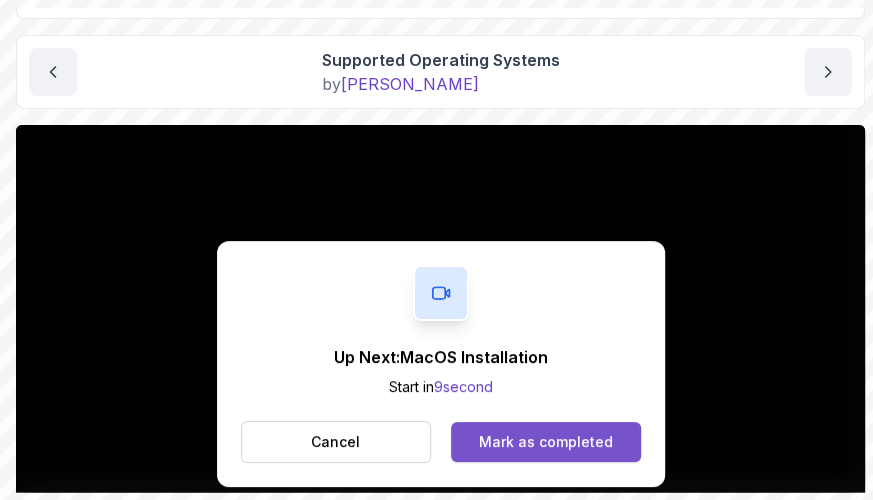 click on "Mark as completed" at bounding box center [546, 442] 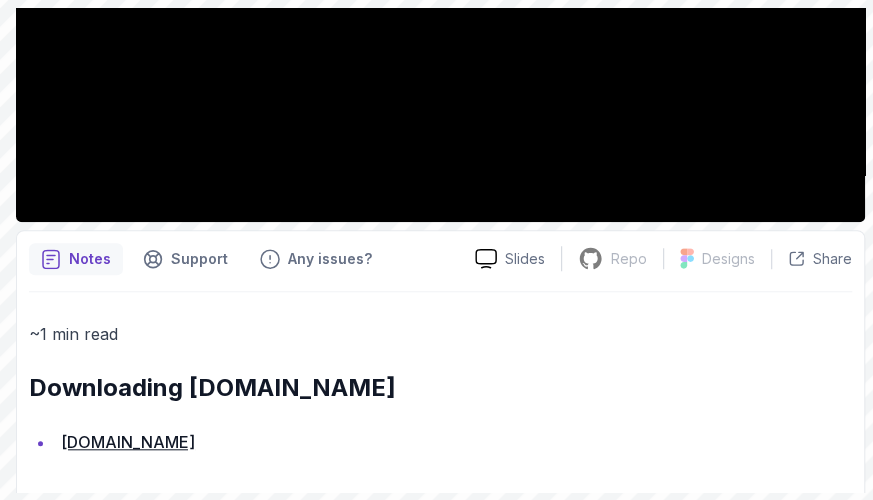scroll, scrollTop: 571, scrollLeft: 0, axis: vertical 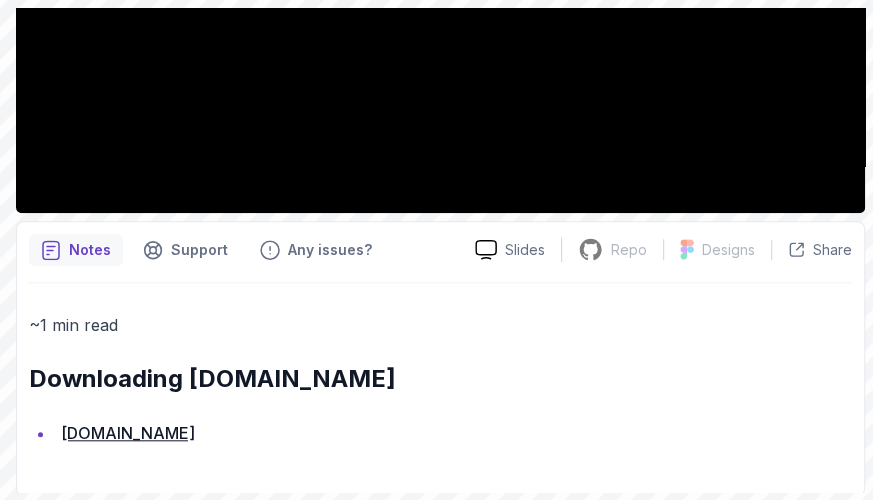 click on "Postgres.app" at bounding box center (128, 433) 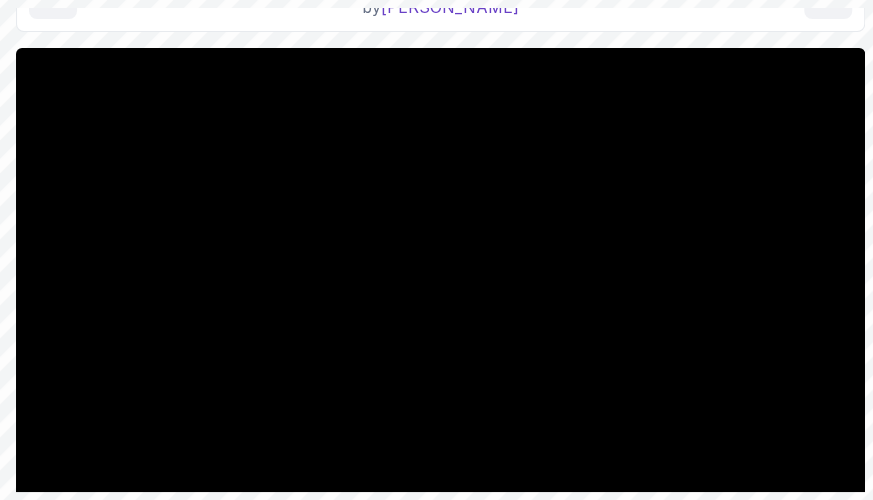 scroll, scrollTop: 298, scrollLeft: 0, axis: vertical 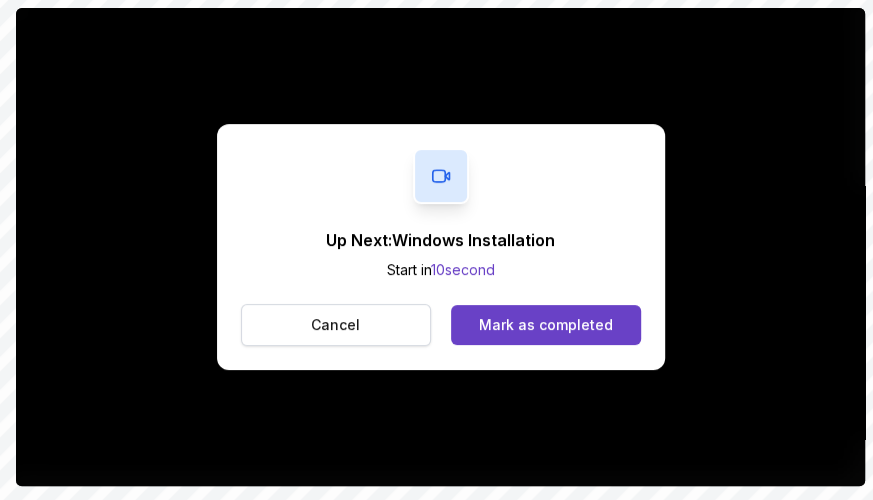 click on "Cancel" at bounding box center (336, 325) 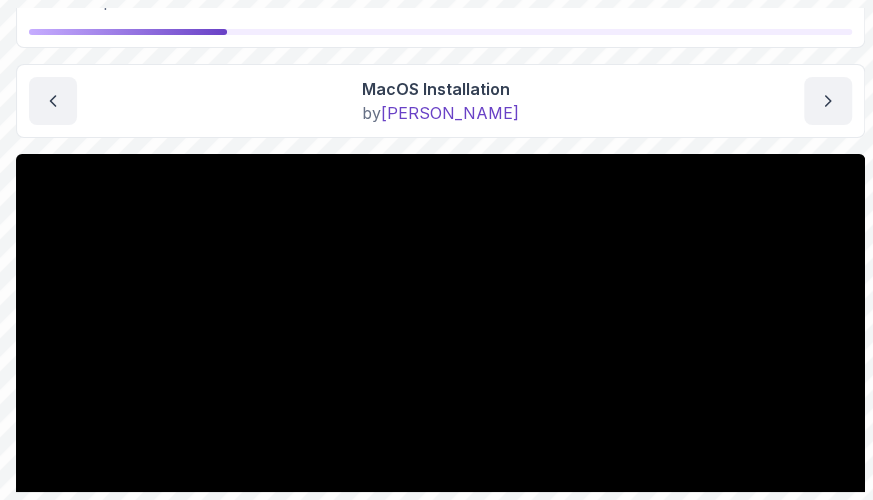 scroll, scrollTop: 181, scrollLeft: 0, axis: vertical 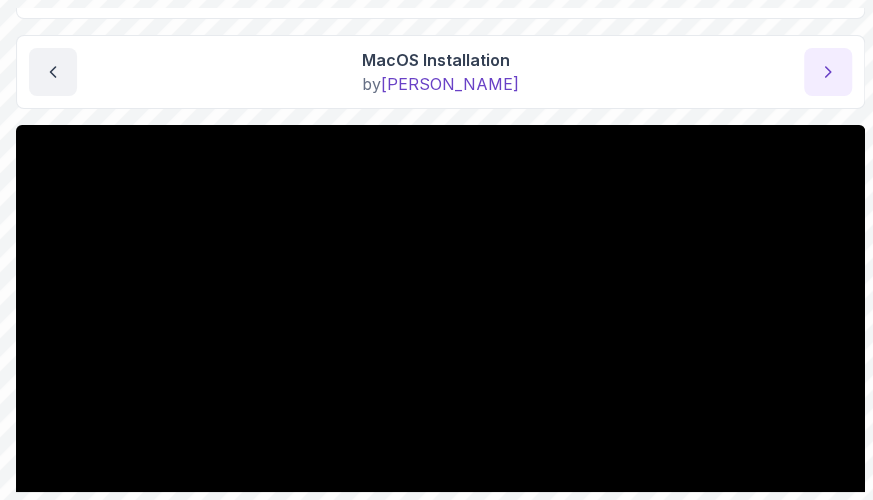 click 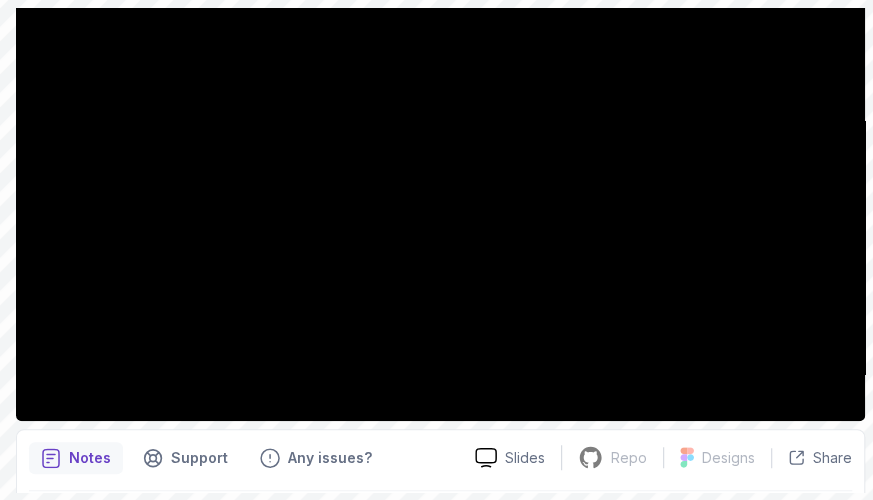 scroll, scrollTop: 545, scrollLeft: 0, axis: vertical 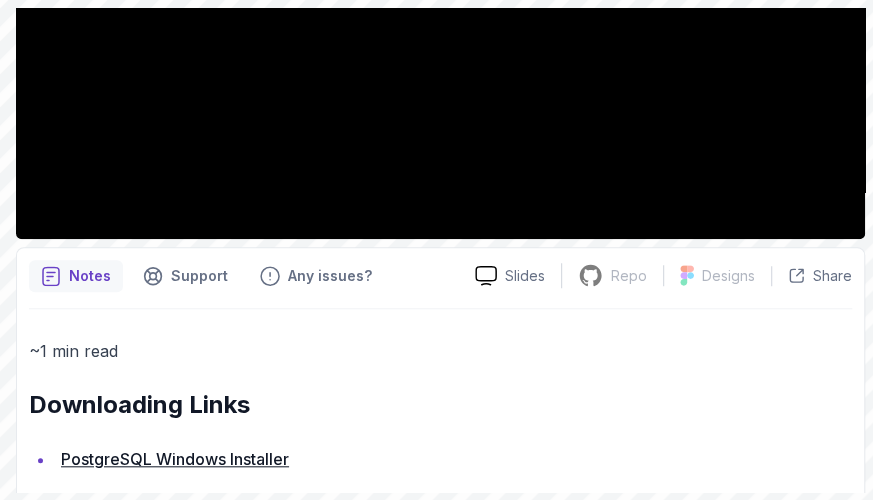 click on "PostgreSQL Windows Installer" at bounding box center [175, 459] 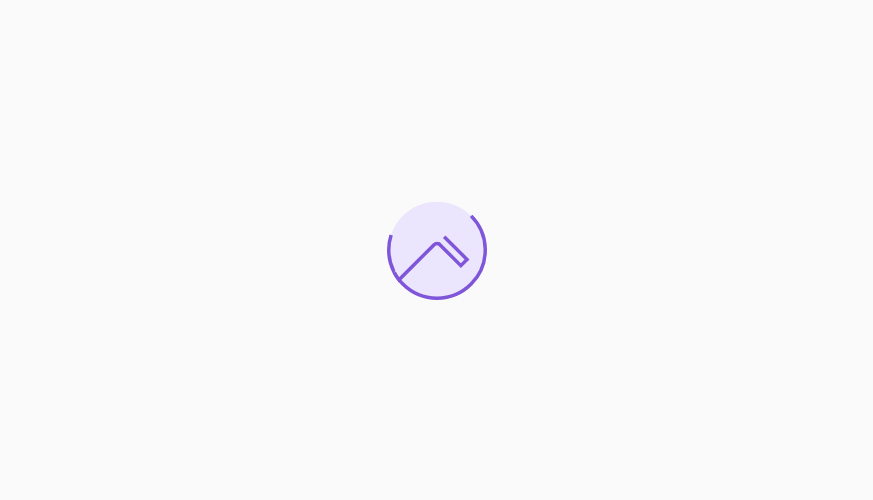 scroll, scrollTop: 0, scrollLeft: 0, axis: both 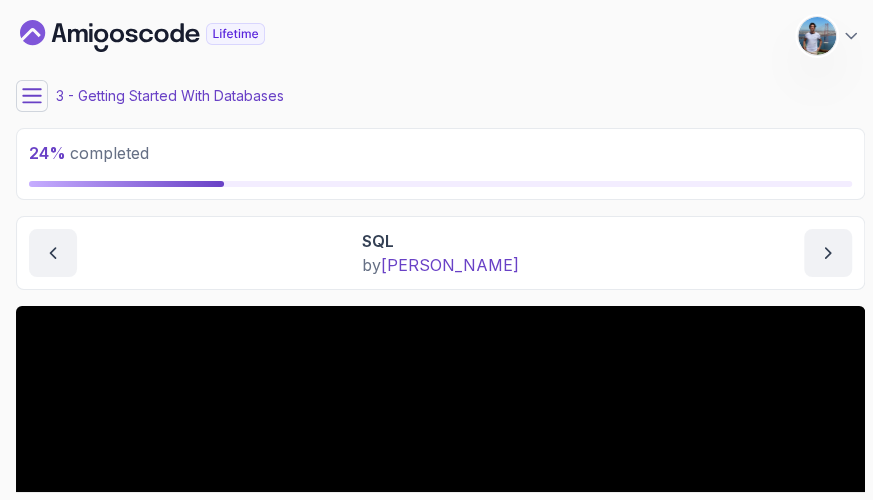 click 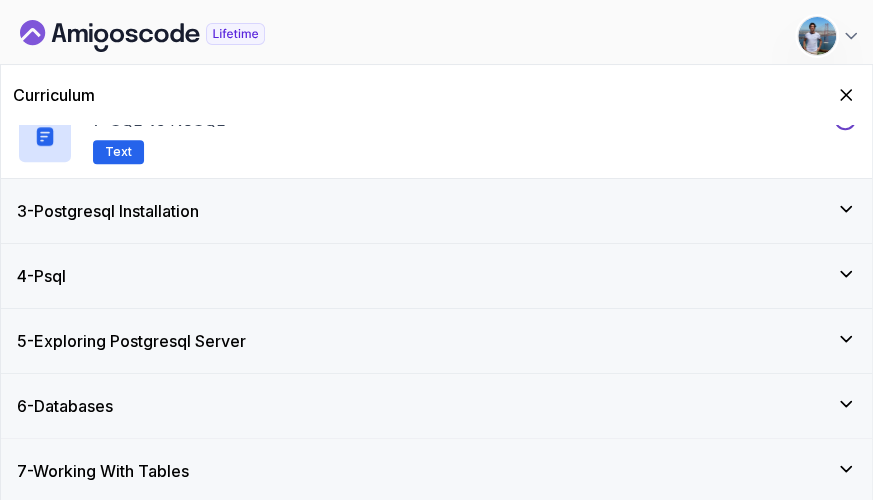 click on "3  -  Postgresql Installation" at bounding box center [108, 211] 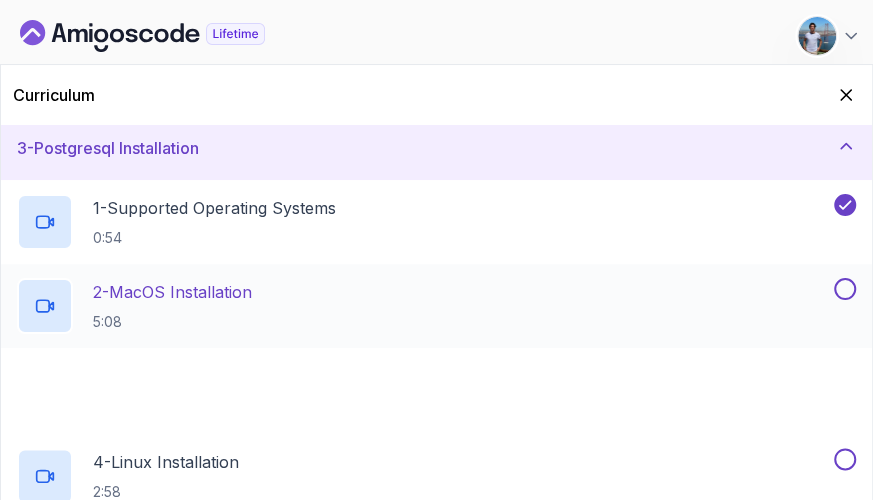 scroll, scrollTop: 168, scrollLeft: 0, axis: vertical 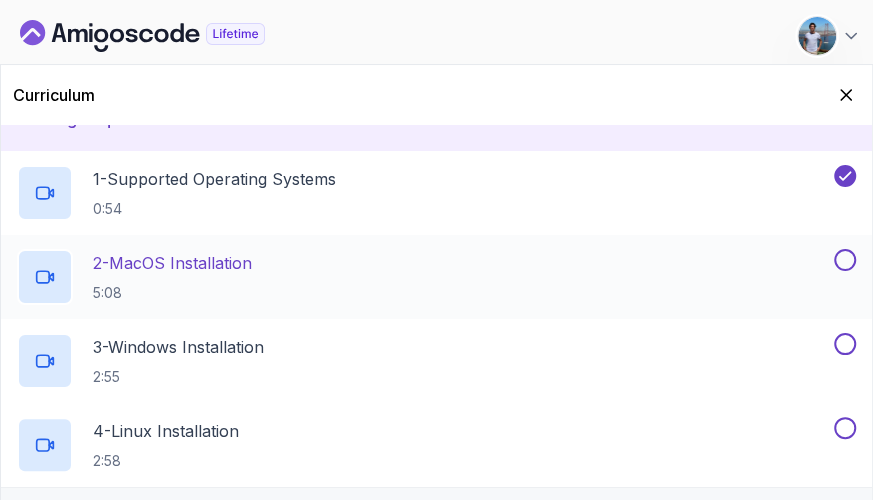 click on "2  -  MacOS Installation 5:08" at bounding box center [423, 277] 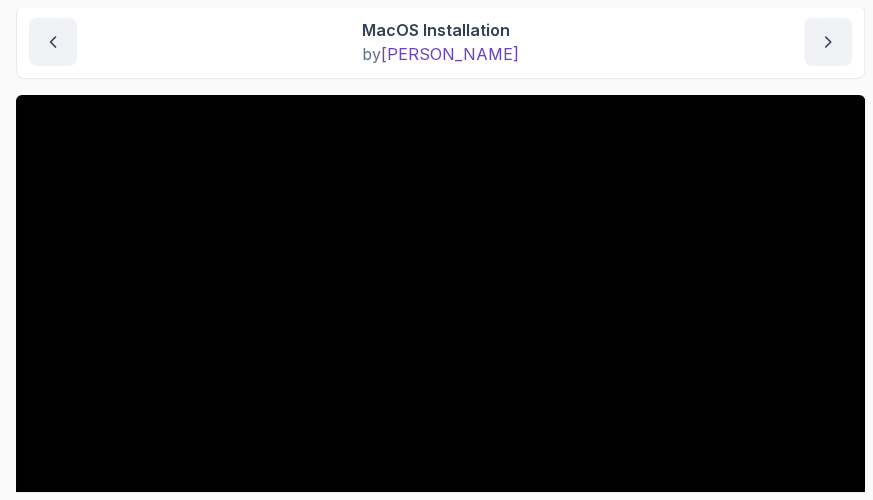scroll, scrollTop: 0, scrollLeft: 0, axis: both 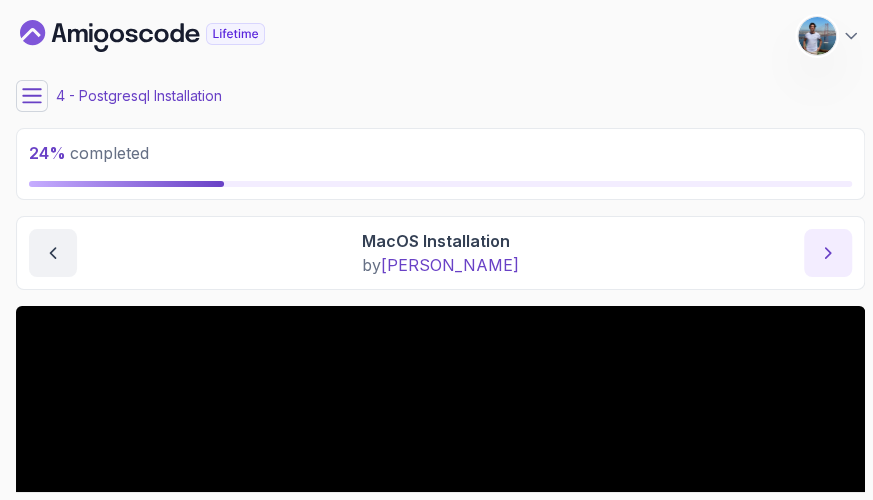 click at bounding box center [828, 253] 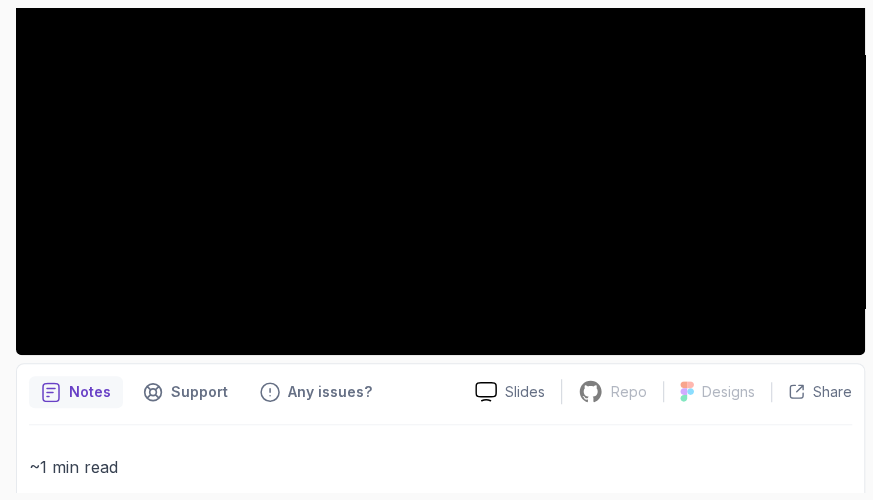 scroll, scrollTop: 545, scrollLeft: 0, axis: vertical 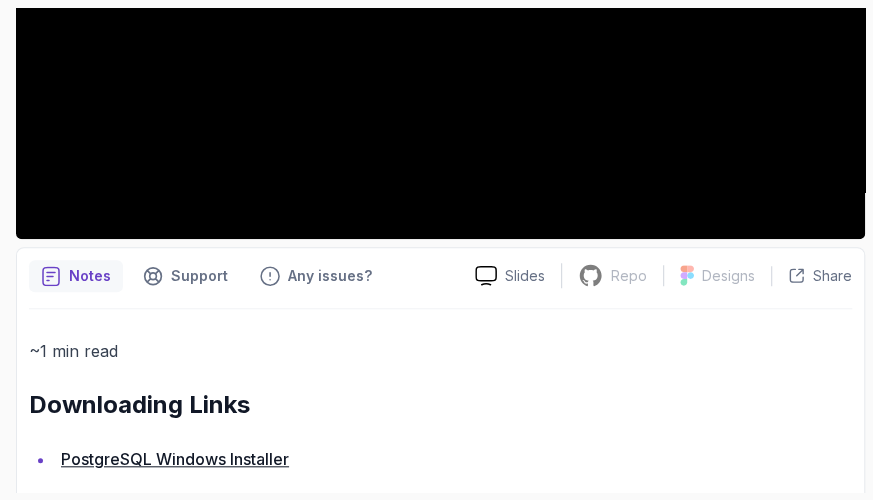 type 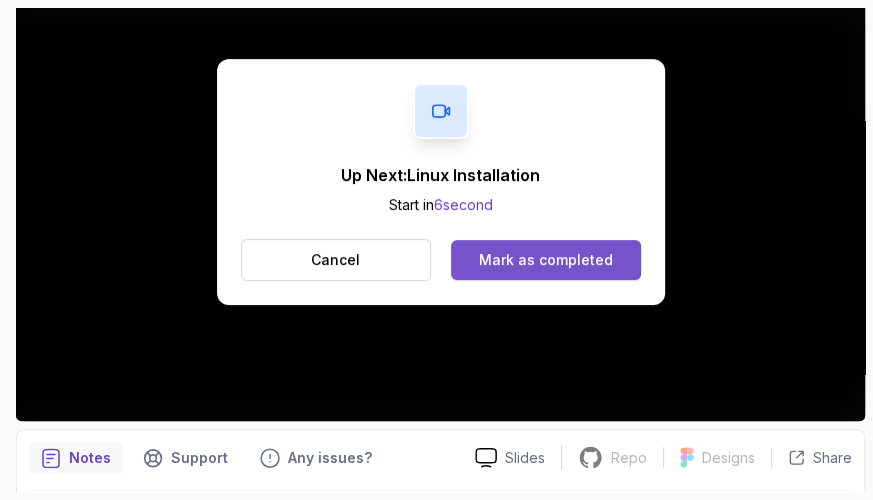 click on "Mark as completed" at bounding box center (546, 260) 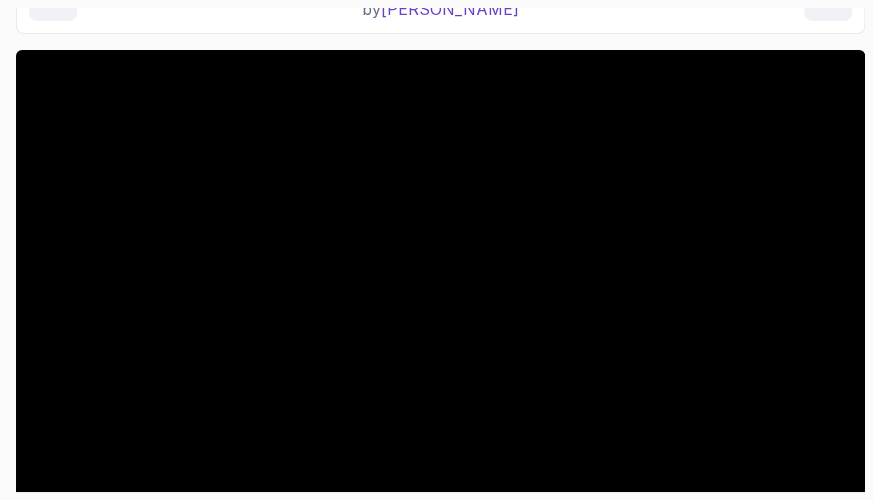 scroll, scrollTop: 181, scrollLeft: 0, axis: vertical 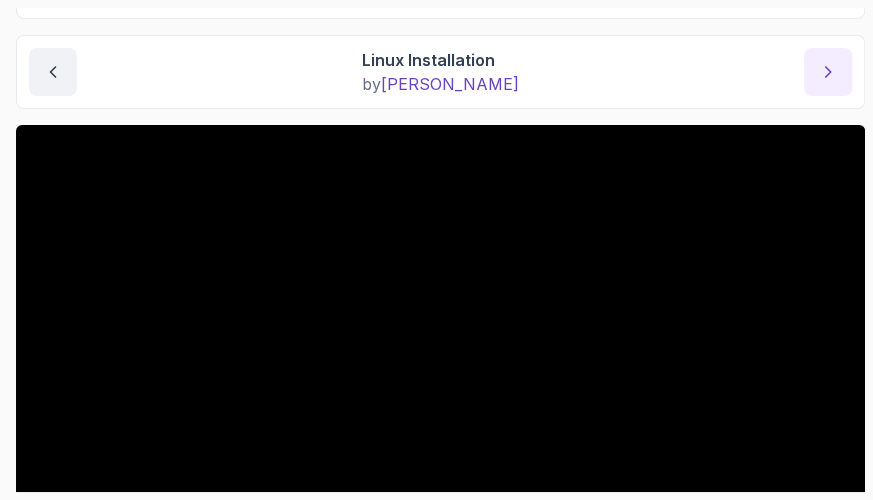 click 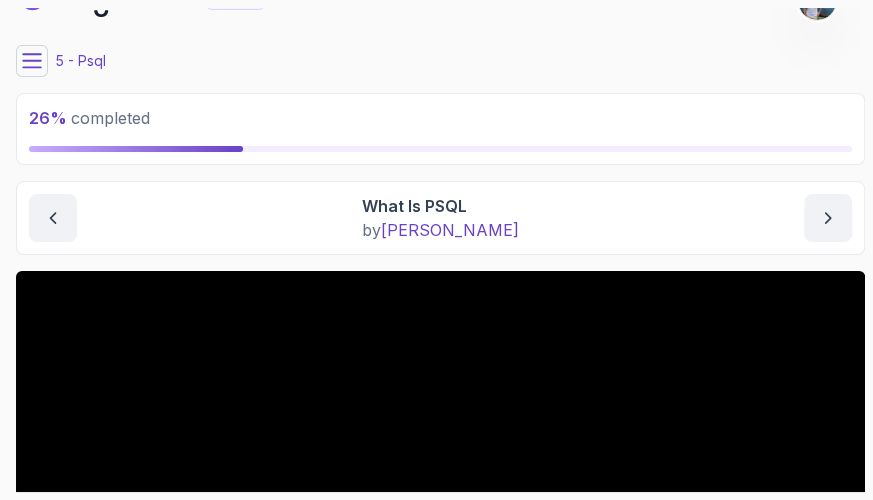 scroll, scrollTop: 0, scrollLeft: 0, axis: both 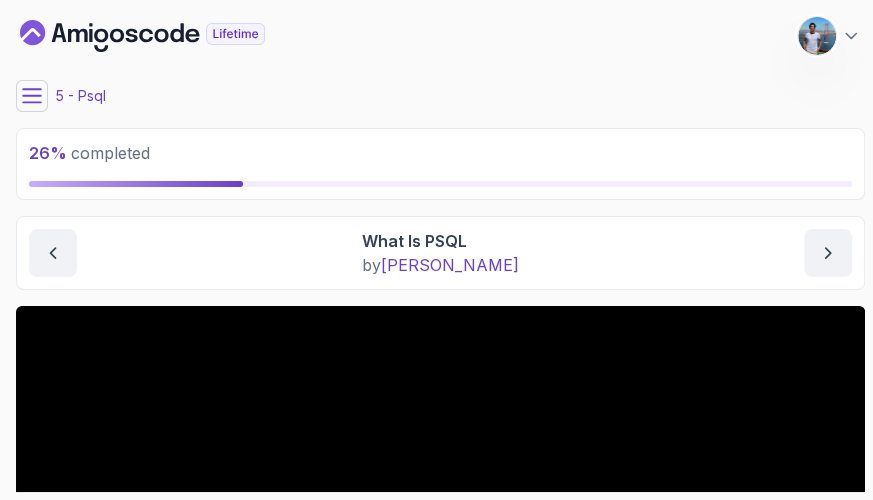 click 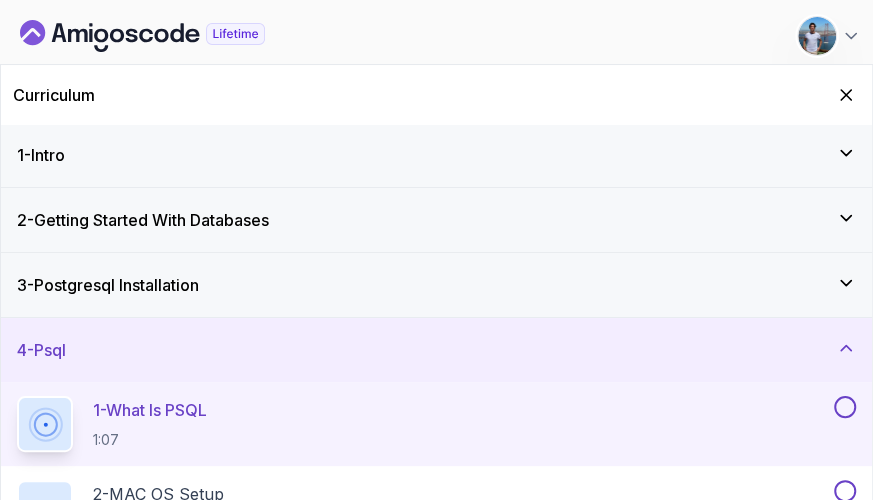 scroll, scrollTop: 0, scrollLeft: 0, axis: both 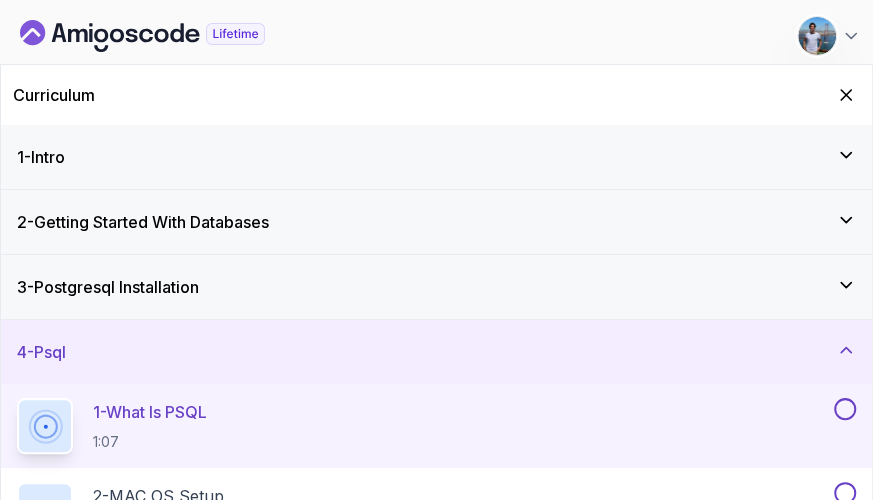 click on "3  -  Postgresql Installation" at bounding box center (436, 287) 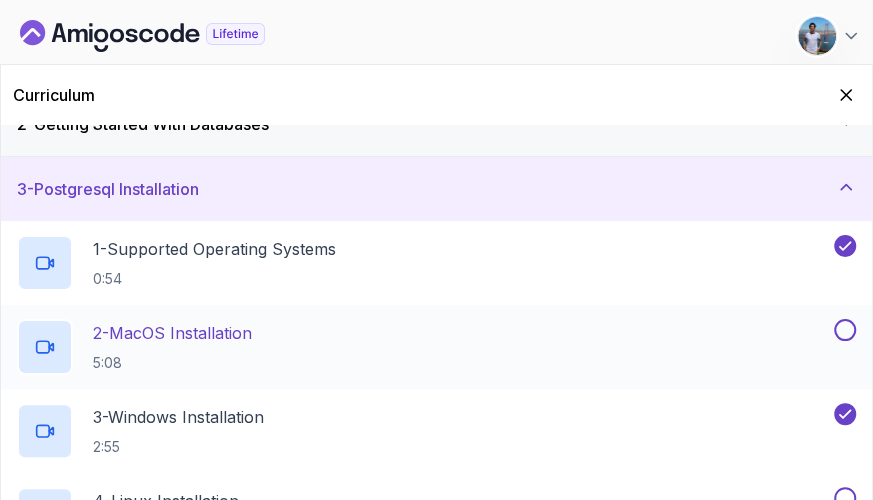 scroll, scrollTop: 181, scrollLeft: 0, axis: vertical 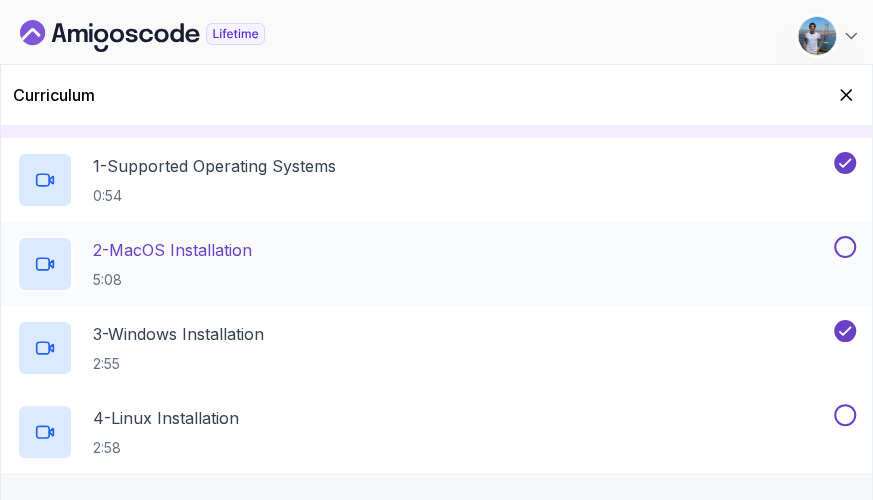 click at bounding box center [845, 247] 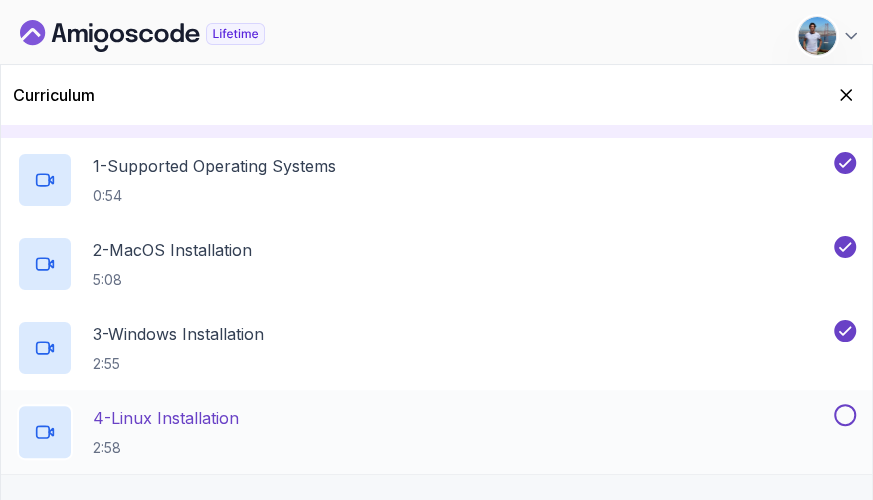 click at bounding box center (845, 415) 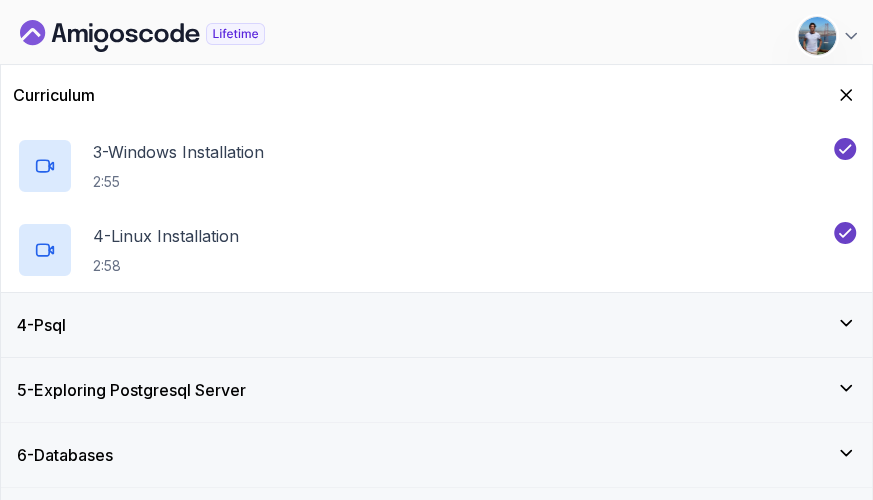 click on "4  -  Psql" at bounding box center [436, 325] 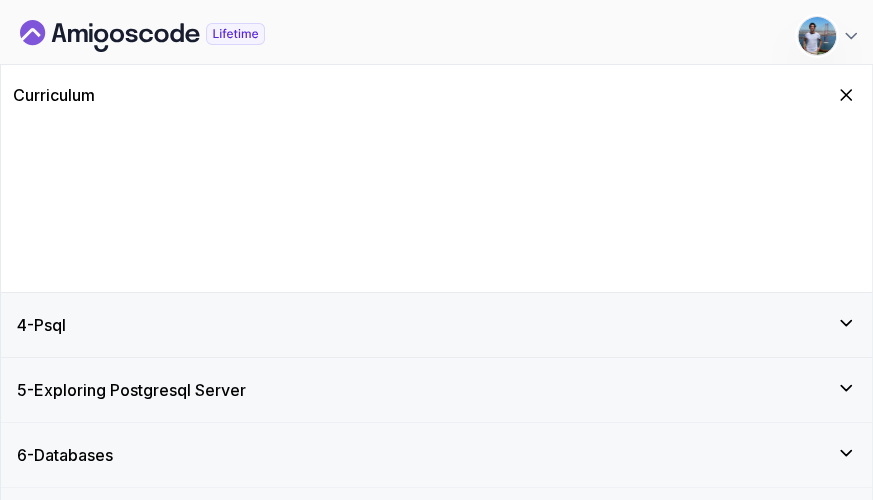 scroll, scrollTop: 77, scrollLeft: 0, axis: vertical 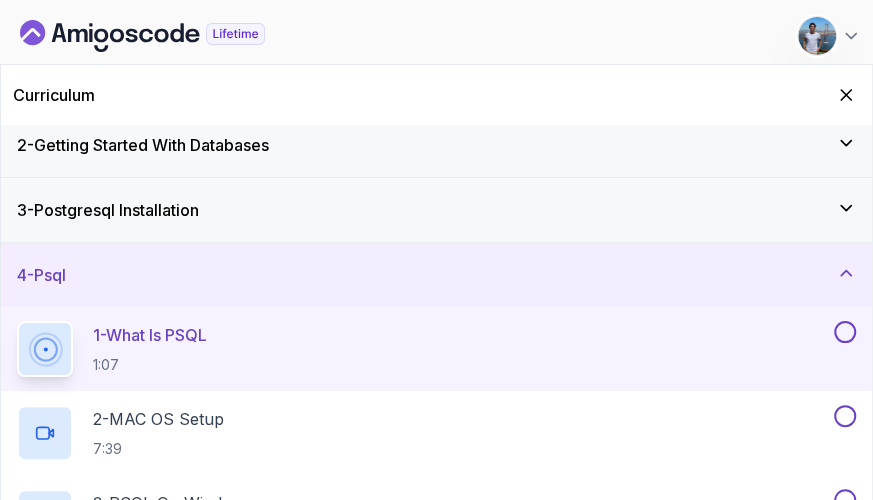 click on "1  -  What Is PSQL 1:07" at bounding box center (436, 349) 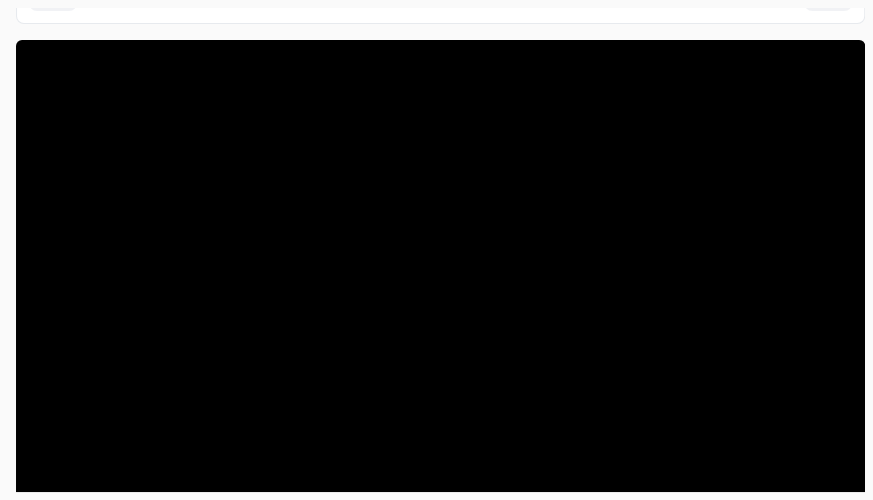 scroll, scrollTop: 363, scrollLeft: 0, axis: vertical 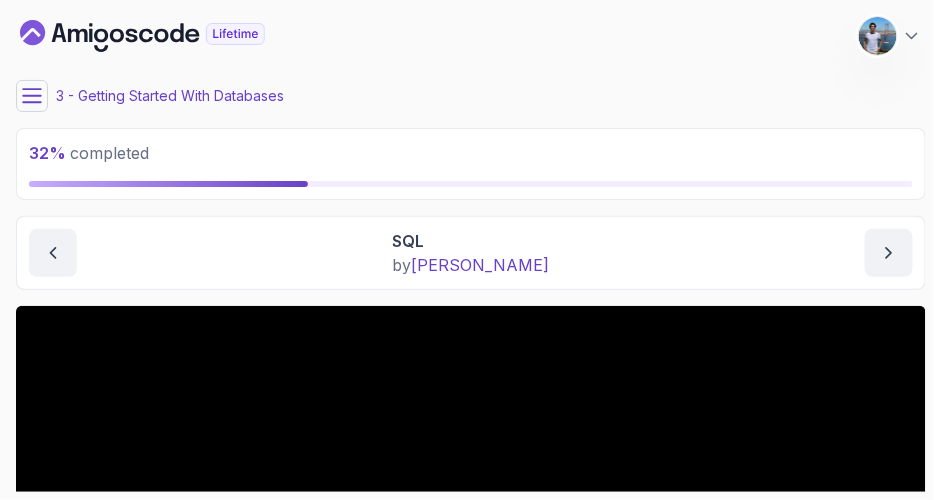 click 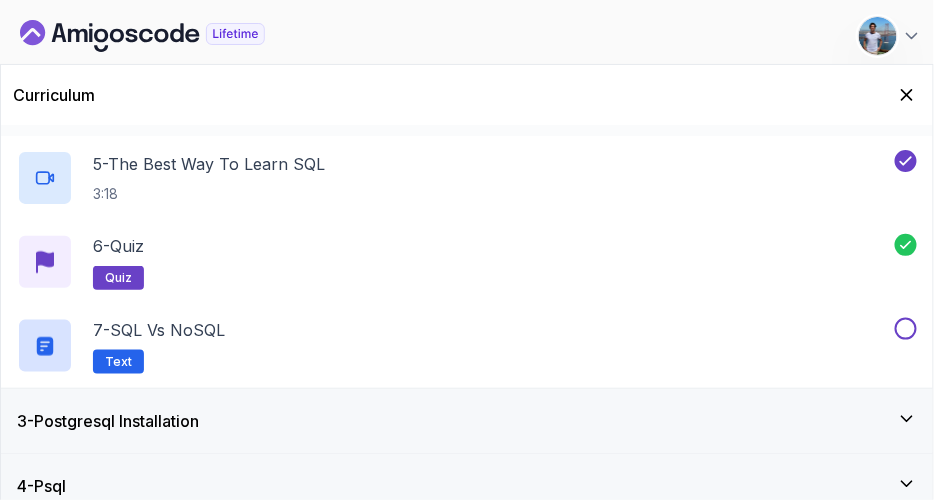 scroll, scrollTop: 545, scrollLeft: 0, axis: vertical 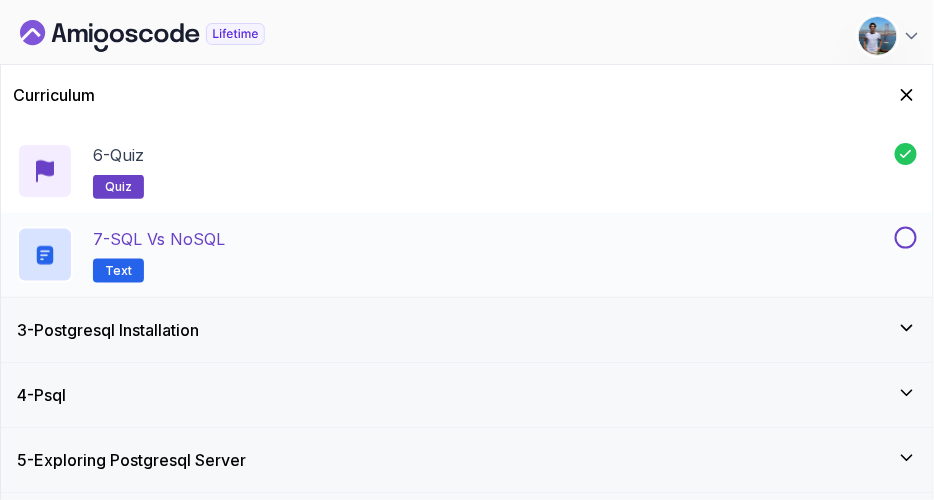click at bounding box center [906, 238] 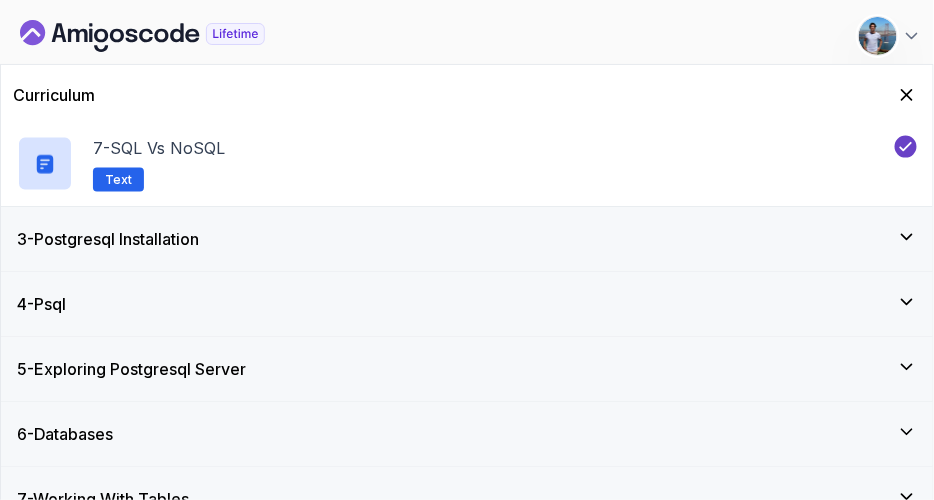click on "3  -  Postgresql Installation" at bounding box center [467, 239] 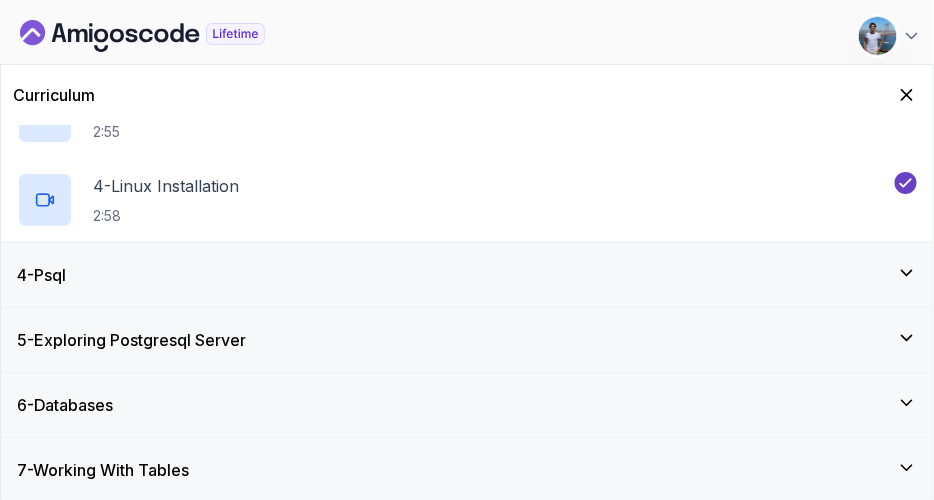 click on "4  -  Psql" at bounding box center [467, 275] 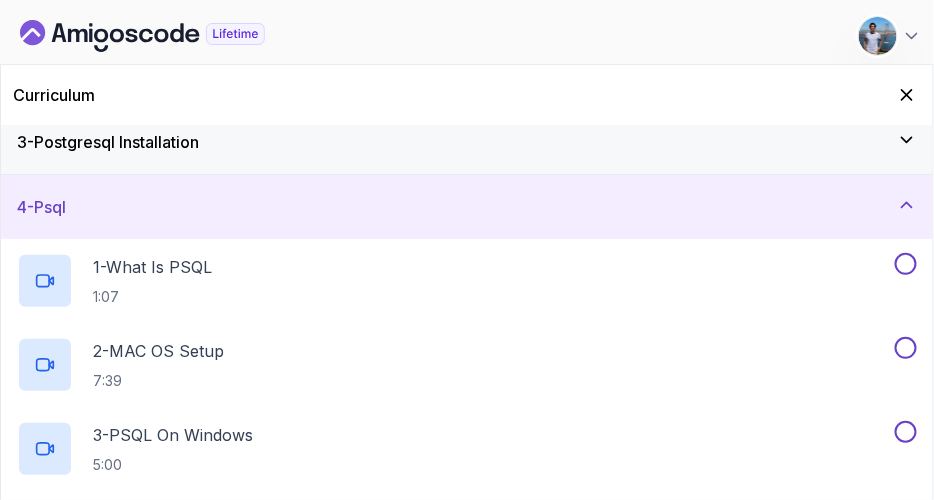 scroll, scrollTop: 259, scrollLeft: 0, axis: vertical 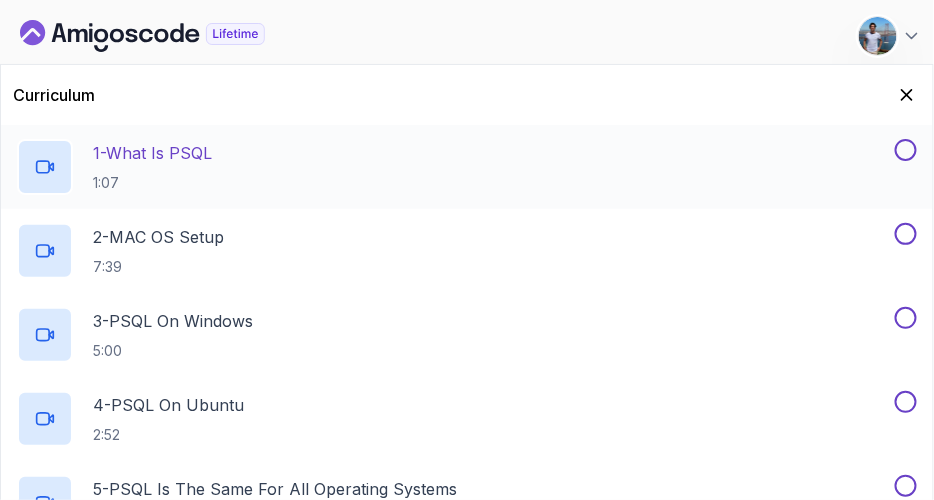 click on "1  -  What Is PSQL 1:07" at bounding box center [454, 167] 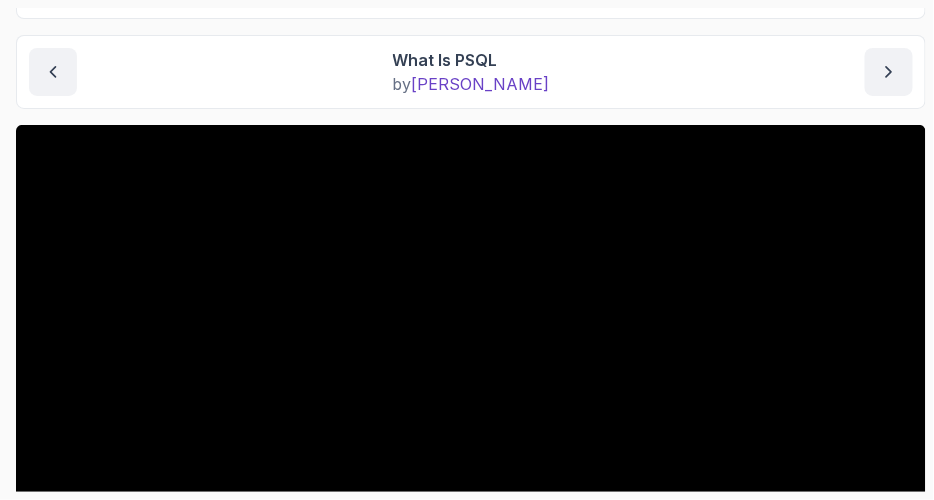 scroll, scrollTop: 363, scrollLeft: 0, axis: vertical 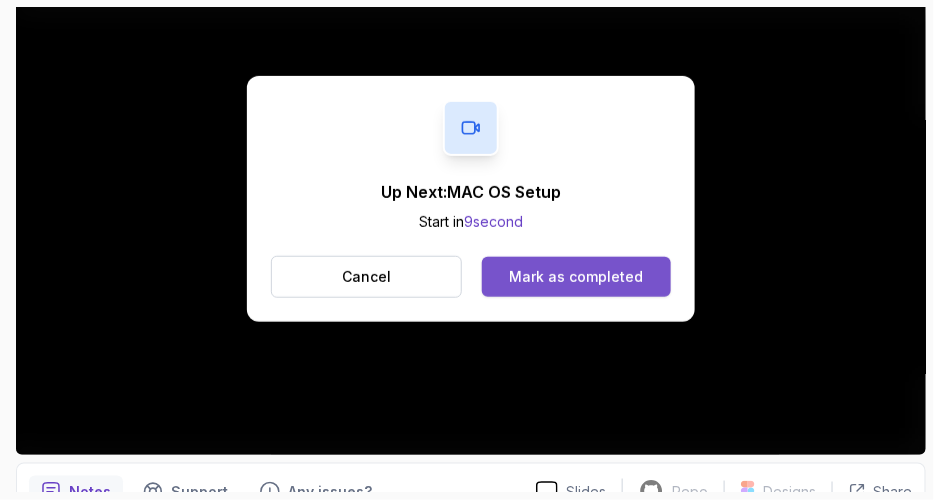click on "Mark as completed" at bounding box center (576, 277) 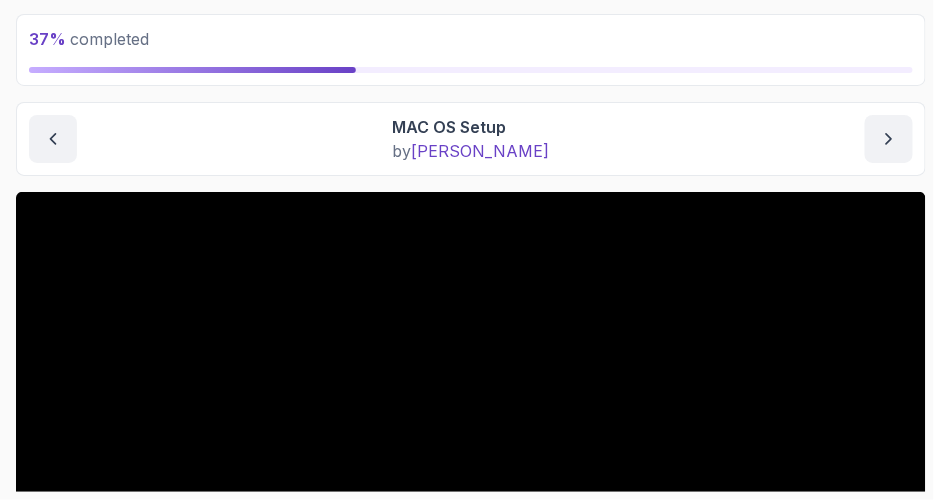 scroll, scrollTop: 90, scrollLeft: 0, axis: vertical 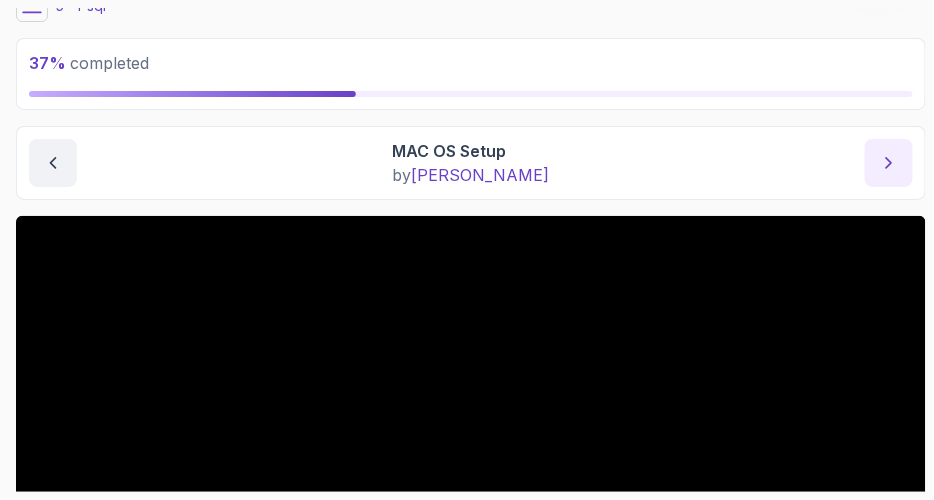 click 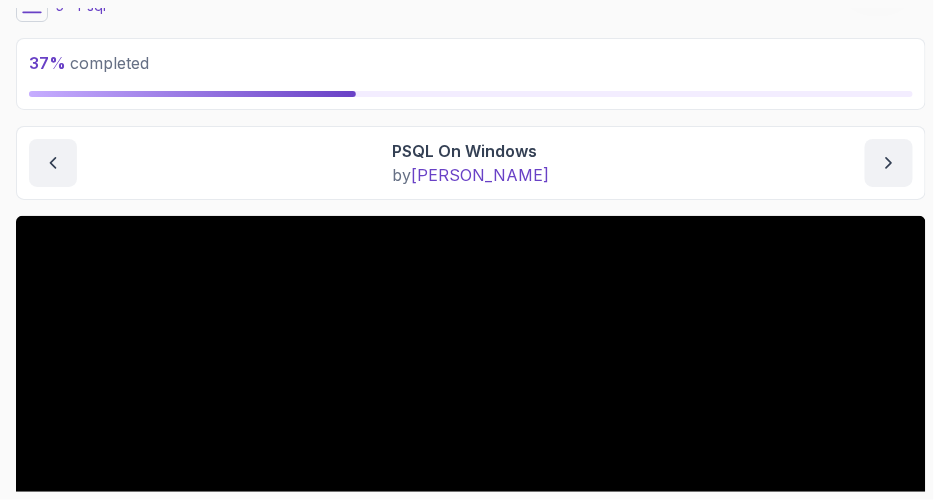 click 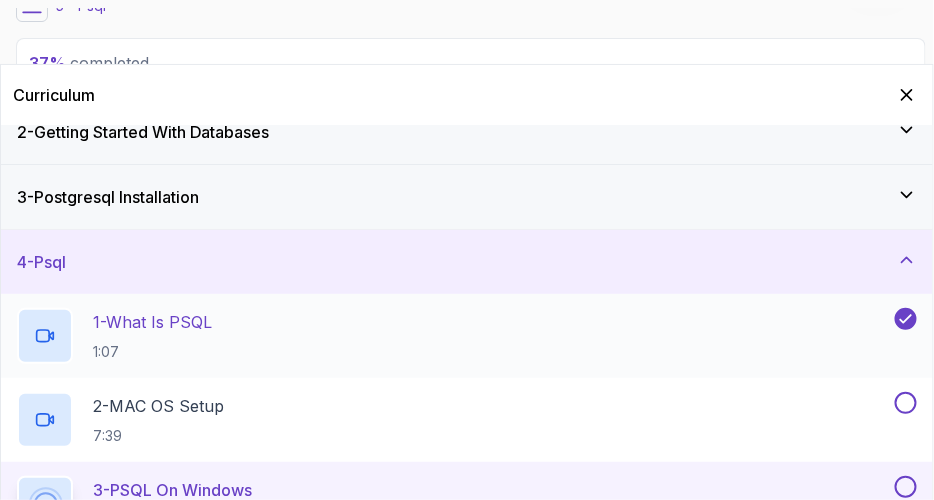 scroll, scrollTop: 181, scrollLeft: 0, axis: vertical 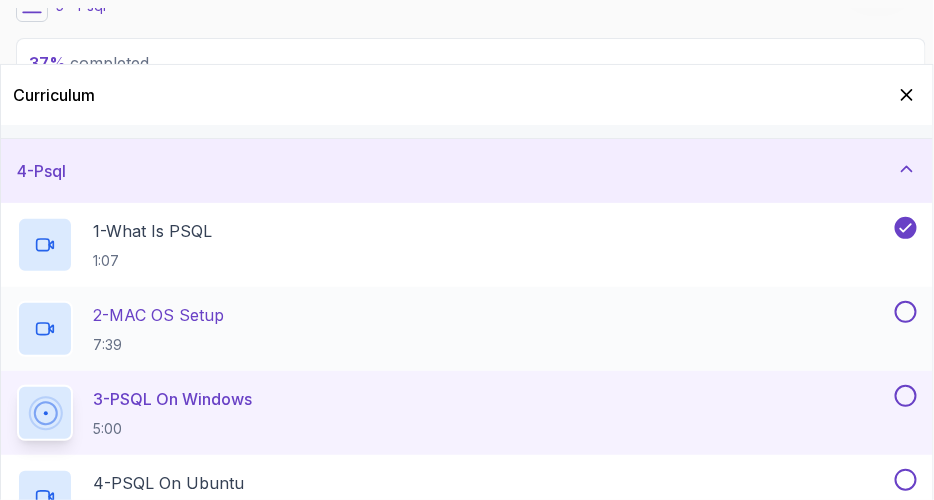 click at bounding box center [906, 312] 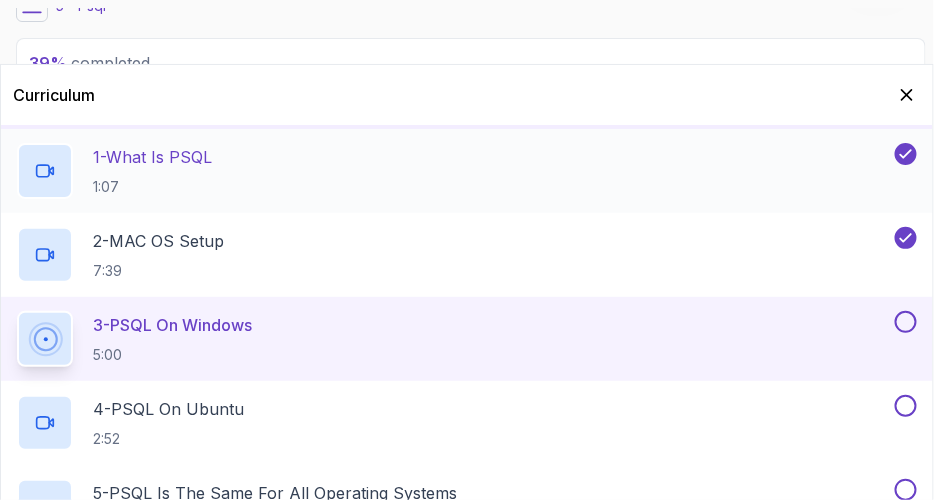 scroll, scrollTop: 272, scrollLeft: 0, axis: vertical 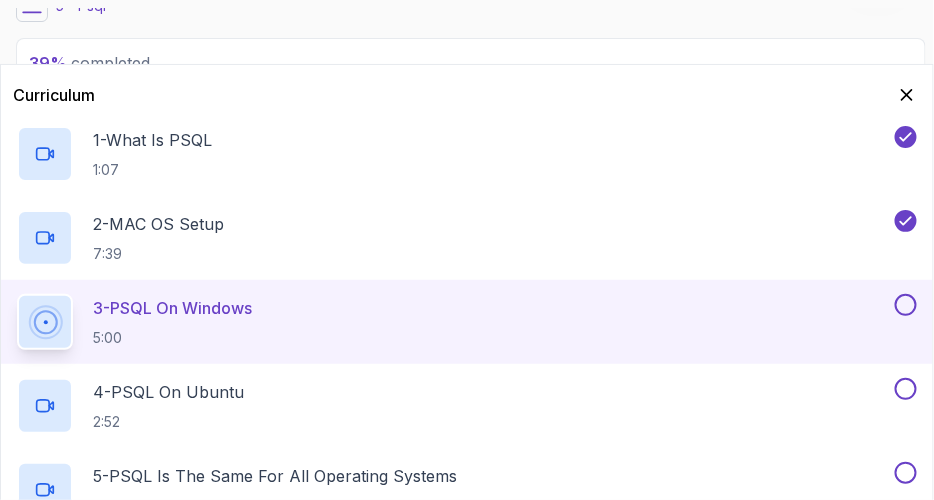 click on "3  -  PSQL On Windows 5:00" at bounding box center [454, 322] 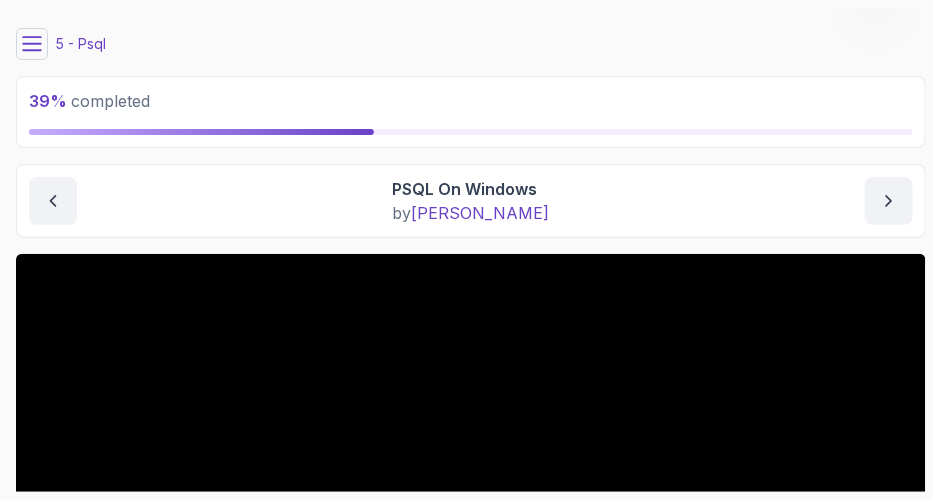 scroll, scrollTop: 0, scrollLeft: 0, axis: both 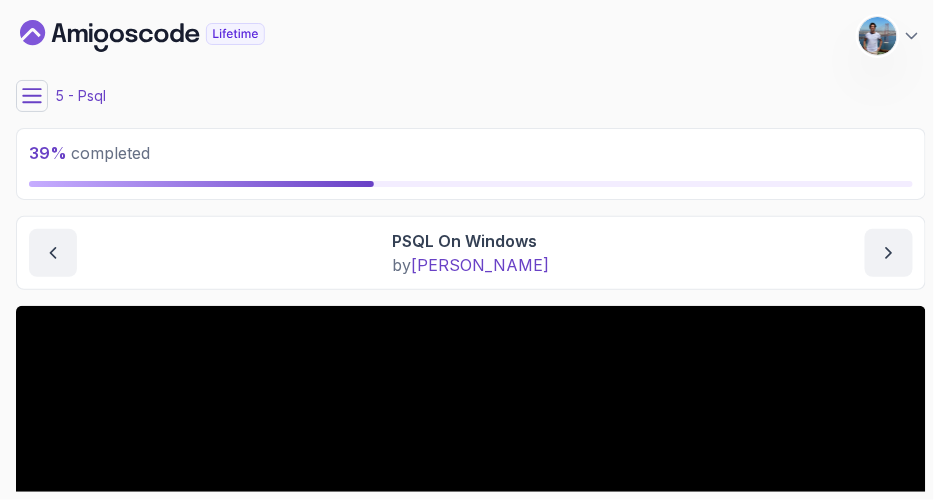 click 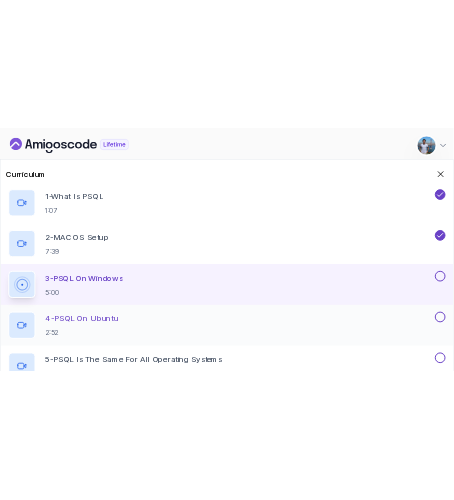 scroll, scrollTop: 363, scrollLeft: 0, axis: vertical 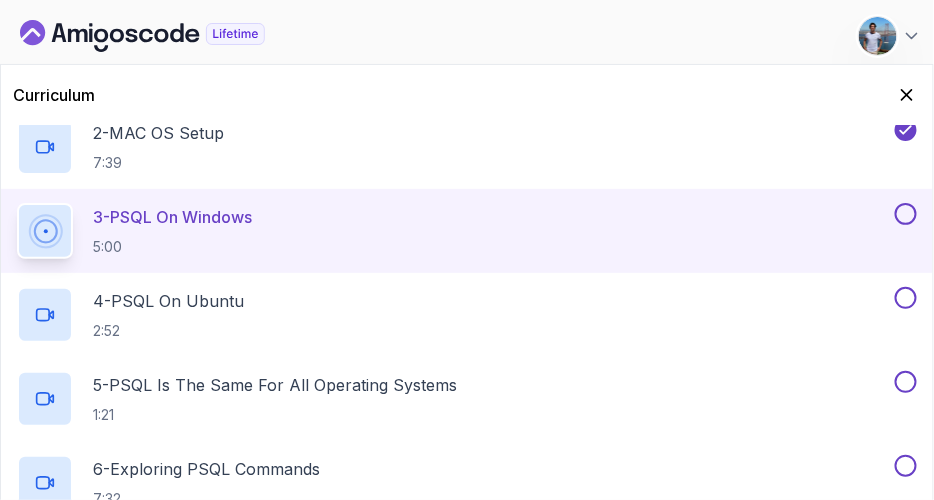 click on "5:00" at bounding box center [172, 247] 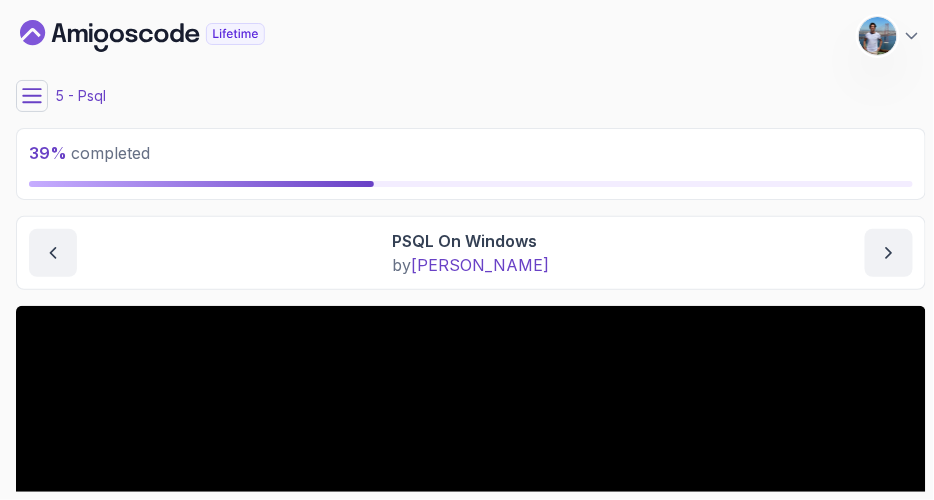 click 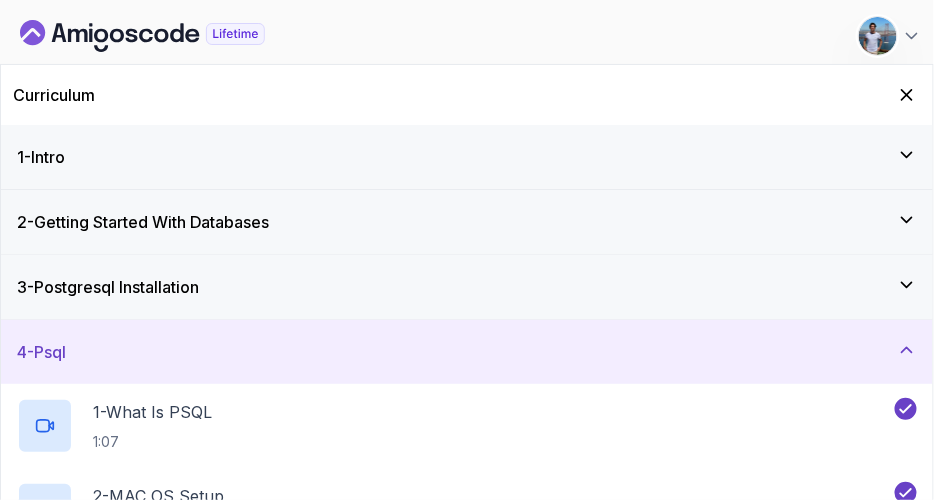 drag, startPoint x: 270, startPoint y: 292, endPoint x: 642, endPoint y: 323, distance: 373.28943 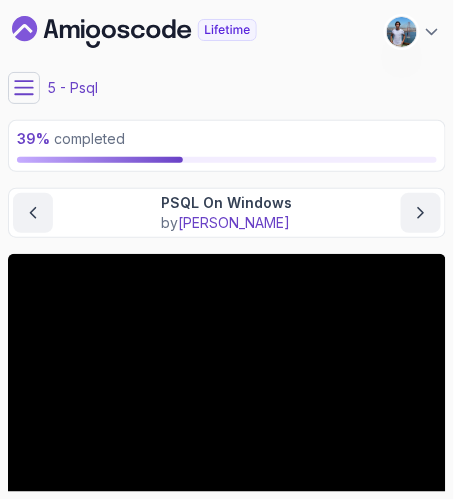 click 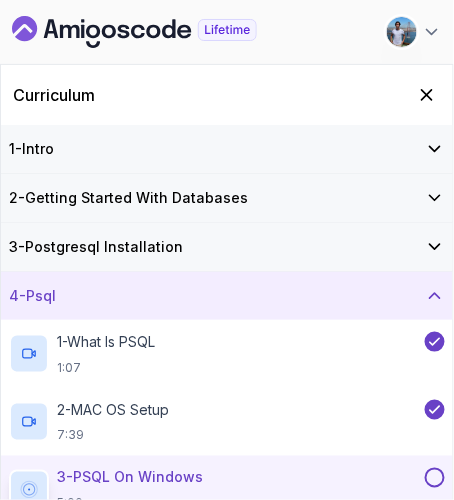 click on "Curriculum" at bounding box center [54, 95] 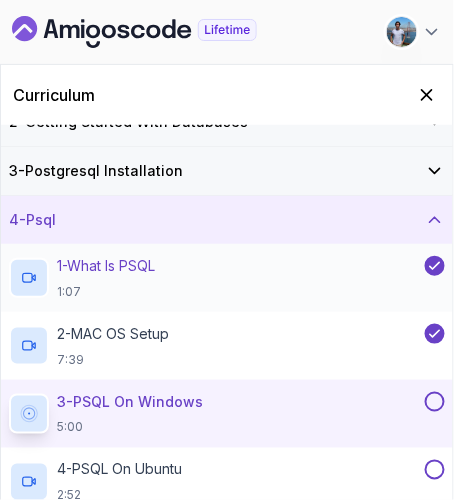 scroll, scrollTop: 181, scrollLeft: 0, axis: vertical 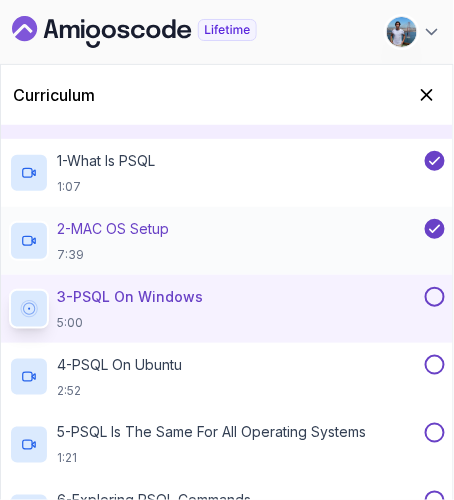 click on "2  -  MAC OS Setup 7:39" at bounding box center (215, 241) 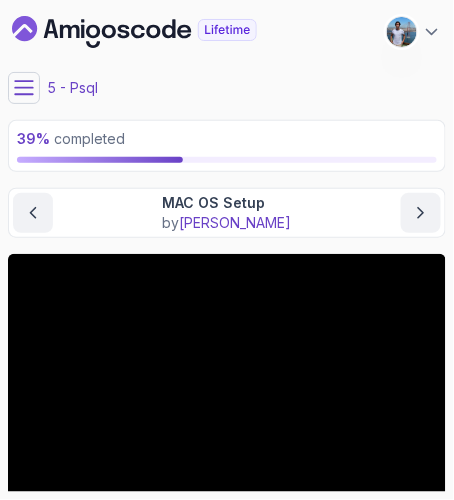 click 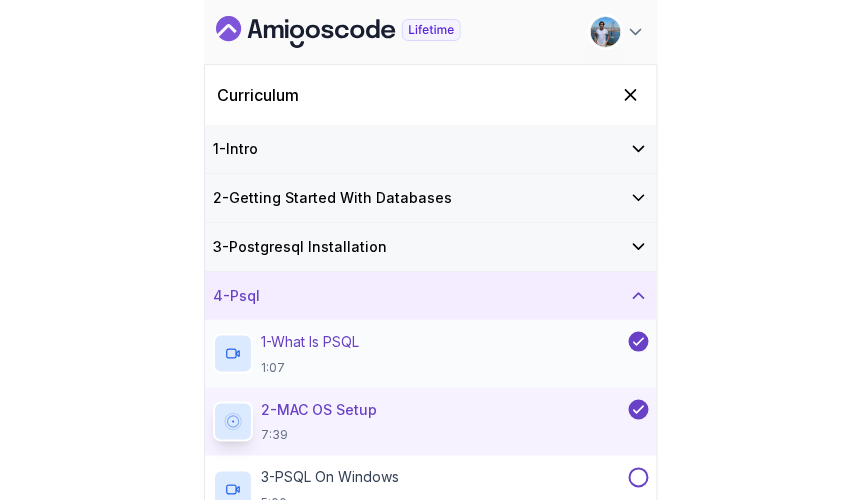 scroll, scrollTop: 90, scrollLeft: 0, axis: vertical 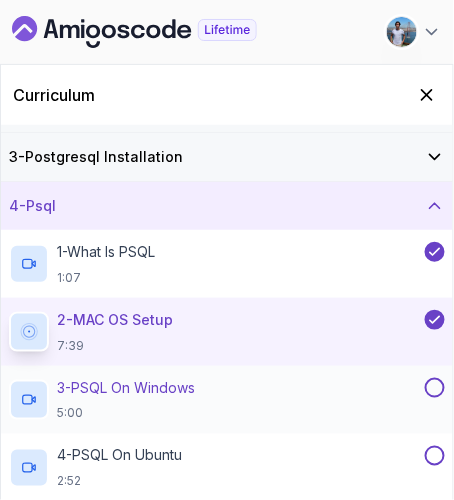 click on "3  -  PSQL On Windows 5:00" at bounding box center [215, 400] 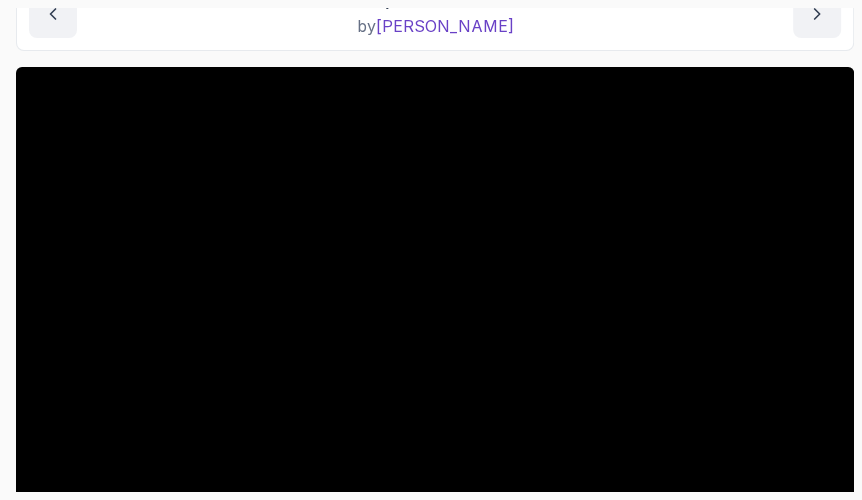 scroll, scrollTop: 330, scrollLeft: 0, axis: vertical 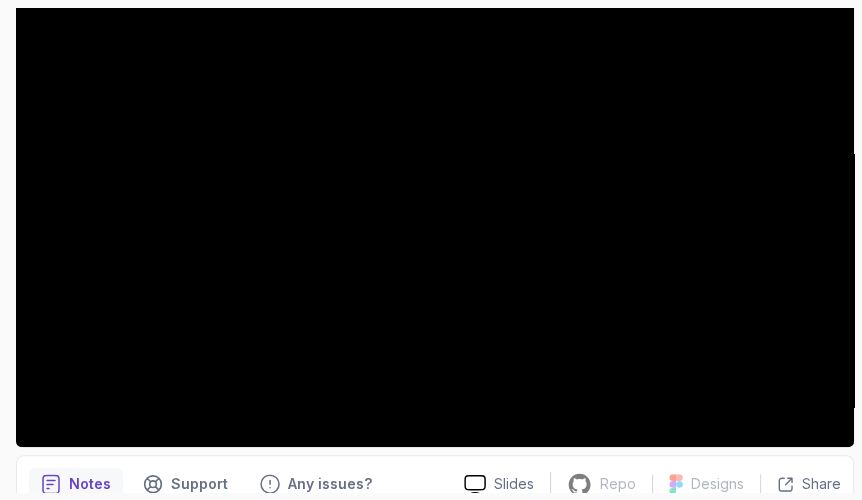 click on "Slides Repo Repository not available Designs Design not available Share Notes Support Any issues? Slides Repo Repository not available Designs Design not available Share" at bounding box center [435, 281] 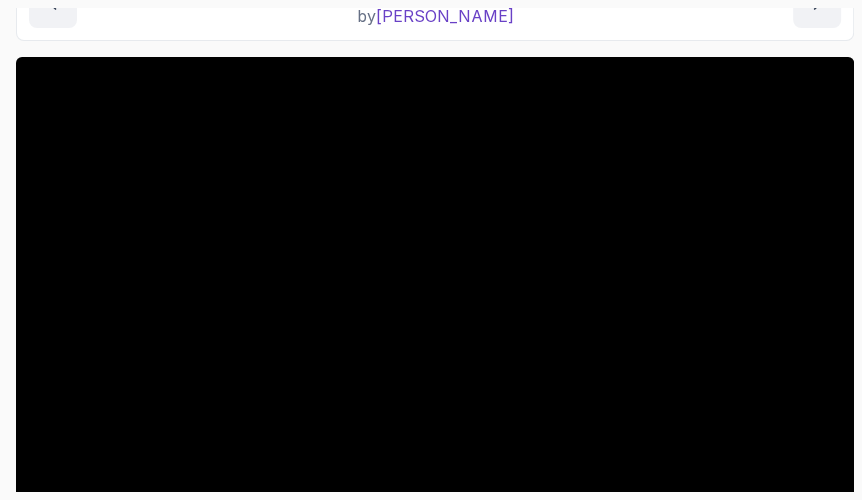 scroll, scrollTop: 272, scrollLeft: 0, axis: vertical 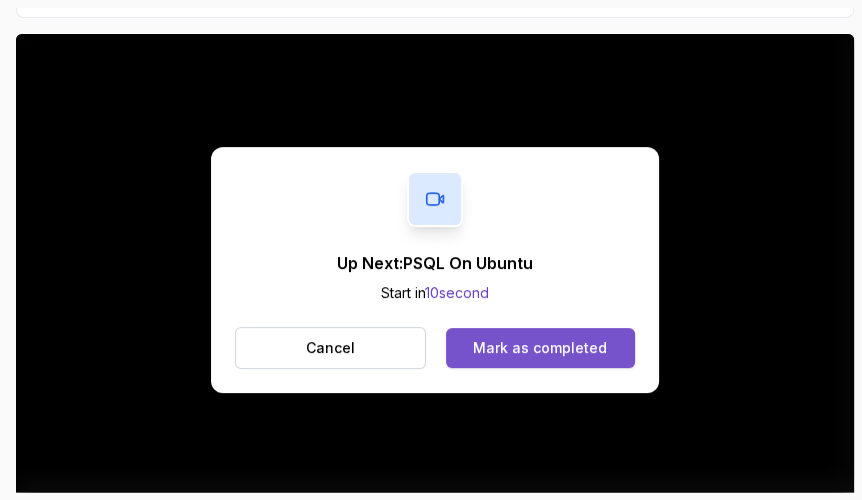 click on "Mark as completed" at bounding box center (540, 348) 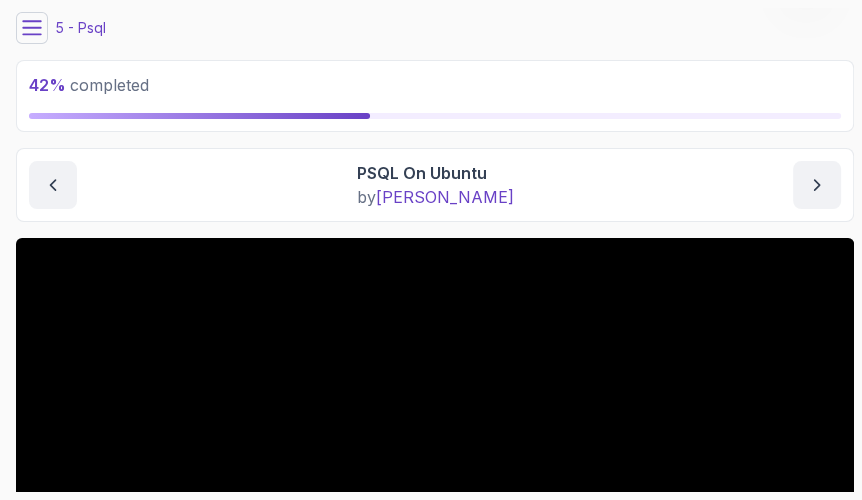 scroll, scrollTop: 0, scrollLeft: 0, axis: both 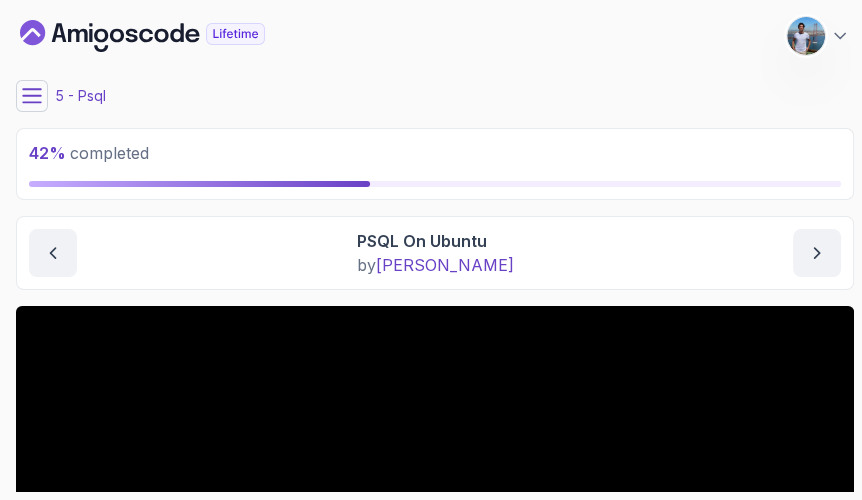 click 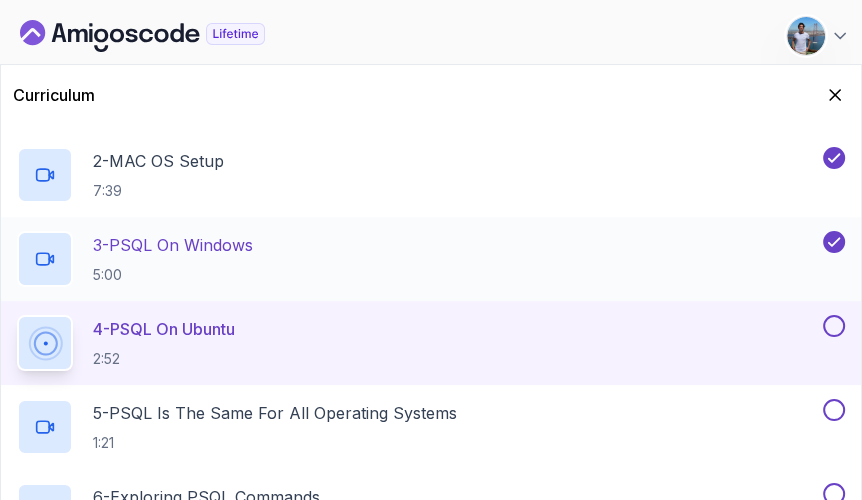 scroll, scrollTop: 363, scrollLeft: 0, axis: vertical 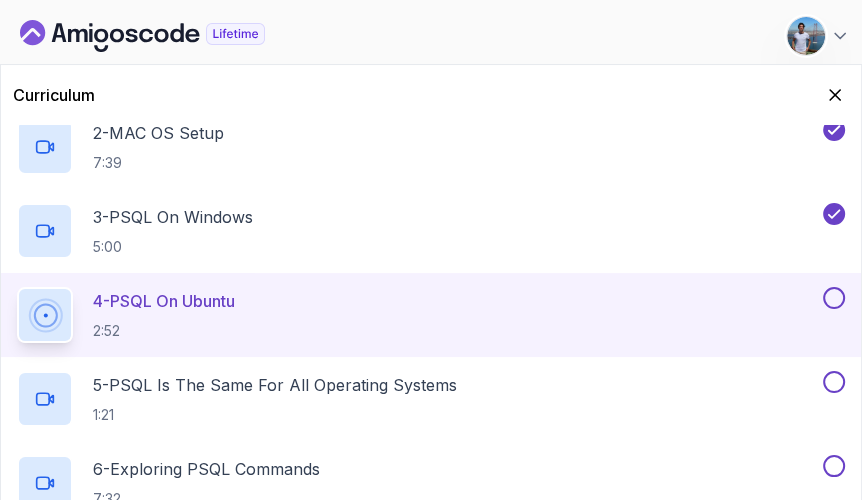 click at bounding box center [834, 298] 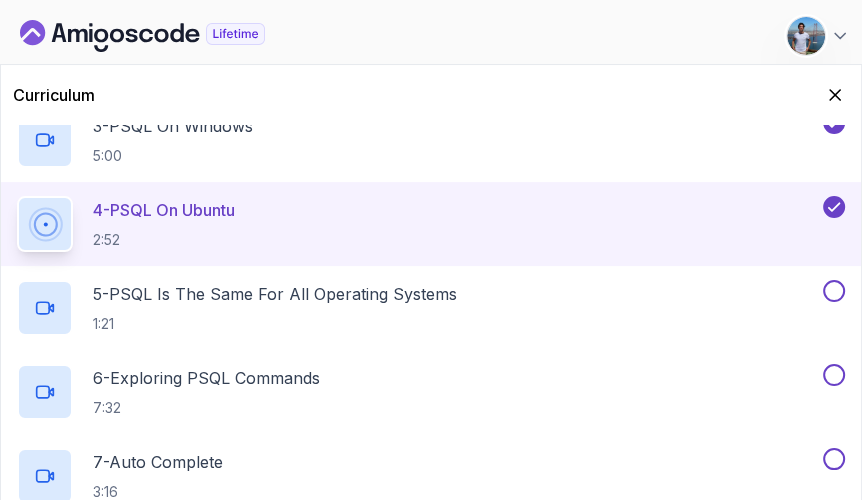 scroll, scrollTop: 545, scrollLeft: 0, axis: vertical 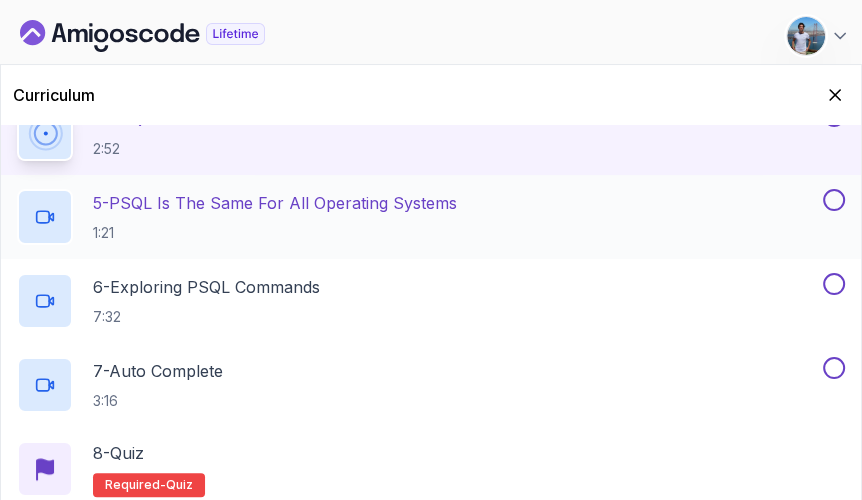 click on "5  -  PSQL Is The Same For All Operating Systems 1:21" at bounding box center [275, 217] 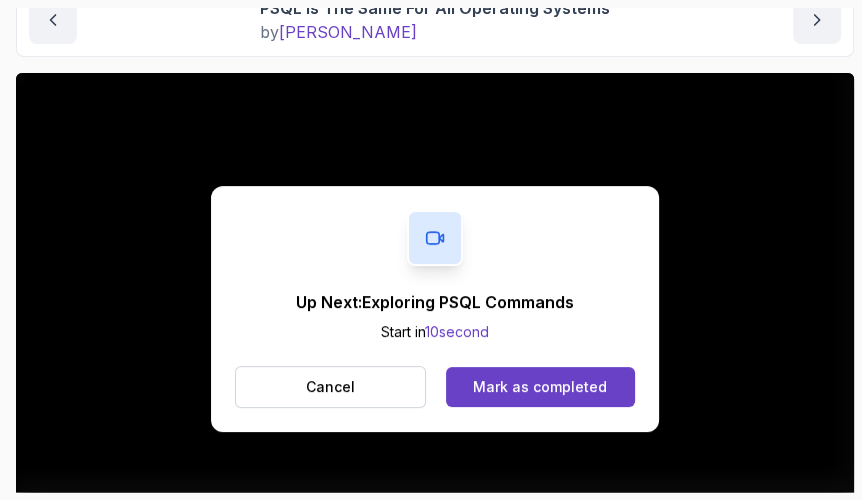 scroll, scrollTop: 272, scrollLeft: 0, axis: vertical 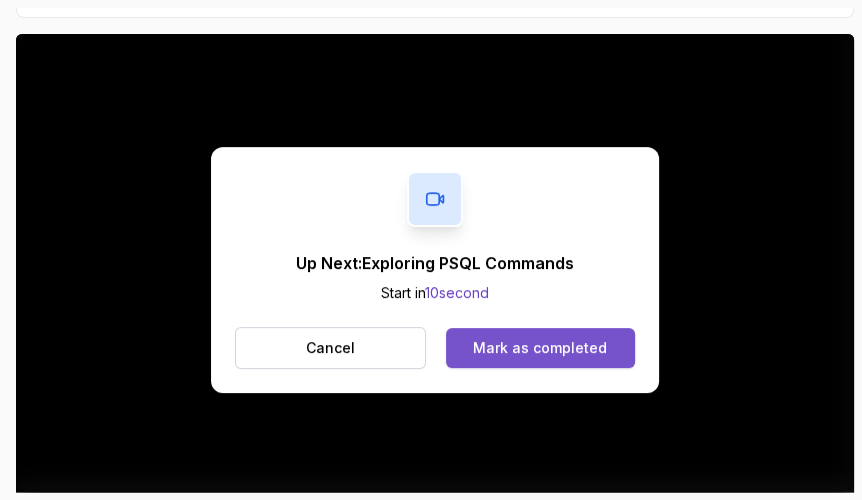 click on "Mark as completed" at bounding box center [540, 348] 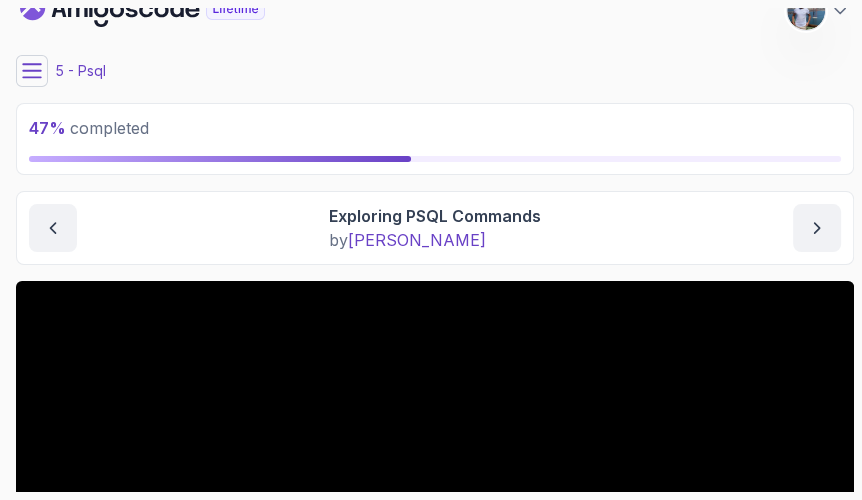 scroll, scrollTop: 0, scrollLeft: 0, axis: both 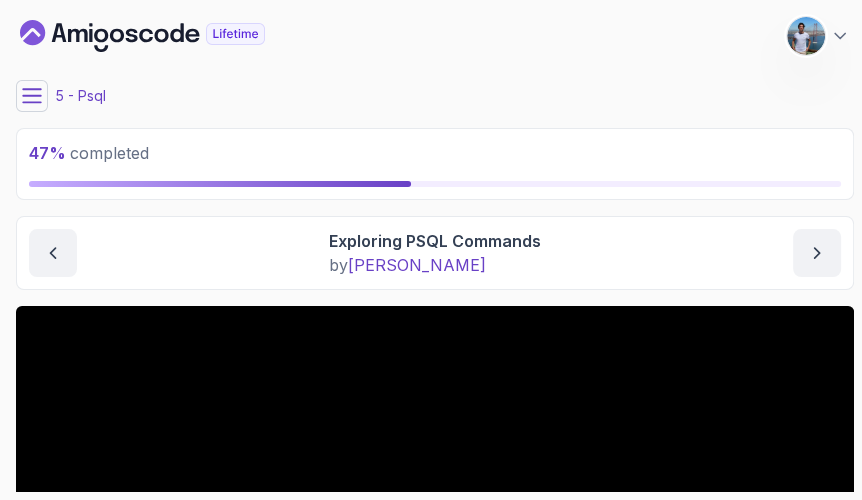 click 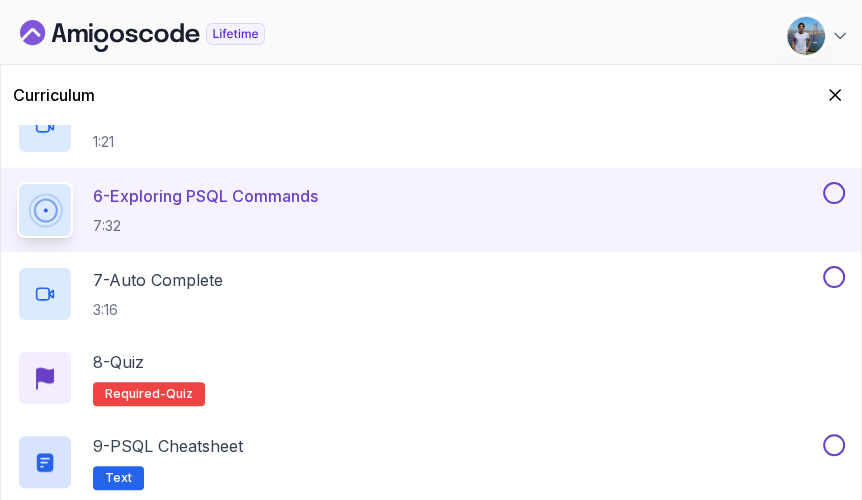 scroll, scrollTop: 545, scrollLeft: 0, axis: vertical 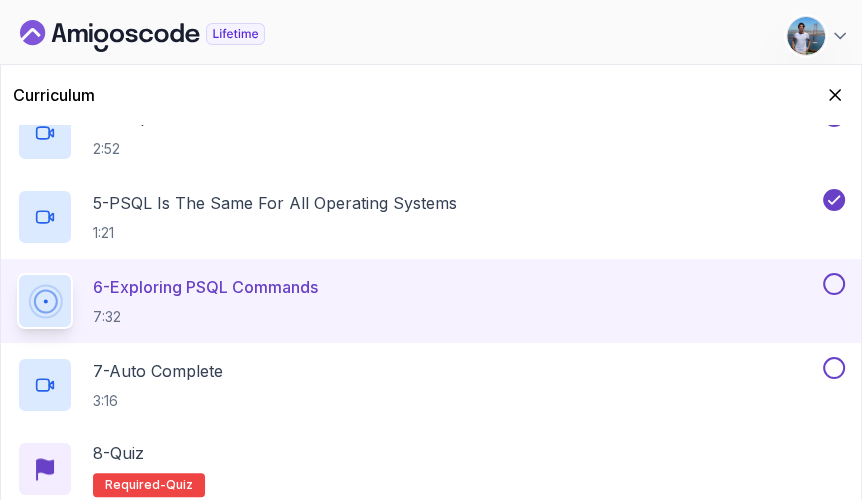click at bounding box center (834, 284) 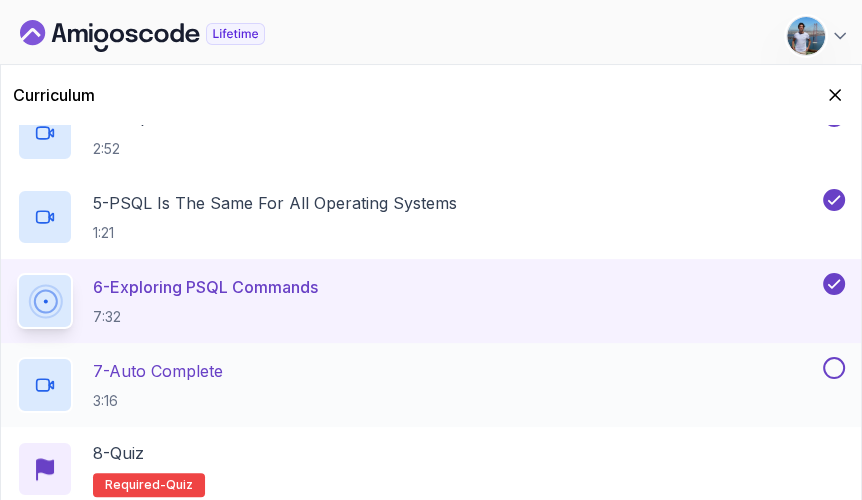click on "7  -  Auto Complete 3:16" at bounding box center [418, 385] 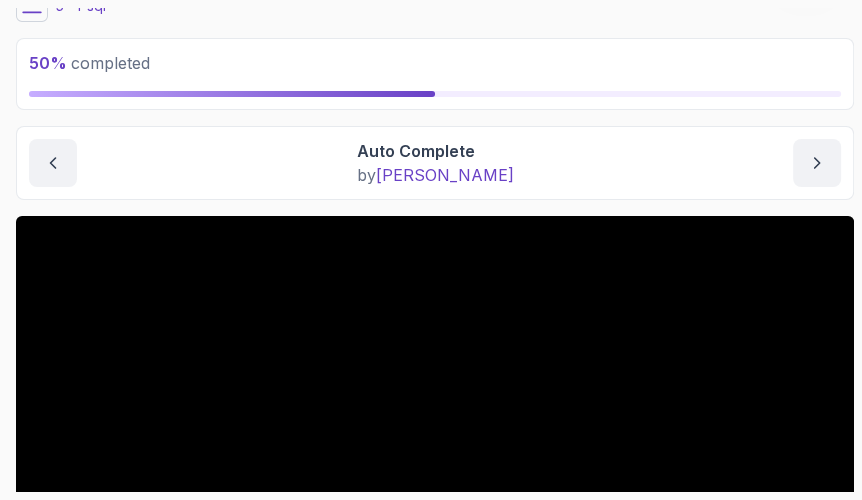 scroll, scrollTop: 0, scrollLeft: 0, axis: both 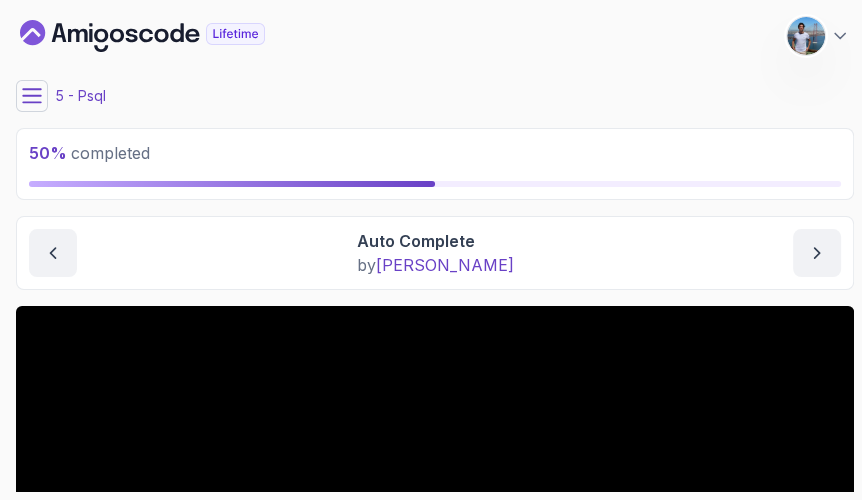 click at bounding box center [32, 96] 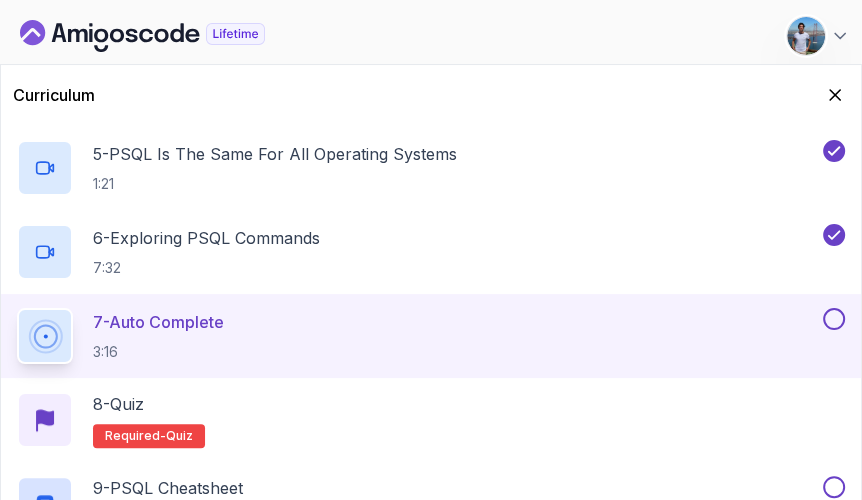 scroll, scrollTop: 636, scrollLeft: 0, axis: vertical 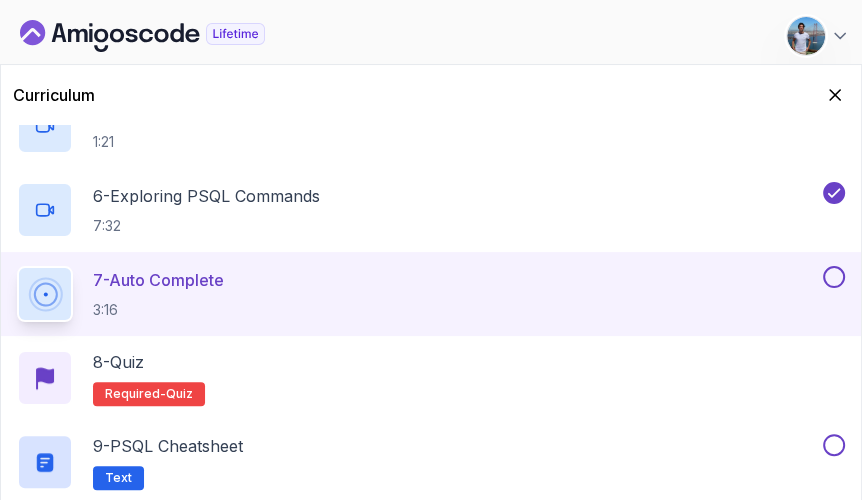 click at bounding box center [834, 277] 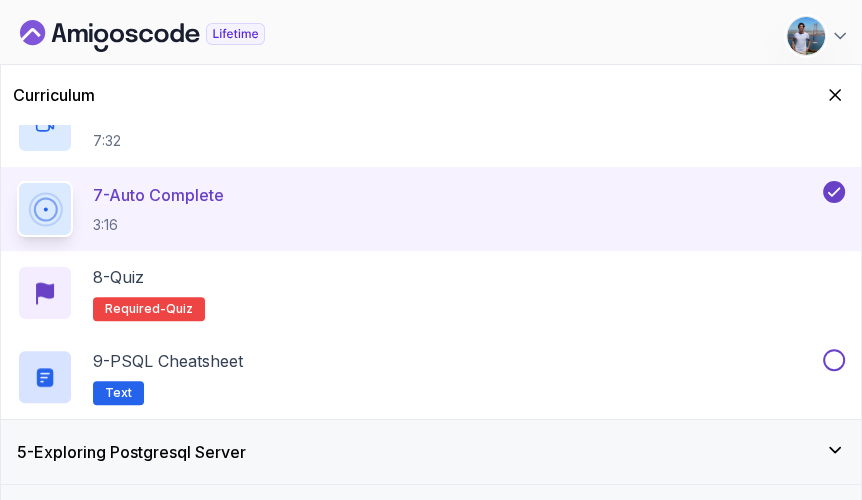 scroll, scrollTop: 818, scrollLeft: 0, axis: vertical 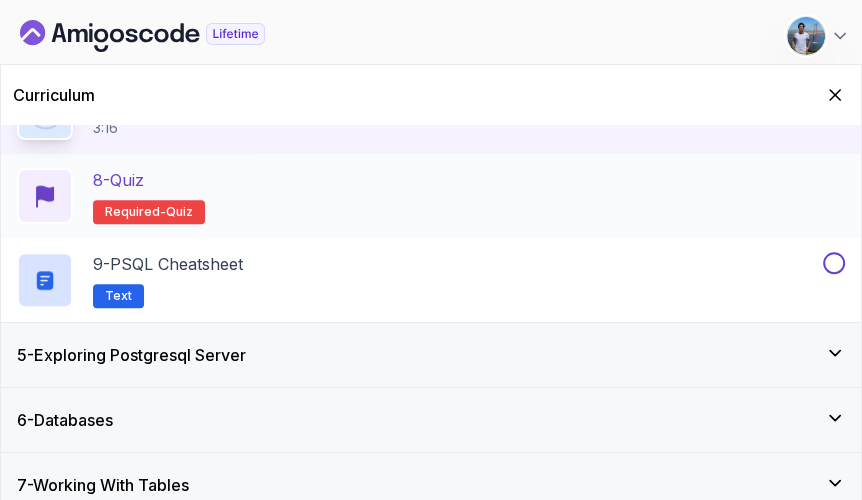 click on "8  -  Quiz Required- quiz" at bounding box center [431, 196] 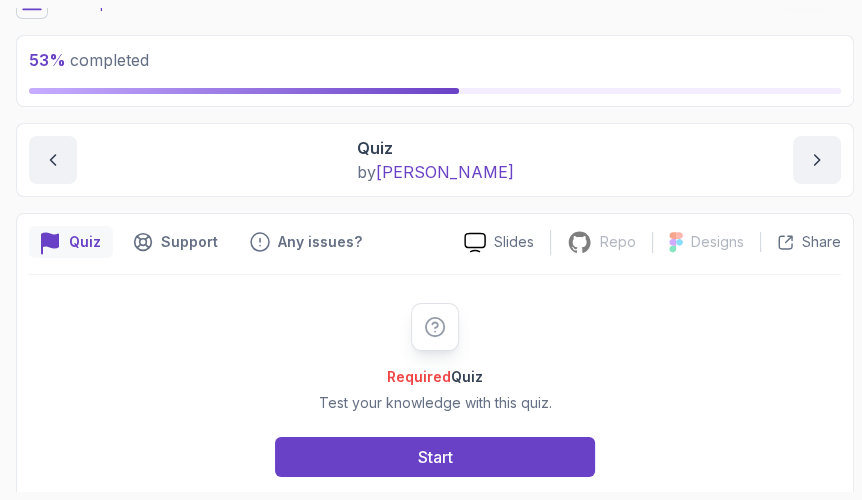 scroll, scrollTop: 115, scrollLeft: 0, axis: vertical 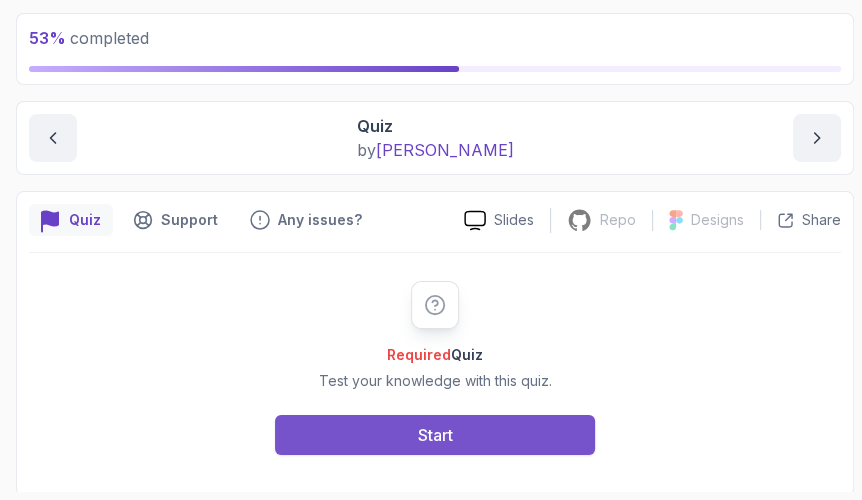 click on "Start" at bounding box center (435, 435) 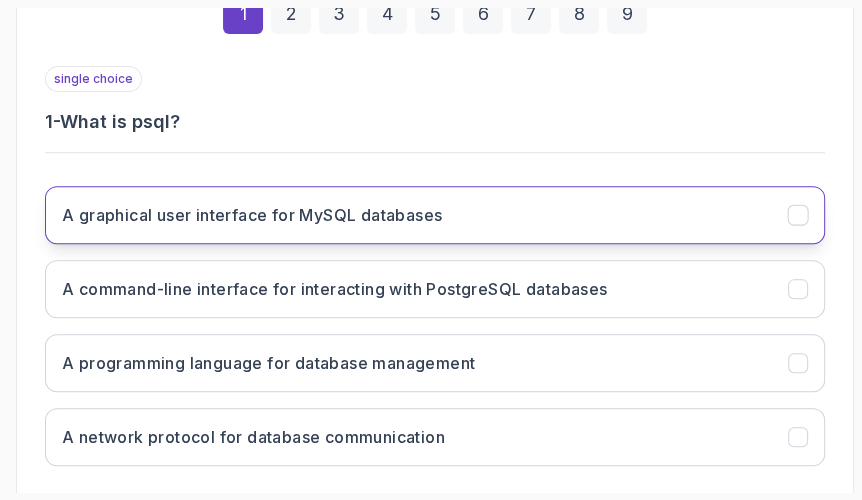 scroll, scrollTop: 479, scrollLeft: 0, axis: vertical 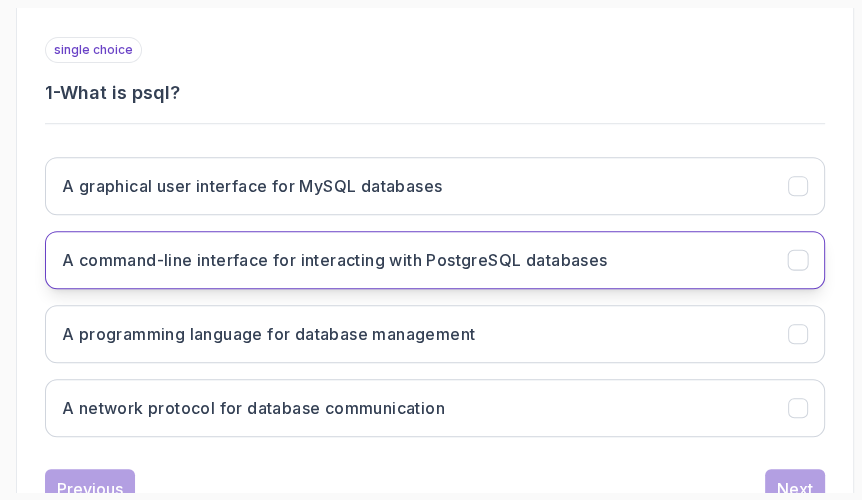 click on "A command-line interface for interacting with PostgreSQL databases" at bounding box center [334, 260] 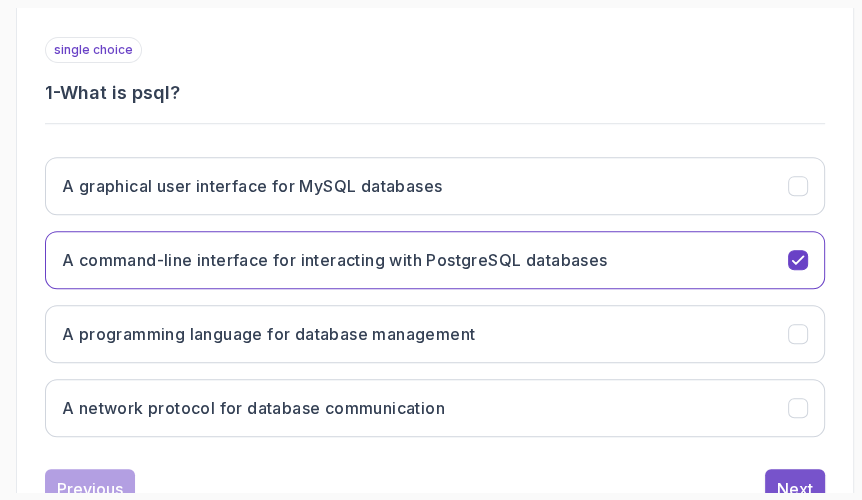 click on "Next" at bounding box center (795, 489) 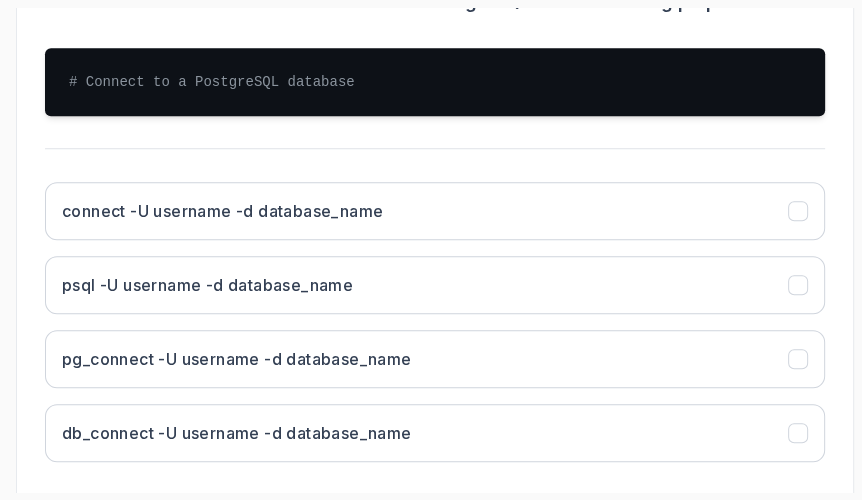 scroll, scrollTop: 661, scrollLeft: 0, axis: vertical 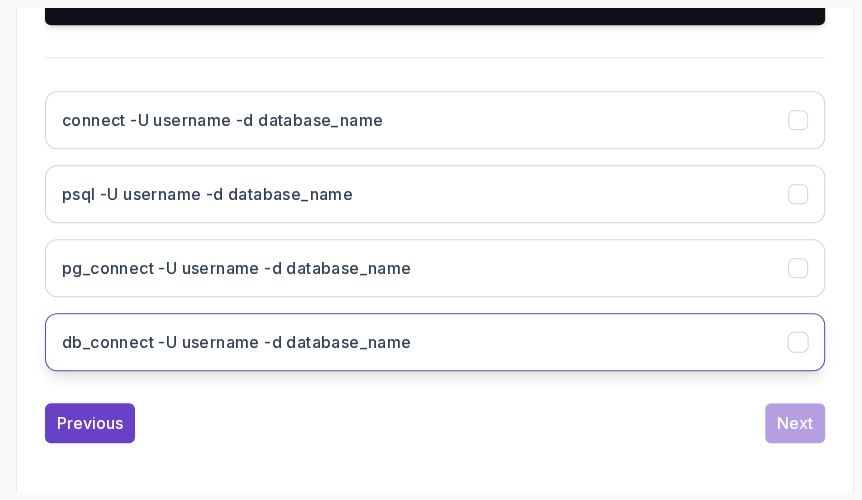 click on "db_connect -U username -d database_name" at bounding box center (237, 342) 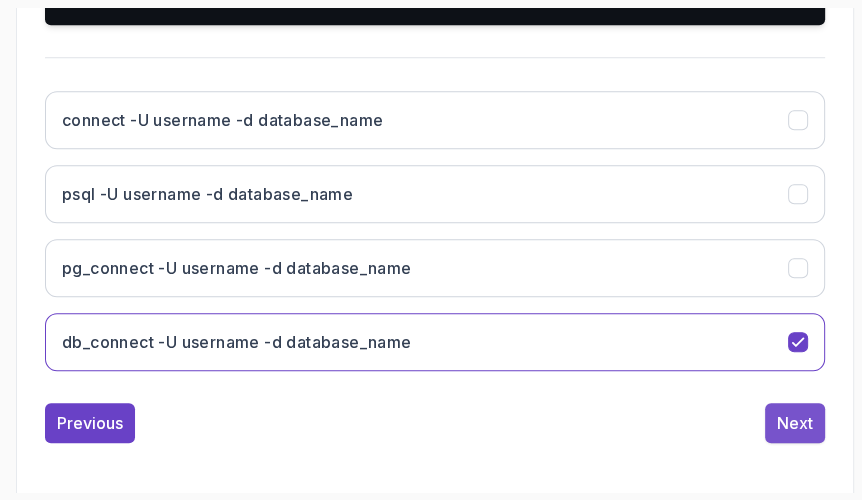 click on "Next" at bounding box center (795, 423) 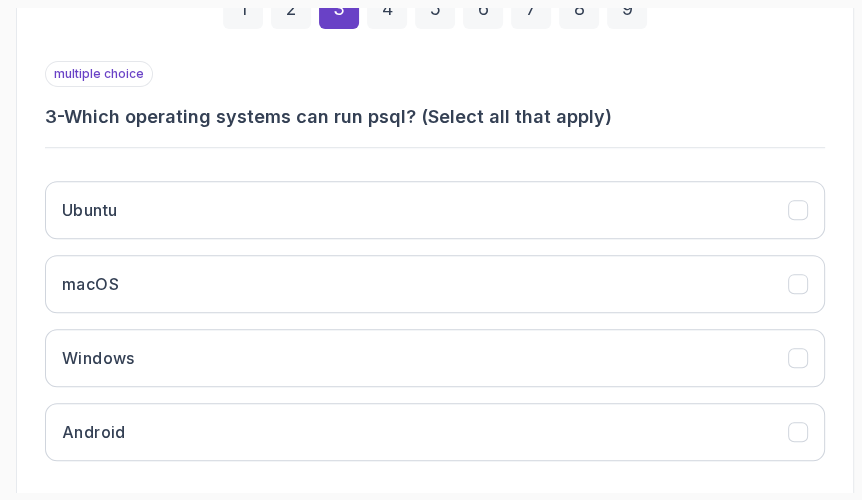 scroll, scrollTop: 546, scrollLeft: 0, axis: vertical 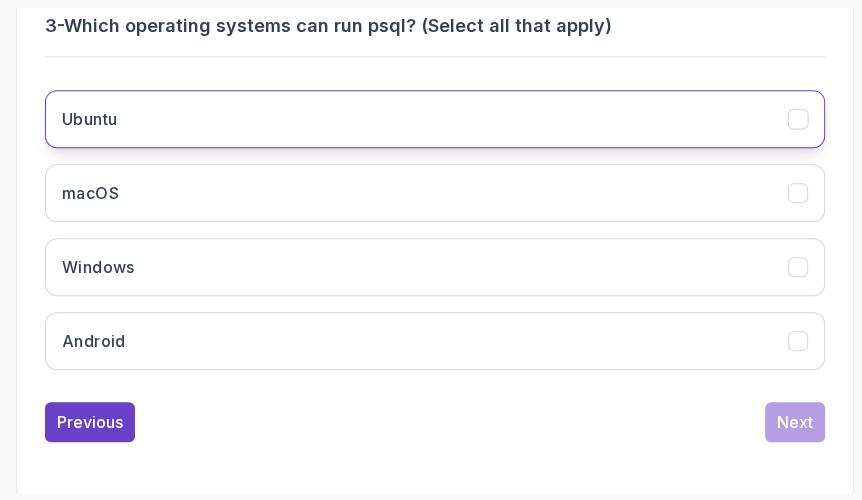 click on "Ubuntu" at bounding box center [435, 119] 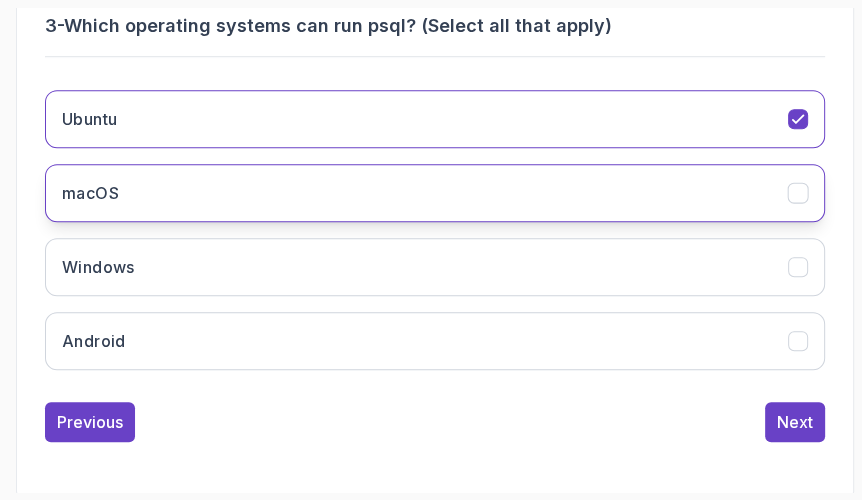 click on "macOS" at bounding box center [435, 193] 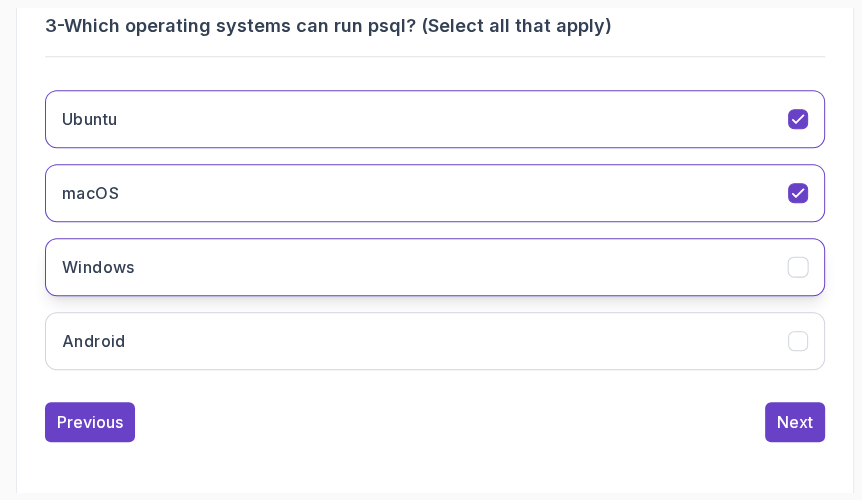 click on "Windows" at bounding box center [435, 267] 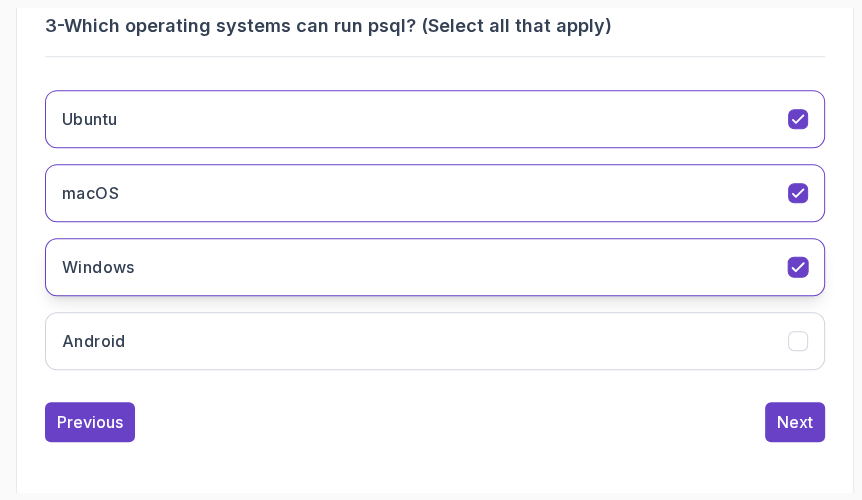 click on "Windows" at bounding box center (435, 267) 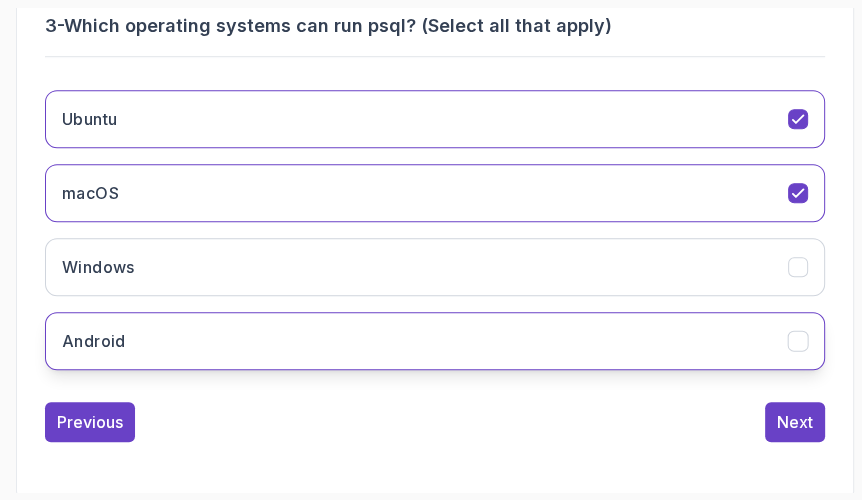 click on "Android" at bounding box center [435, 341] 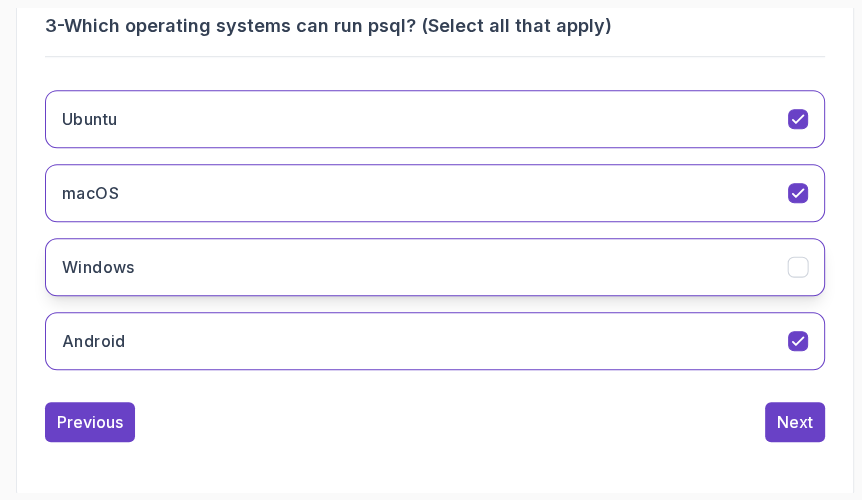 click on "Windows" at bounding box center [435, 267] 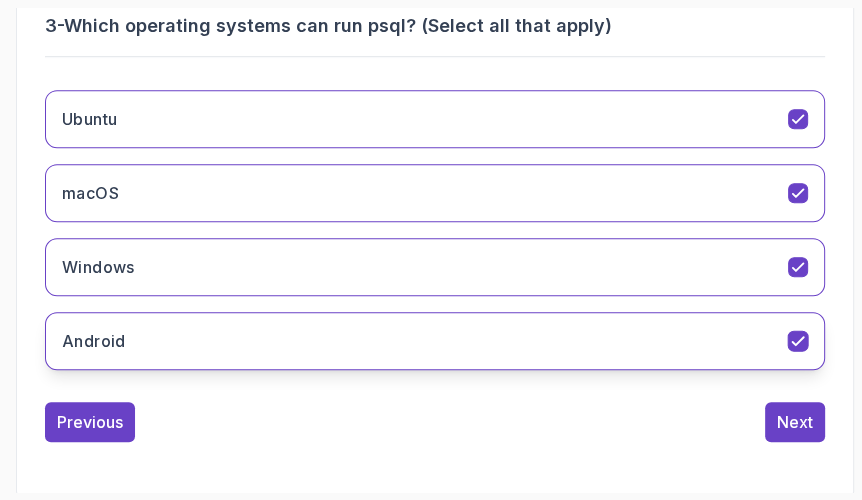 click on "Android" at bounding box center (435, 341) 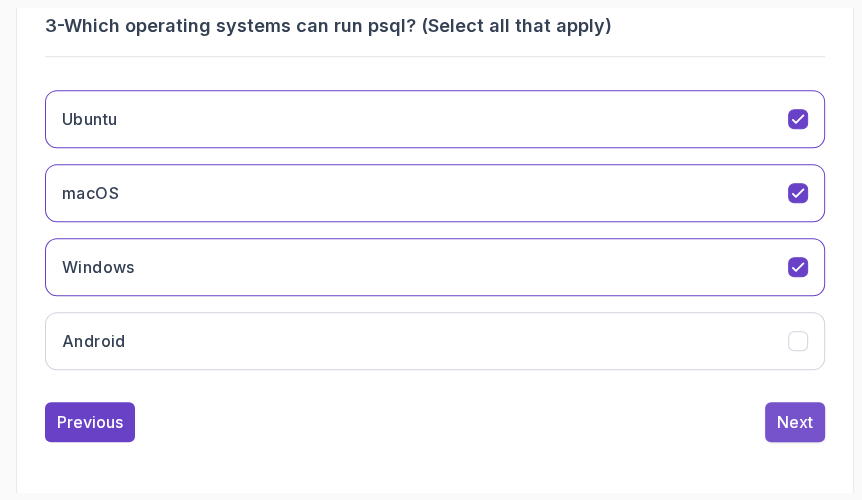 click on "Next" at bounding box center [795, 422] 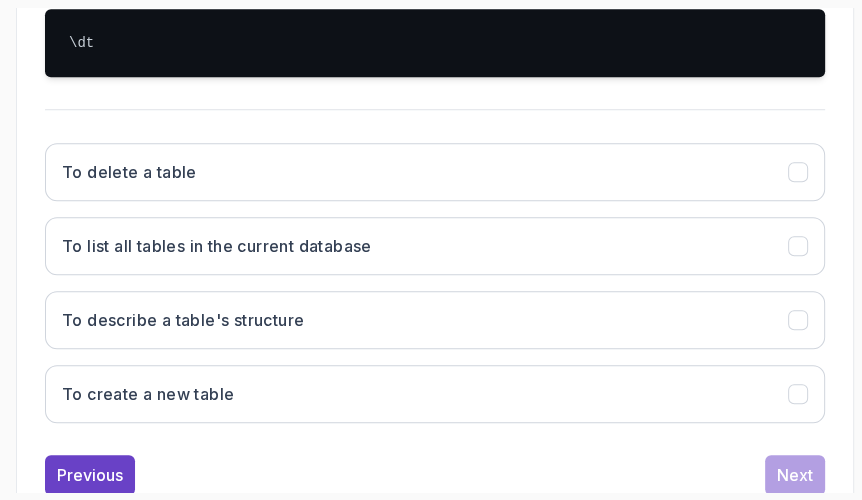 scroll, scrollTop: 636, scrollLeft: 0, axis: vertical 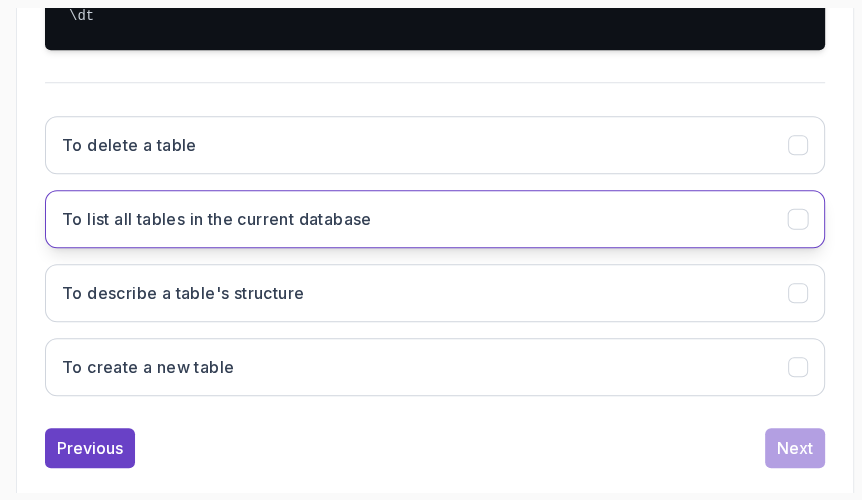 click on "To list all tables in the current database" at bounding box center (217, 219) 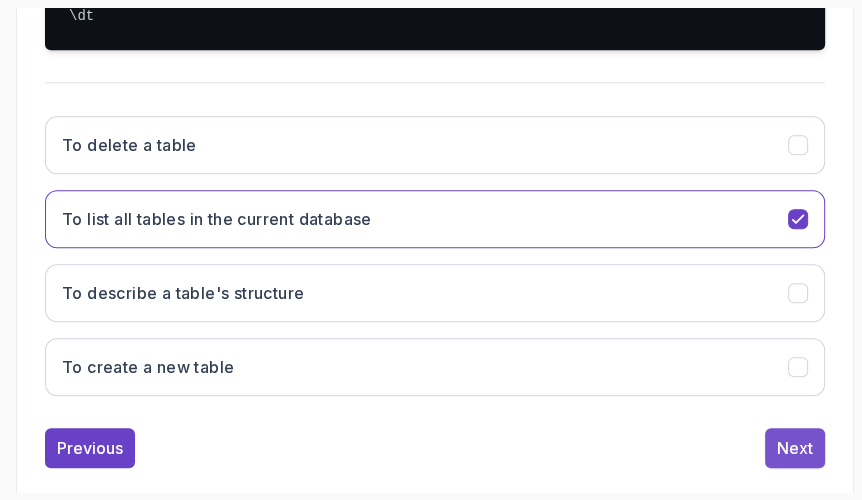 click on "Next" at bounding box center (795, 448) 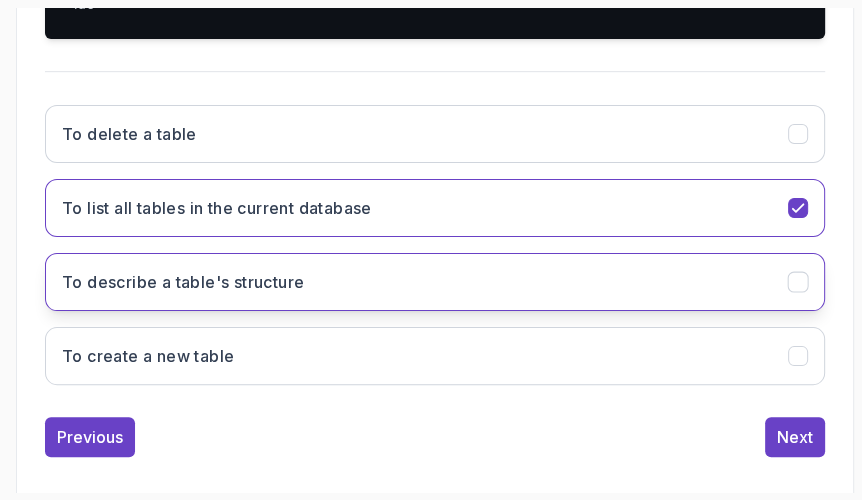 scroll, scrollTop: 546, scrollLeft: 0, axis: vertical 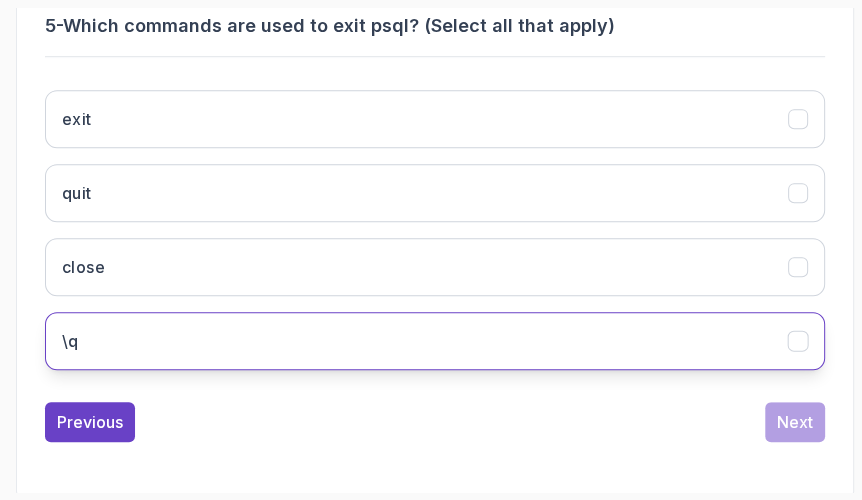 click on "\q" 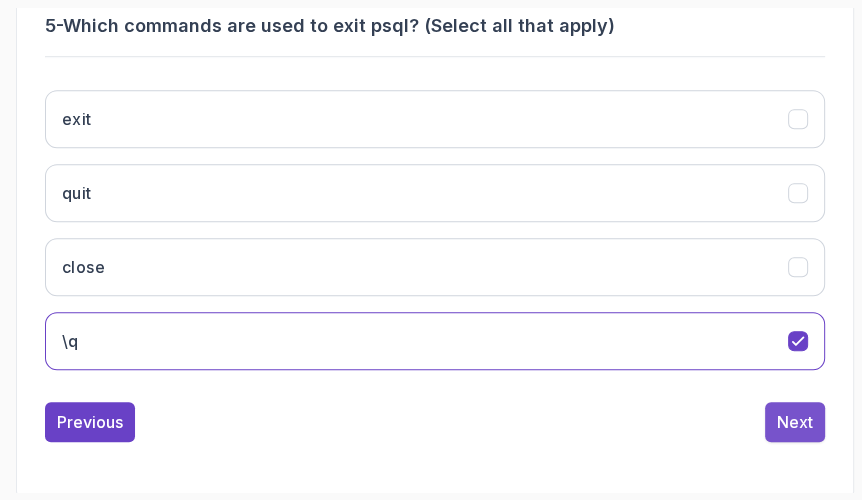 click on "Next" at bounding box center (795, 422) 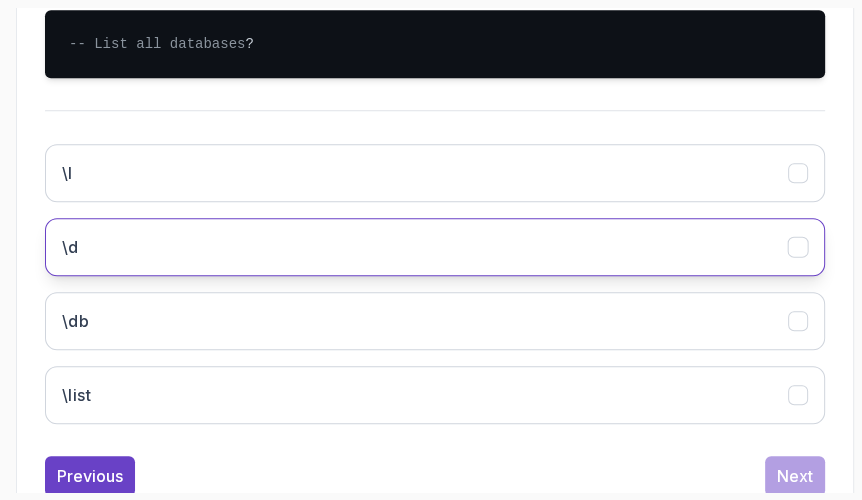 scroll, scrollTop: 636, scrollLeft: 0, axis: vertical 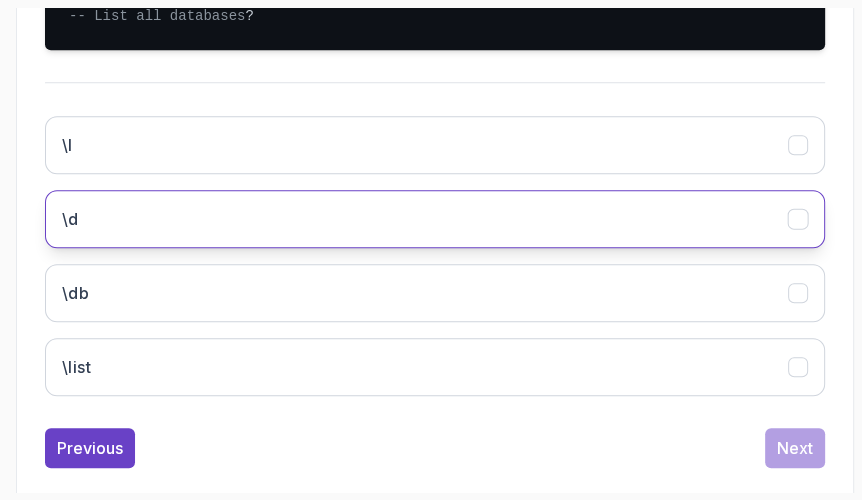click on "\d" 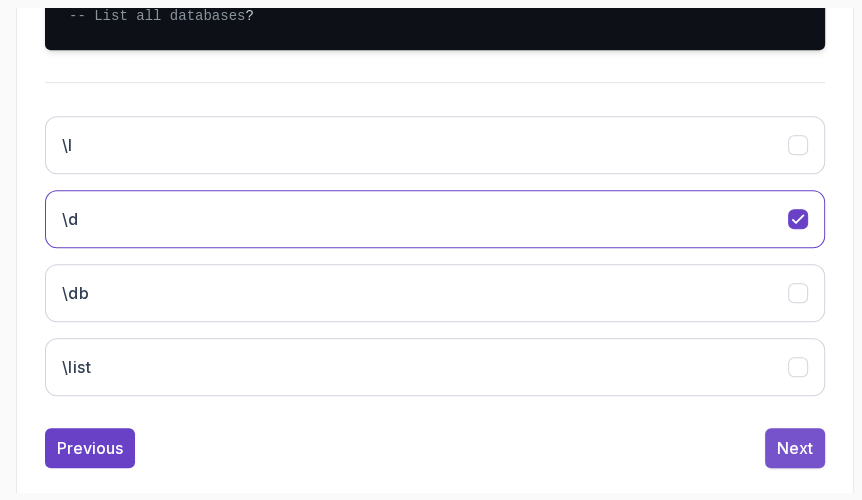 click on "Next" at bounding box center [795, 448] 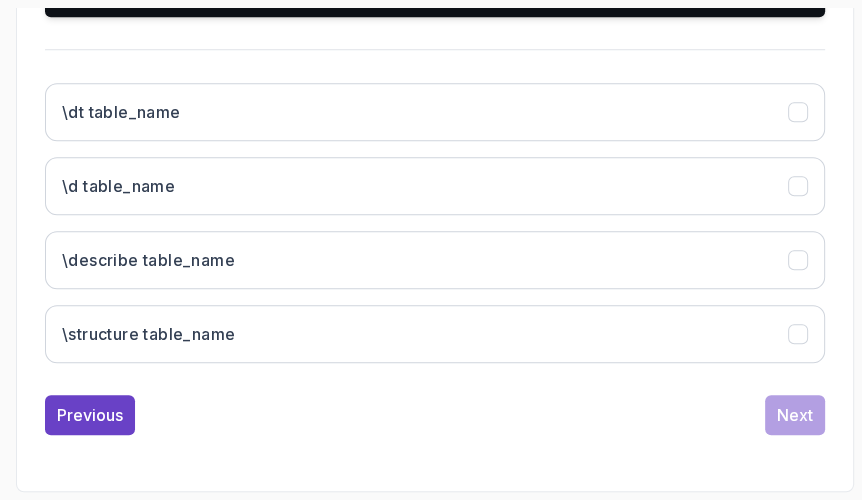scroll, scrollTop: 682, scrollLeft: 0, axis: vertical 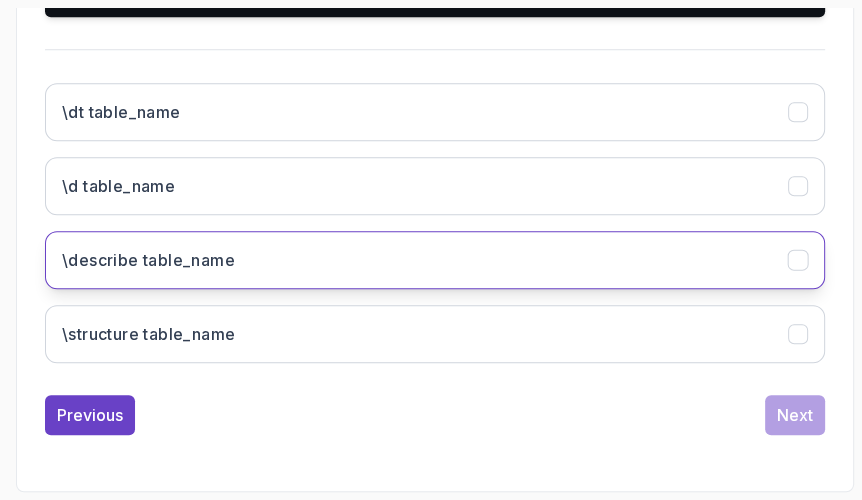 click on "\describe table_name" 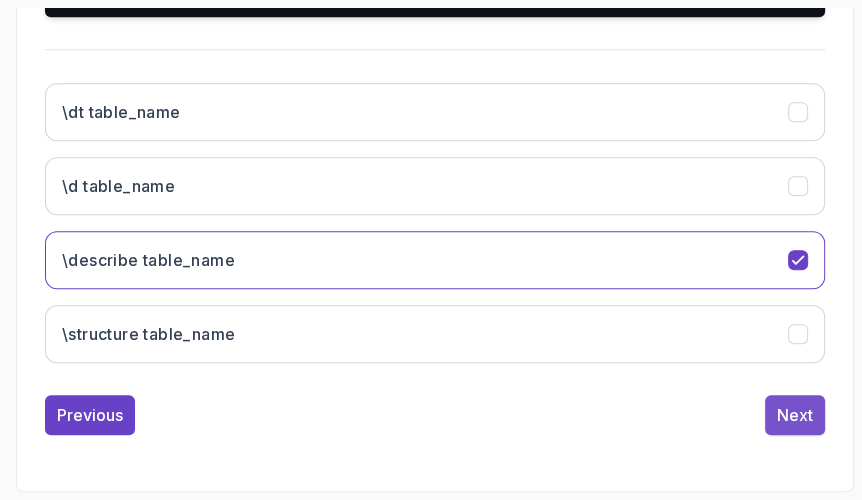 click on "Next" at bounding box center [795, 415] 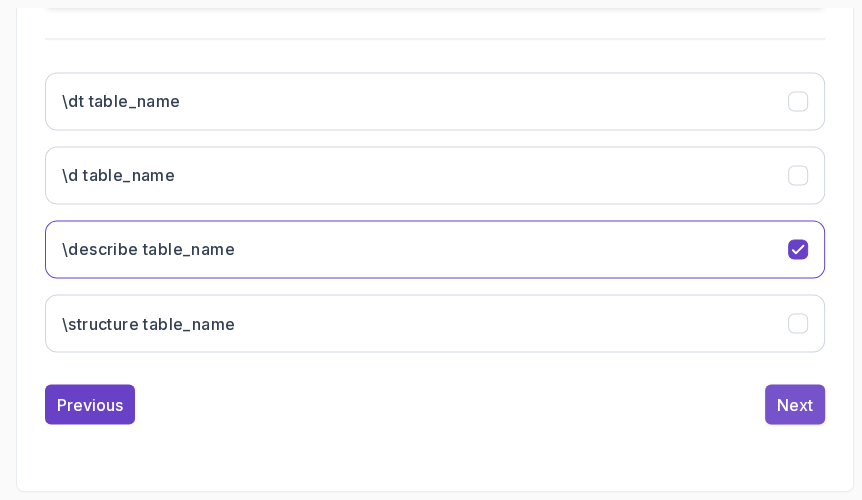 scroll, scrollTop: 546, scrollLeft: 0, axis: vertical 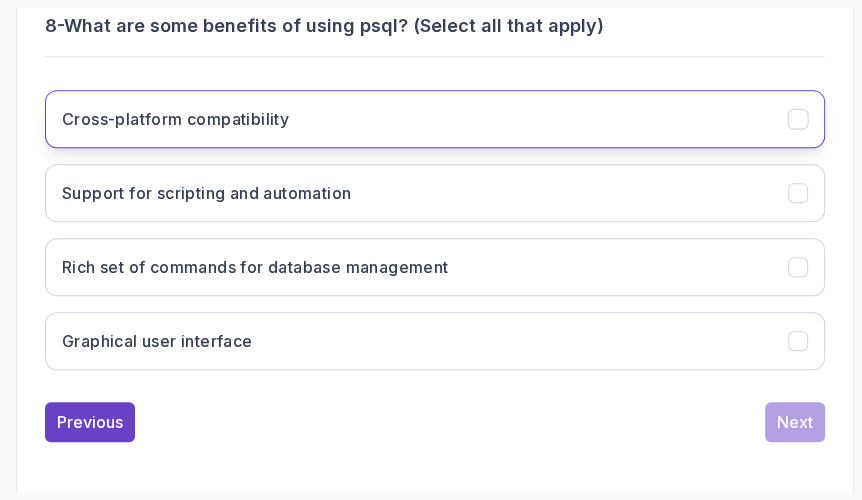 click on "Cross-platform compatibility" at bounding box center (175, 119) 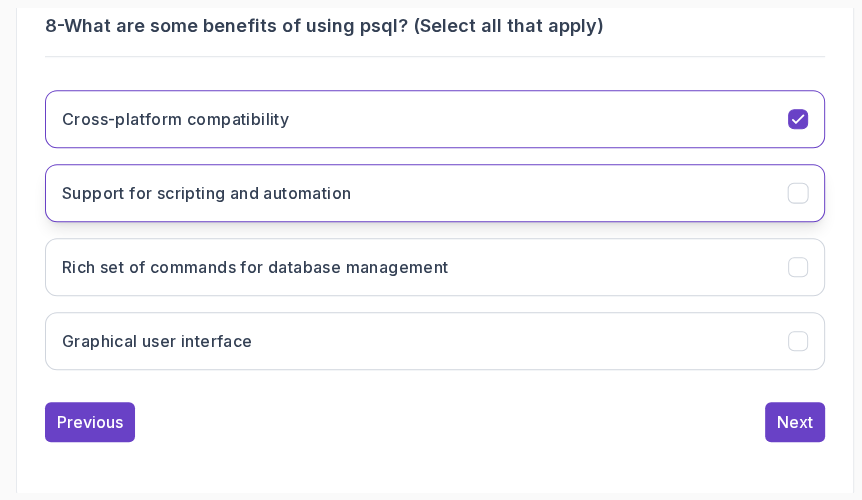 click on "Support for scripting and automation" at bounding box center (435, 193) 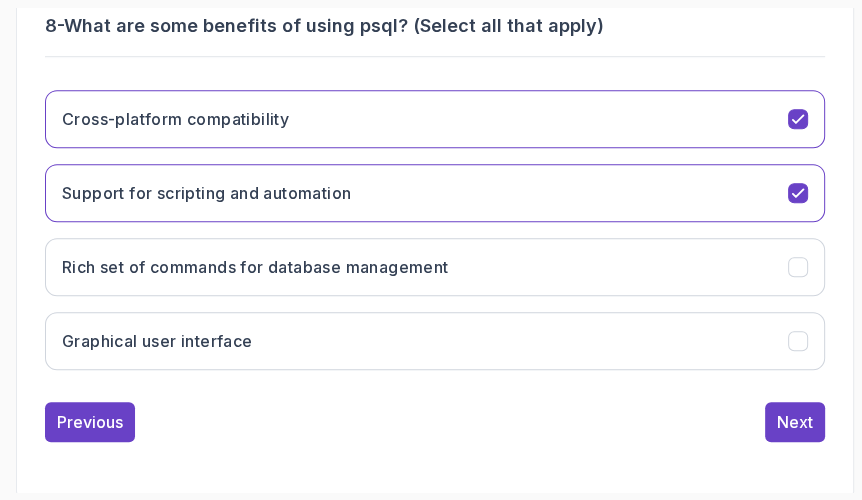 click on "Cross-platform compatibility Support for scripting and automation Rich set of commands for database management Graphical user interface" at bounding box center (435, 230) 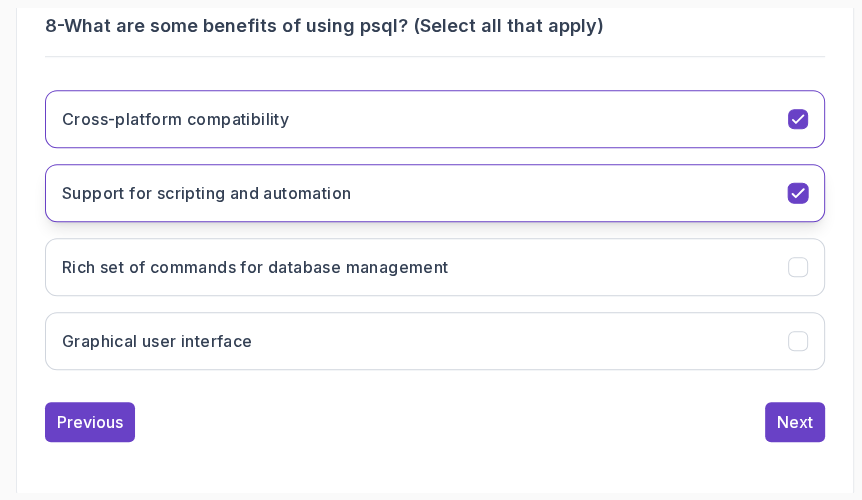 click on "Support for scripting and automation" at bounding box center [206, 193] 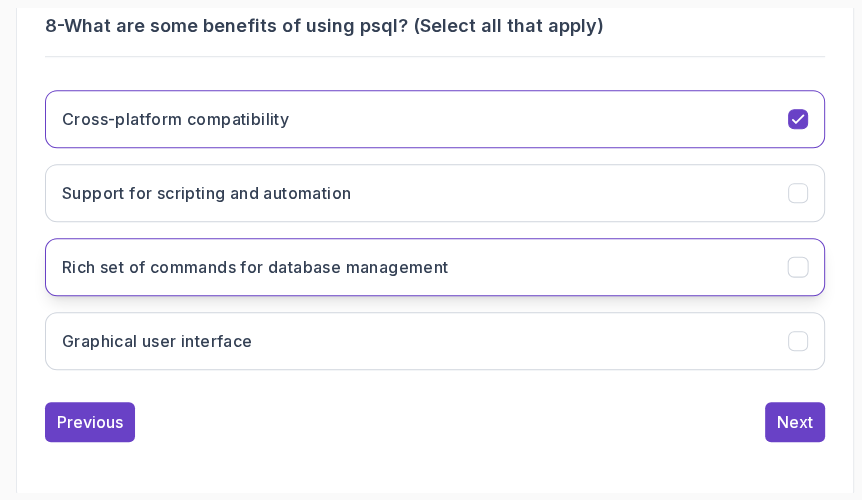 click on "Rich set of commands for database management" at bounding box center (435, 267) 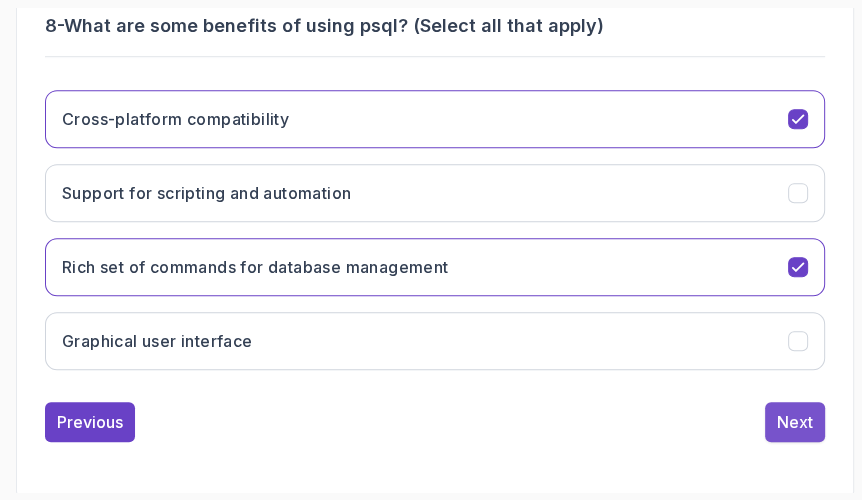 click on "Next" at bounding box center [795, 422] 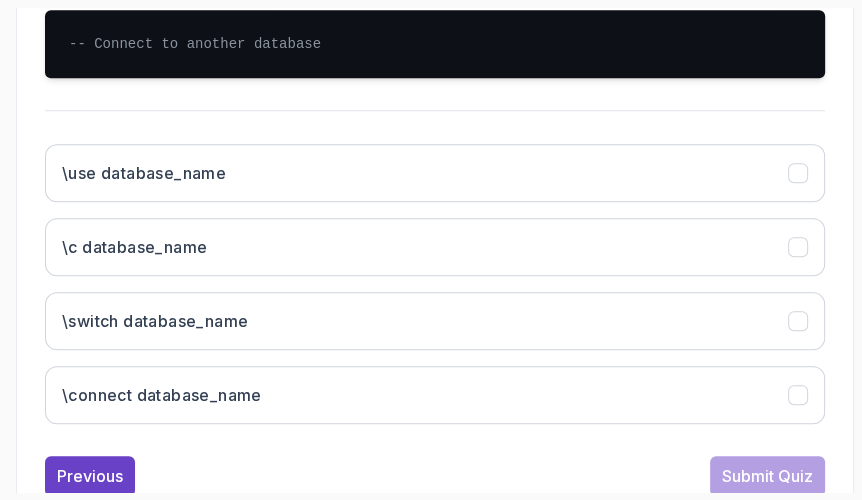 scroll, scrollTop: 636, scrollLeft: 0, axis: vertical 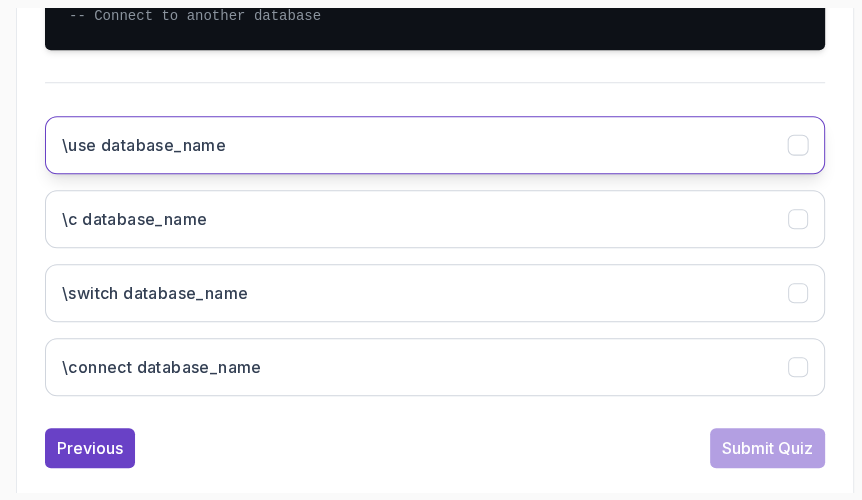 click on "\use database_name" 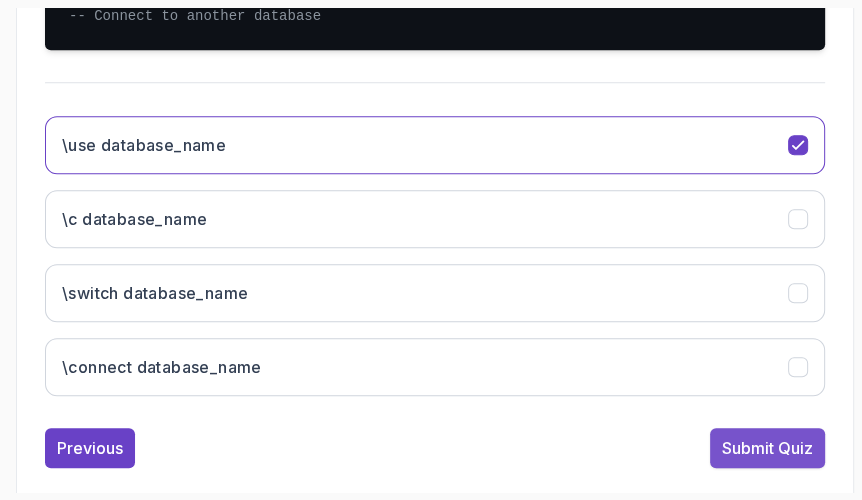 click on "Submit Quiz" at bounding box center [767, 448] 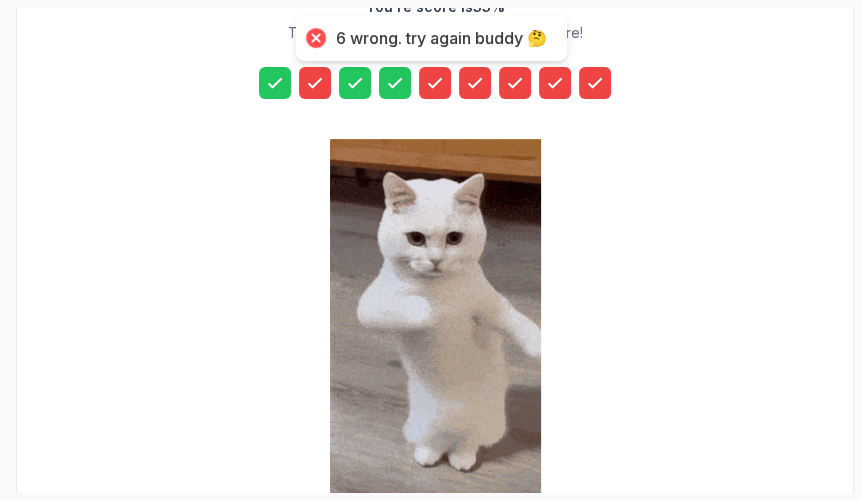 scroll, scrollTop: 400, scrollLeft: 0, axis: vertical 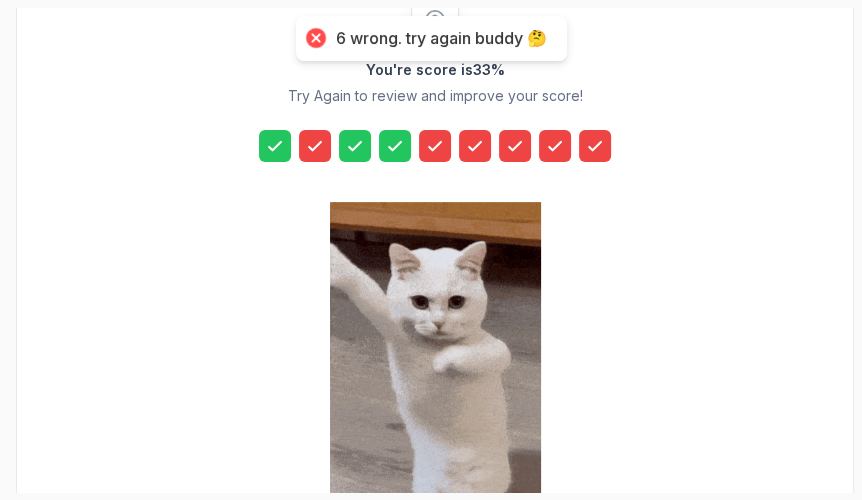 click 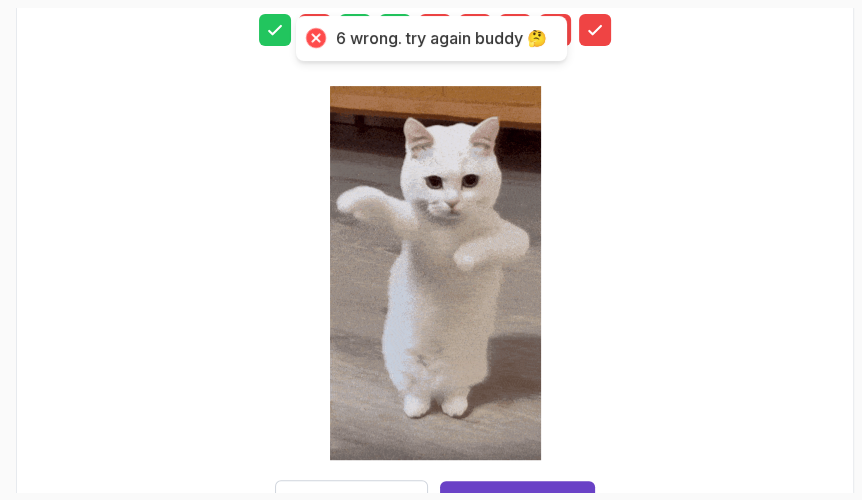 scroll, scrollTop: 582, scrollLeft: 0, axis: vertical 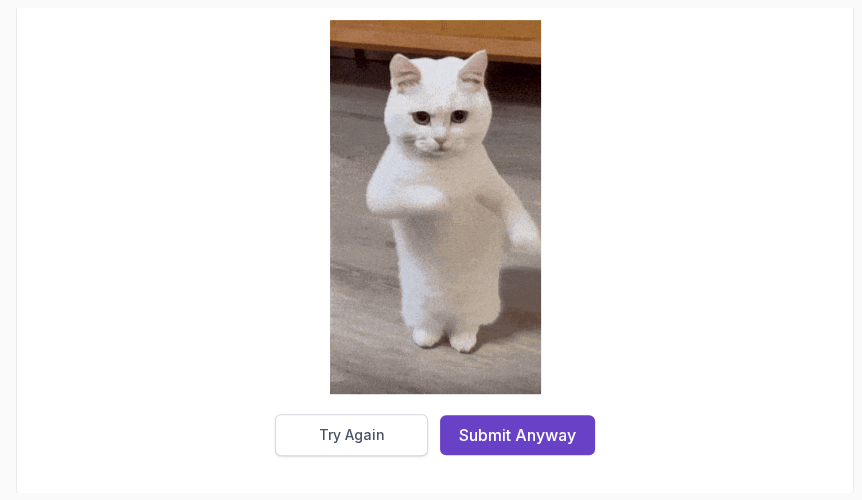 click on "Try Again" at bounding box center (352, 435) 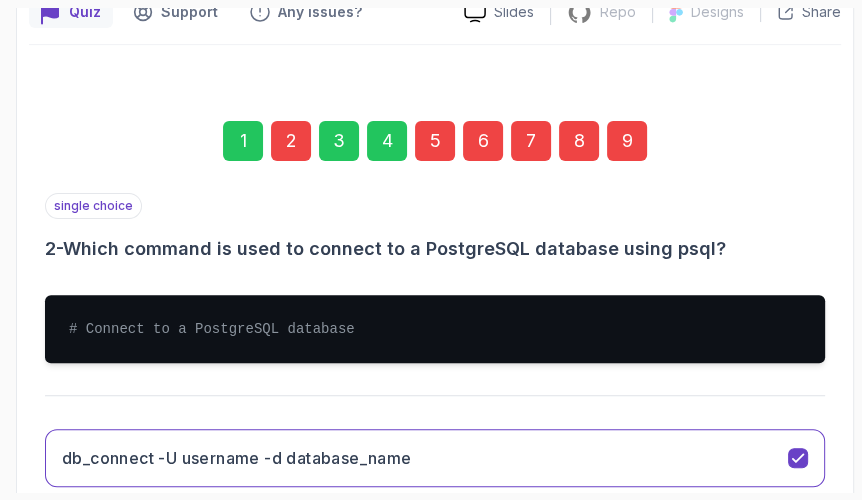 scroll, scrollTop: 389, scrollLeft: 0, axis: vertical 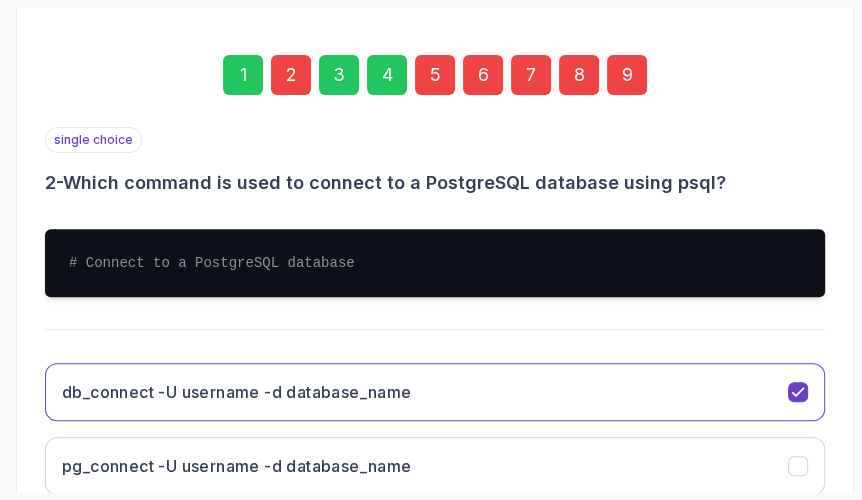 click on "2" at bounding box center [291, 75] 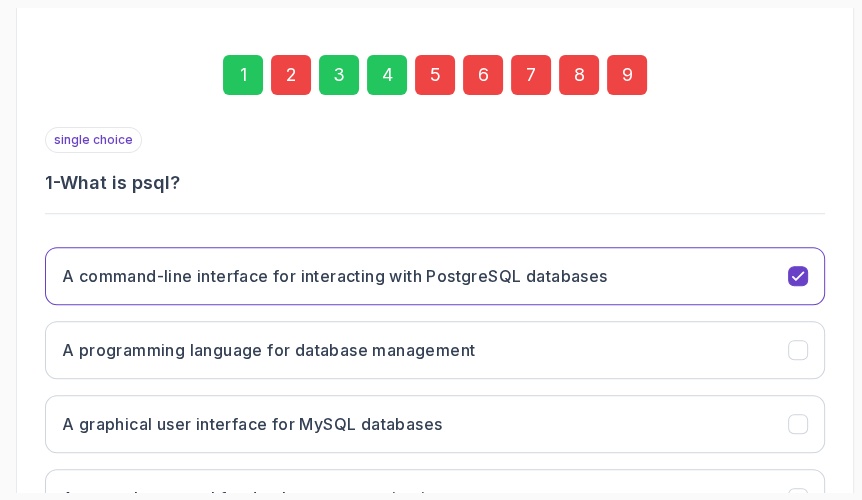 click on "2" at bounding box center (291, 75) 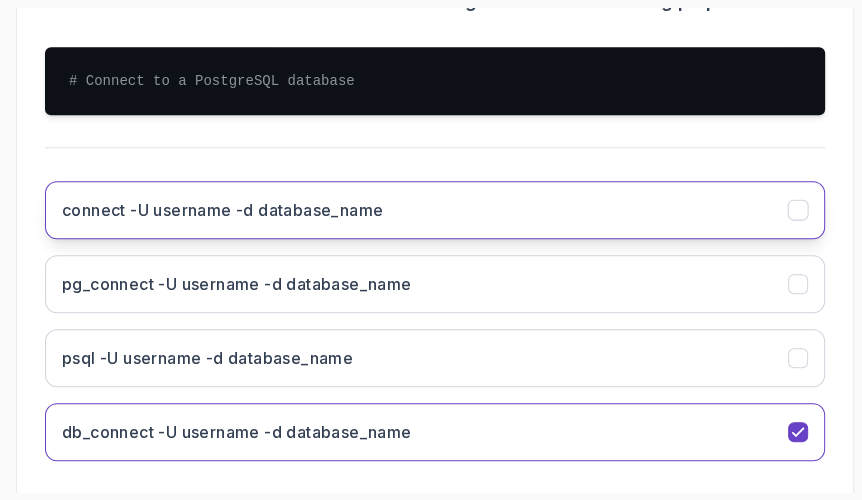 scroll, scrollTop: 662, scrollLeft: 0, axis: vertical 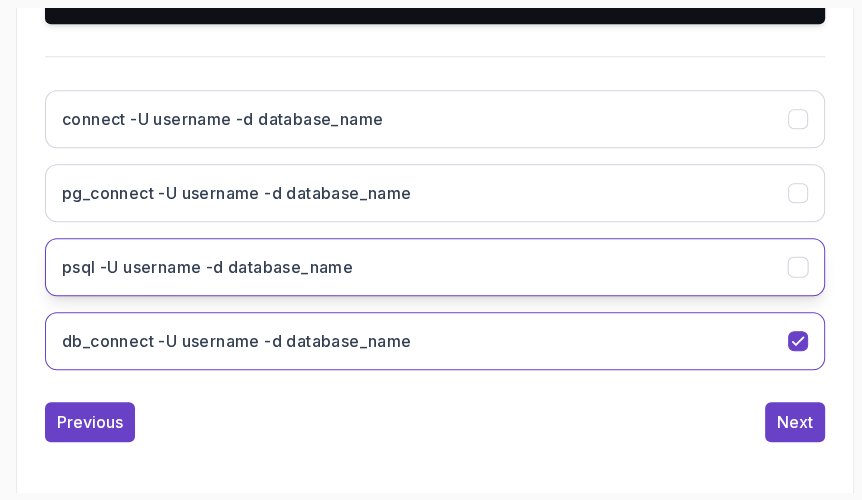 click on "psql -U username -d database_name" at bounding box center [435, 267] 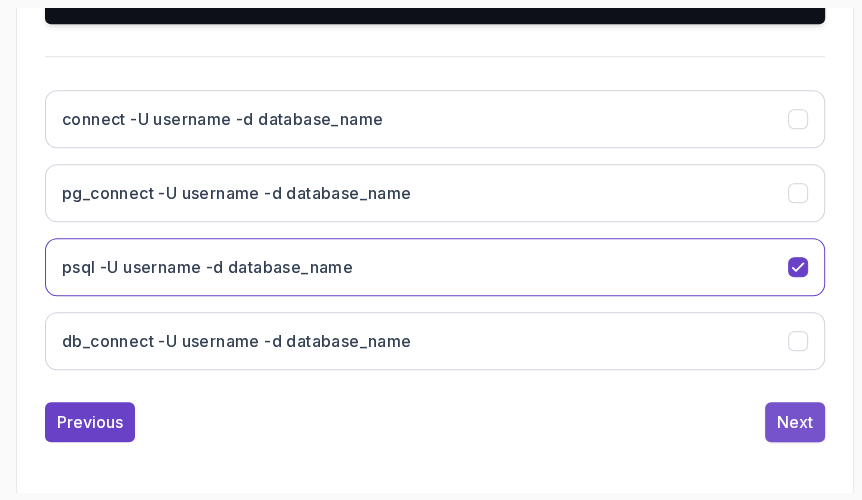 click on "Next" at bounding box center [795, 422] 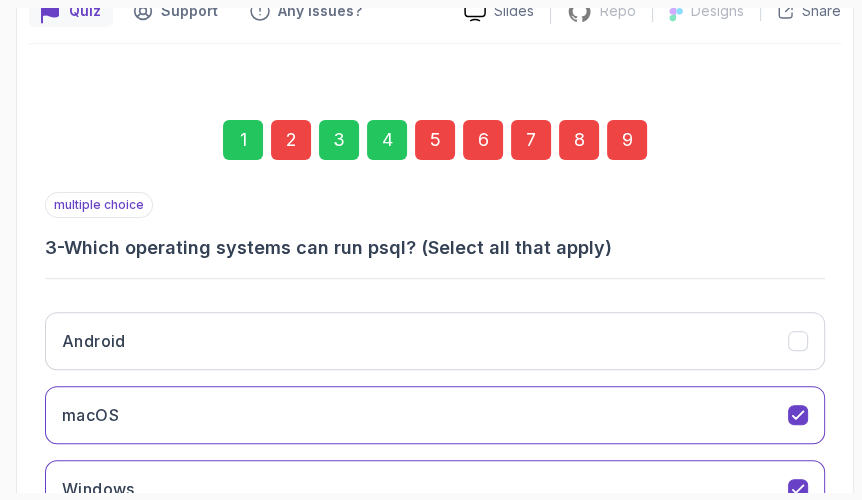 scroll, scrollTop: 182, scrollLeft: 0, axis: vertical 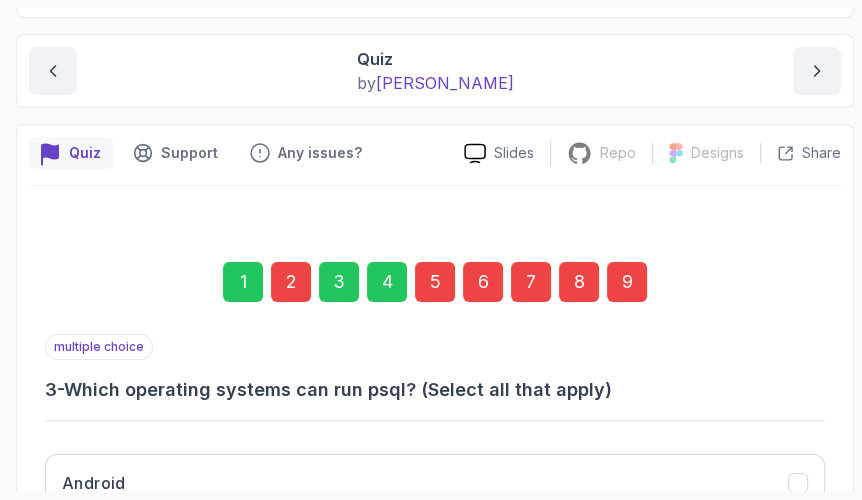click on "1 2 3 4 5 6 7 8 9" at bounding box center (435, 282) 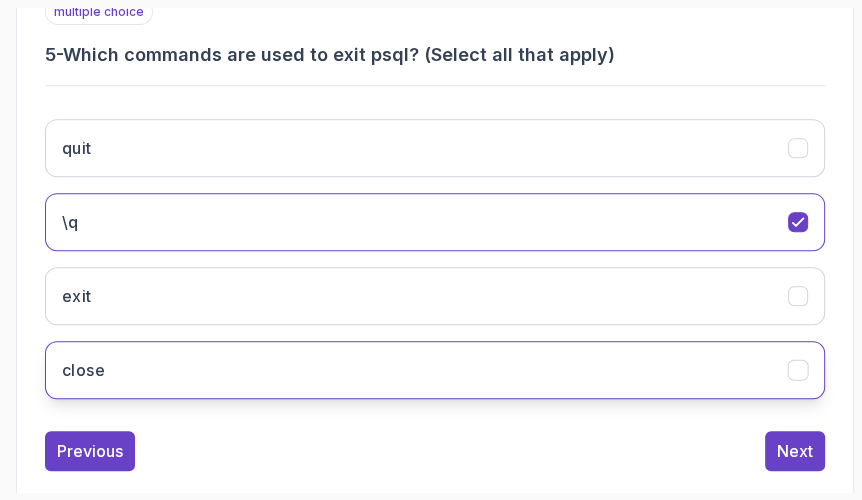 scroll, scrollTop: 546, scrollLeft: 0, axis: vertical 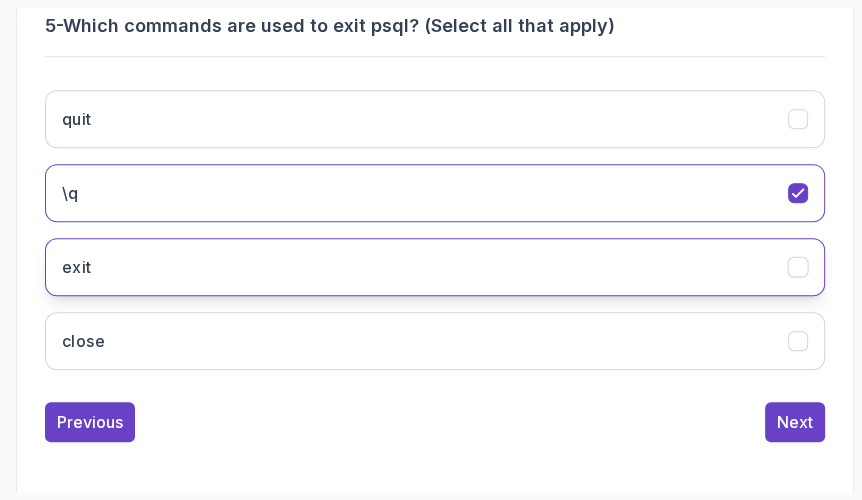 click on "exit" at bounding box center (435, 267) 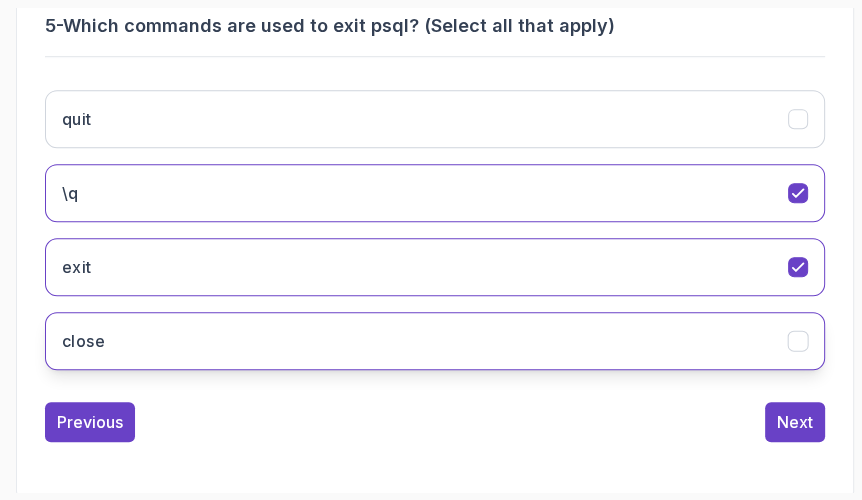 click on "close" at bounding box center [435, 341] 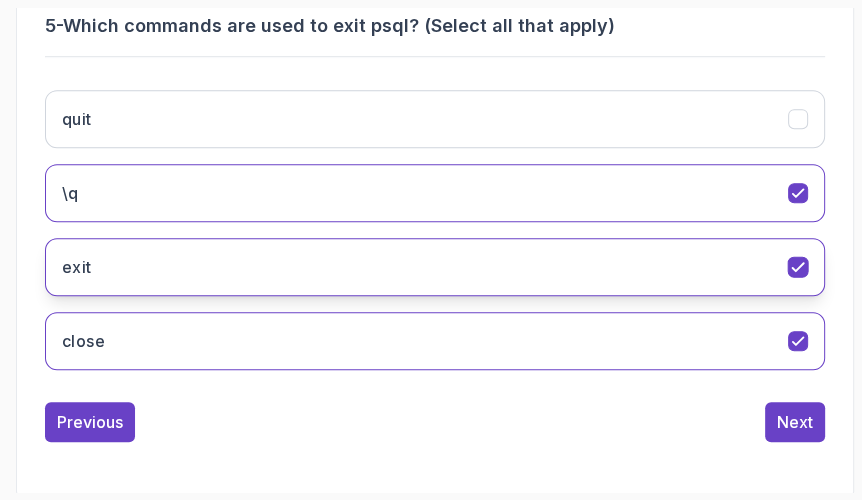 click on "exit" at bounding box center [435, 267] 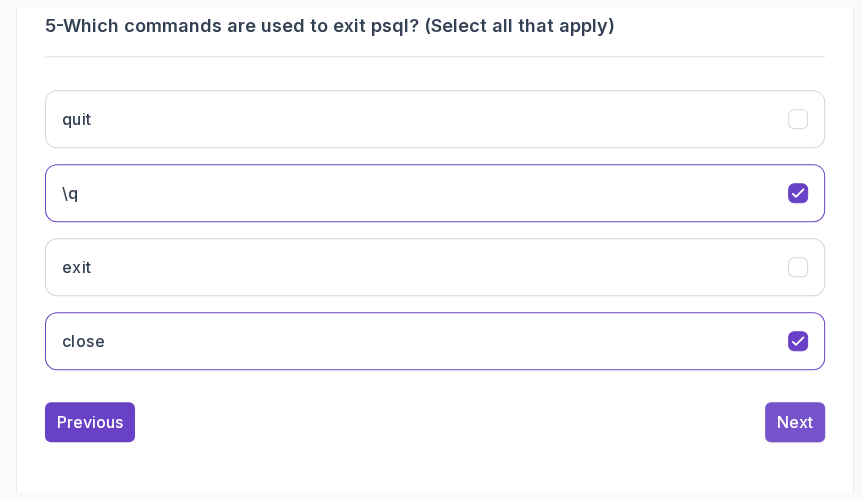 click on "Next" at bounding box center [795, 422] 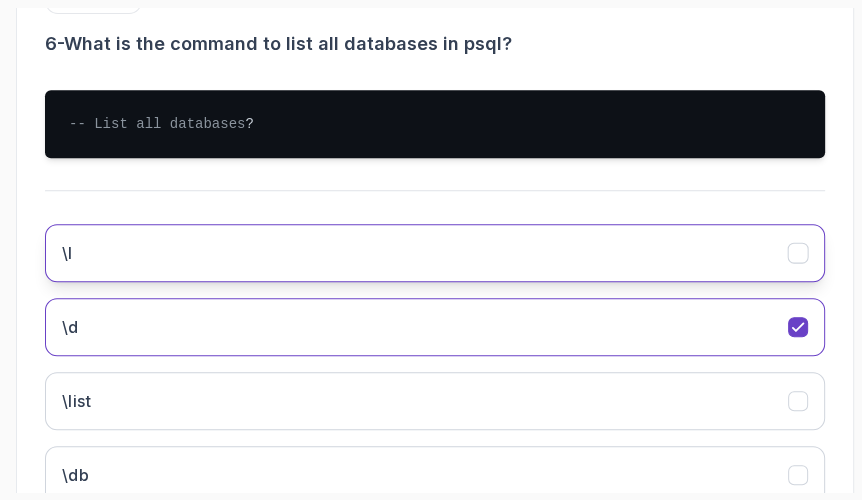 scroll, scrollTop: 546, scrollLeft: 0, axis: vertical 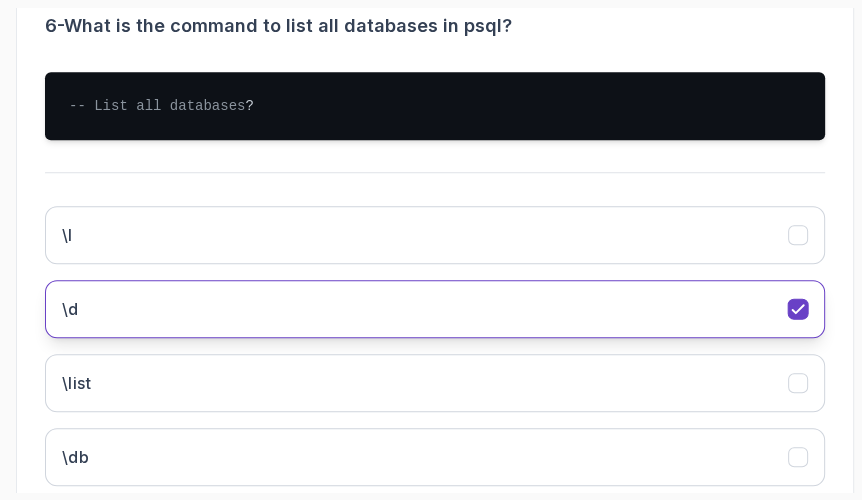 click on "\d" 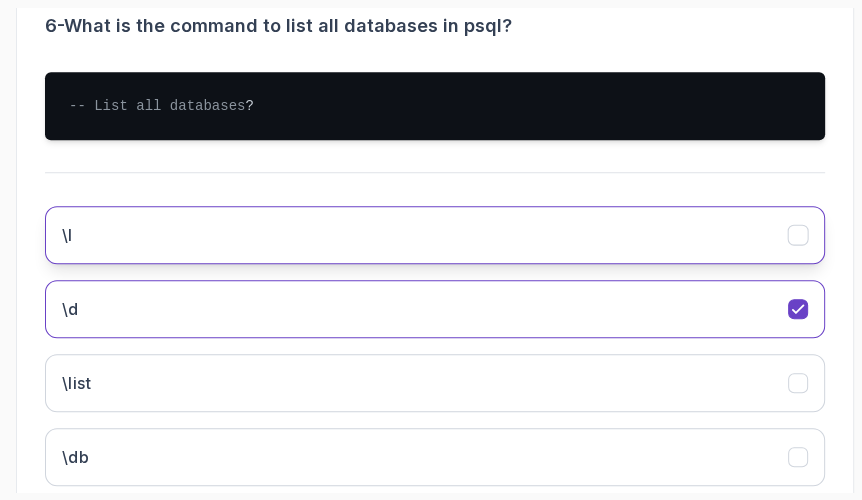 click on "\l" 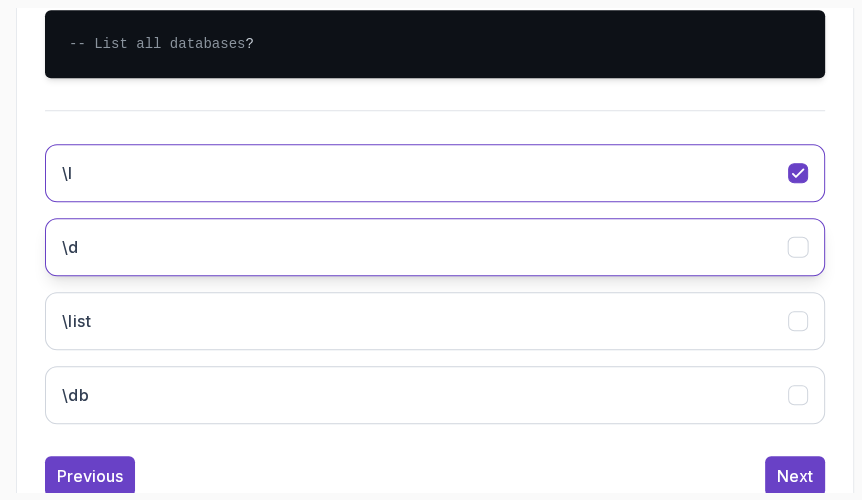 scroll, scrollTop: 636, scrollLeft: 0, axis: vertical 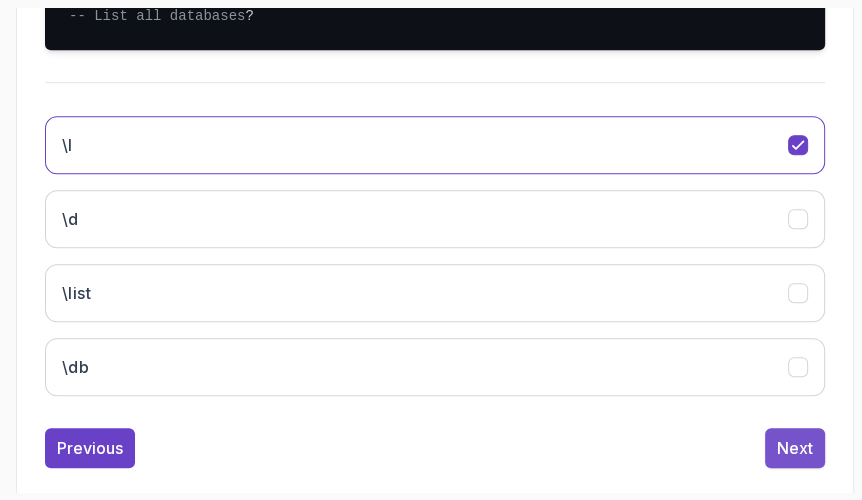 click on "Next" at bounding box center [795, 448] 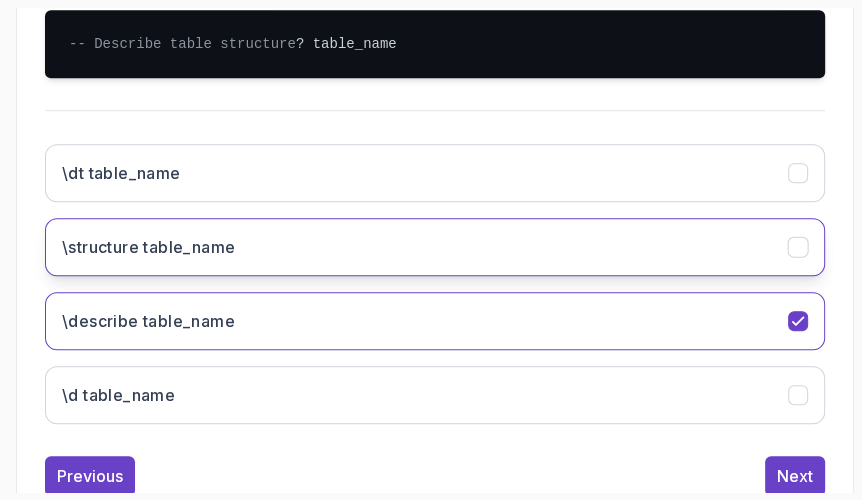 scroll, scrollTop: 636, scrollLeft: 0, axis: vertical 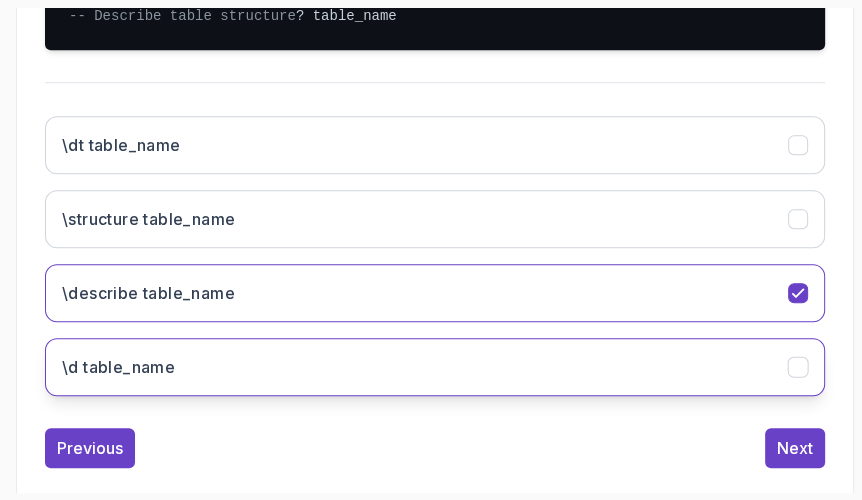 click on "\d table_name" 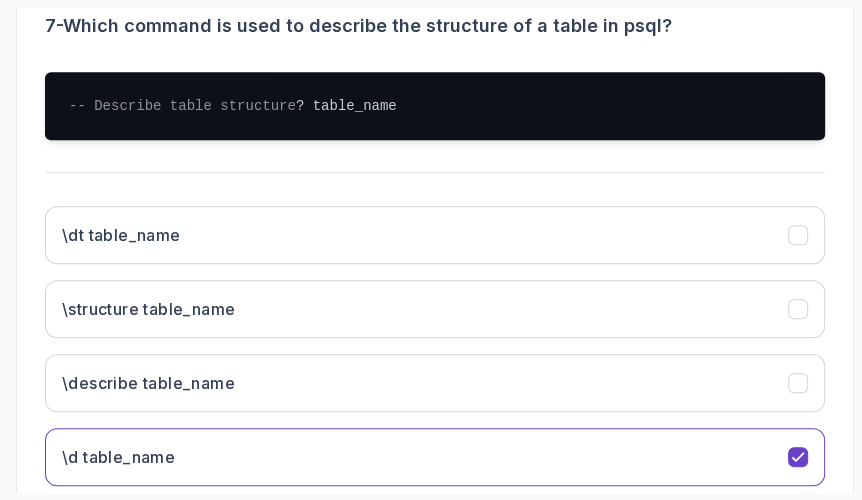 scroll, scrollTop: 636, scrollLeft: 0, axis: vertical 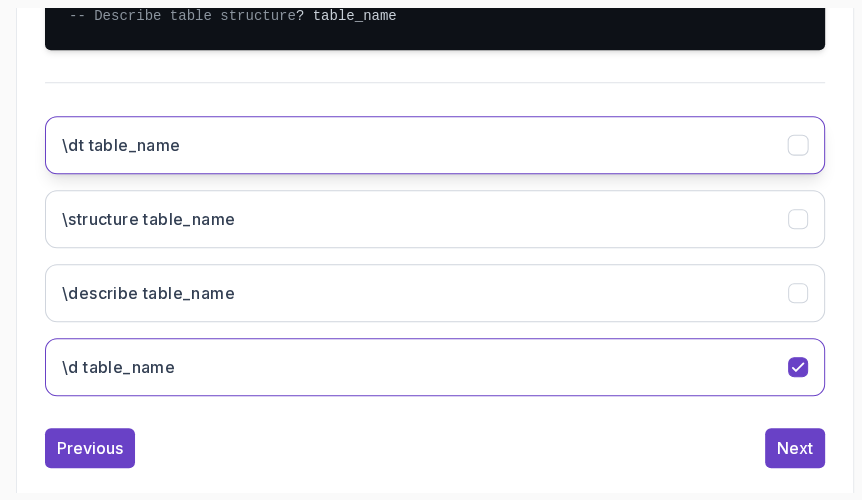 click on "\dt table_name" 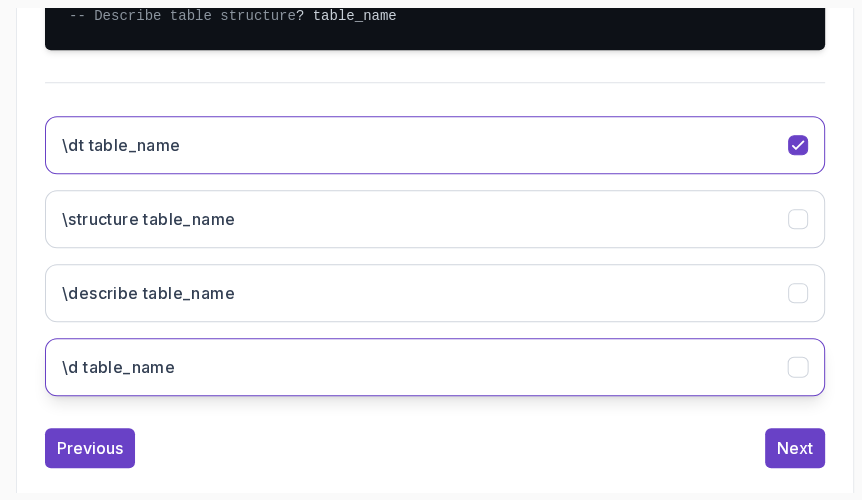 click on "\d table_name" 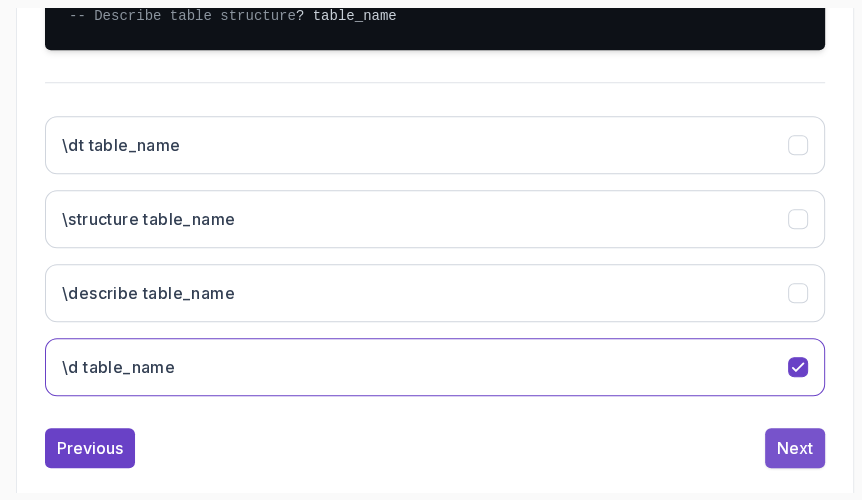 click on "Next" at bounding box center (795, 448) 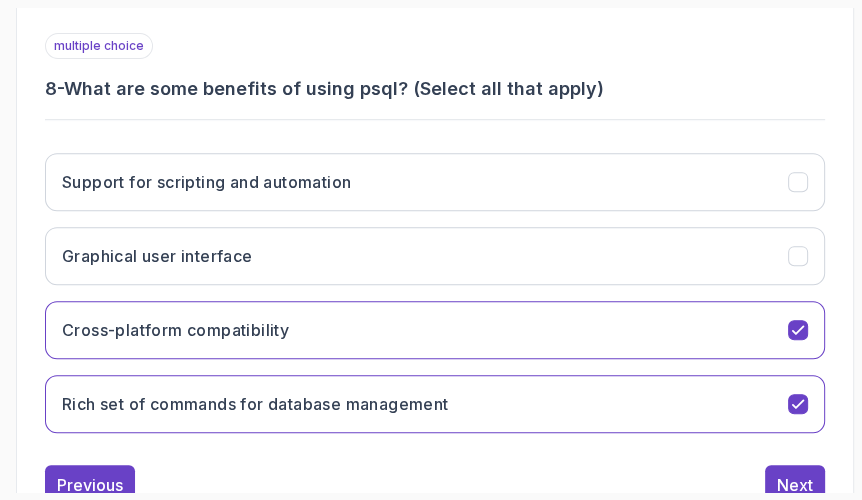 scroll, scrollTop: 455, scrollLeft: 0, axis: vertical 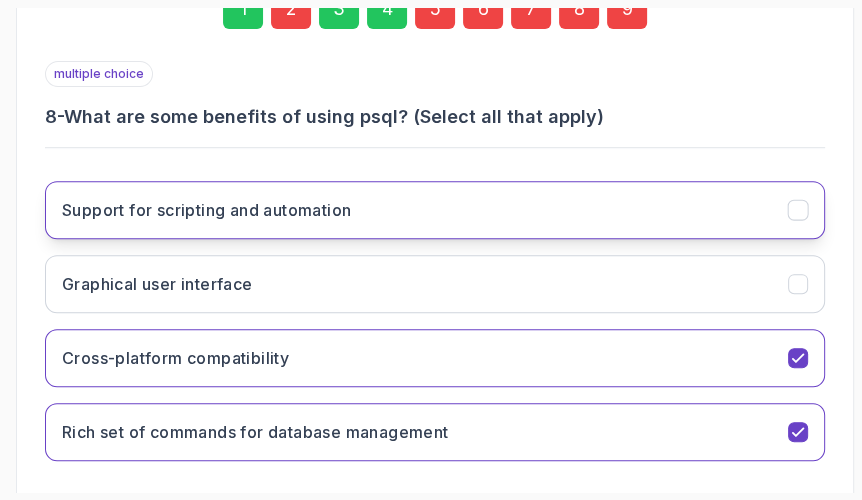 click on "Support for scripting and automation" at bounding box center (435, 210) 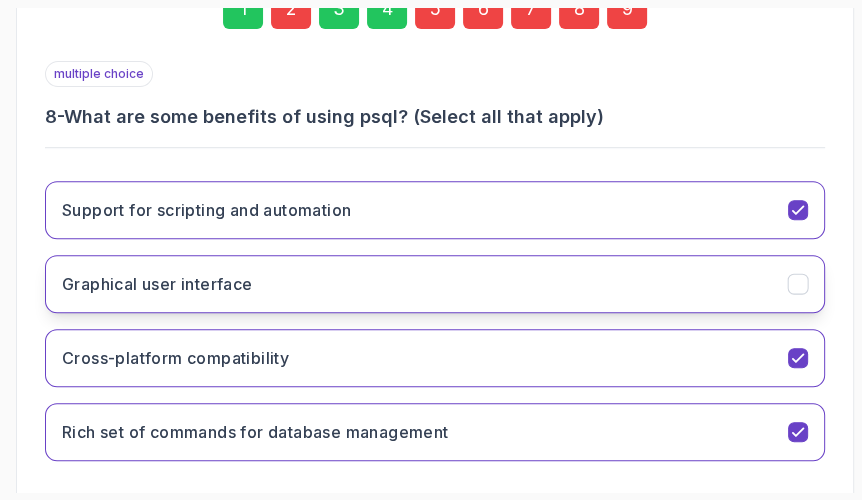 click on "Graphical user interface" at bounding box center [435, 284] 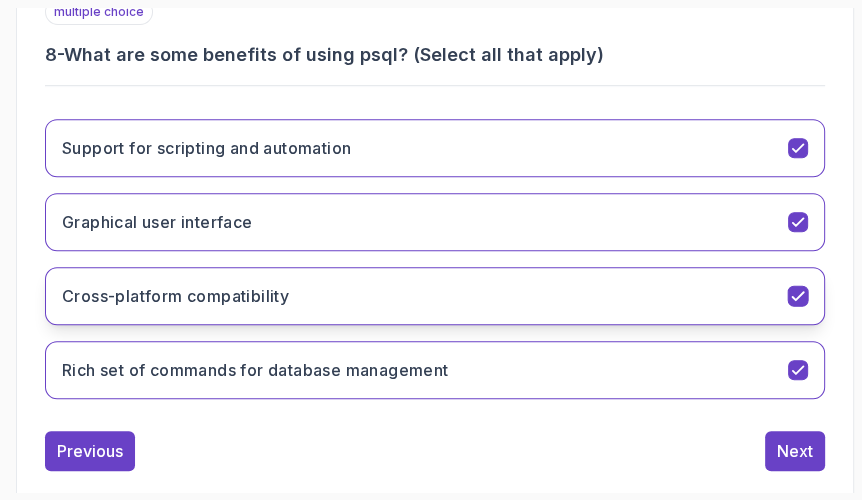 scroll, scrollTop: 546, scrollLeft: 0, axis: vertical 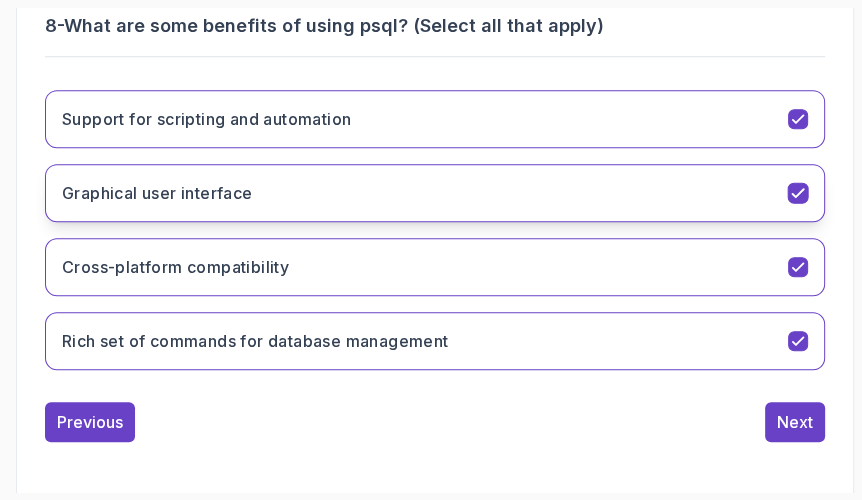click on "Graphical user interface" at bounding box center (435, 193) 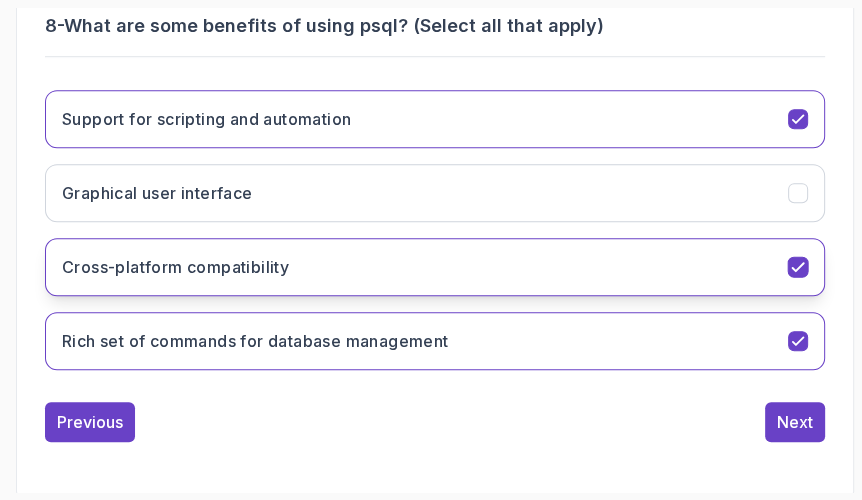 click on "Cross-platform compatibility" at bounding box center (435, 267) 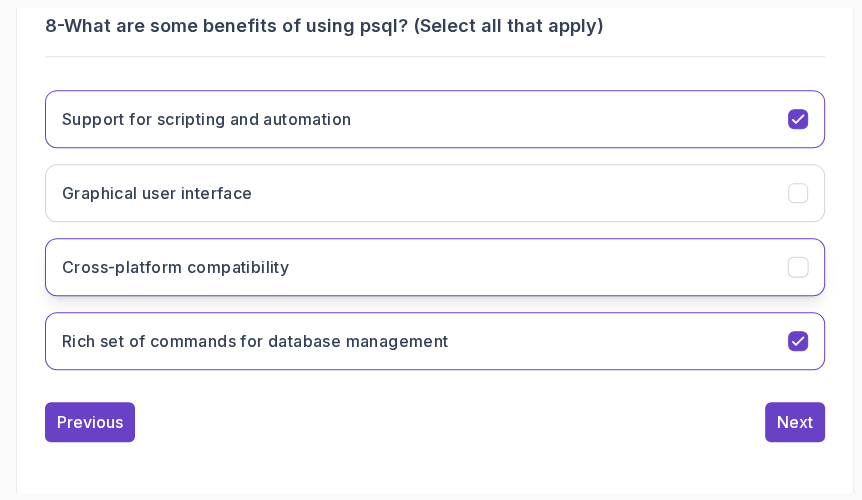 click on "Cross-platform compatibility" at bounding box center [435, 267] 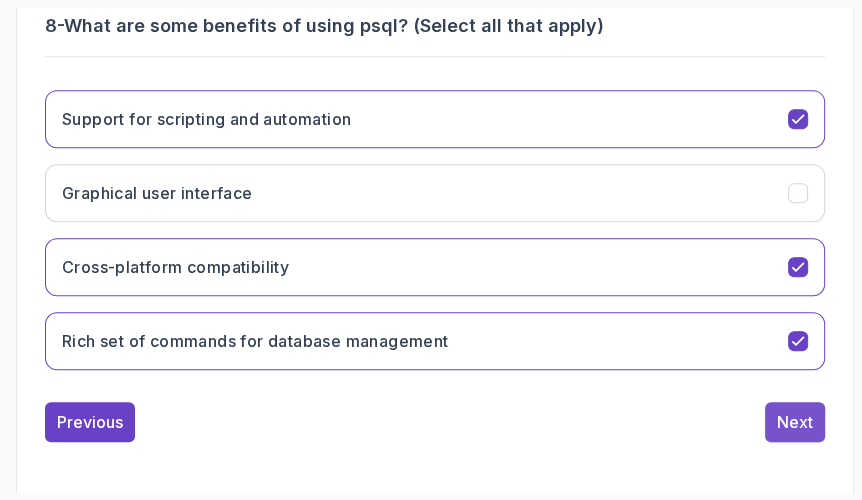 click on "Next" at bounding box center (795, 422) 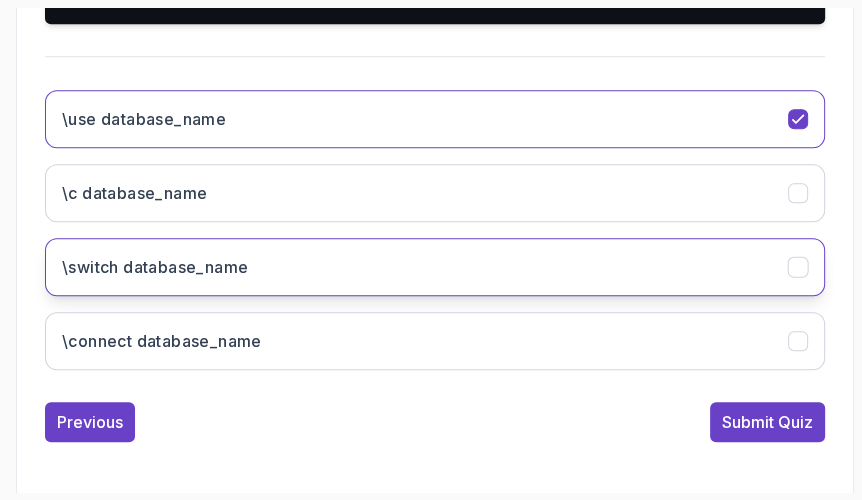 scroll, scrollTop: 571, scrollLeft: 0, axis: vertical 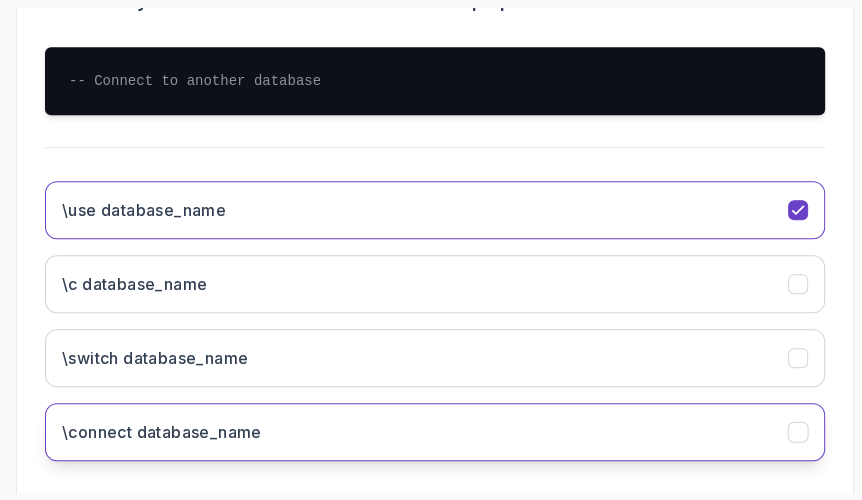 click on "\connect database_name" 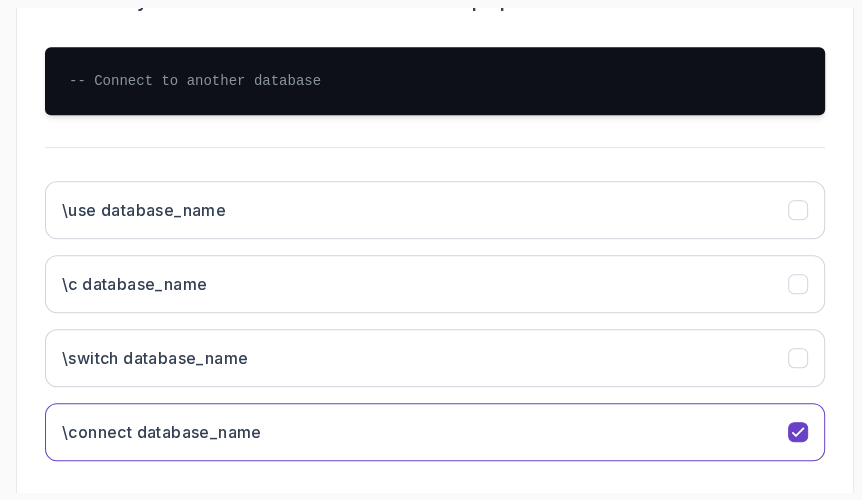 click on "\use database_name \c database_name \switch database_name \connect database_name" at bounding box center (435, 321) 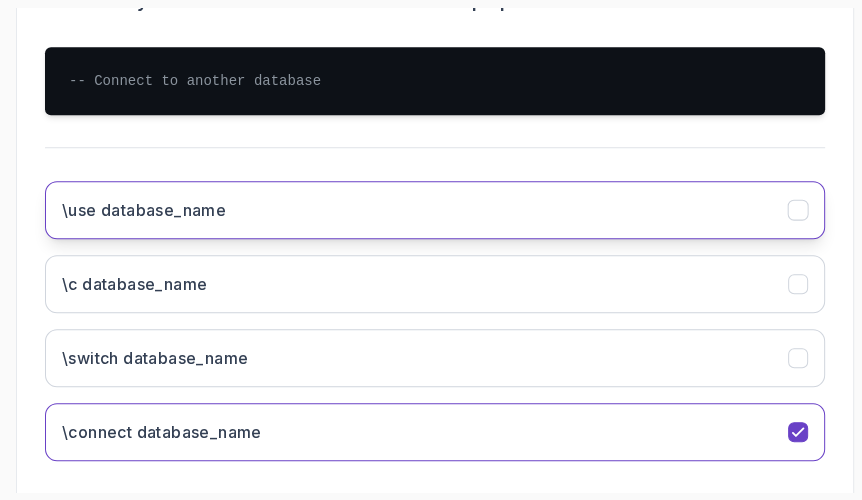 click on "\use database_name" 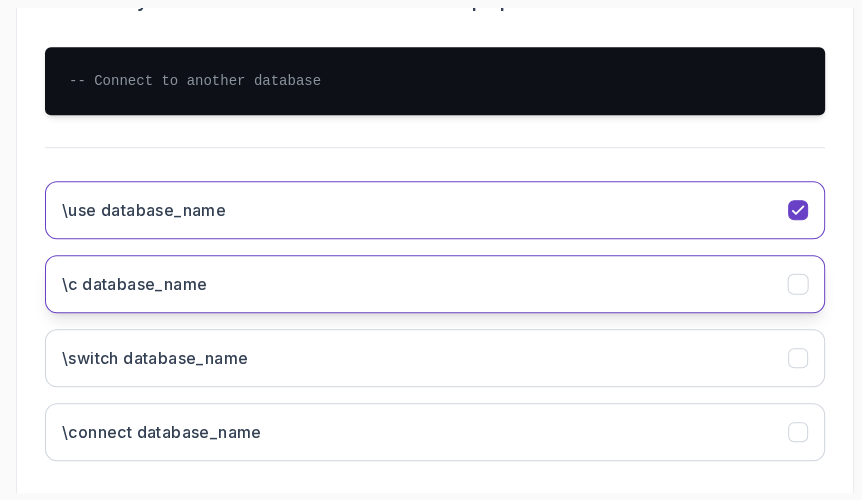 click on "\c database_name" 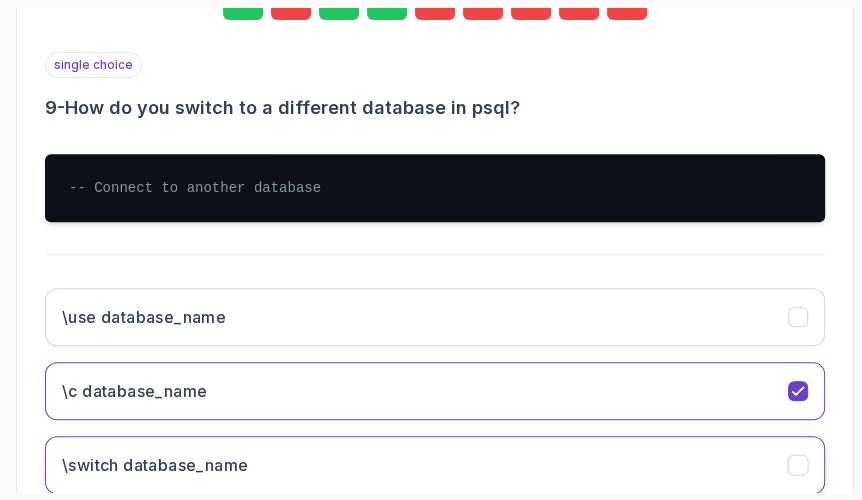 scroll, scrollTop: 571, scrollLeft: 0, axis: vertical 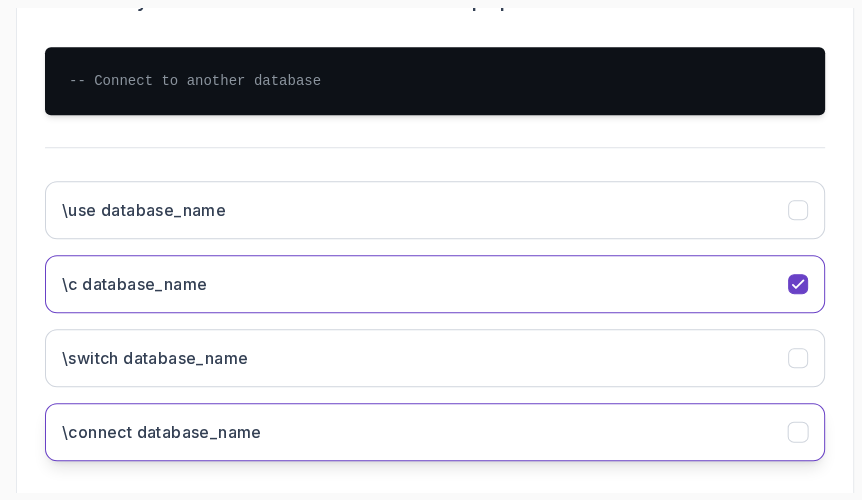 click on "\connect database_name" 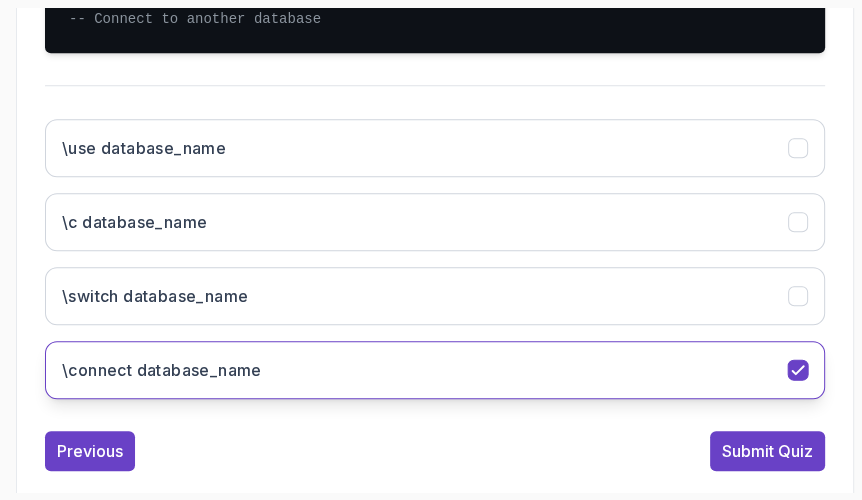 scroll, scrollTop: 662, scrollLeft: 0, axis: vertical 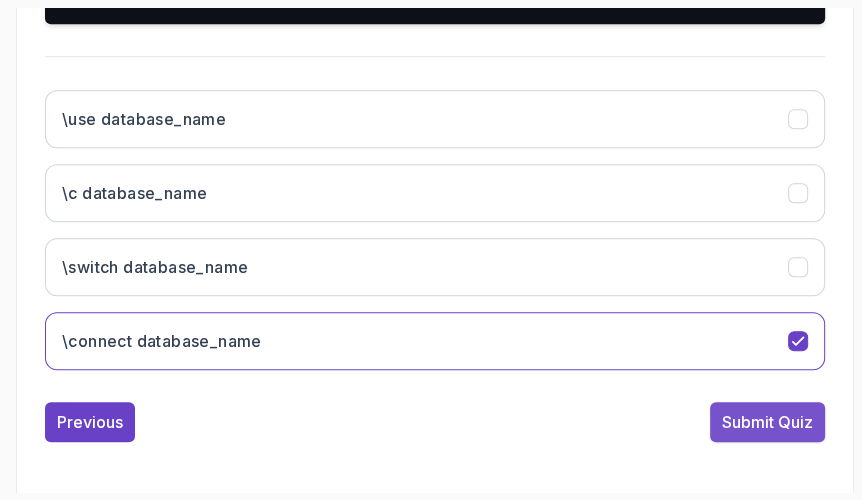 click on "Submit Quiz" at bounding box center (767, 422) 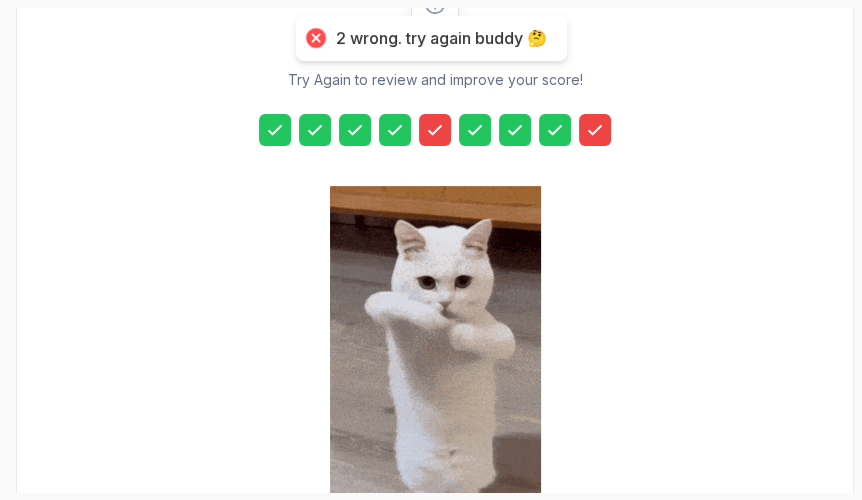 scroll, scrollTop: 309, scrollLeft: 0, axis: vertical 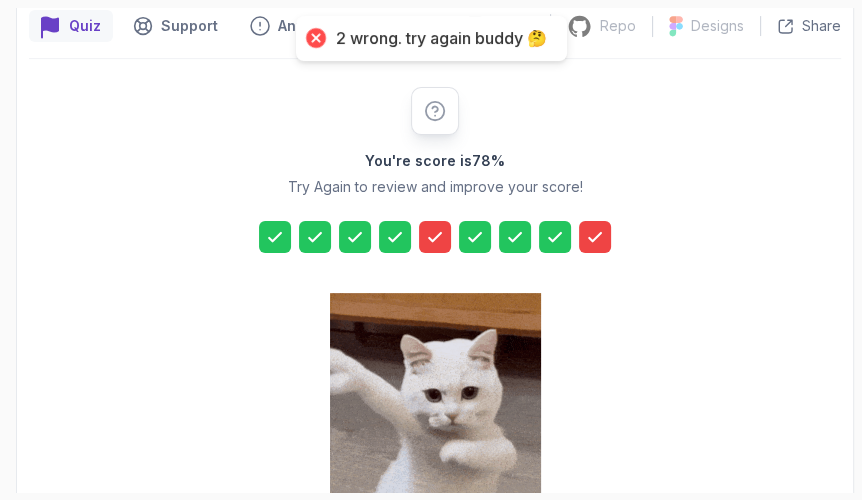 click at bounding box center [435, 237] 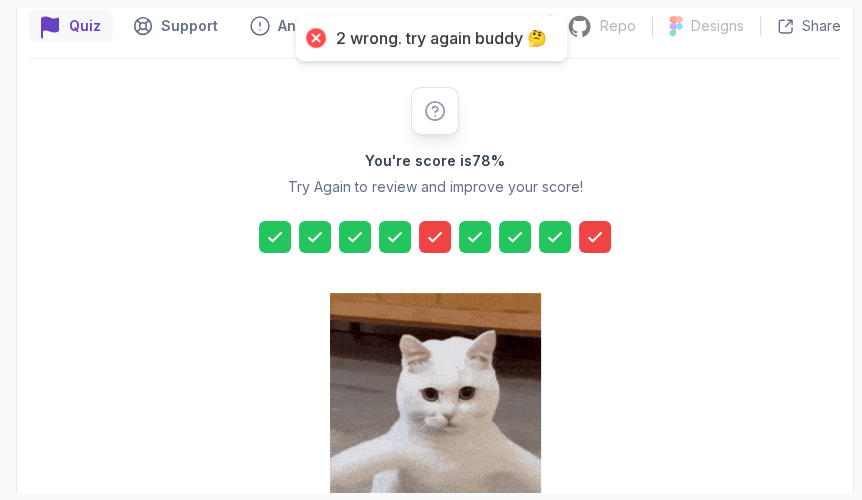 click 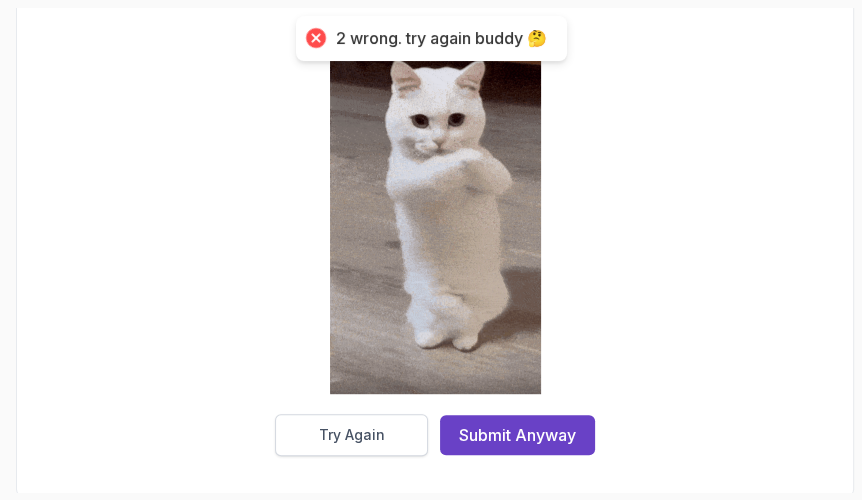 click on "Try Again" at bounding box center (352, 435) 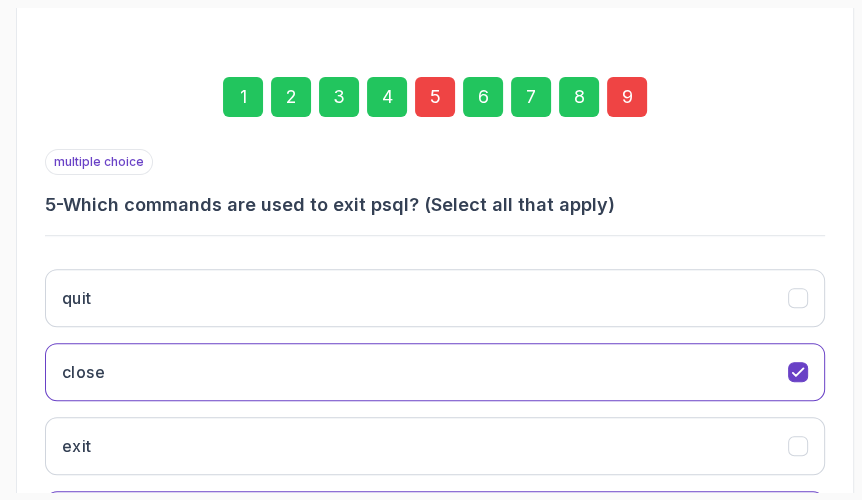 scroll, scrollTop: 364, scrollLeft: 0, axis: vertical 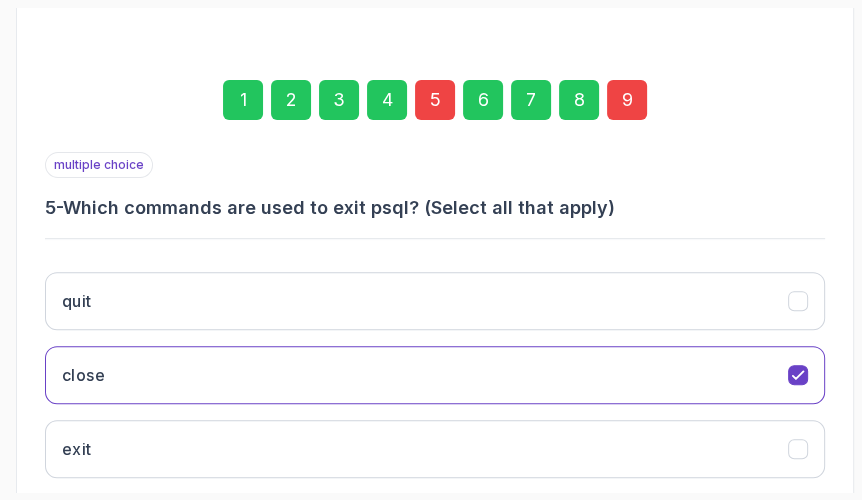 click on "5" at bounding box center [435, 100] 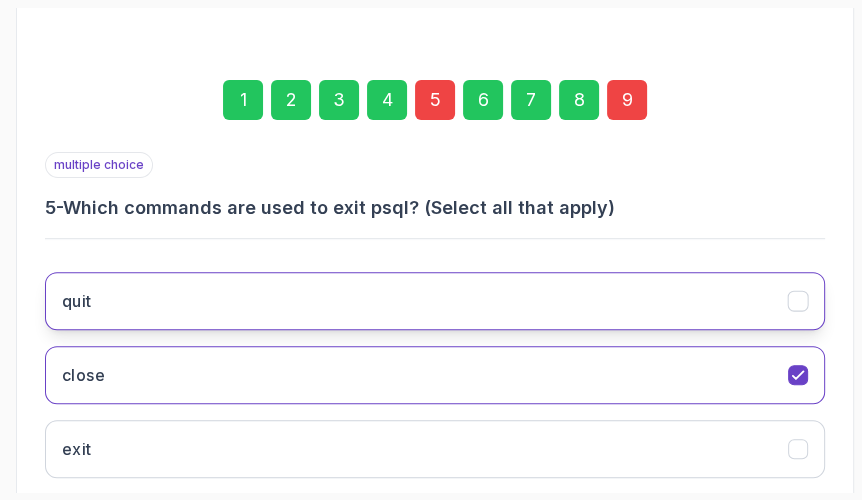 scroll, scrollTop: 455, scrollLeft: 0, axis: vertical 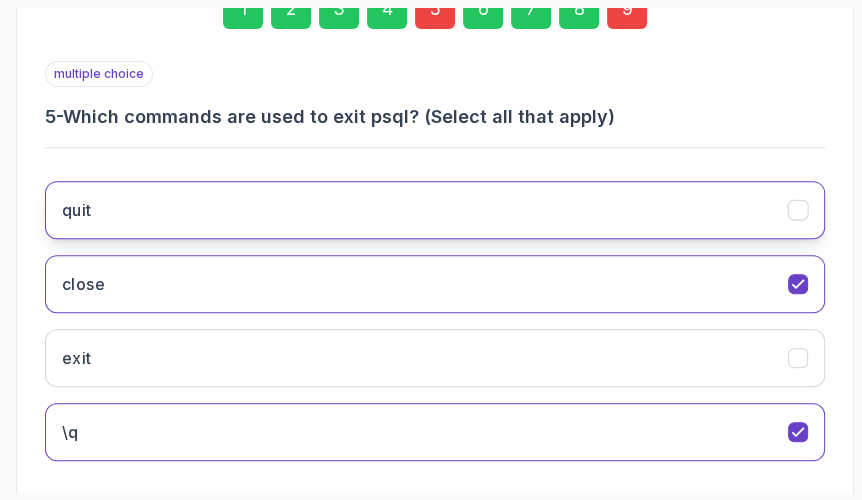 click on "quit" at bounding box center (435, 210) 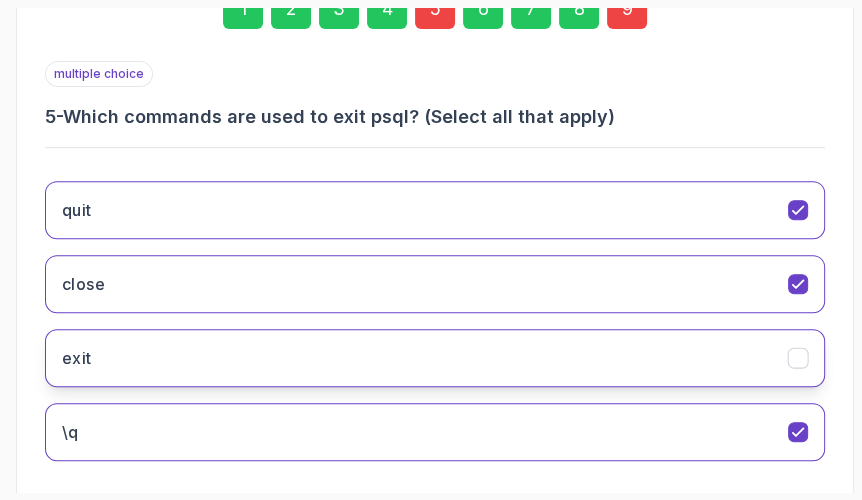 click on "exit" at bounding box center (435, 358) 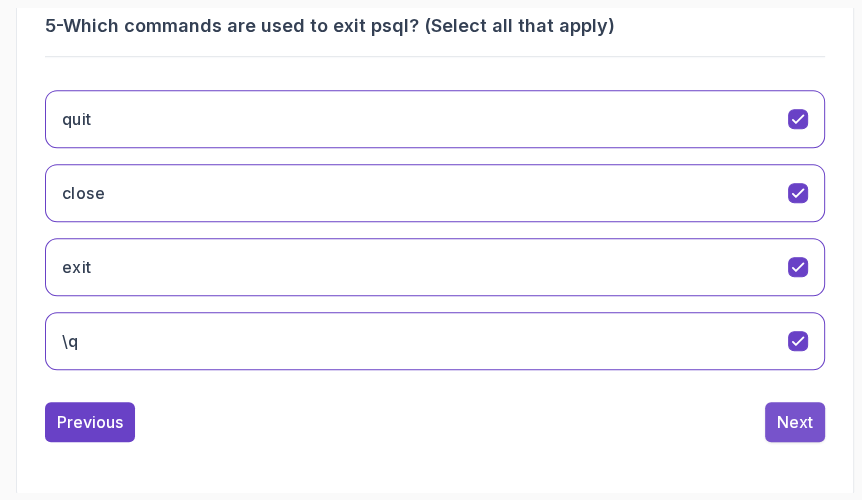 click on "Next" at bounding box center [795, 422] 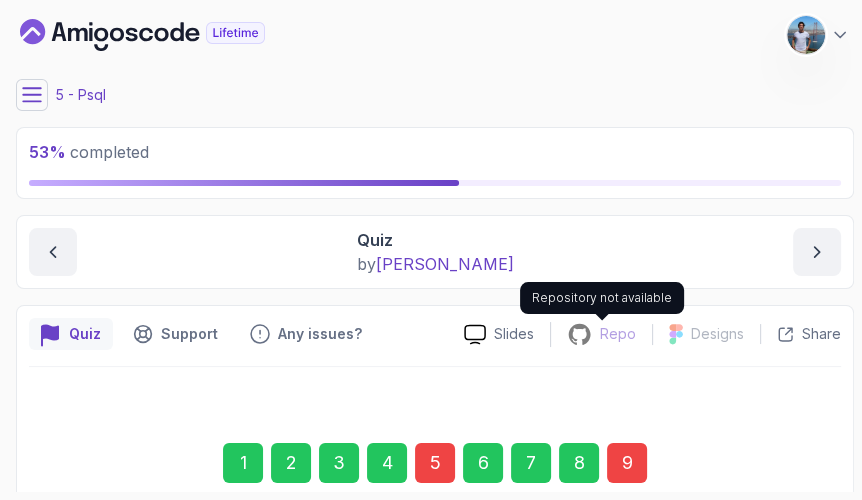 scroll, scrollTop: 0, scrollLeft: 0, axis: both 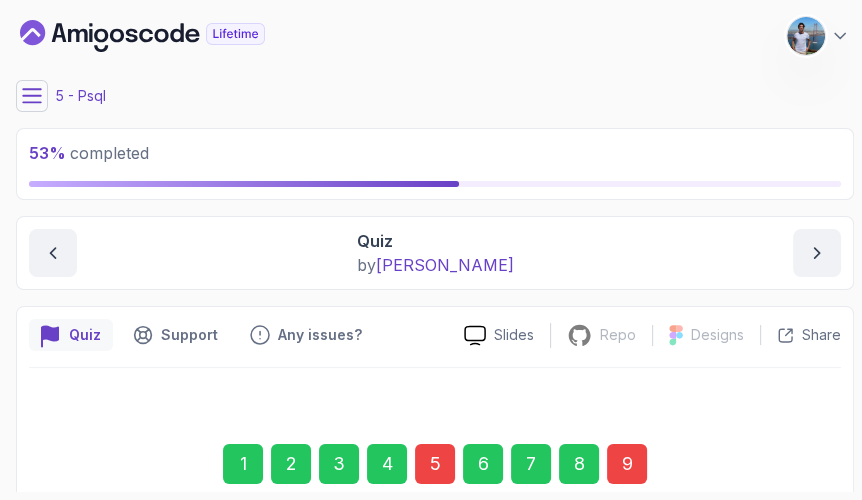 click on "9" at bounding box center [627, 464] 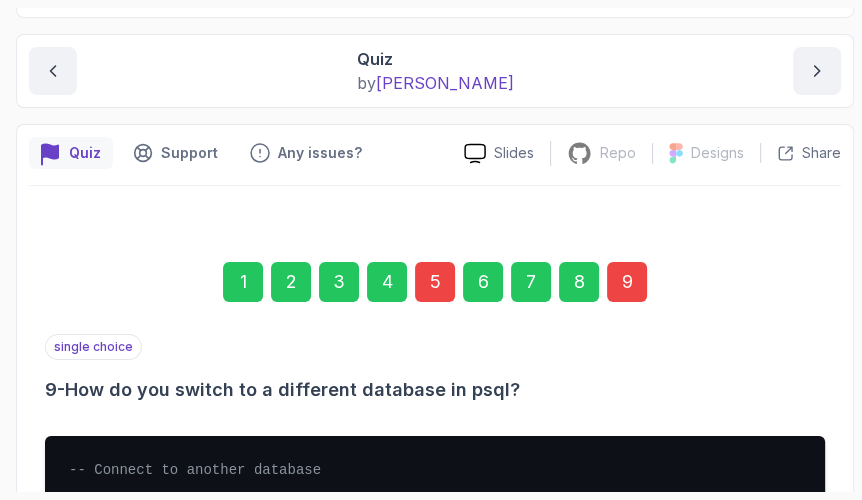 click on "9" at bounding box center (627, 282) 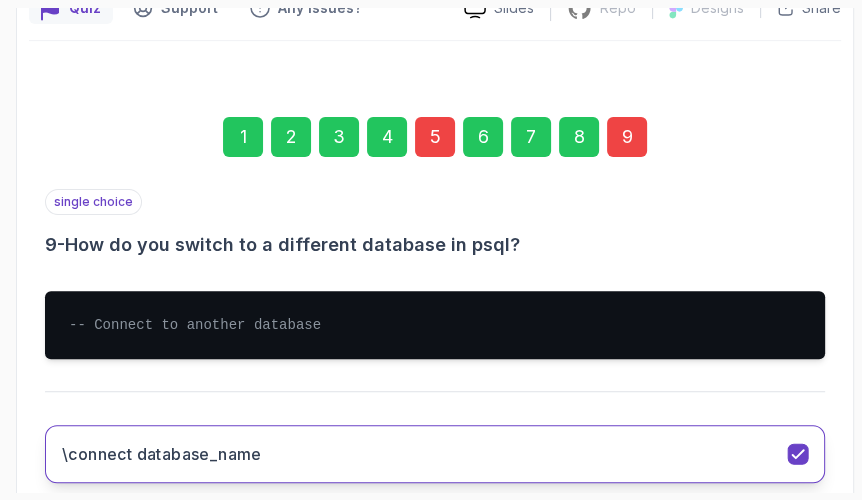 scroll, scrollTop: 455, scrollLeft: 0, axis: vertical 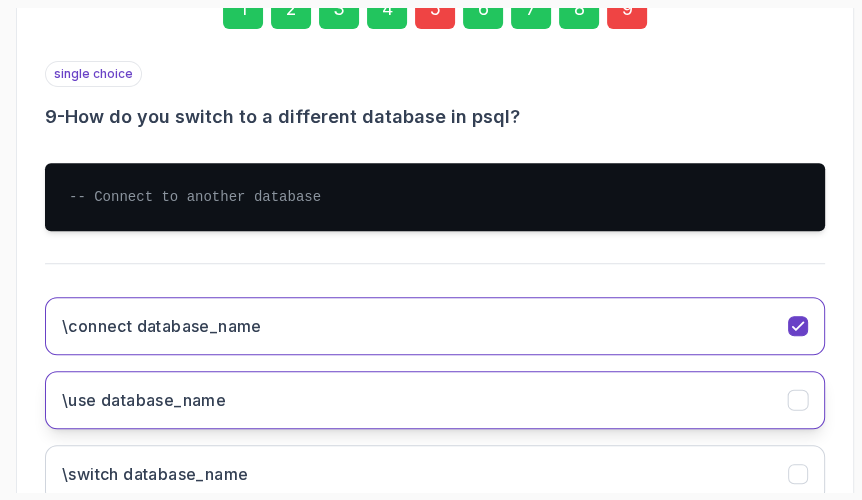 click on "\use database_name" 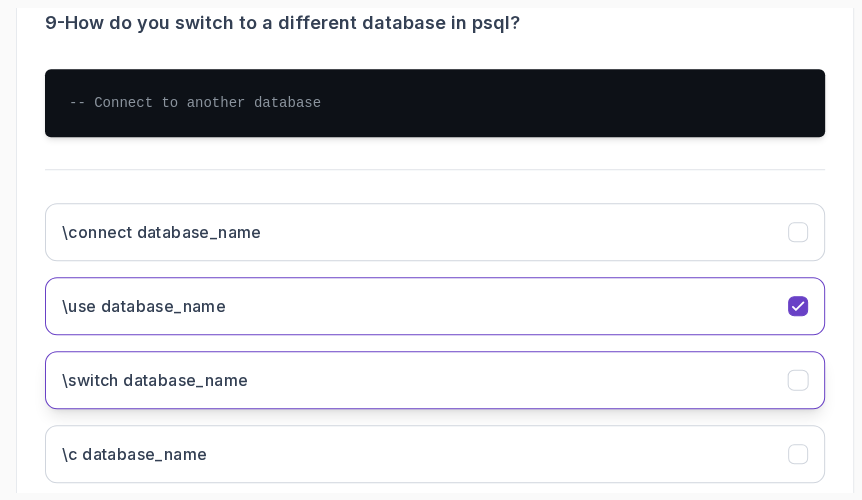 scroll, scrollTop: 636, scrollLeft: 0, axis: vertical 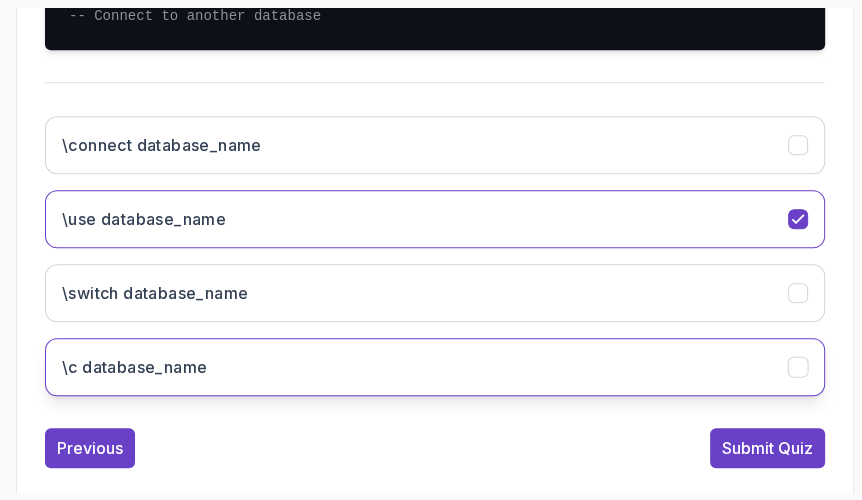 click on "\c database_name" 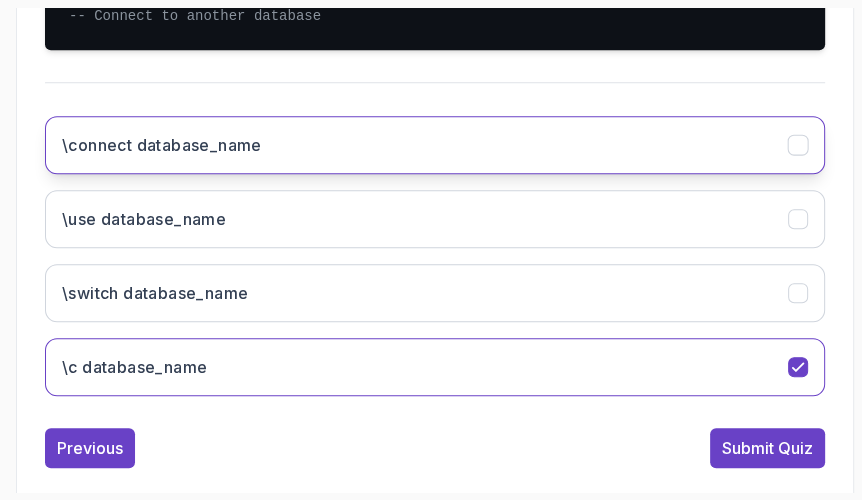 click on "\connect database_name" 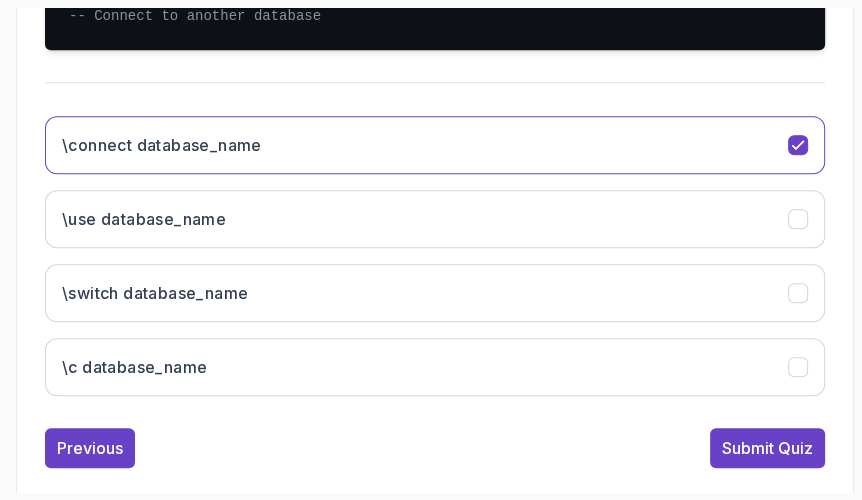 click on "Submit Quiz" at bounding box center (767, 448) 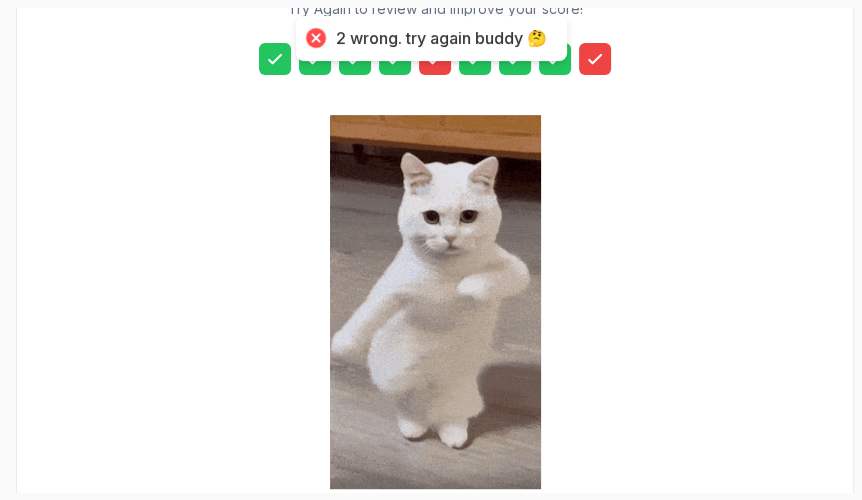 scroll, scrollTop: 400, scrollLeft: 0, axis: vertical 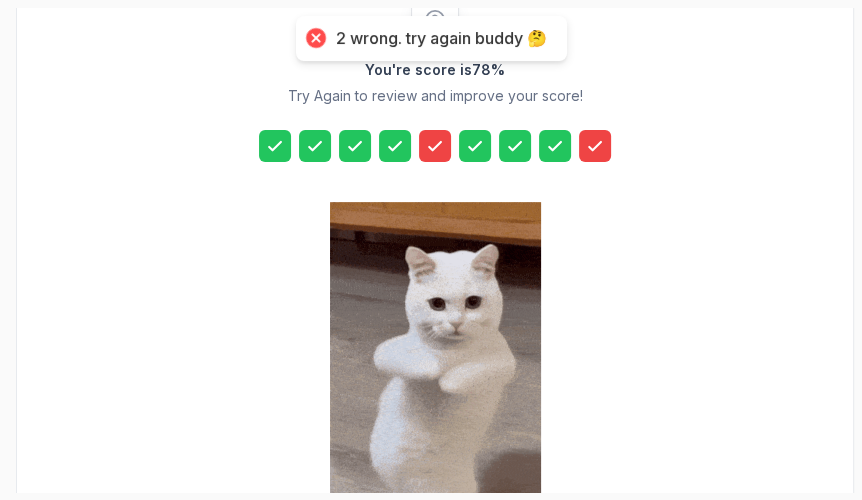 click at bounding box center (435, 146) 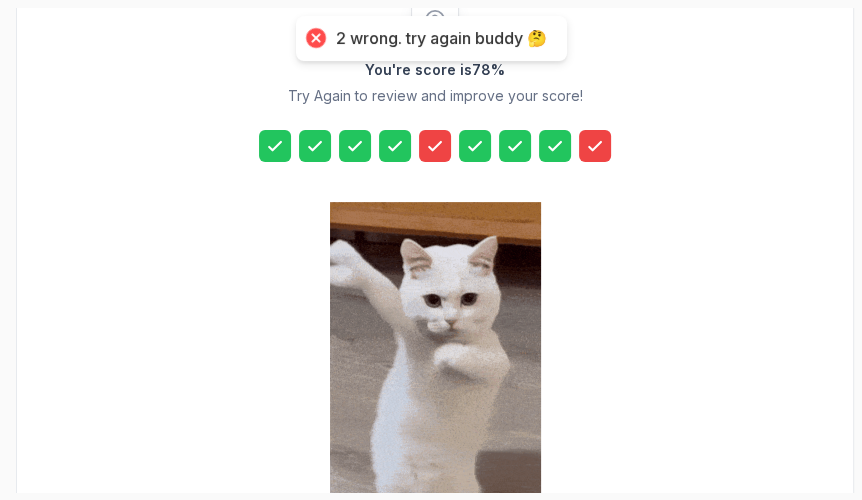 scroll, scrollTop: 582, scrollLeft: 0, axis: vertical 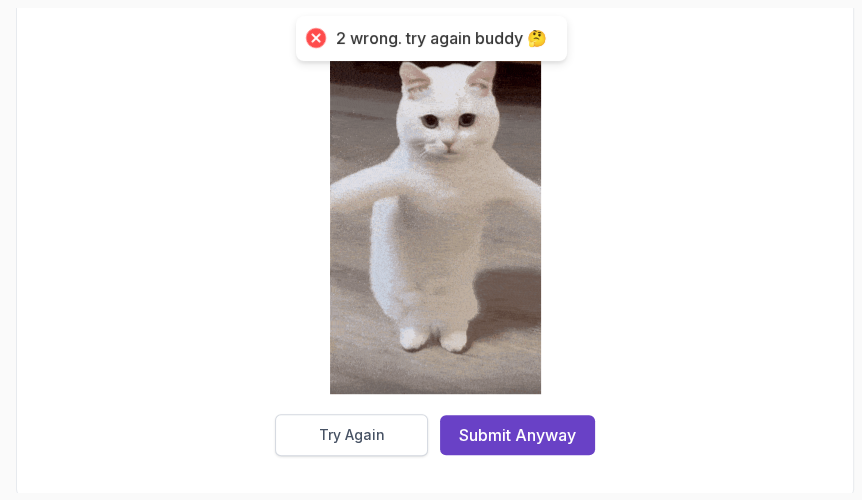 click on "Try Again" at bounding box center (351, 435) 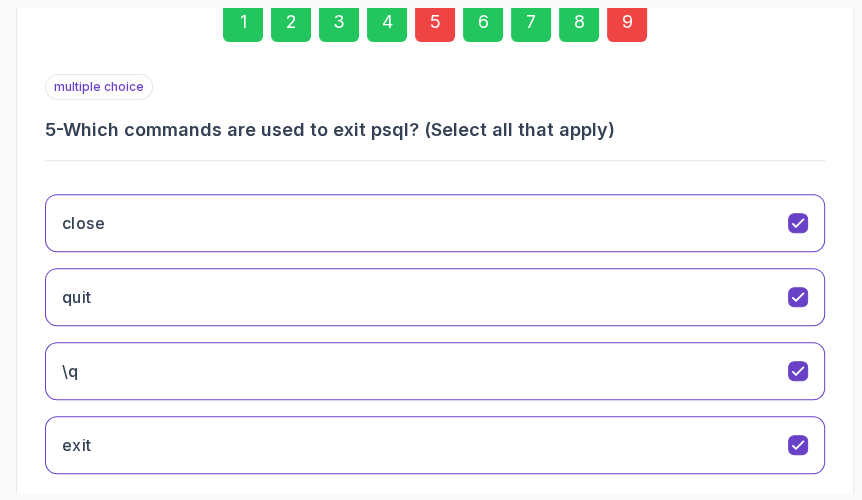 scroll, scrollTop: 364, scrollLeft: 0, axis: vertical 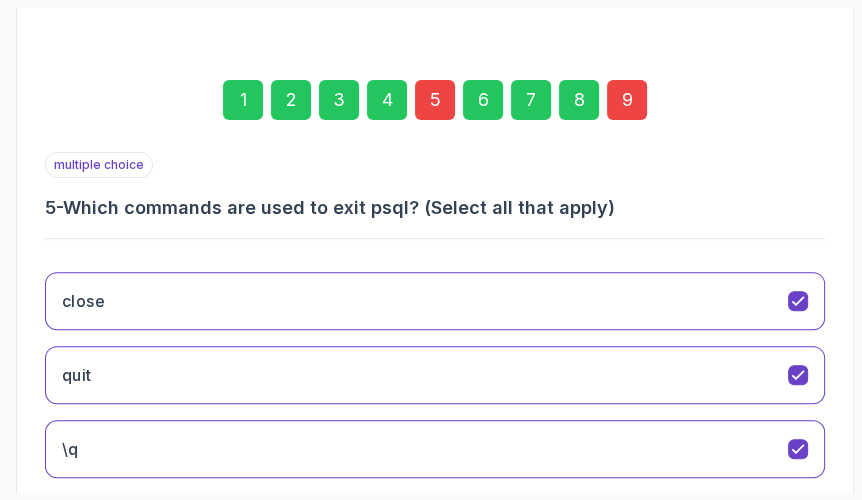 click on "5" at bounding box center [435, 100] 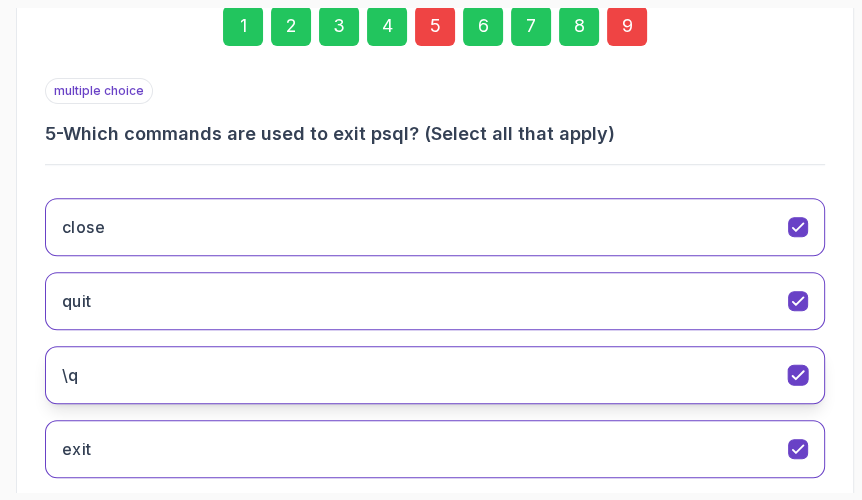 scroll, scrollTop: 455, scrollLeft: 0, axis: vertical 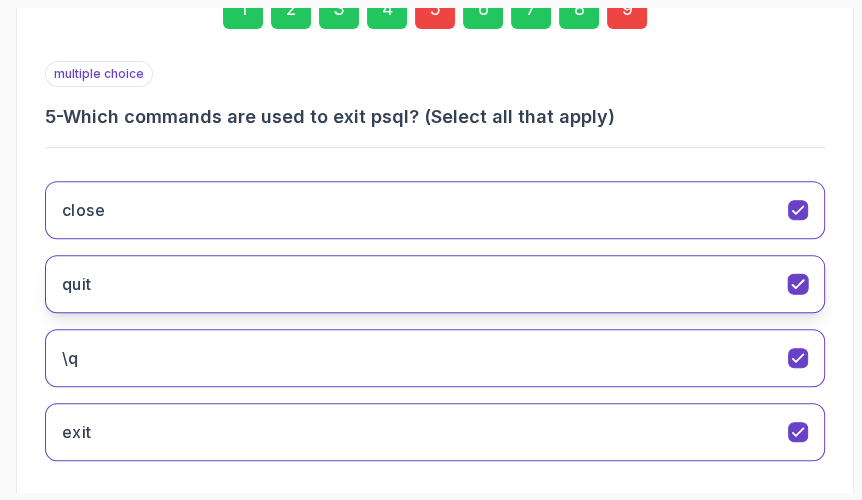 click on "quit" at bounding box center [435, 284] 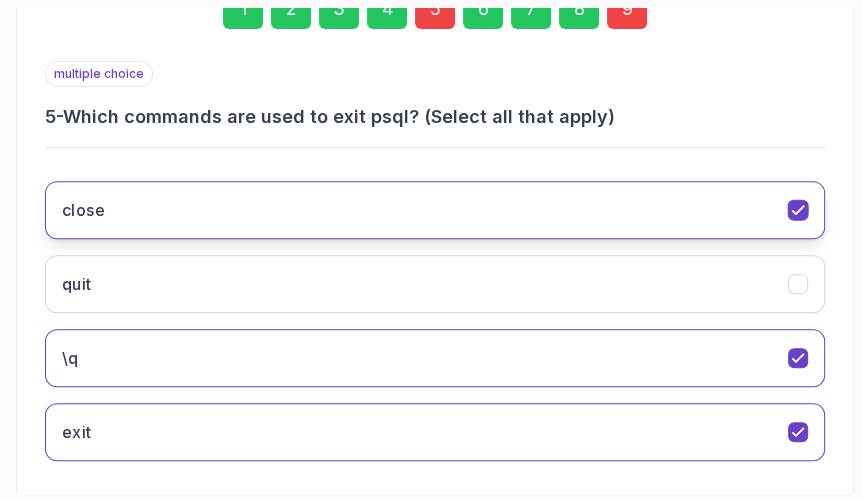 click on "close" at bounding box center [435, 210] 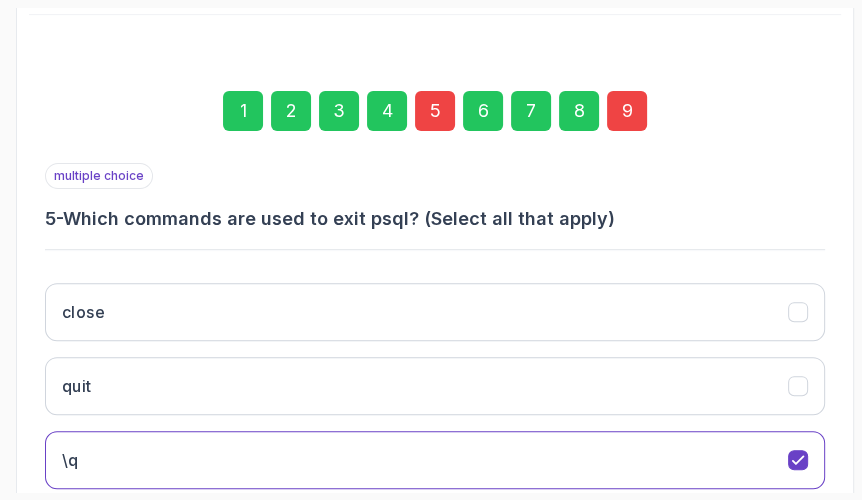 scroll, scrollTop: 273, scrollLeft: 0, axis: vertical 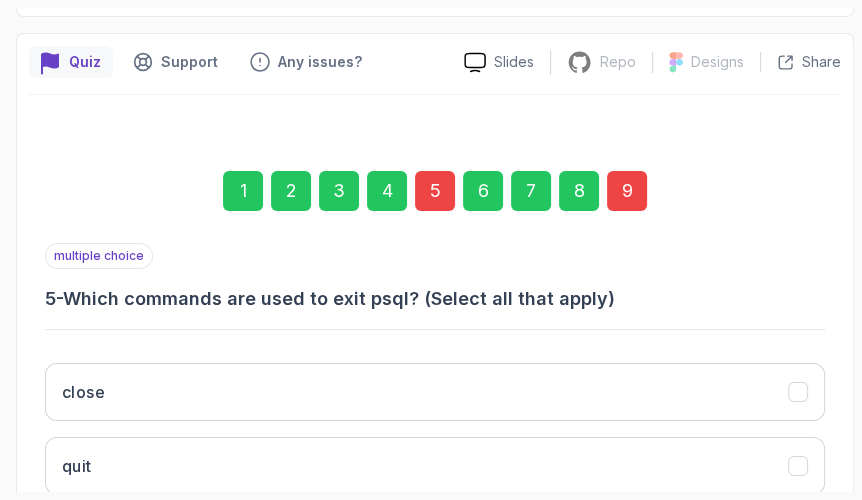 click on "9" at bounding box center (627, 191) 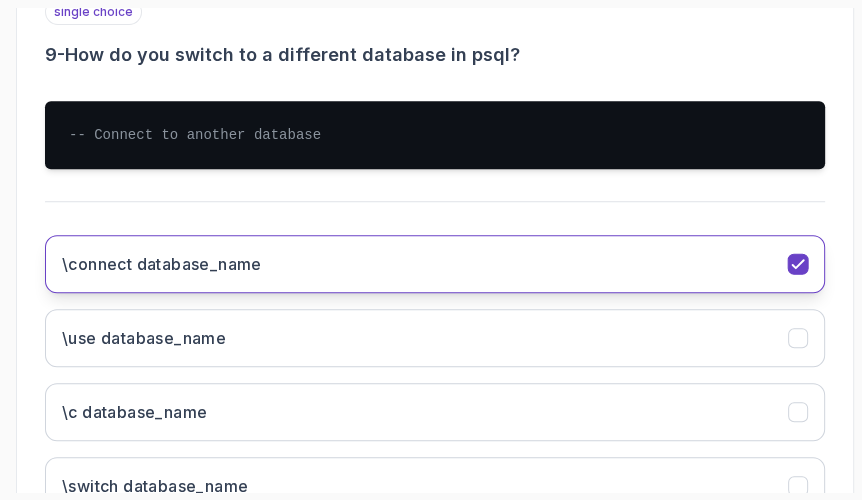 scroll, scrollTop: 546, scrollLeft: 0, axis: vertical 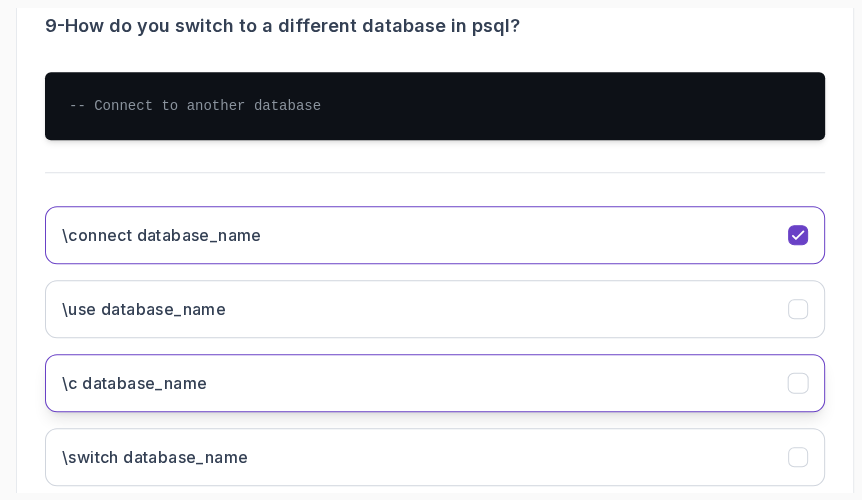 click on "\c database_name" 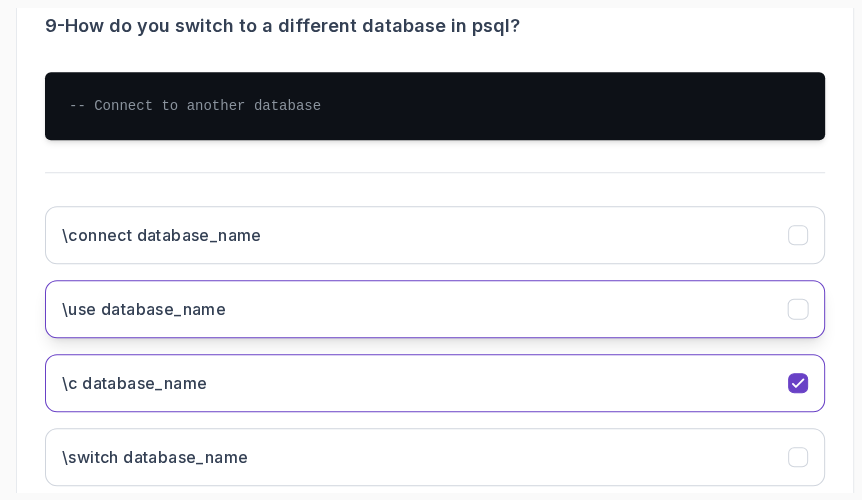 click on "\use database_name" 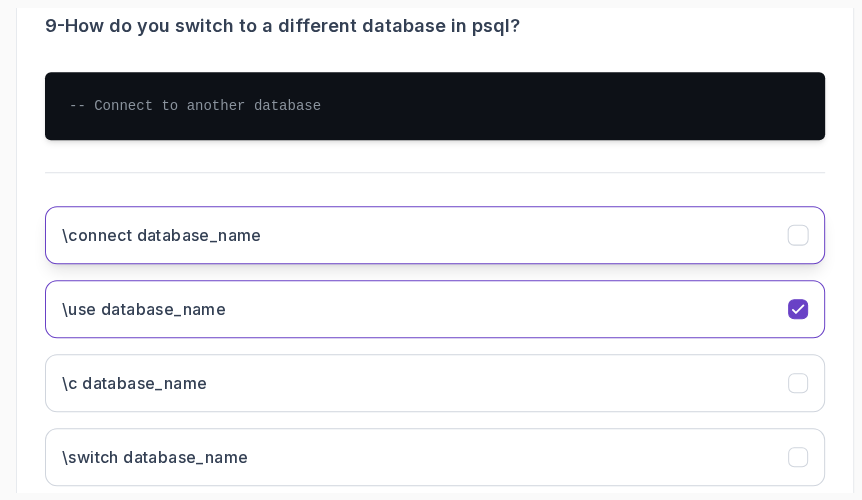 click on "\connect database_name" 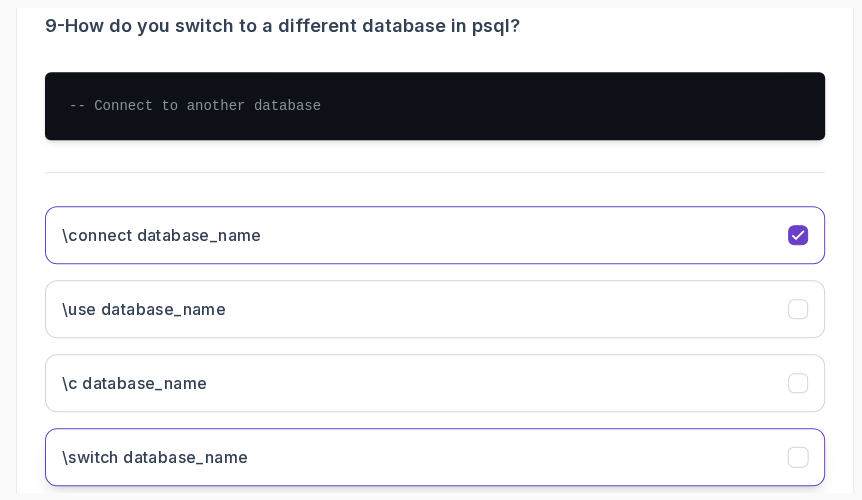 click on "\switch database_name" 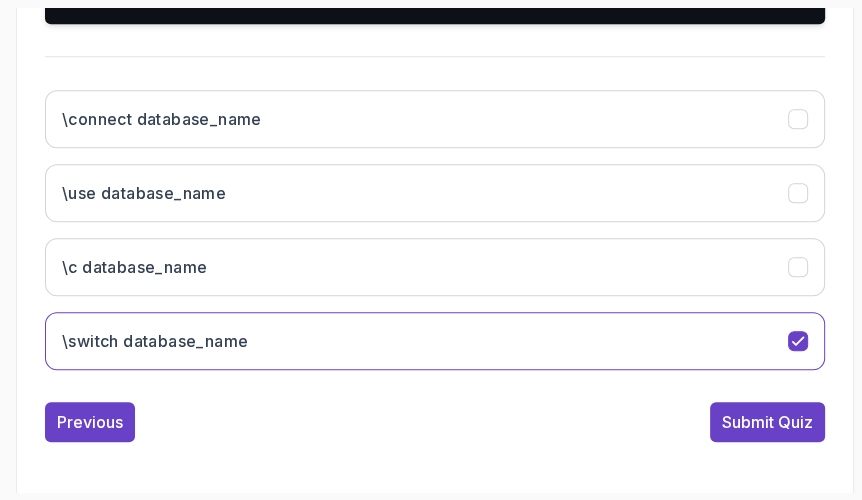 click on "Submit Quiz" at bounding box center (767, 422) 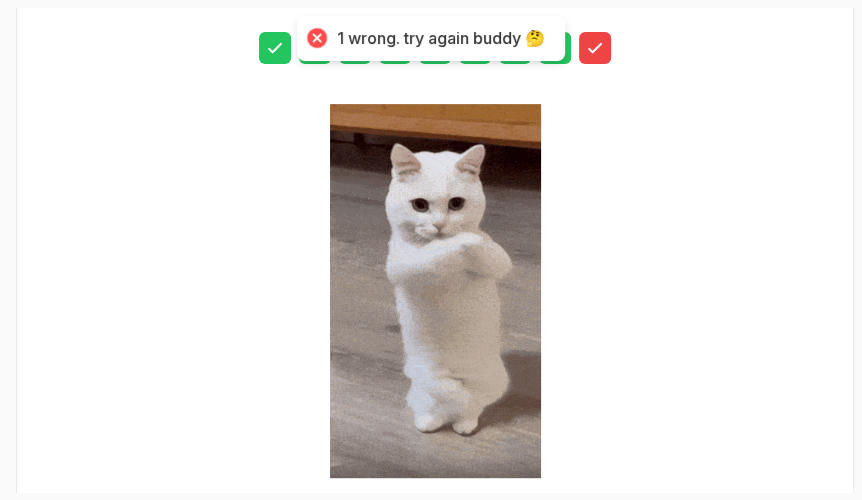 scroll, scrollTop: 400, scrollLeft: 0, axis: vertical 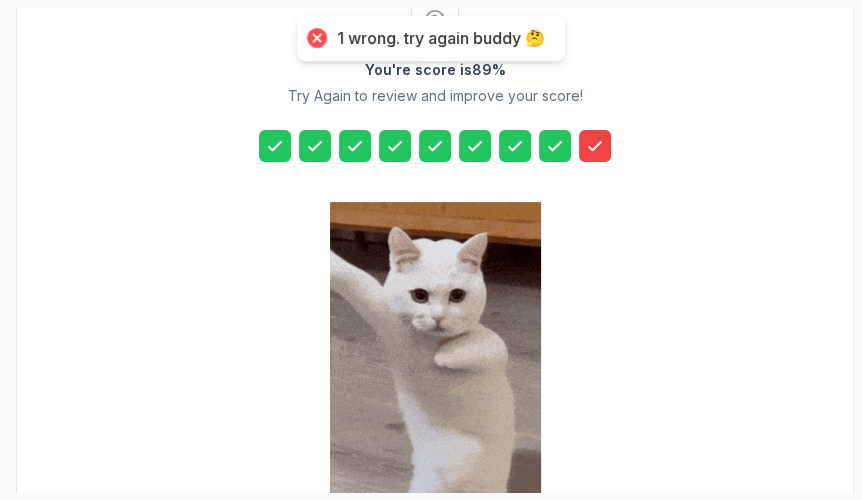 click at bounding box center (595, 146) 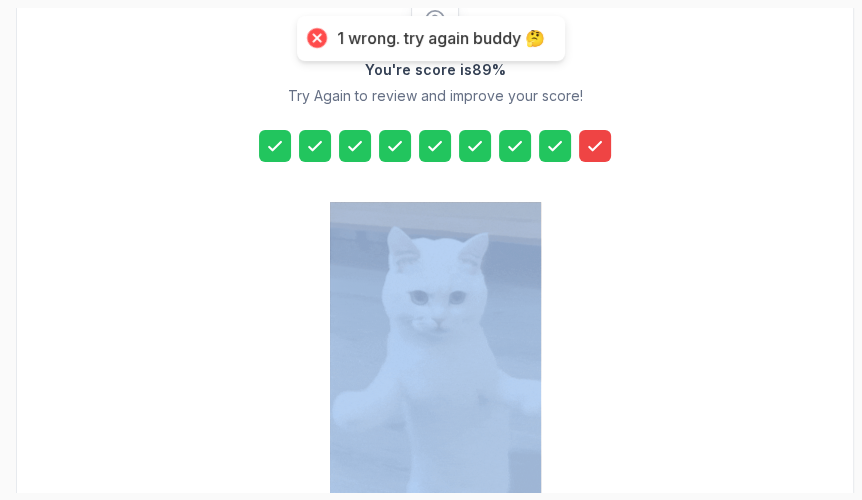 click at bounding box center (595, 146) 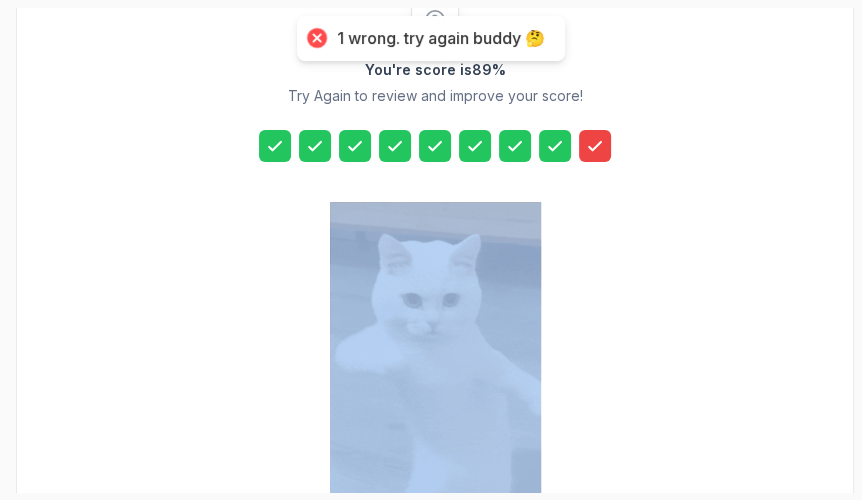 scroll, scrollTop: 582, scrollLeft: 0, axis: vertical 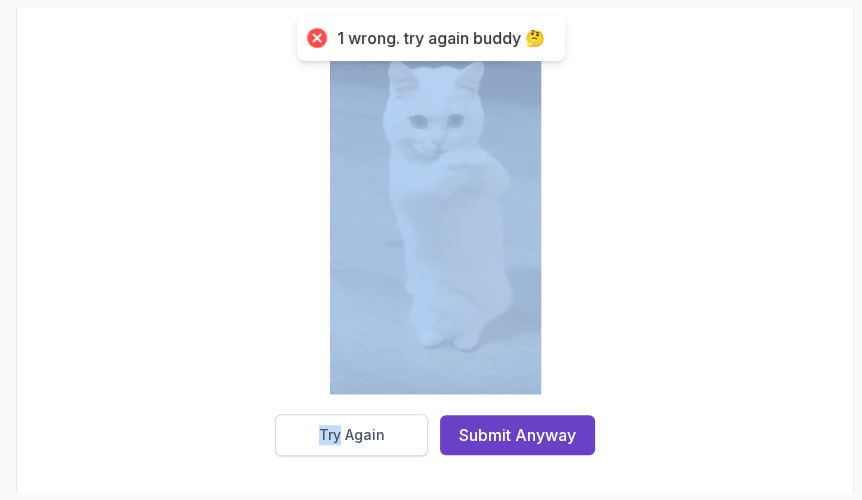 click on "Try Again" at bounding box center [351, 435] 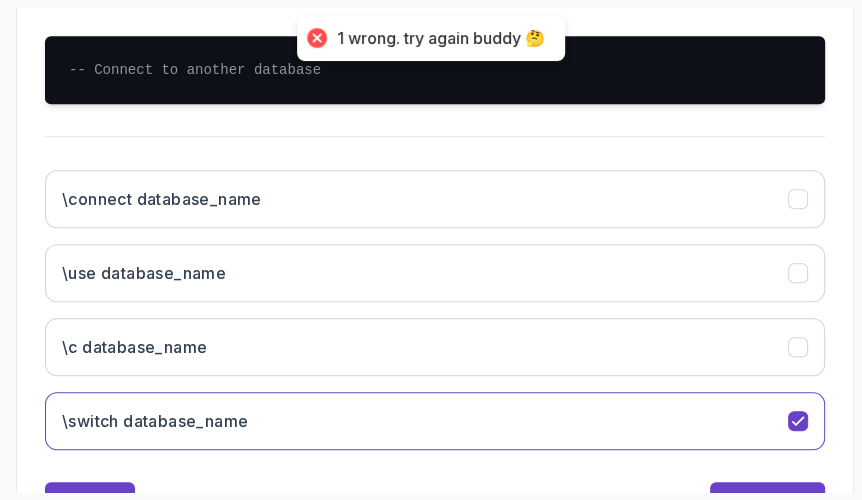 scroll, scrollTop: 309, scrollLeft: 0, axis: vertical 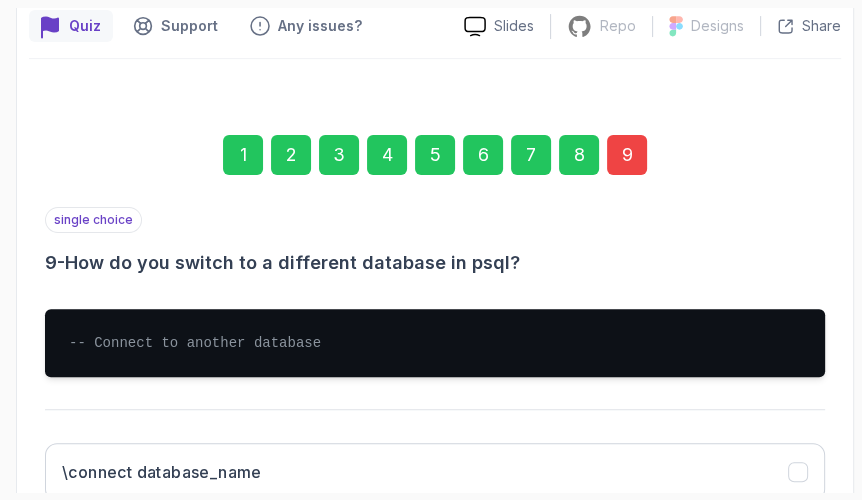 click on "9" at bounding box center (627, 155) 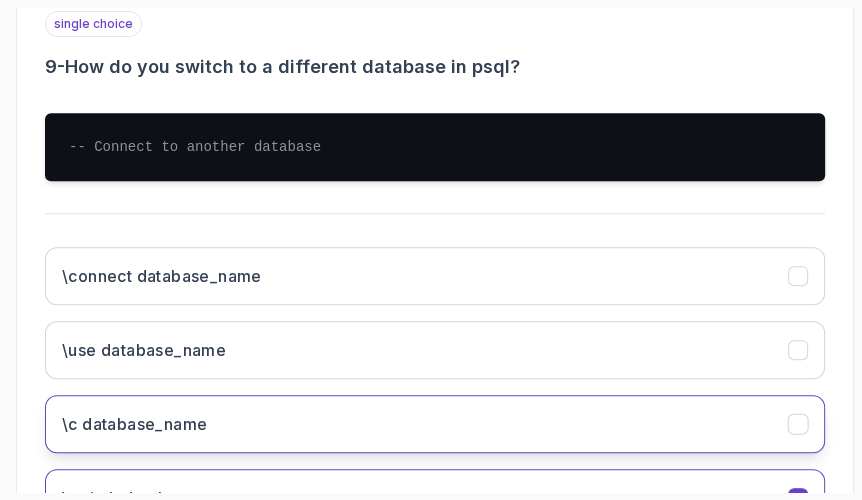 scroll, scrollTop: 582, scrollLeft: 0, axis: vertical 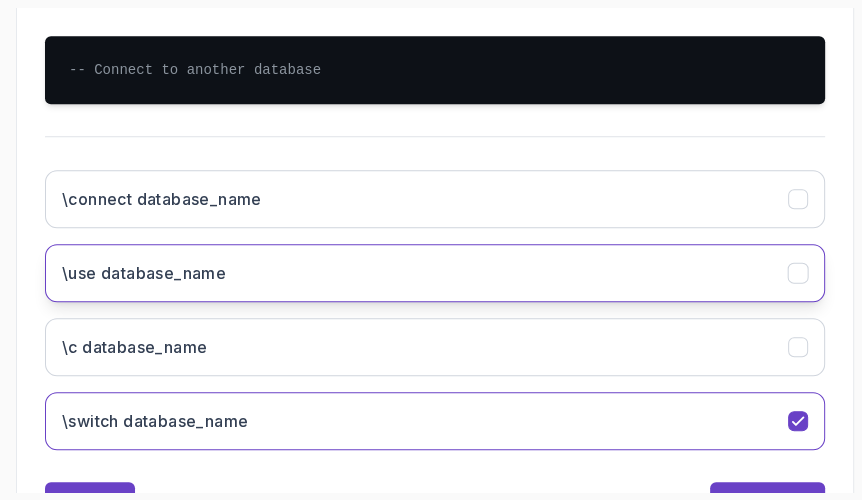 click on "\use database_name" 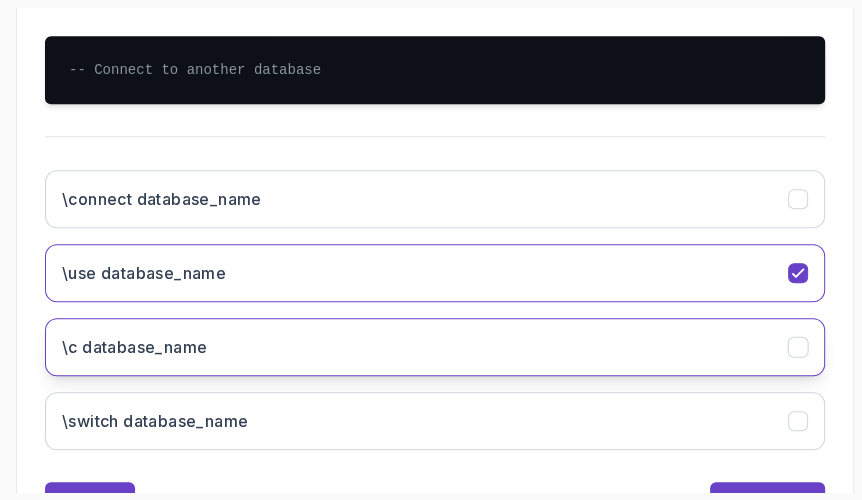 click on "\c database_name" 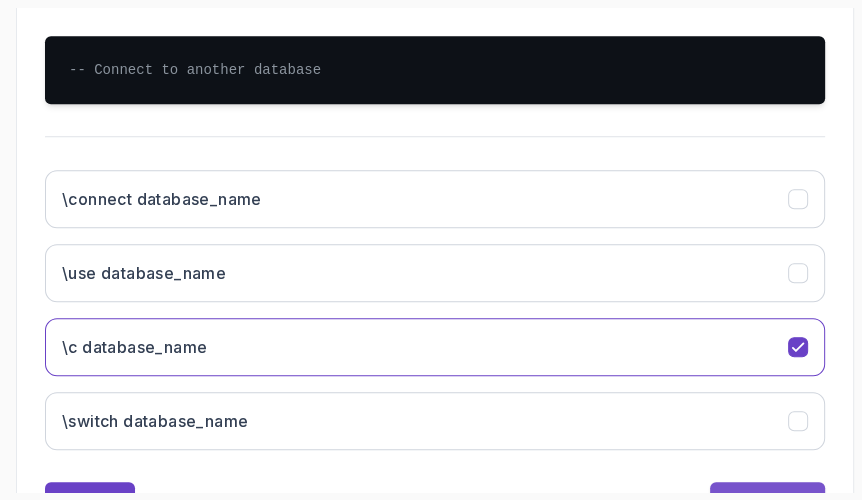 click on "Submit Quiz" at bounding box center (767, 502) 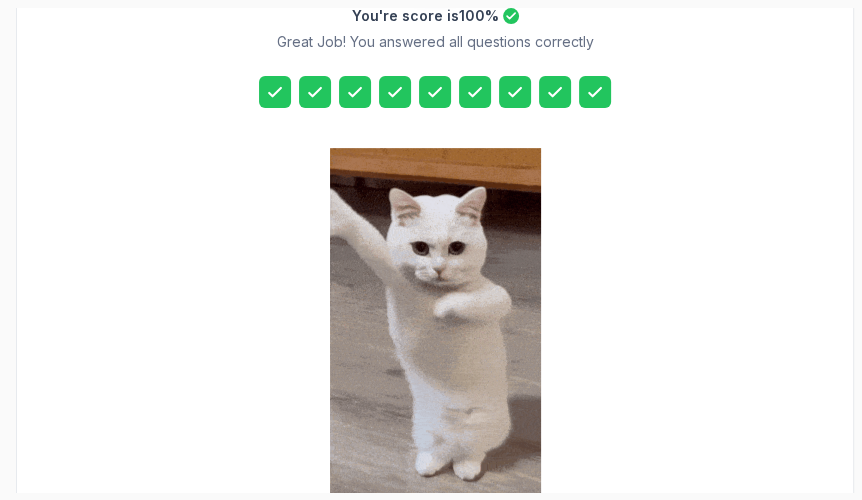 scroll, scrollTop: 582, scrollLeft: 0, axis: vertical 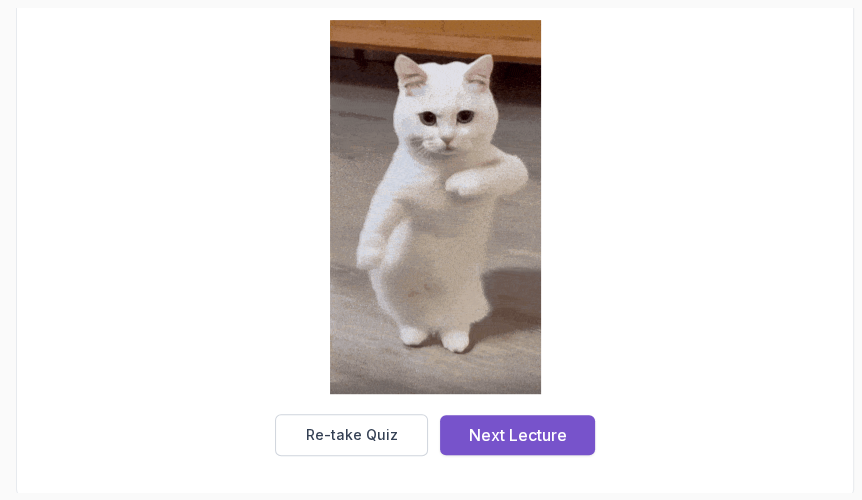 click on "Next Lecture" at bounding box center (517, 435) 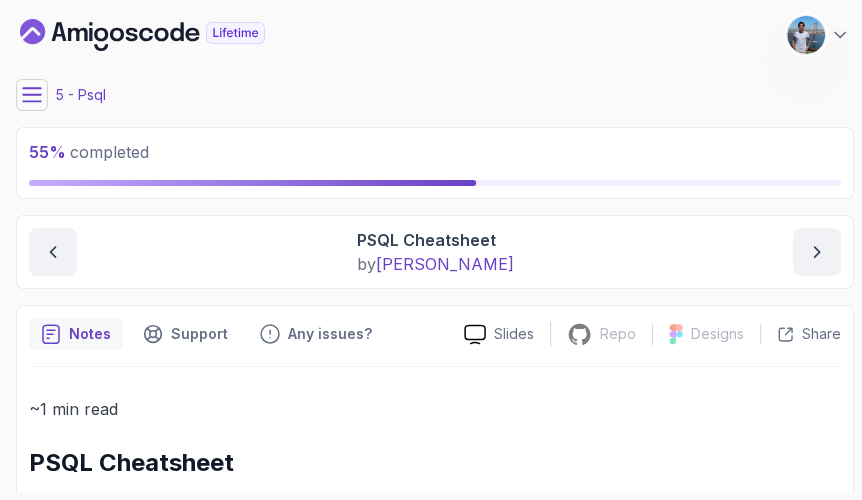 scroll, scrollTop: 0, scrollLeft: 0, axis: both 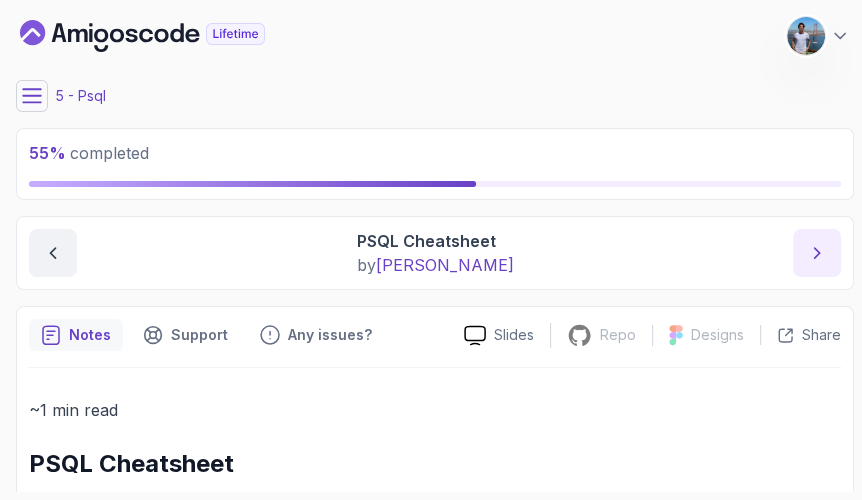 click 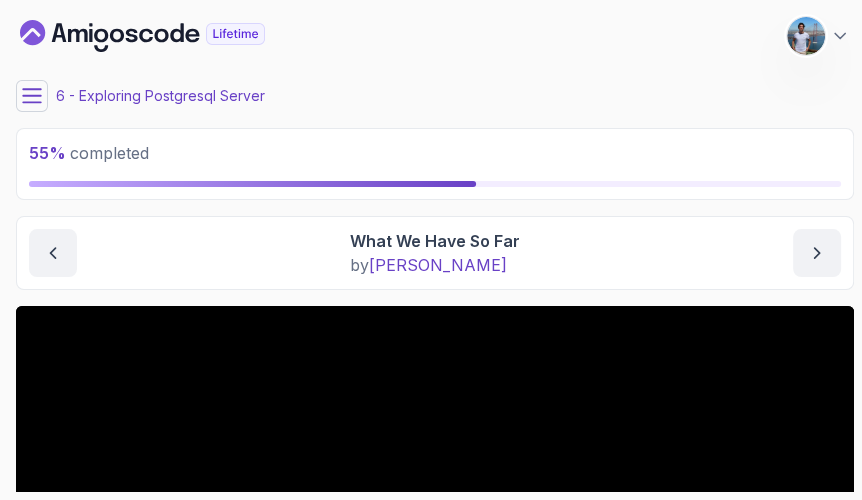 click 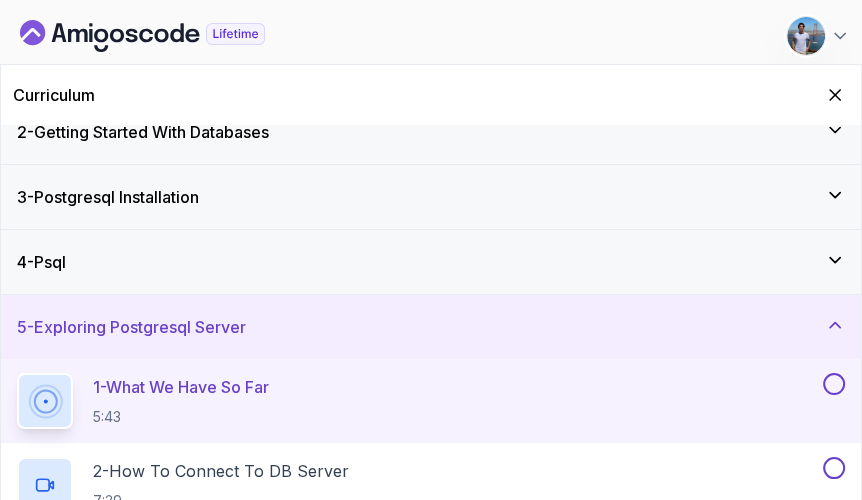 click on "4  -  Psql" at bounding box center (431, 262) 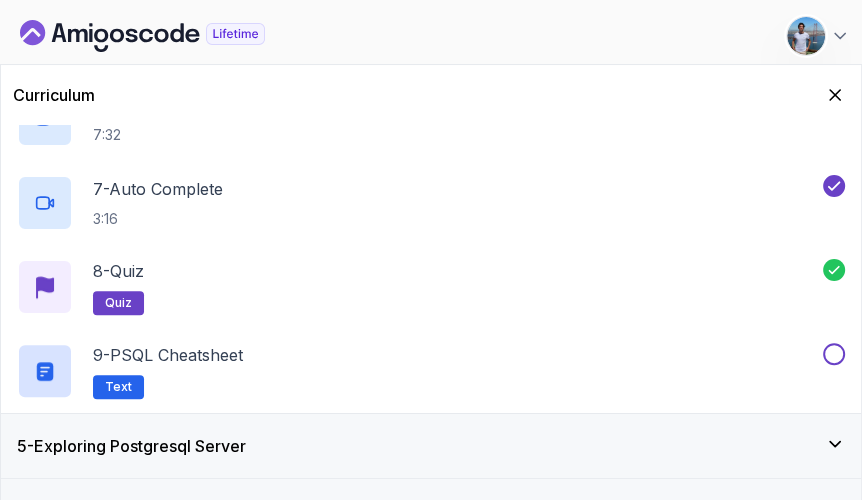 scroll, scrollTop: 818, scrollLeft: 0, axis: vertical 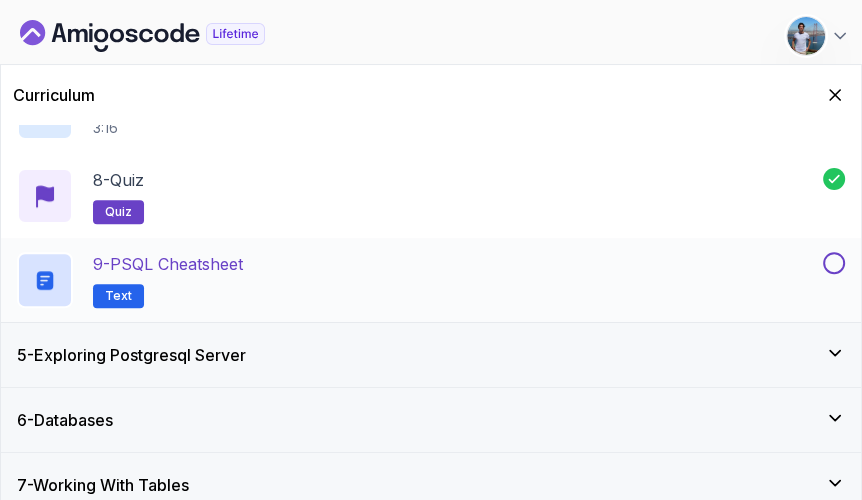 click on "9  -  PSQL Cheatsheet Text" at bounding box center (431, 280) 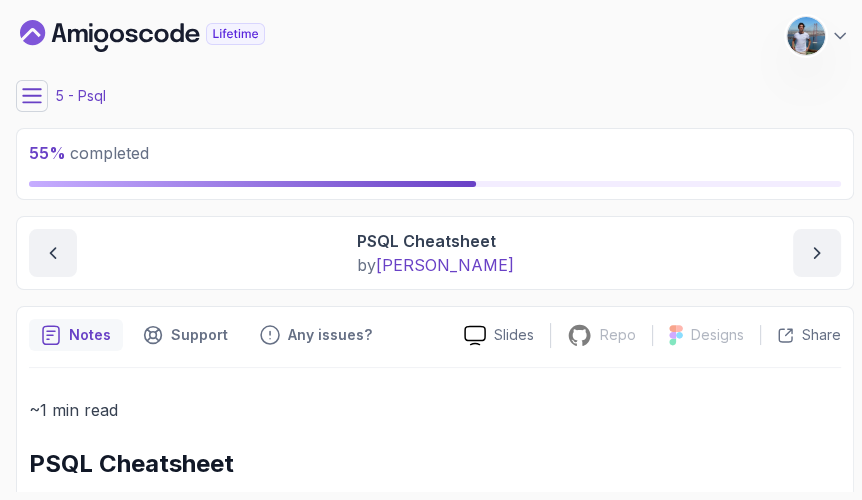 click 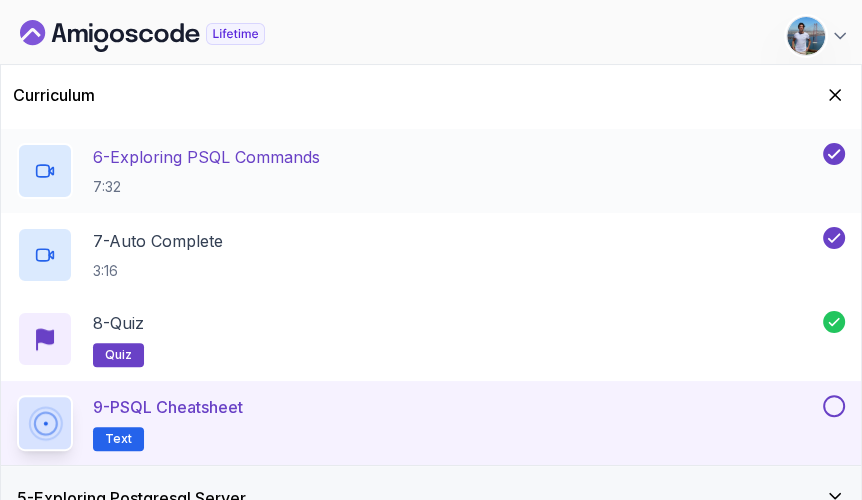scroll, scrollTop: 818, scrollLeft: 0, axis: vertical 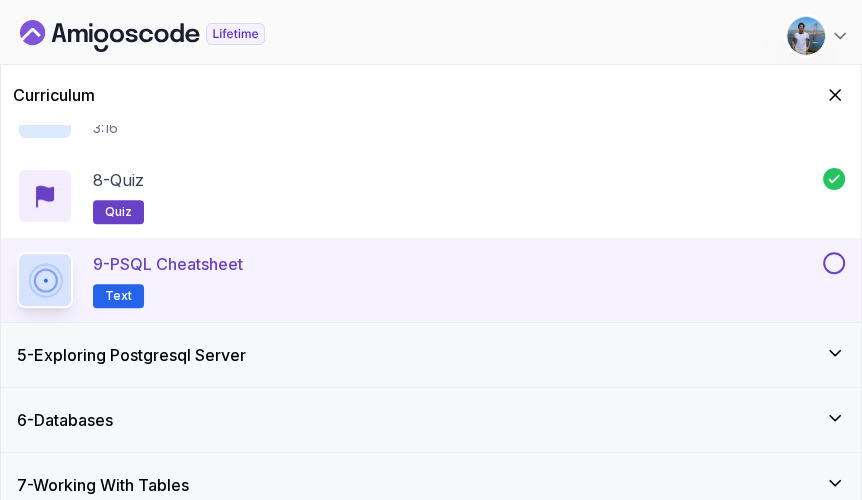 click at bounding box center (834, 263) 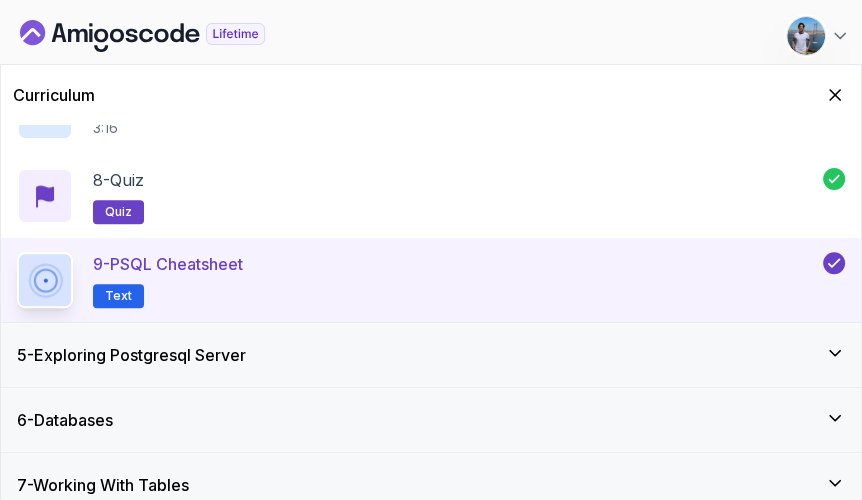 click on "9  -  PSQL Cheatsheet Text" at bounding box center [418, 280] 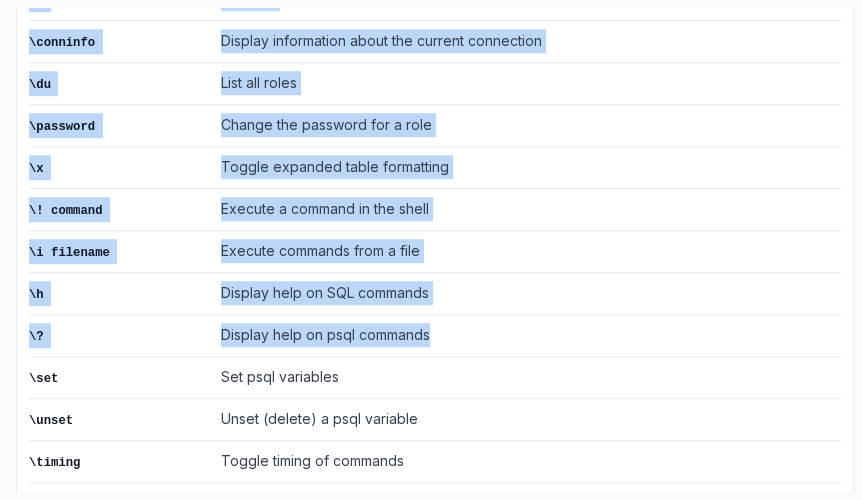 scroll, scrollTop: 894, scrollLeft: 0, axis: vertical 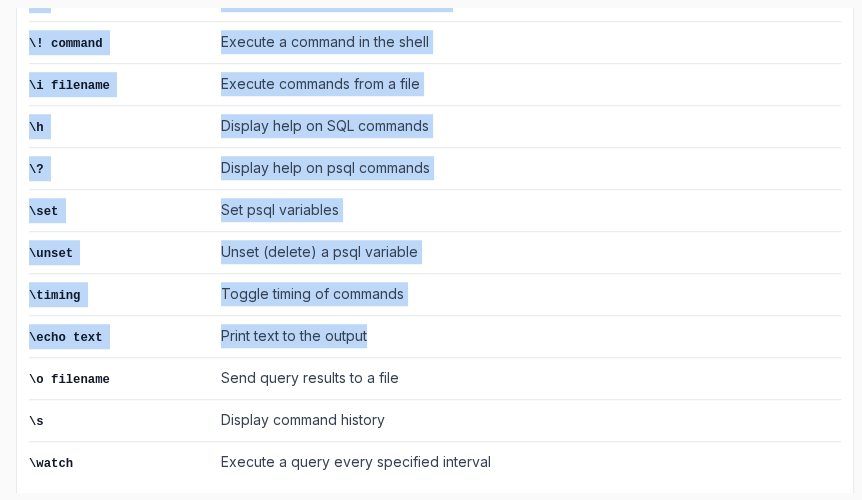 drag, startPoint x: 29, startPoint y: 193, endPoint x: 519, endPoint y: 325, distance: 507.46823 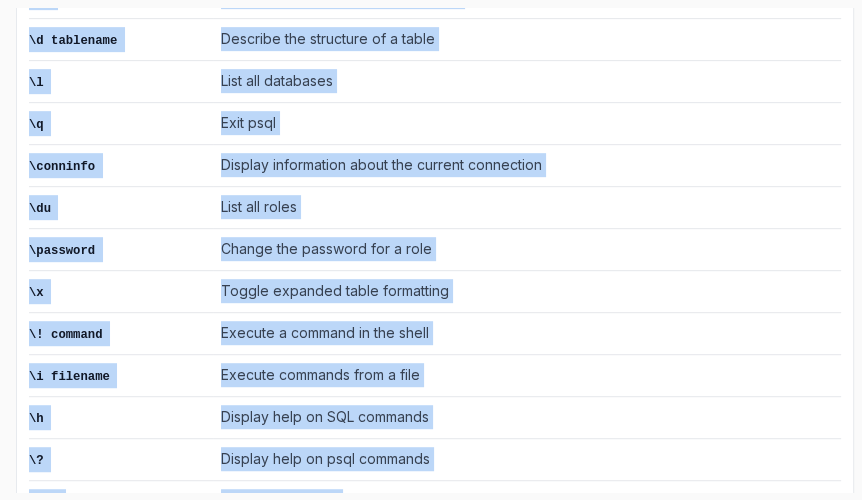 scroll, scrollTop: 713, scrollLeft: 0, axis: vertical 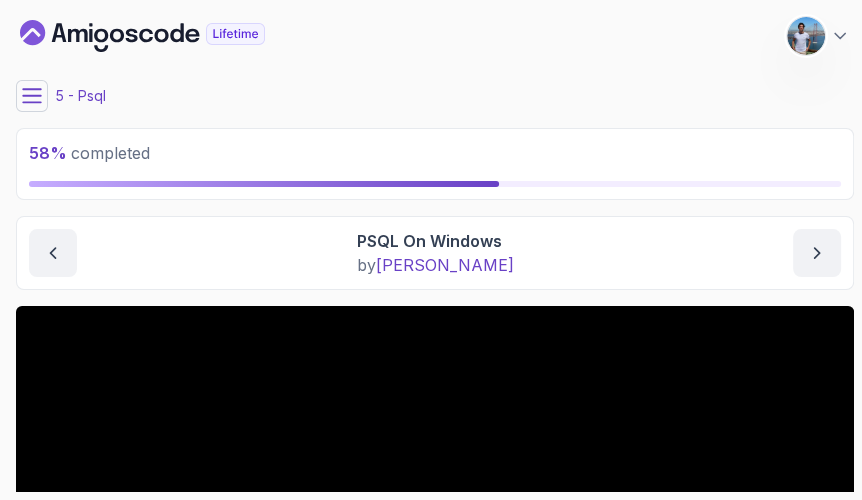 click on "58 % completed 1  -  Intro 2  -  Getting Started With Databases 3  -  Postgresql Installation 4  -  Psql 1  -  What Is PSQL 1:07 2  -  MAC OS Setup 7:39 3  -  PSQL On Windows 5:00 4  -  PSQL On Ubuntu 2:52 5  -  PSQL Is The Same For All Operating Systems 1:21 6  -  Exploring PSQL Commands 7:32 7  -  Auto Complete 3:16 8  -  Quiz quiz 9  -  PSQL Cheatsheet Text 5  -  Exploring Postgresql Server 6  -  Databases 7  -  Working With Tables 8  -  Next Steps My Courses Up and Running with SQL and Databases 24  Points [PERSON_NAME] [PERSON_NAME] [PERSON_NAME] Software Engineer 5 - Psql  58 % completed Psql PSQL On Windows PSQL On Windows by  [PERSON_NAME] Slides Repo Repository not available Designs Design not available Share Notes Support Any issues? Slides Repo Repository not available Designs Design not available Share" at bounding box center [431, 250] 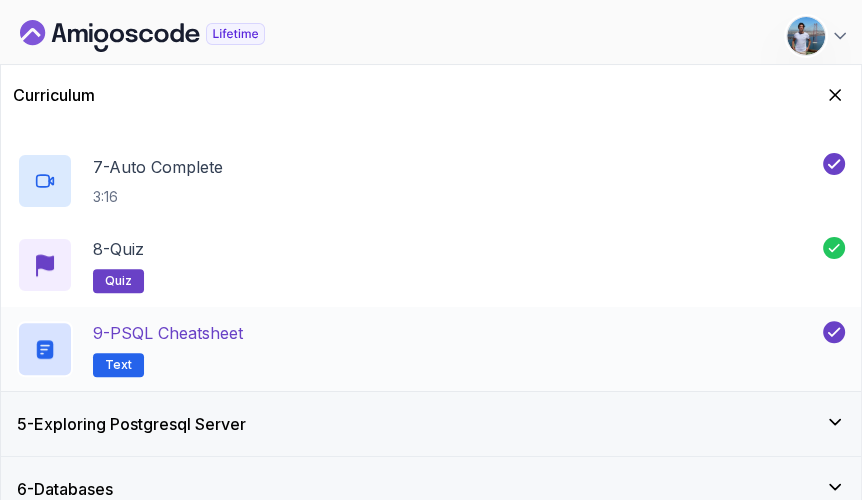 scroll, scrollTop: 833, scrollLeft: 0, axis: vertical 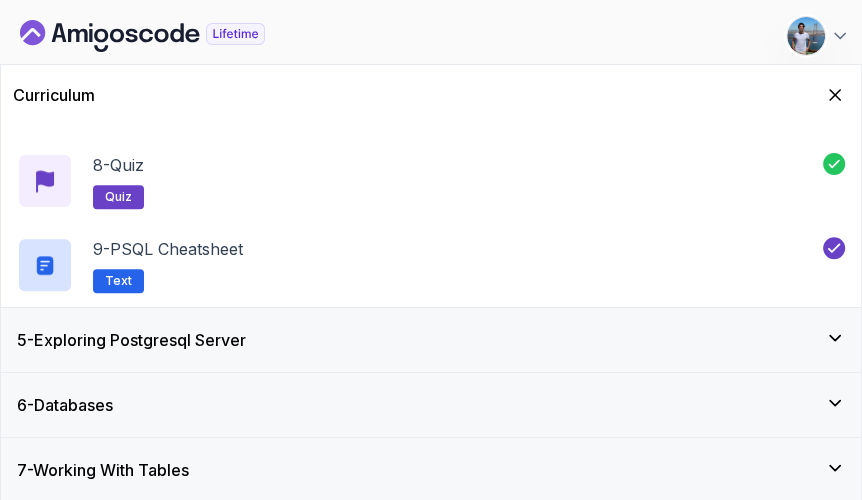 drag, startPoint x: 341, startPoint y: 340, endPoint x: 70, endPoint y: 338, distance: 271.0074 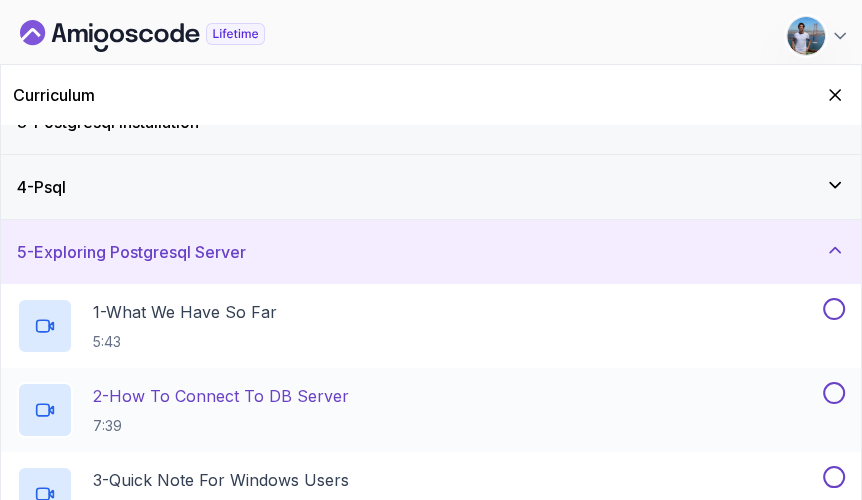 scroll, scrollTop: 259, scrollLeft: 0, axis: vertical 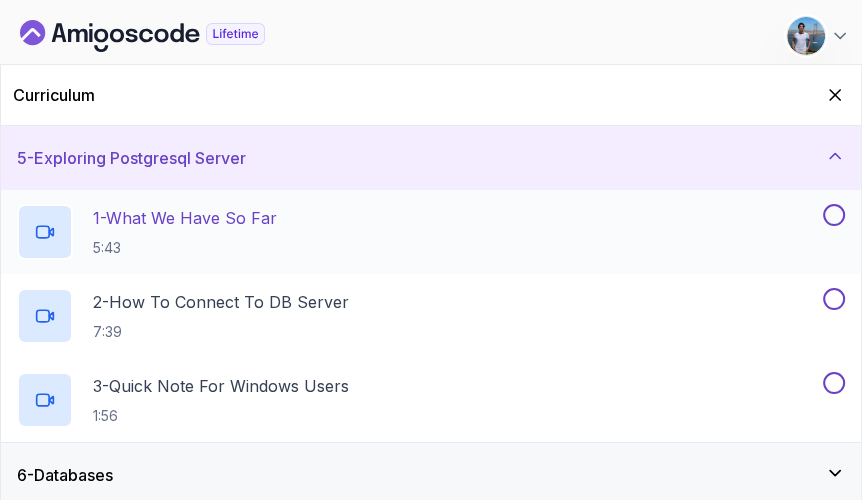 click on "1  -  What We Have So Far 5:43" at bounding box center [418, 232] 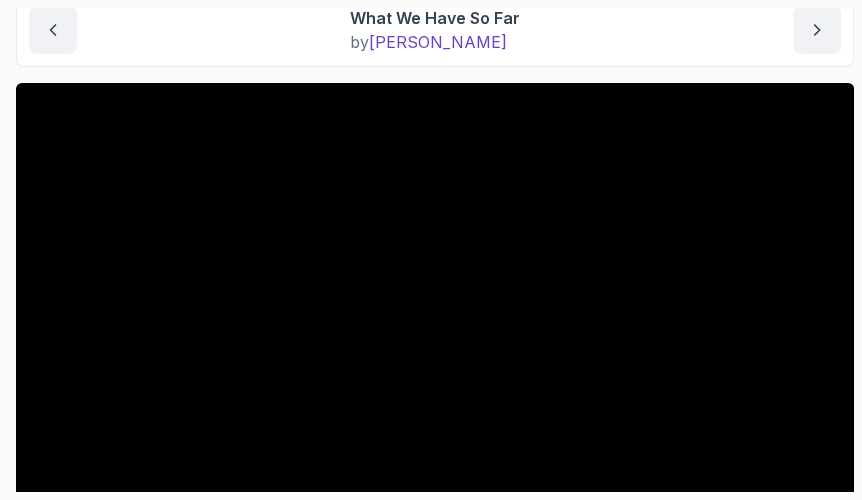 scroll, scrollTop: 58, scrollLeft: 0, axis: vertical 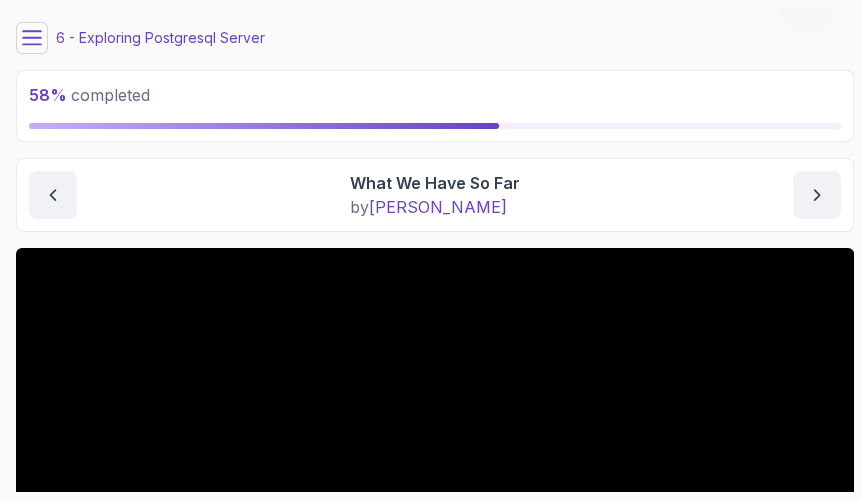 click 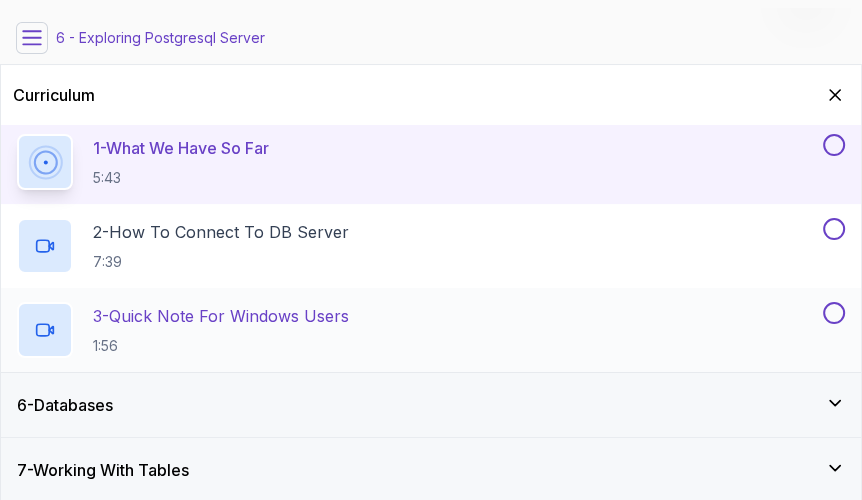 scroll, scrollTop: 238, scrollLeft: 0, axis: vertical 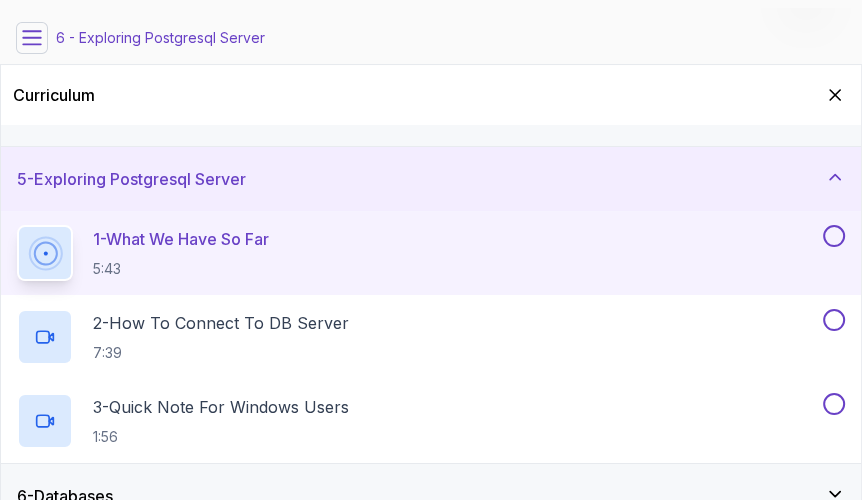 click on "5  -  Exploring Postgresql Server" at bounding box center (431, 179) 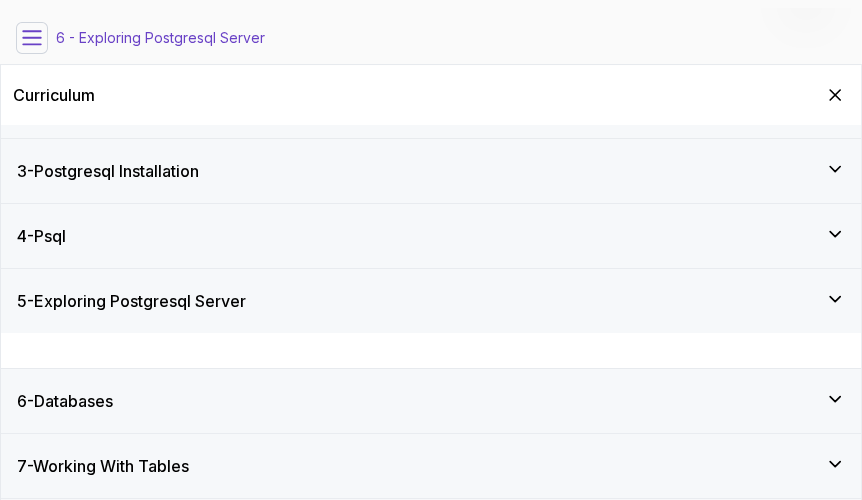 scroll, scrollTop: 77, scrollLeft: 0, axis: vertical 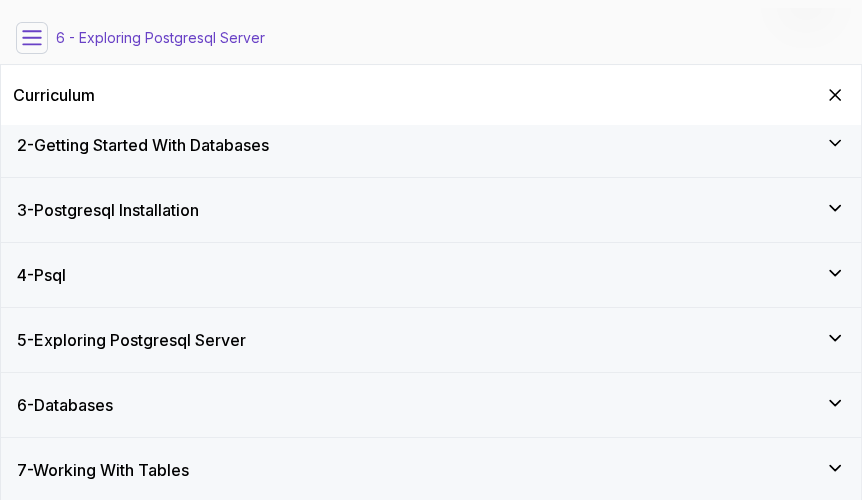 click on "5  -  Exploring Postgresql Server" at bounding box center (131, 340) 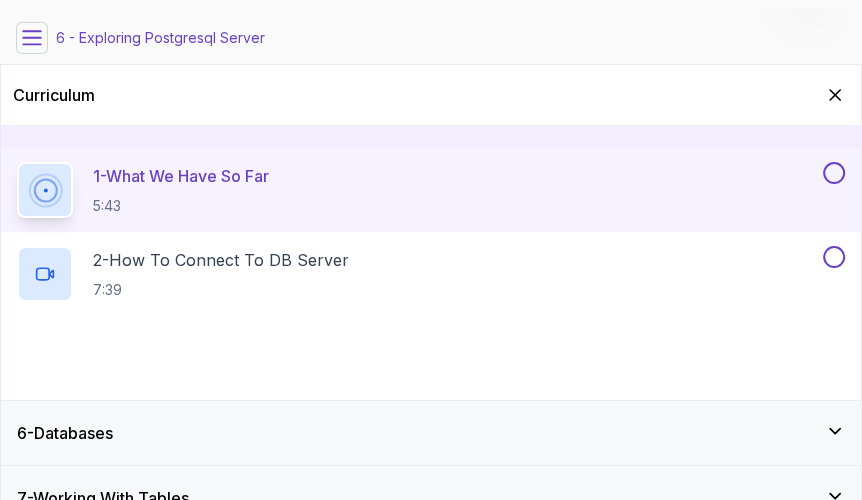 scroll, scrollTop: 329, scrollLeft: 0, axis: vertical 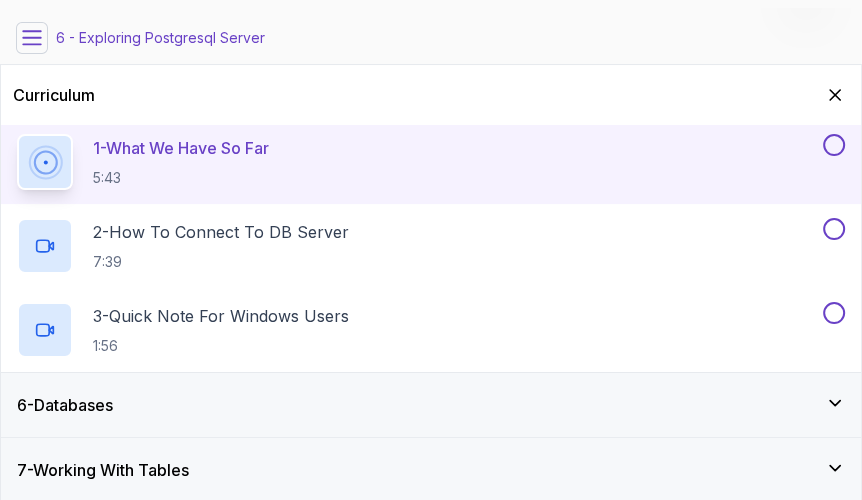 click on "1  -  What We Have So Far" at bounding box center (181, 148) 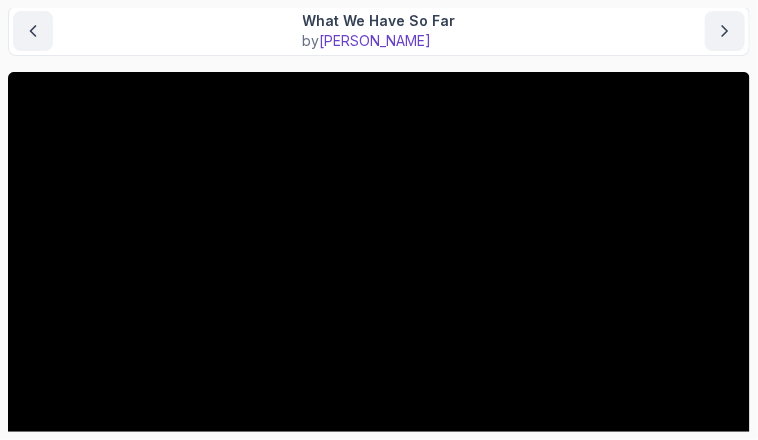 scroll, scrollTop: 160, scrollLeft: 0, axis: vertical 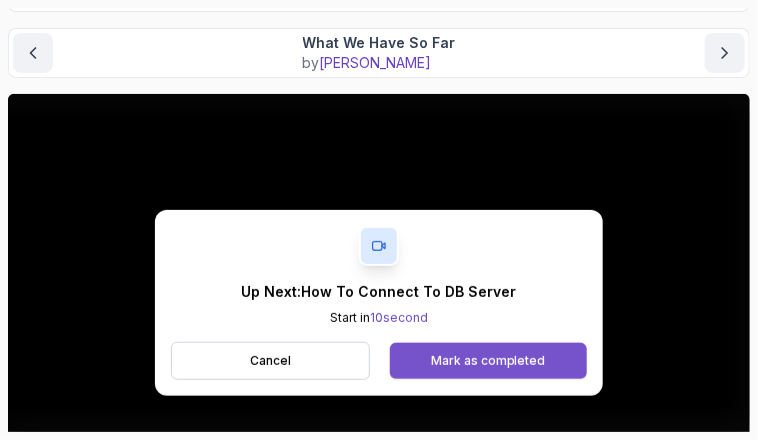 click on "Mark as completed" at bounding box center (488, 361) 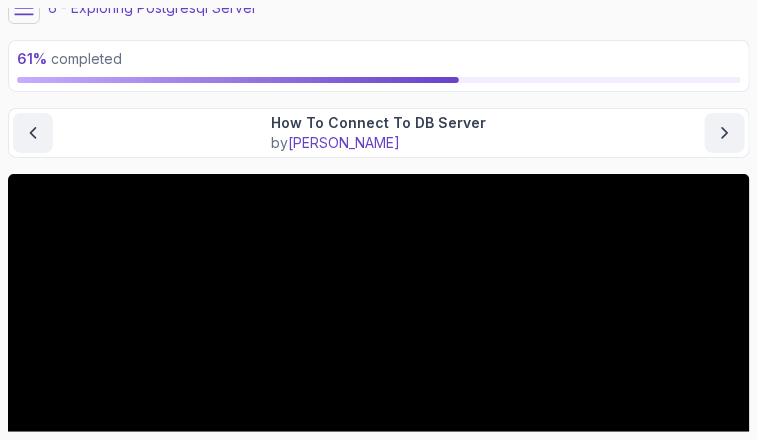 scroll, scrollTop: 0, scrollLeft: 0, axis: both 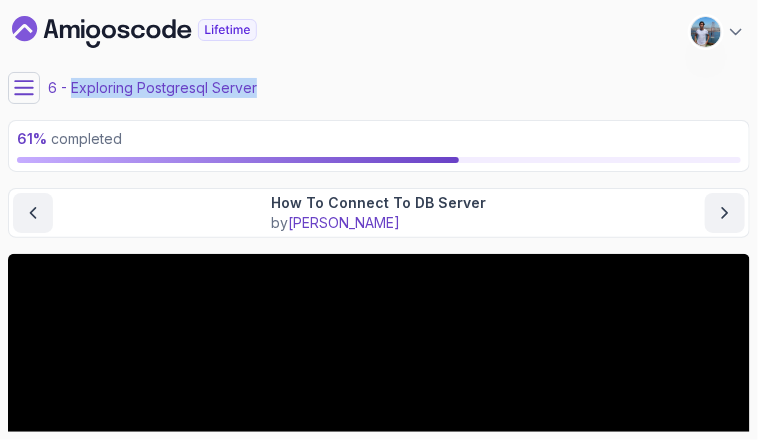 drag, startPoint x: 294, startPoint y: 89, endPoint x: 71, endPoint y: 95, distance: 223.0807 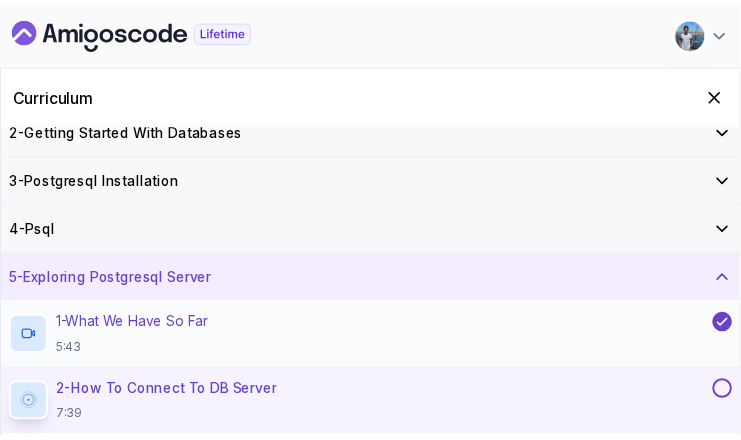 scroll, scrollTop: 160, scrollLeft: 0, axis: vertical 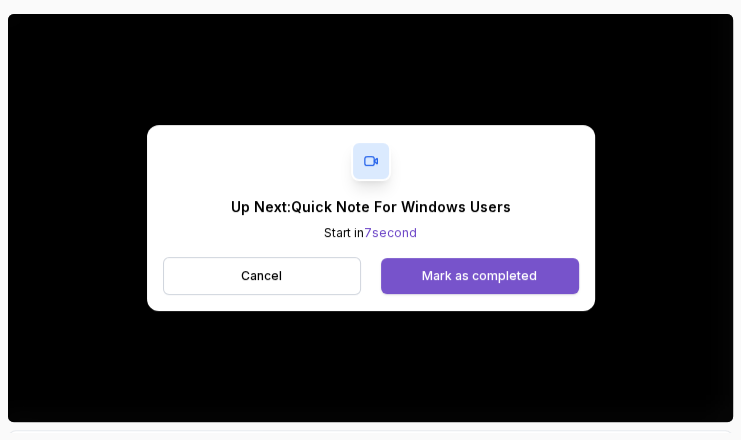 click on "Mark as completed" at bounding box center [479, 276] 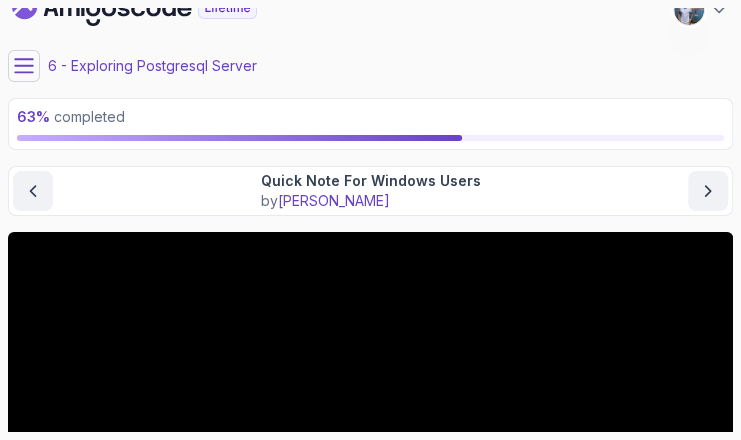 scroll, scrollTop: 0, scrollLeft: 0, axis: both 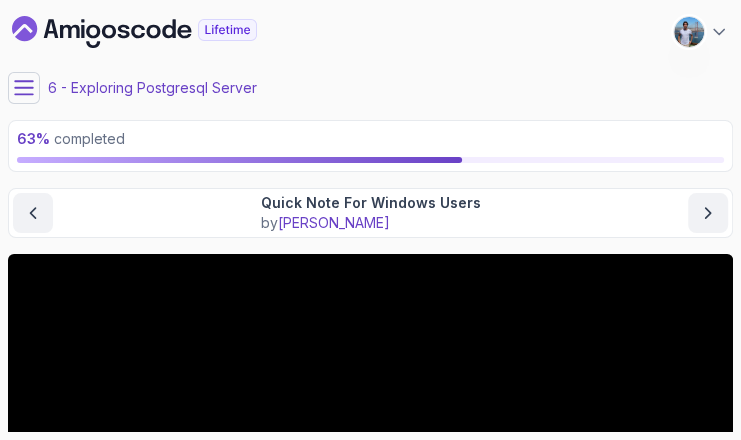click 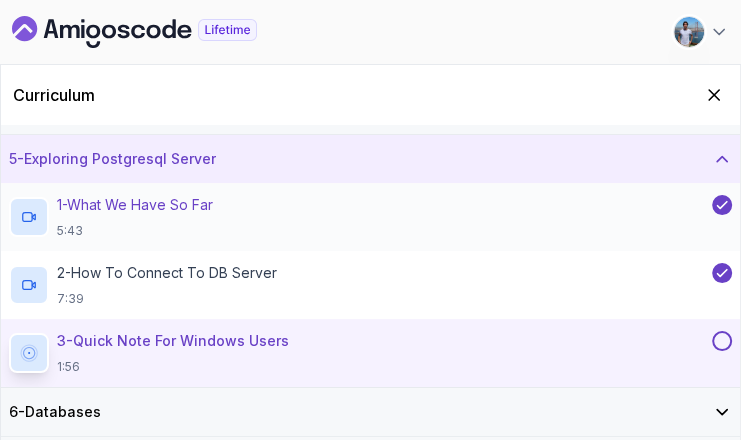 scroll, scrollTop: 212, scrollLeft: 0, axis: vertical 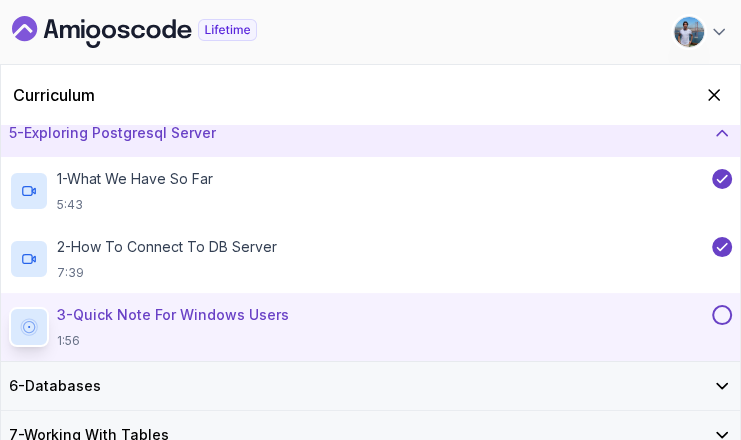 click on "6  -  Databases" at bounding box center [55, 386] 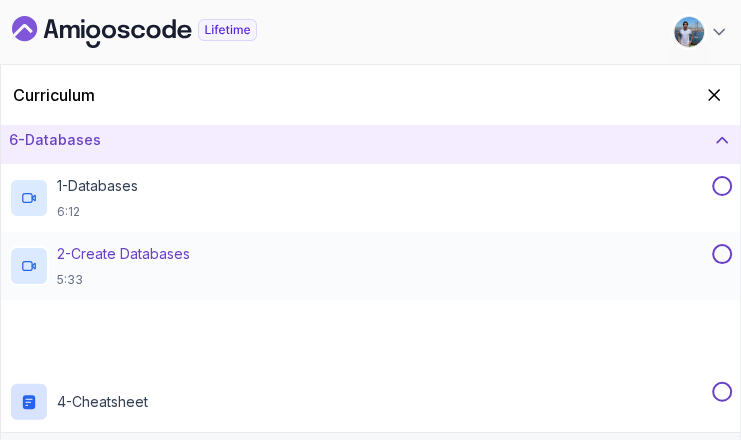 scroll, scrollTop: 276, scrollLeft: 0, axis: vertical 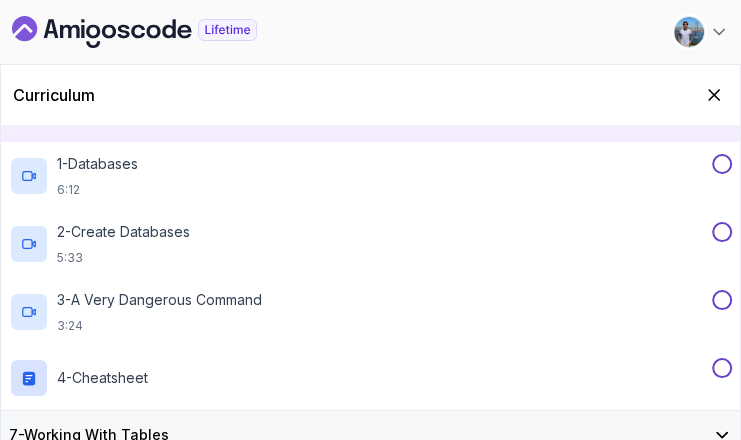 click on "7  -  Working With Tables" at bounding box center (89, 435) 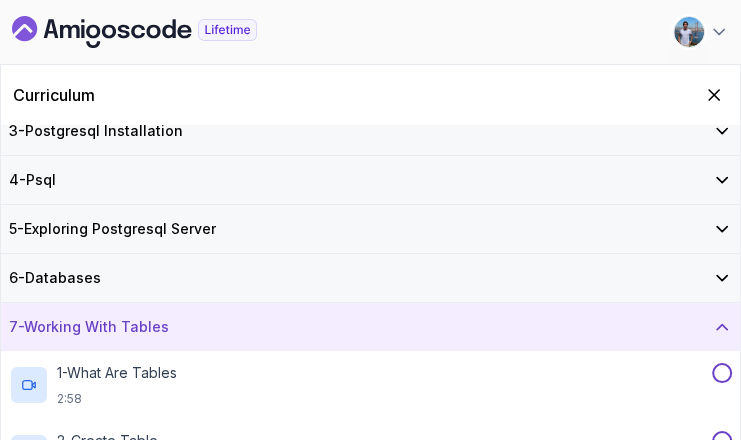 scroll, scrollTop: 92, scrollLeft: 0, axis: vertical 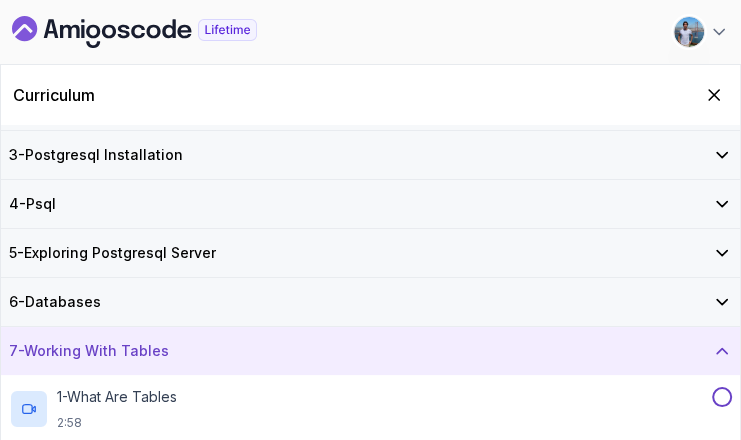 click on "5  -  Exploring Postgresql Server" at bounding box center (112, 253) 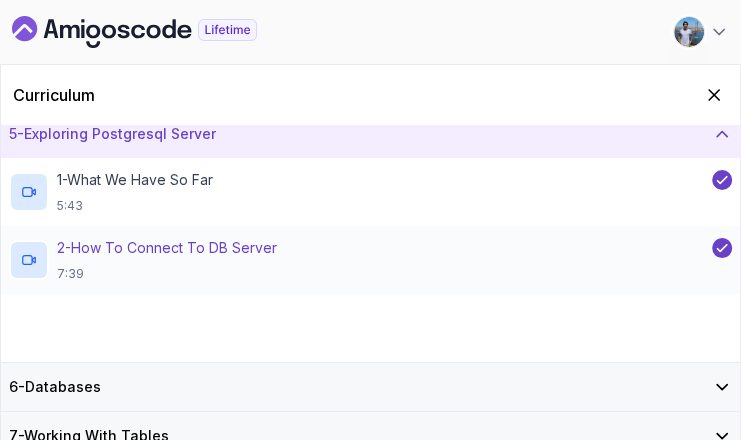 scroll, scrollTop: 212, scrollLeft: 0, axis: vertical 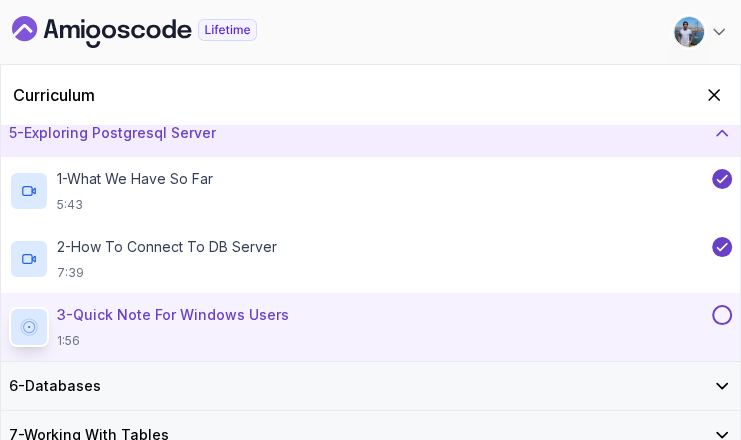 click on "3  -  Quick Note For Windows Users" at bounding box center (173, 315) 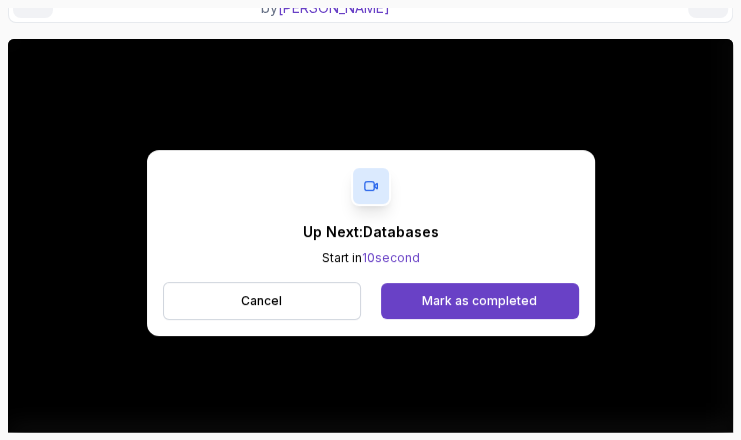 scroll, scrollTop: 240, scrollLeft: 0, axis: vertical 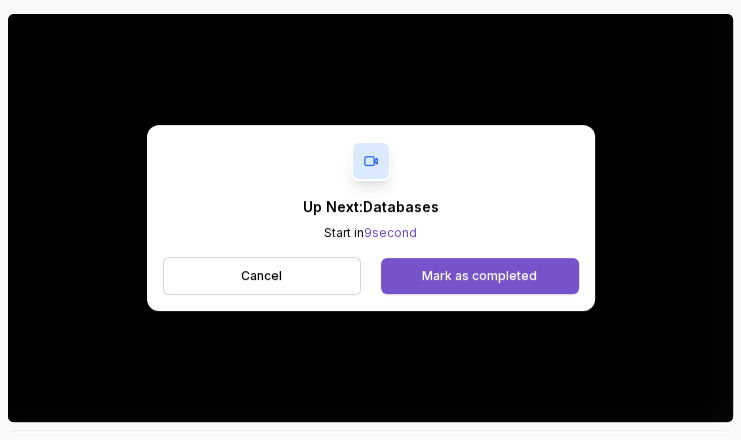 click on "Mark as completed" at bounding box center (479, 276) 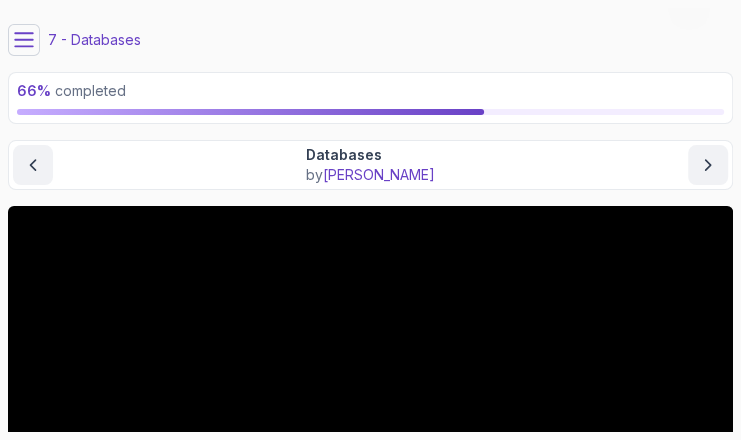 scroll, scrollTop: 0, scrollLeft: 0, axis: both 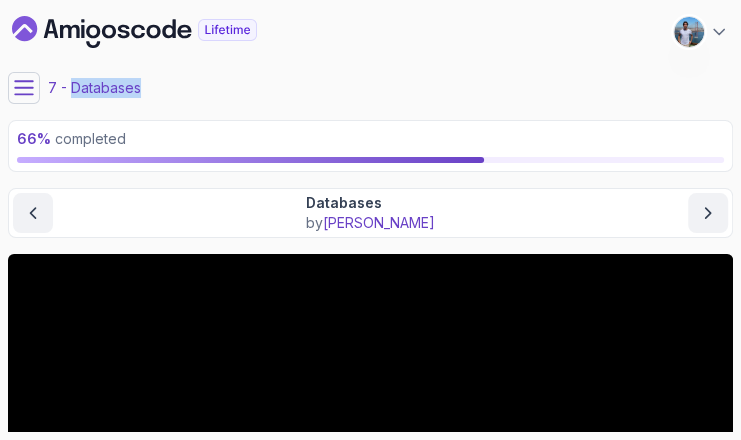 drag, startPoint x: 154, startPoint y: 88, endPoint x: 73, endPoint y: 87, distance: 81.00617 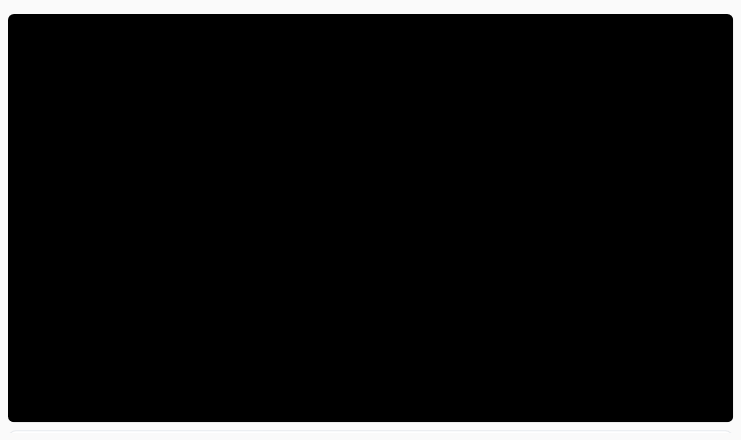 scroll, scrollTop: 0, scrollLeft: 0, axis: both 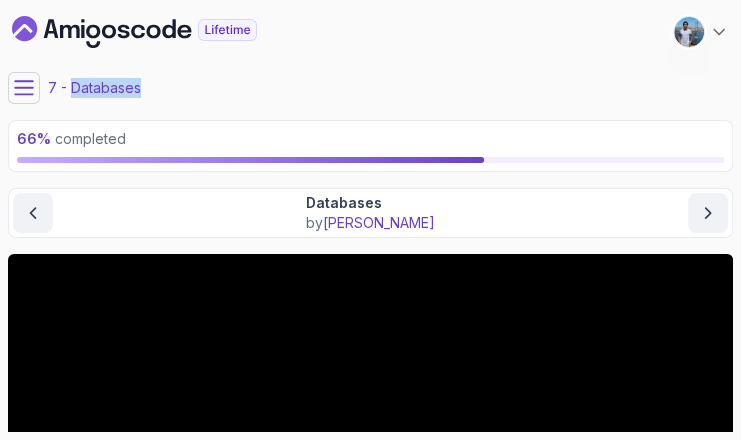 click on "7 - Databases" at bounding box center [370, 88] 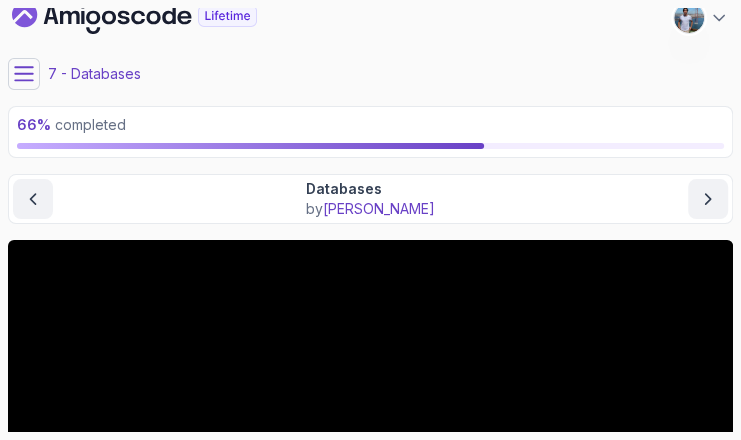 scroll, scrollTop: 0, scrollLeft: 0, axis: both 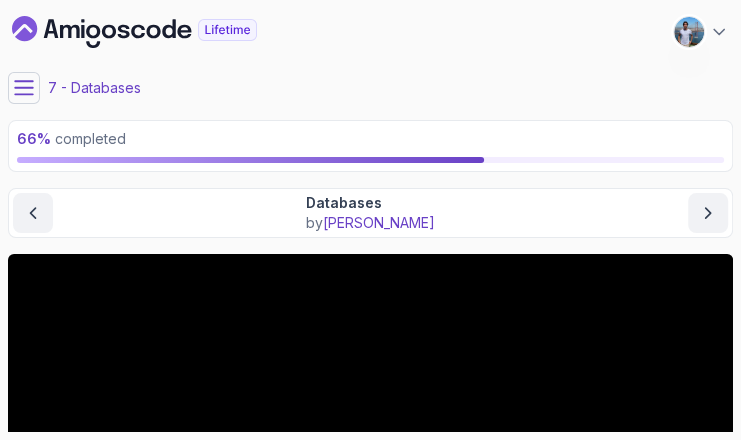 click 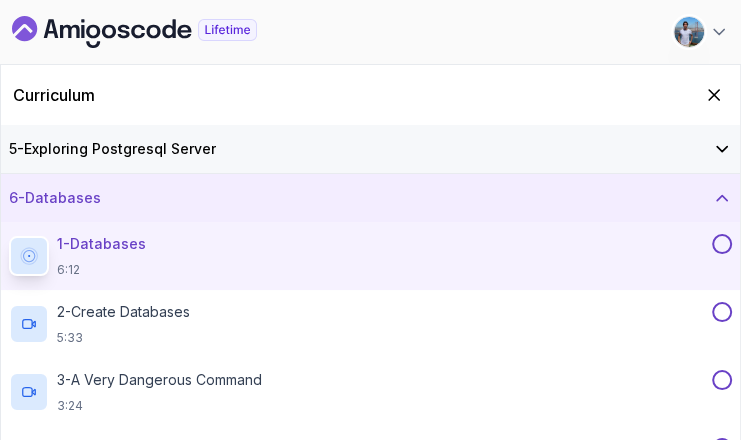 scroll, scrollTop: 116, scrollLeft: 0, axis: vertical 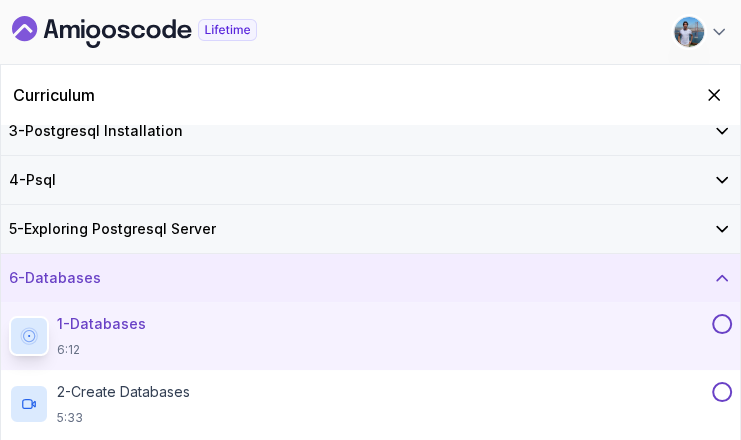 click on "1  -  Databases 6:12" at bounding box center (358, 336) 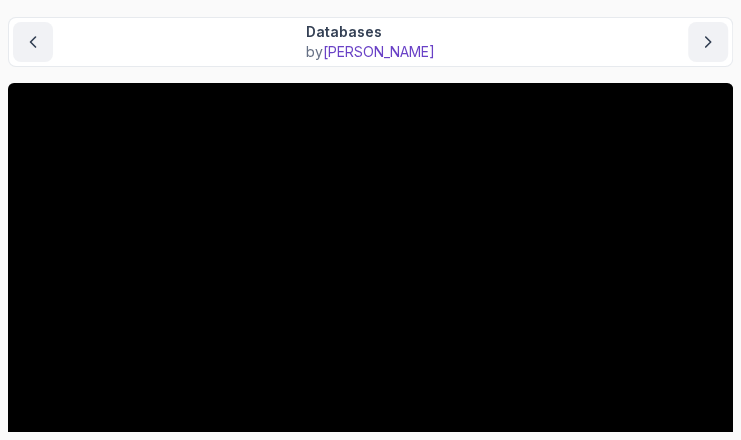 scroll, scrollTop: 240, scrollLeft: 0, axis: vertical 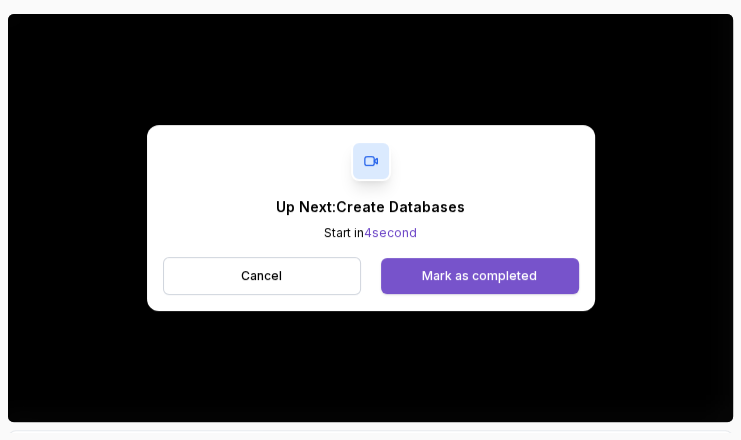 click on "Mark as completed" at bounding box center (479, 276) 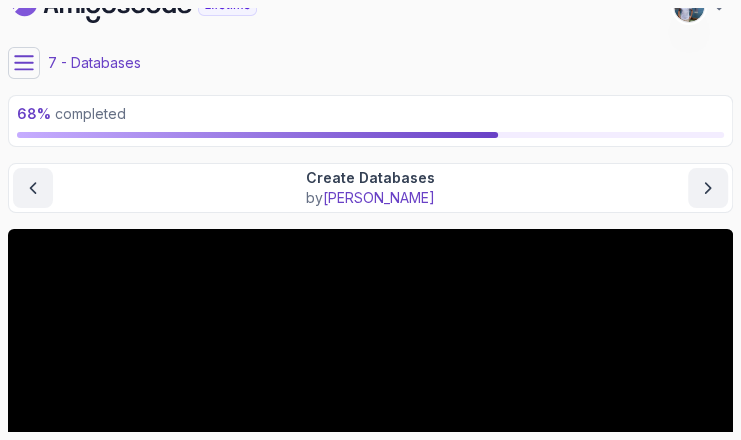 scroll, scrollTop: 0, scrollLeft: 0, axis: both 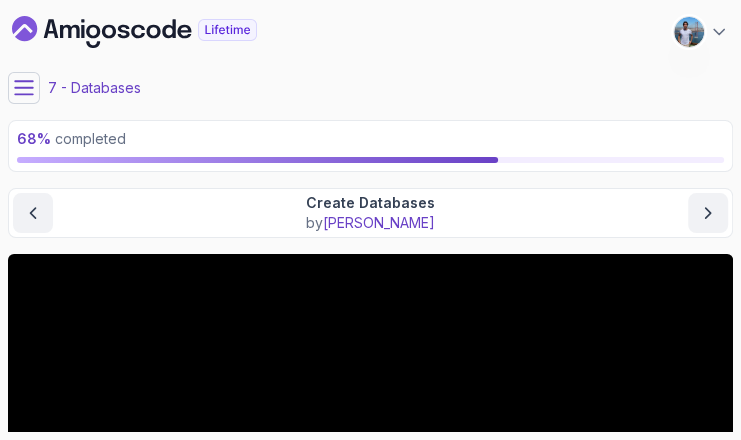 click at bounding box center (24, 88) 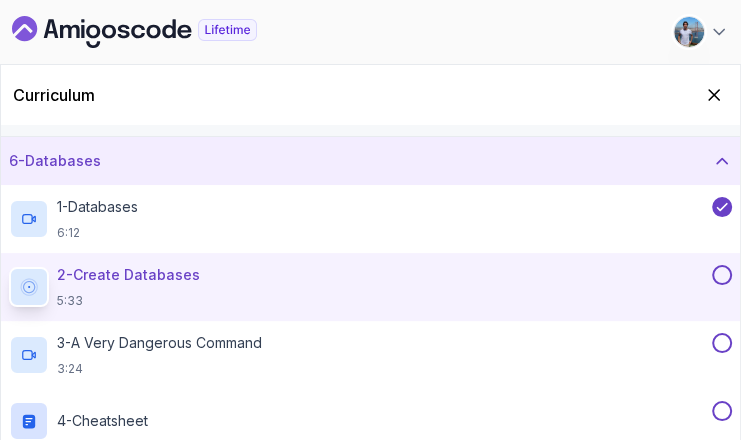 scroll, scrollTop: 196, scrollLeft: 0, axis: vertical 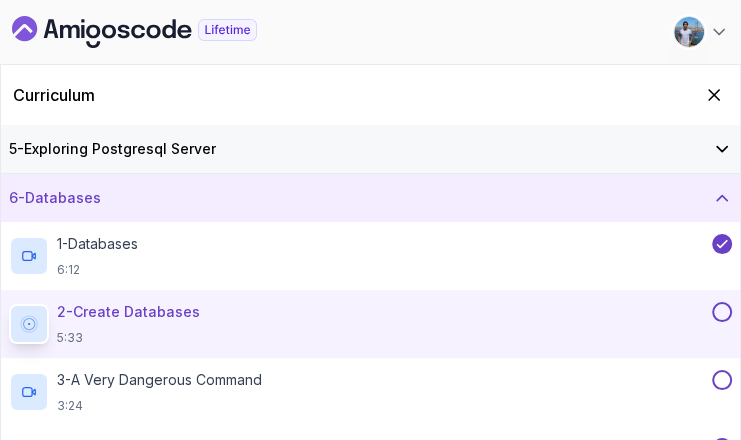click on "2  -  Create Databases 5:33" at bounding box center [358, 324] 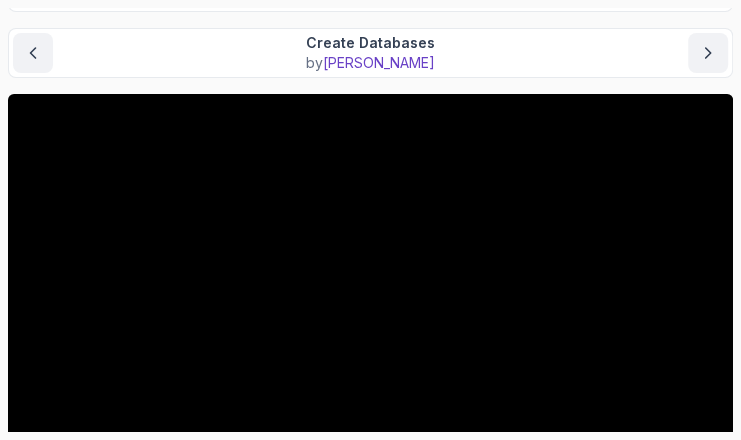 scroll, scrollTop: 240, scrollLeft: 0, axis: vertical 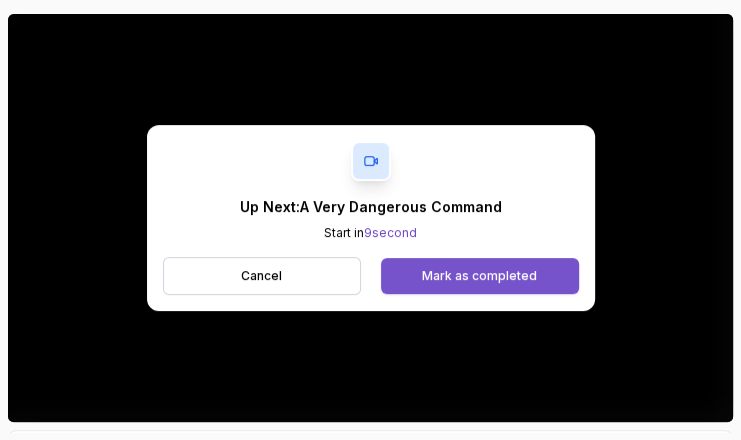 click on "Mark as completed" at bounding box center [479, 276] 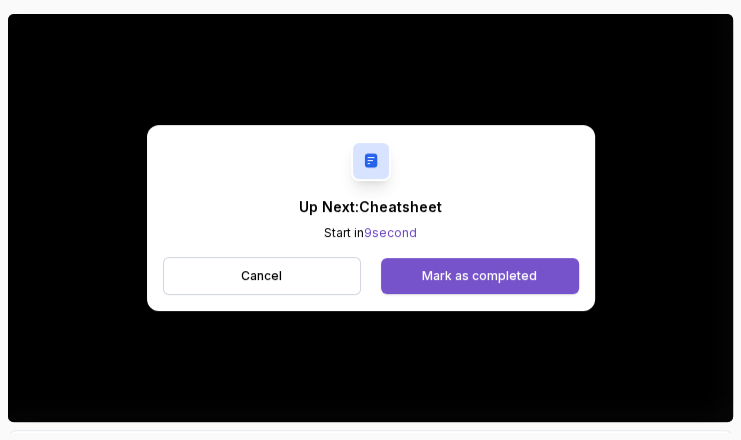 click on "Mark as completed" at bounding box center [479, 276] 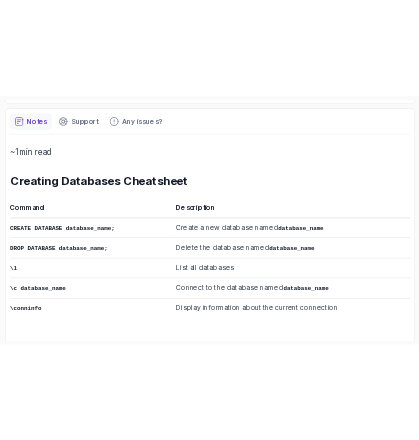 scroll, scrollTop: 330, scrollLeft: 0, axis: vertical 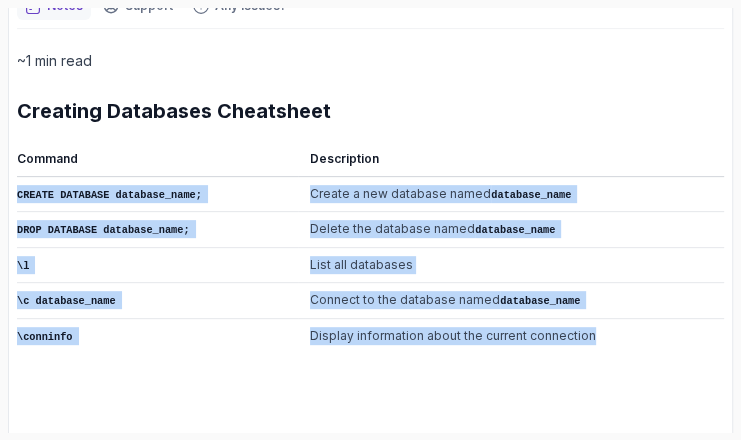 drag, startPoint x: 17, startPoint y: 191, endPoint x: 579, endPoint y: 324, distance: 577.52313 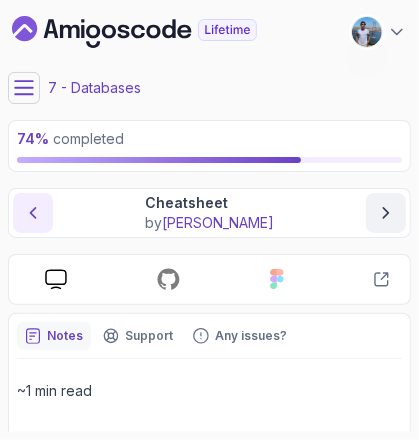 click 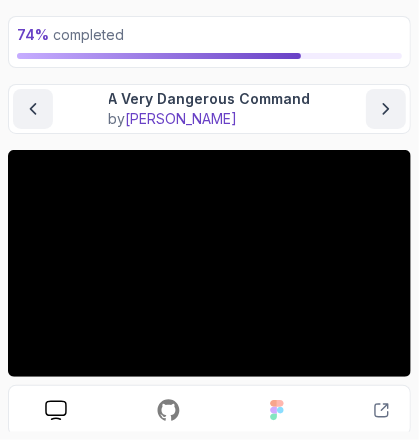 scroll, scrollTop: 0, scrollLeft: 0, axis: both 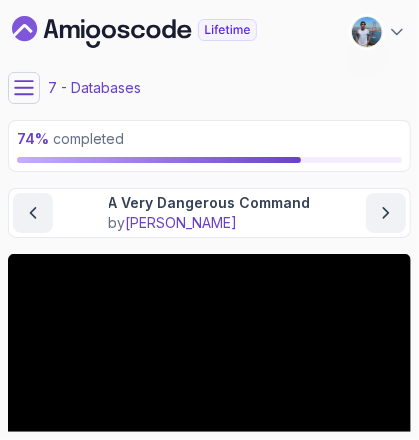 click at bounding box center [24, 88] 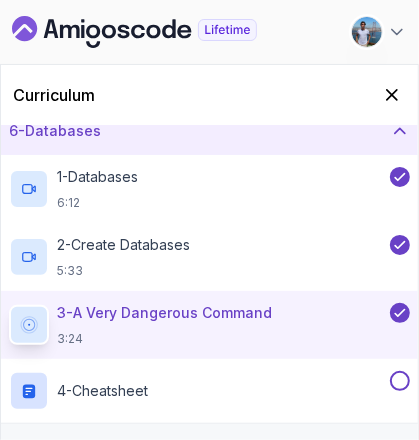 scroll, scrollTop: 276, scrollLeft: 0, axis: vertical 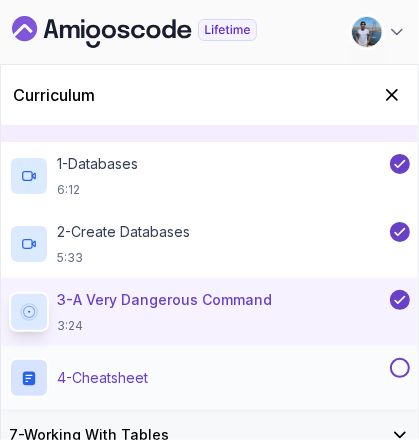 click on "4  -  Cheatsheet Text" at bounding box center (209, 378) 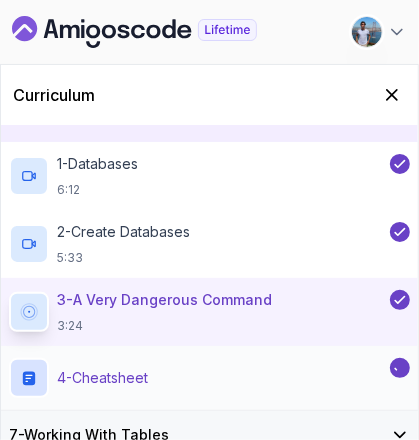 click on "4  -  Cheatsheet Text" at bounding box center [197, 378] 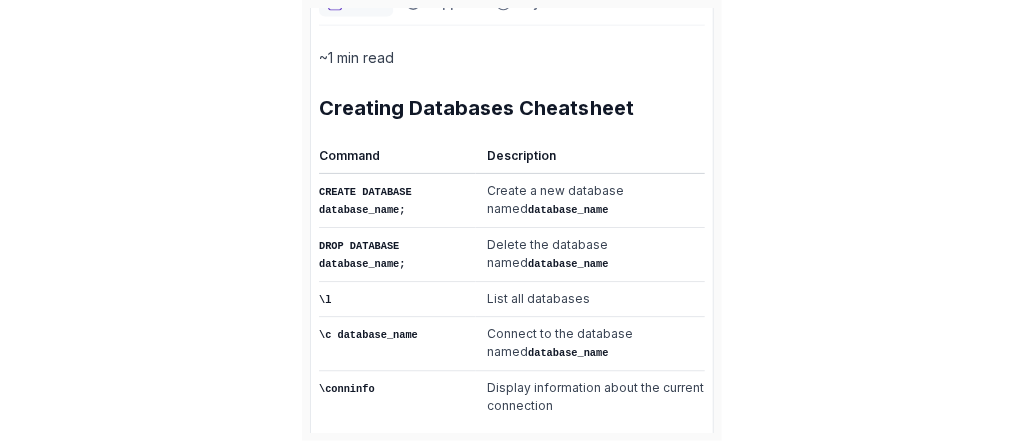scroll, scrollTop: 400, scrollLeft: 0, axis: vertical 